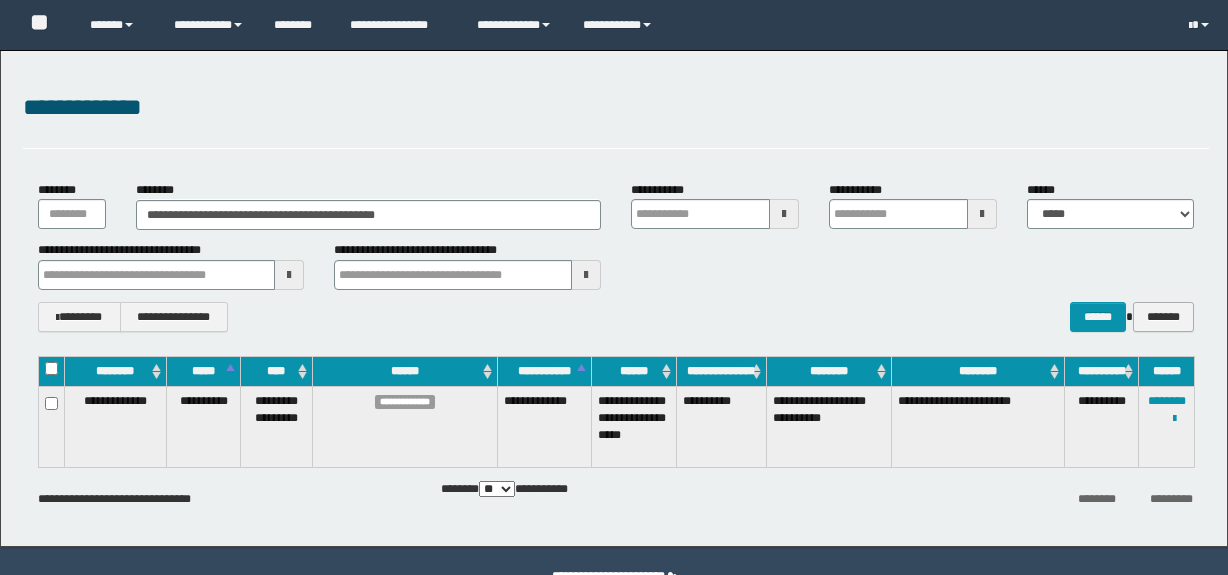 scroll, scrollTop: 0, scrollLeft: 0, axis: both 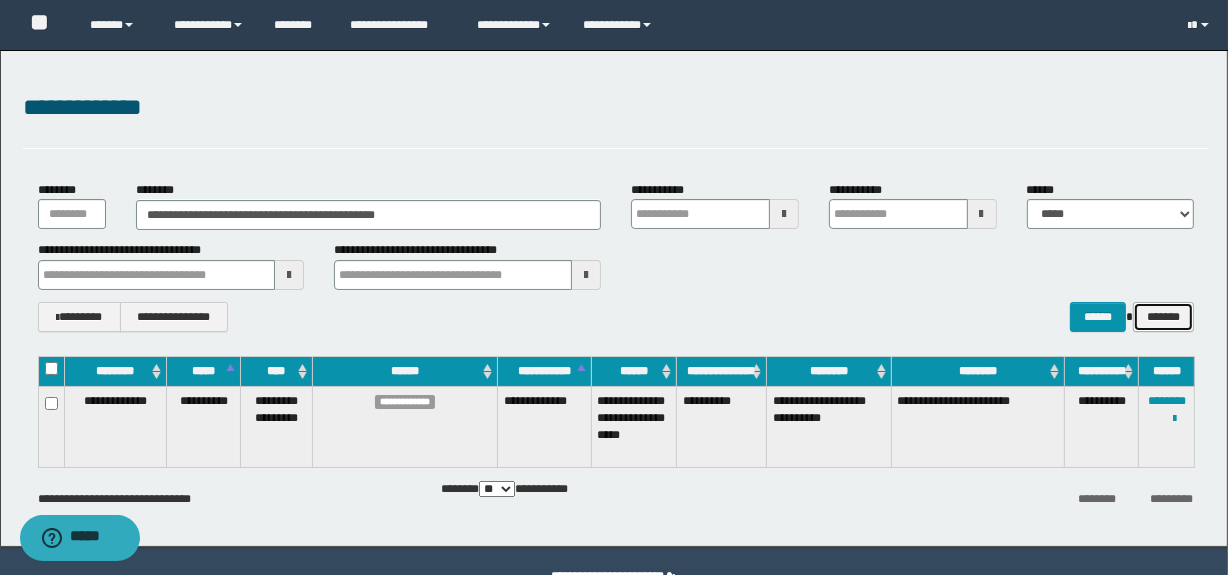 click on "*******" at bounding box center (1163, 317) 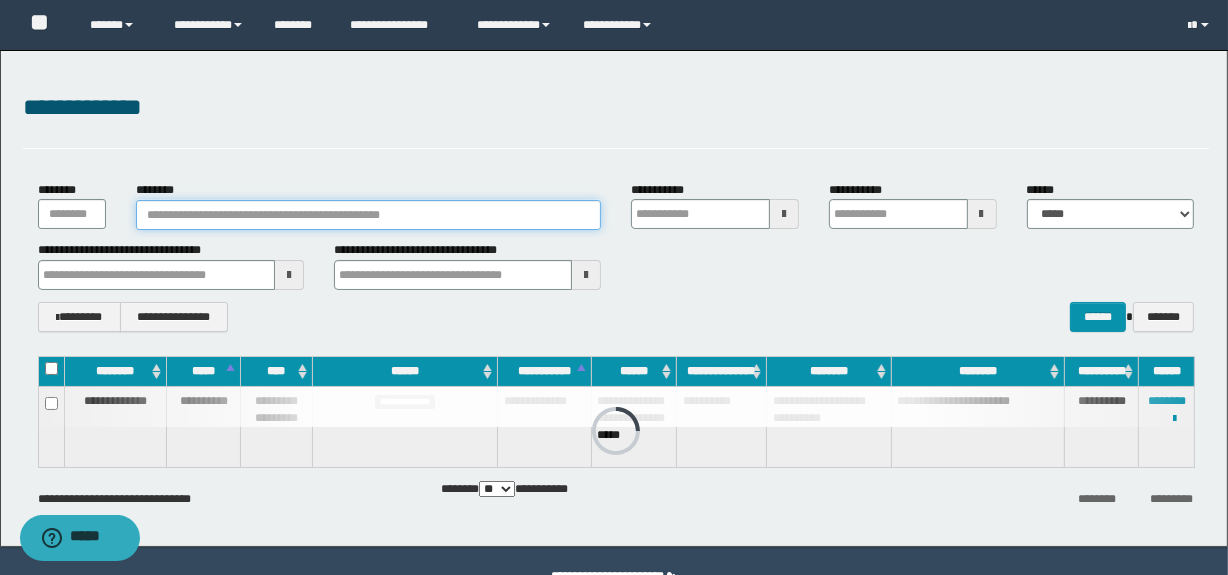 click on "********" at bounding box center (368, 215) 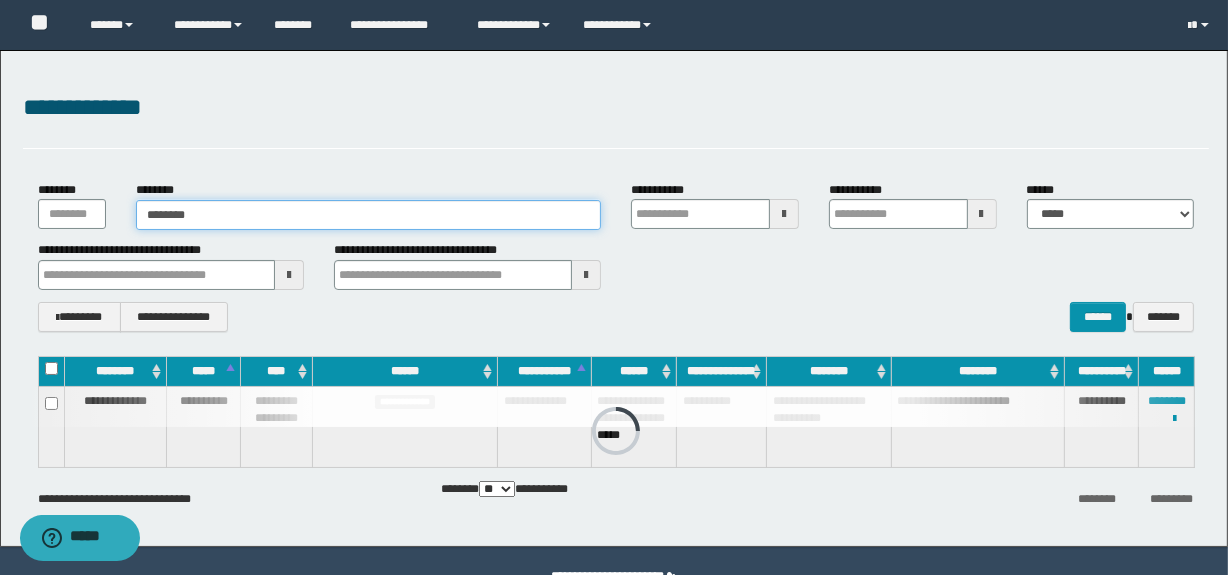 type on "********" 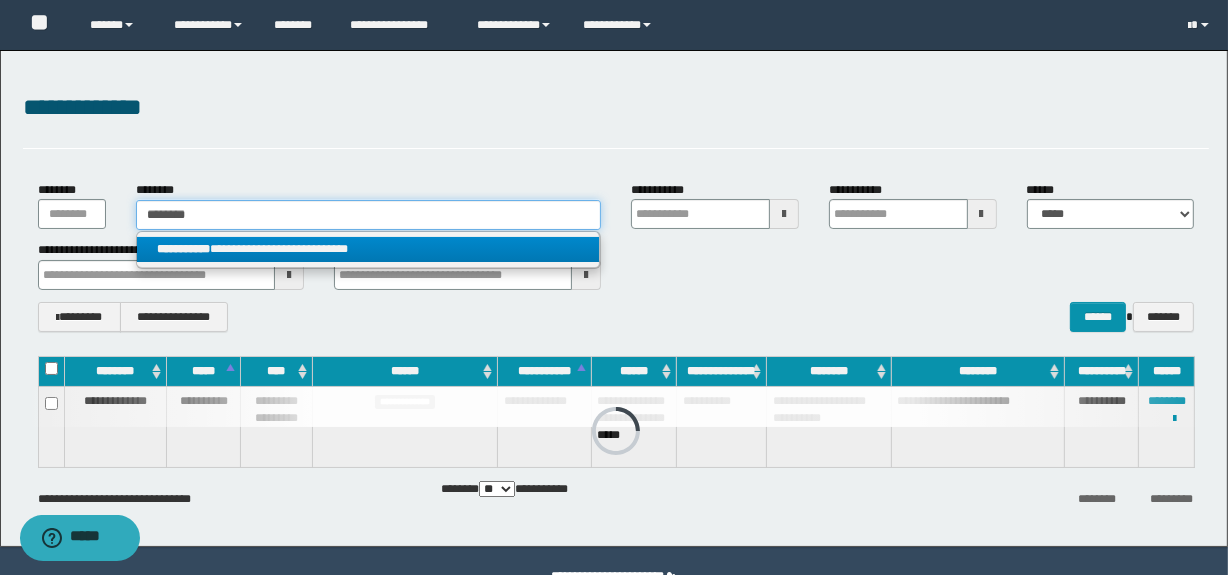type on "********" 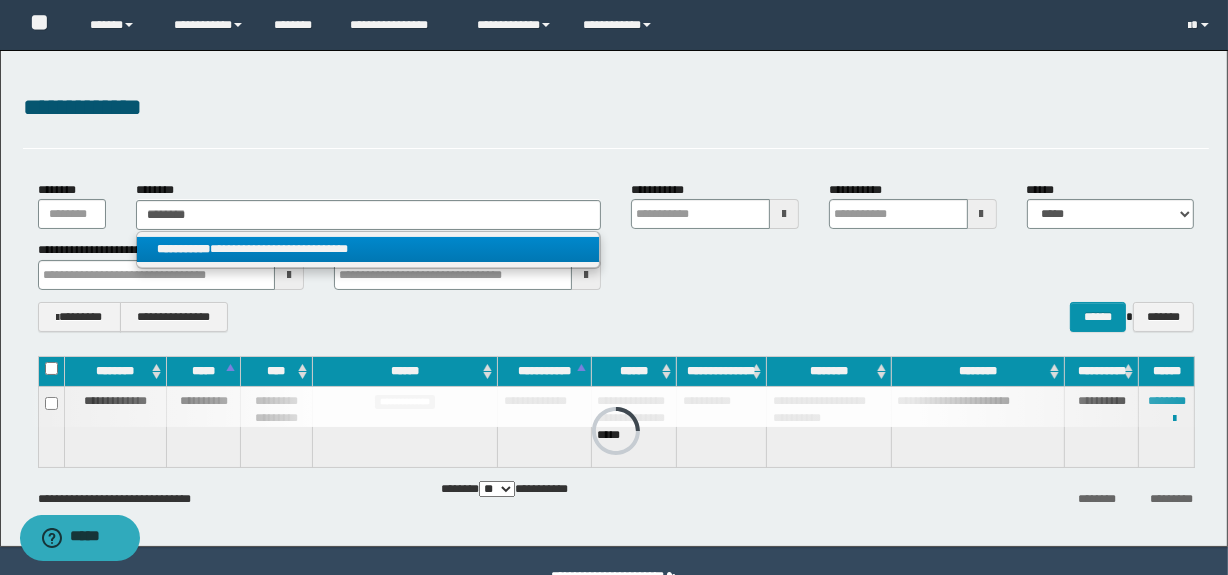 click on "**********" at bounding box center (368, 249) 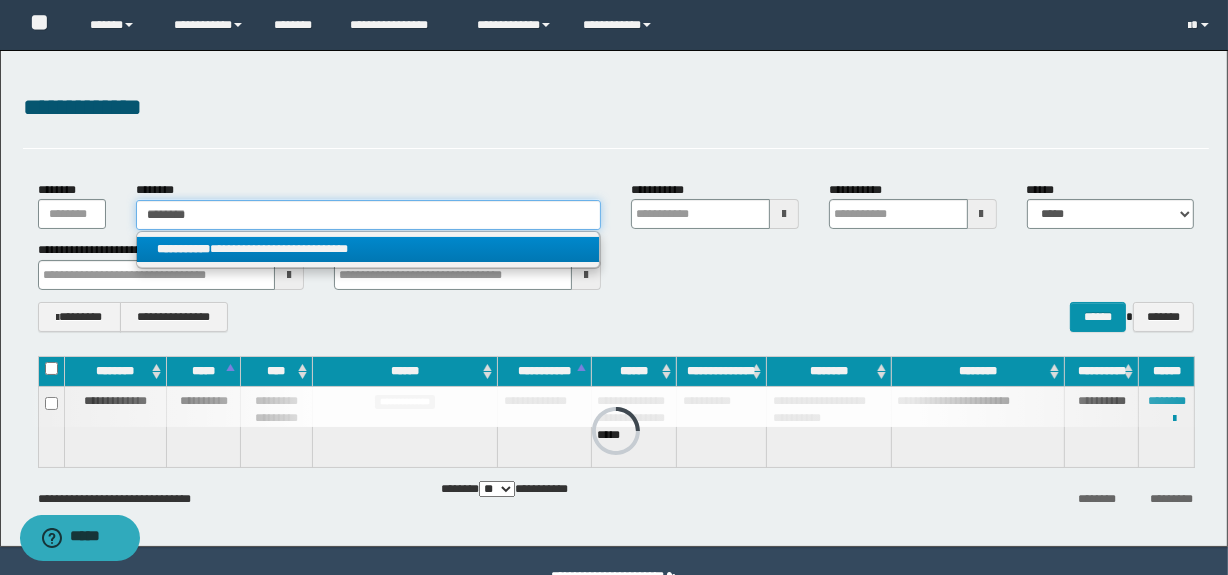 type 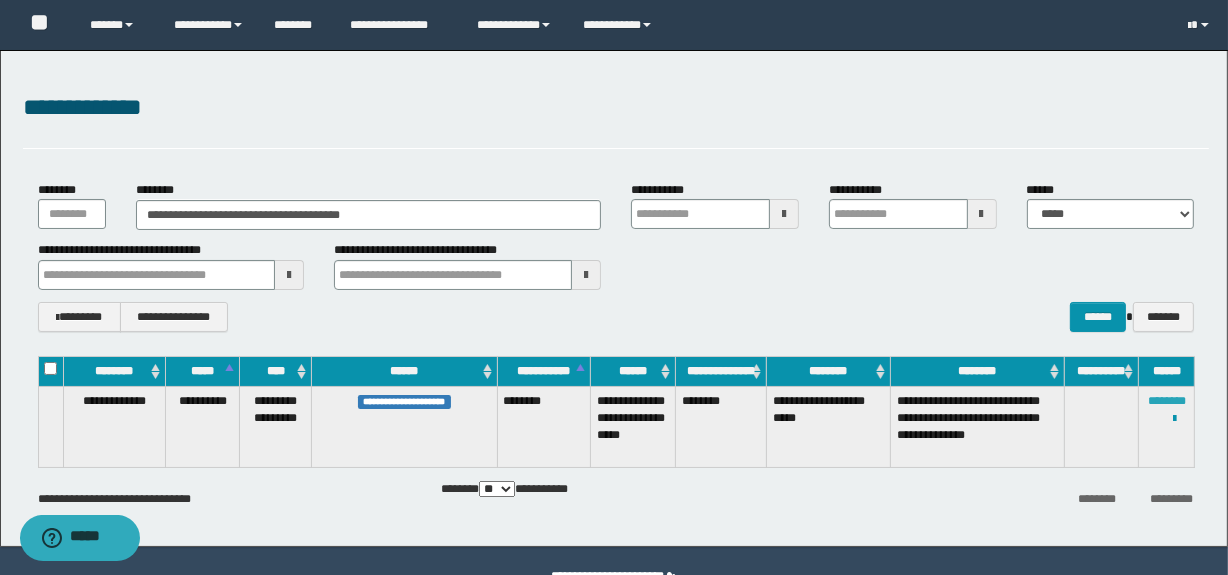 click on "********" at bounding box center [1167, 401] 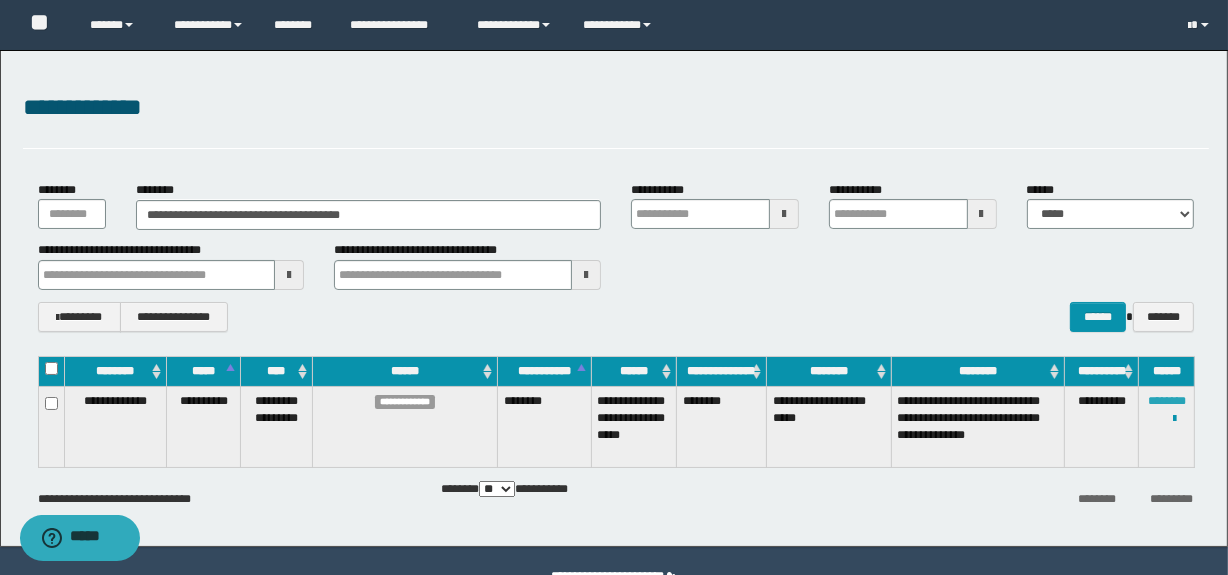 click on "********" at bounding box center [1167, 401] 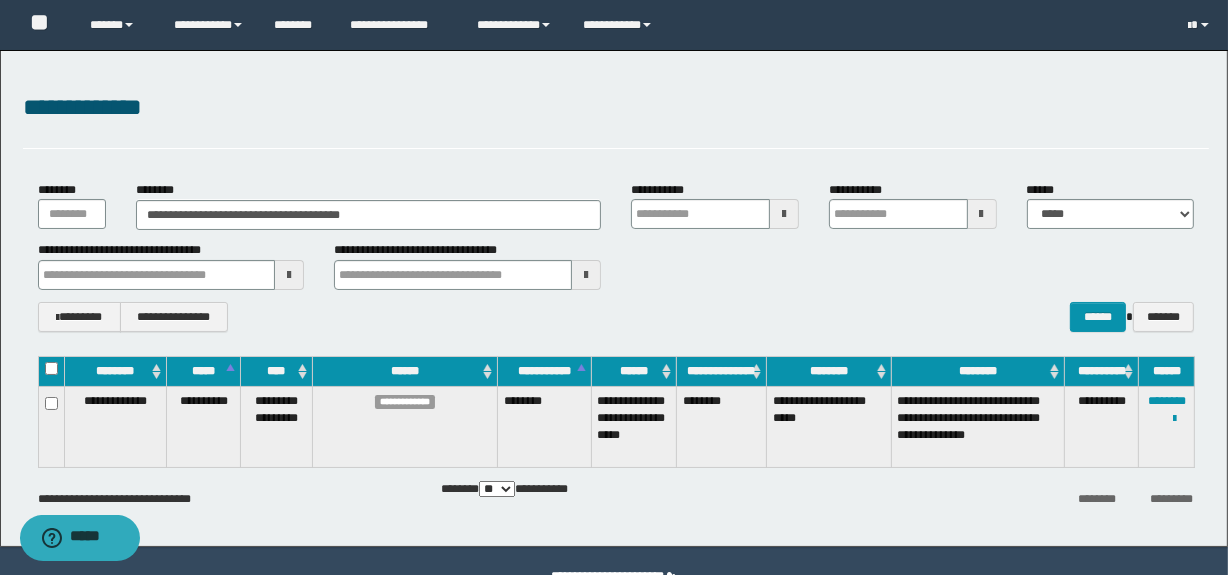 click on "**********" at bounding box center (616, 256) 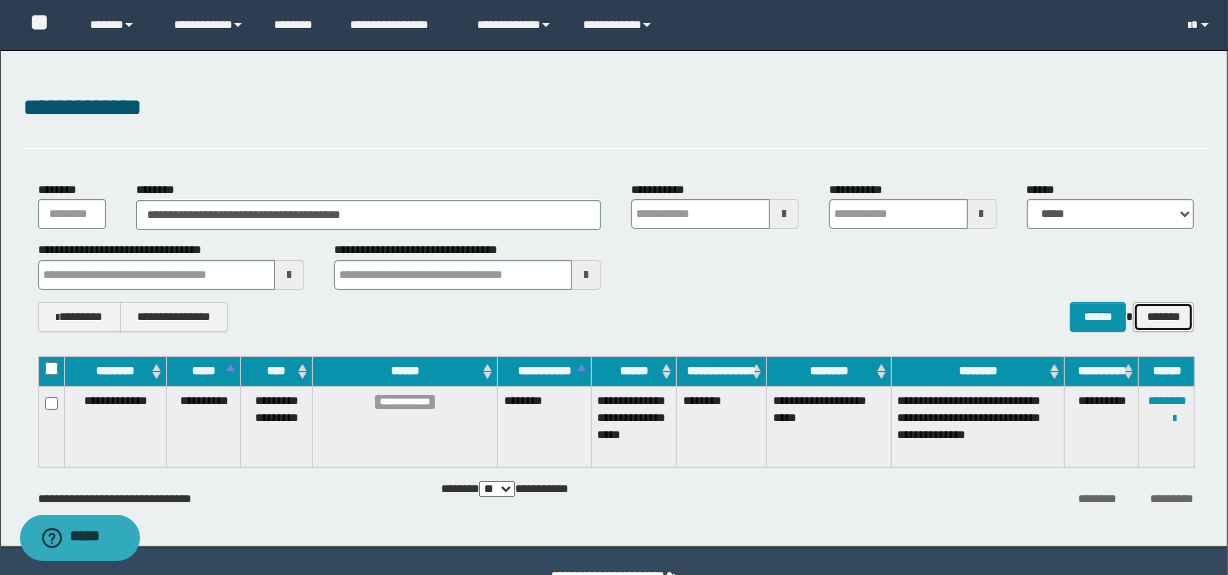 click on "*******" at bounding box center [1163, 317] 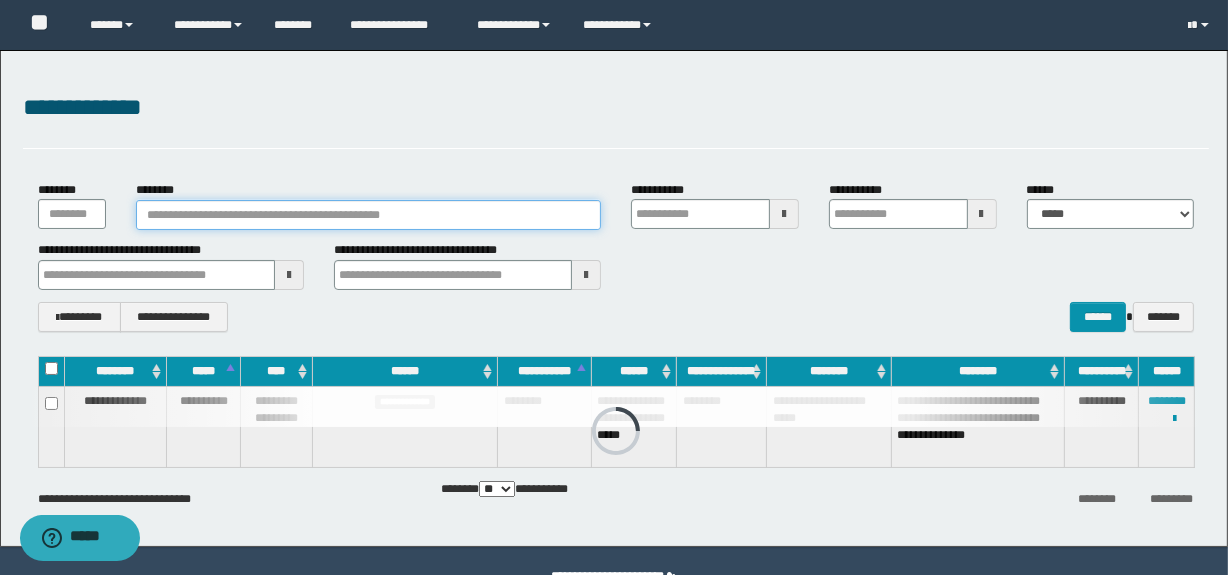 click on "********" at bounding box center [368, 215] 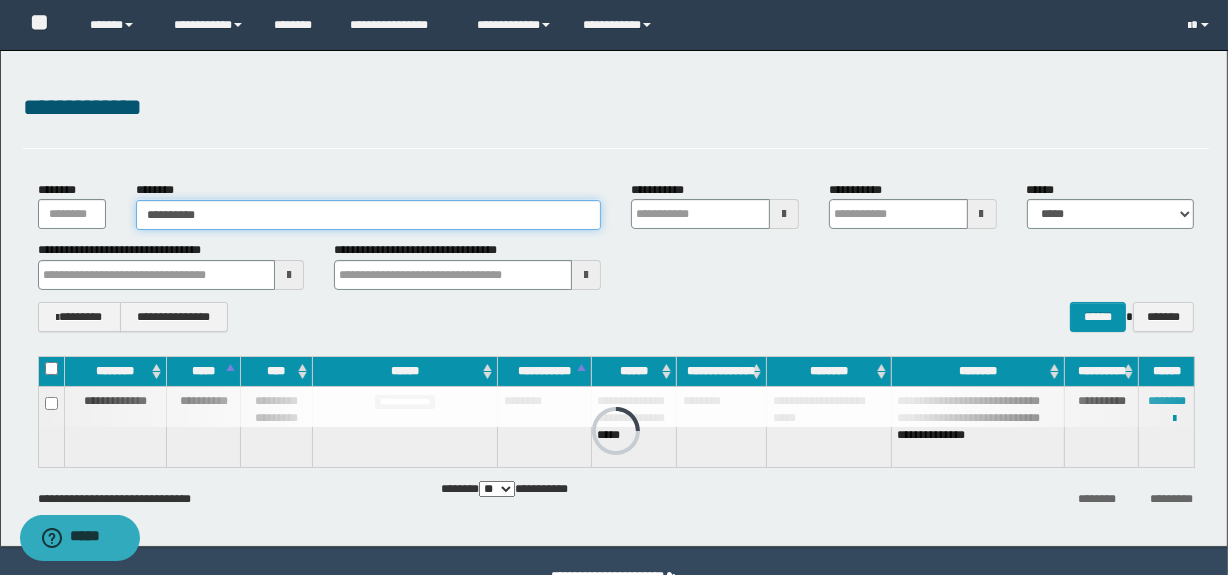 type on "**********" 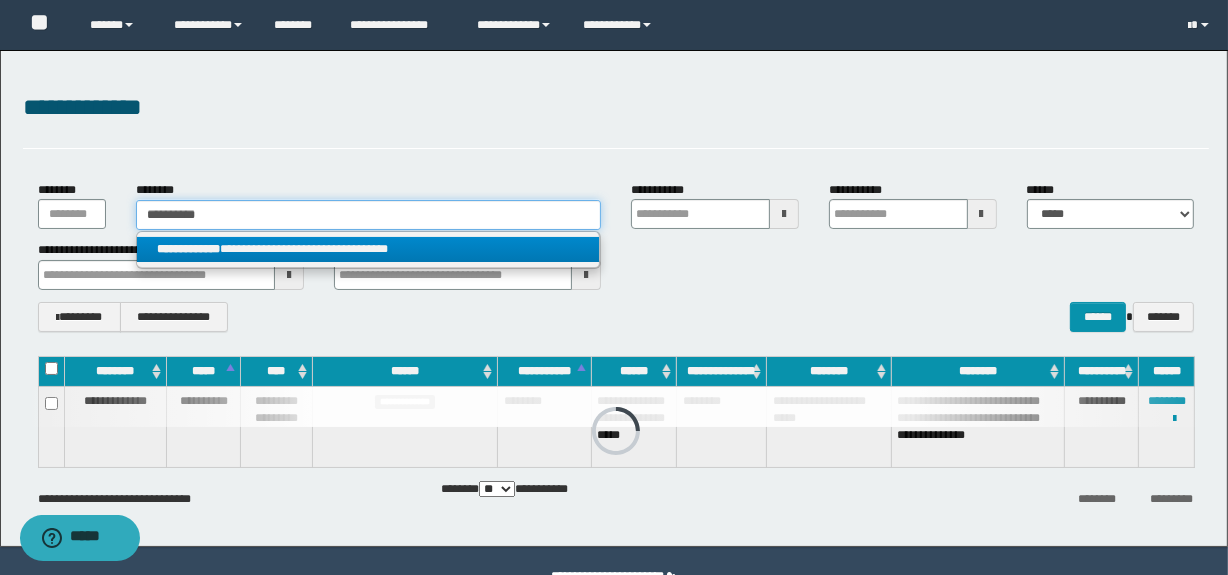 type on "**********" 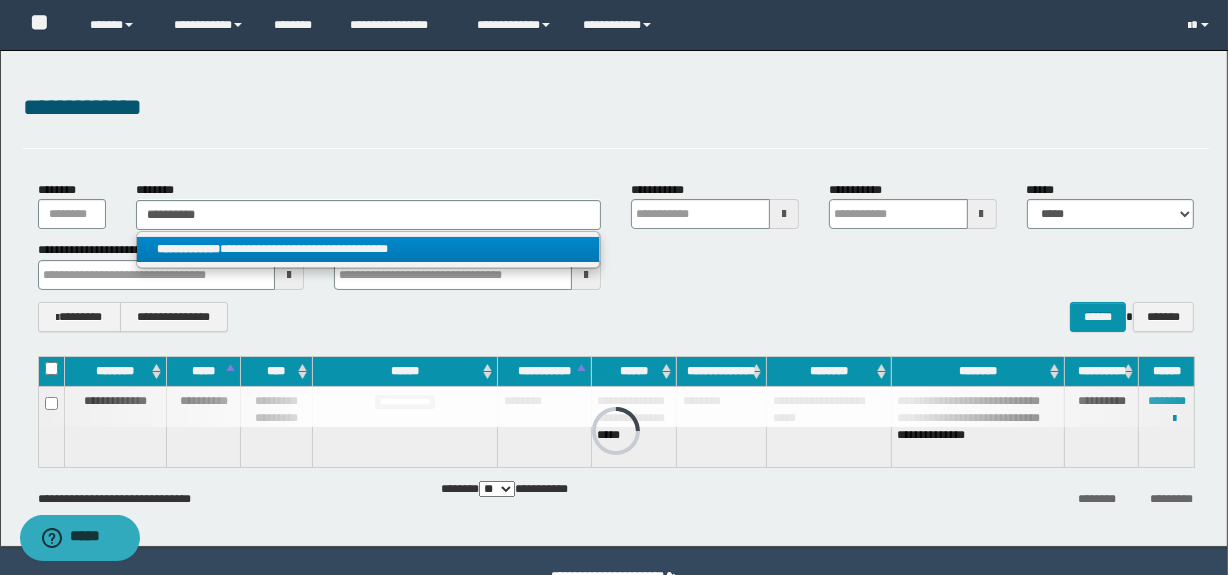 click on "**********" at bounding box center (368, 249) 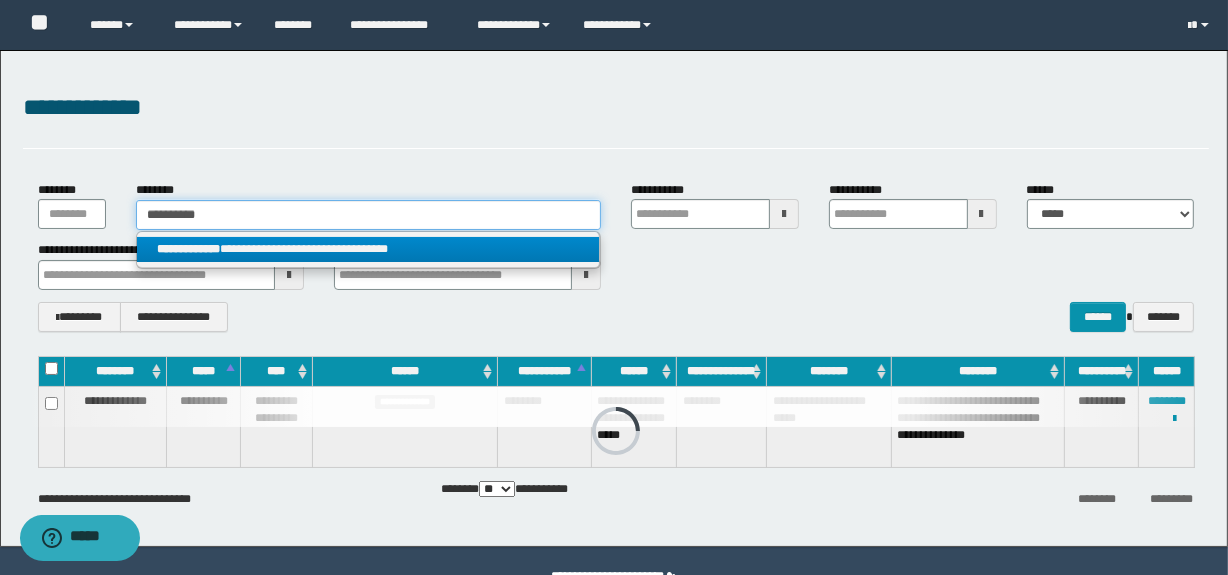 type 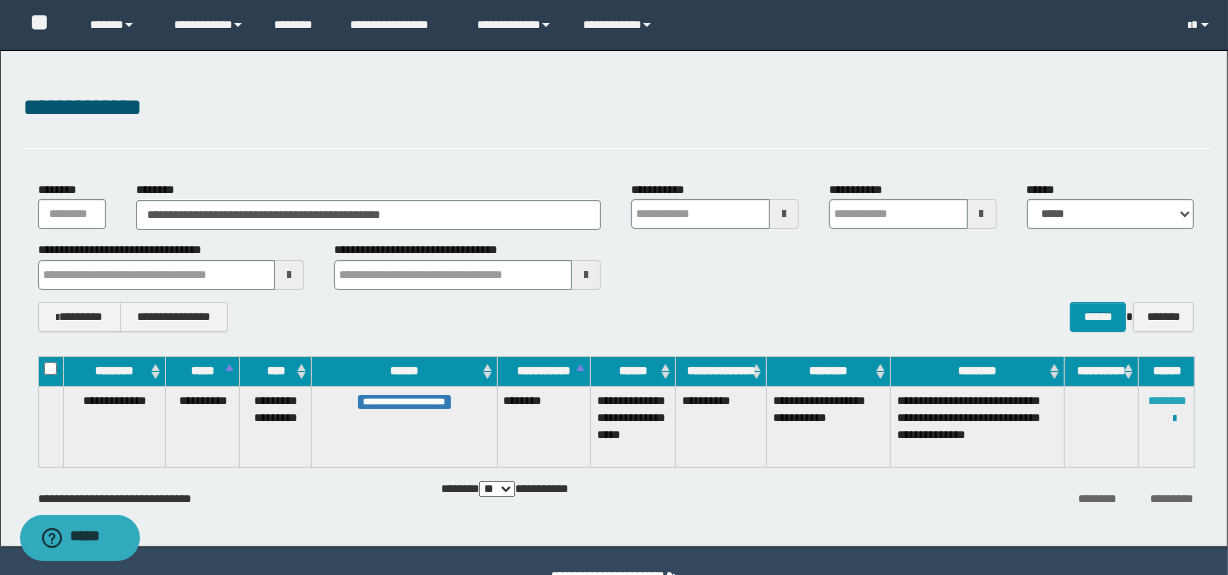 click on "********" at bounding box center (1167, 401) 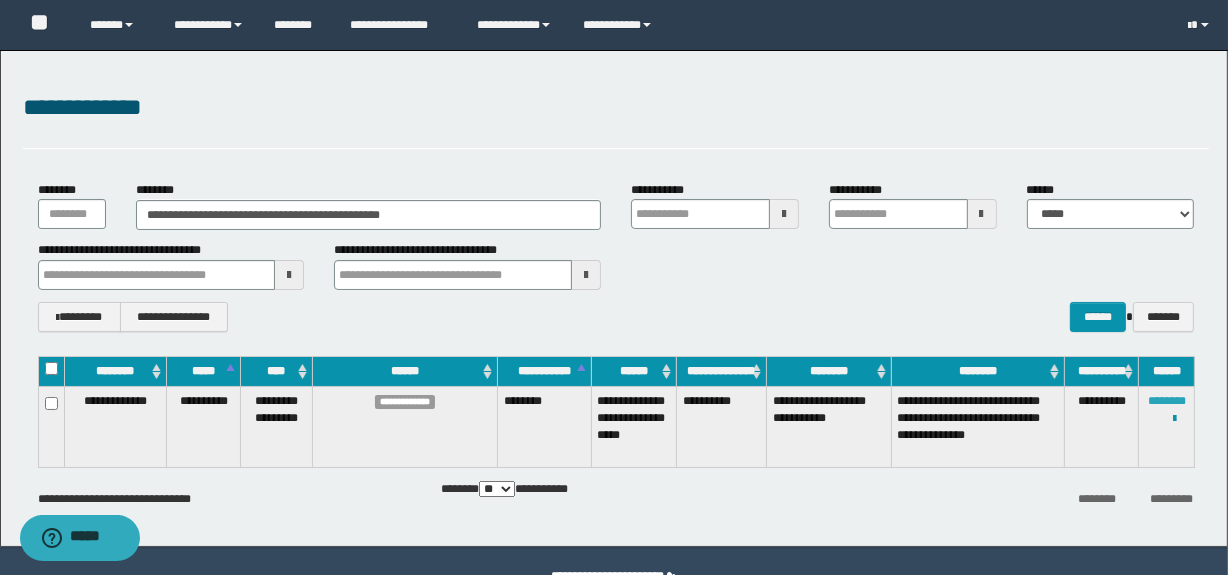 click on "********" at bounding box center (1167, 401) 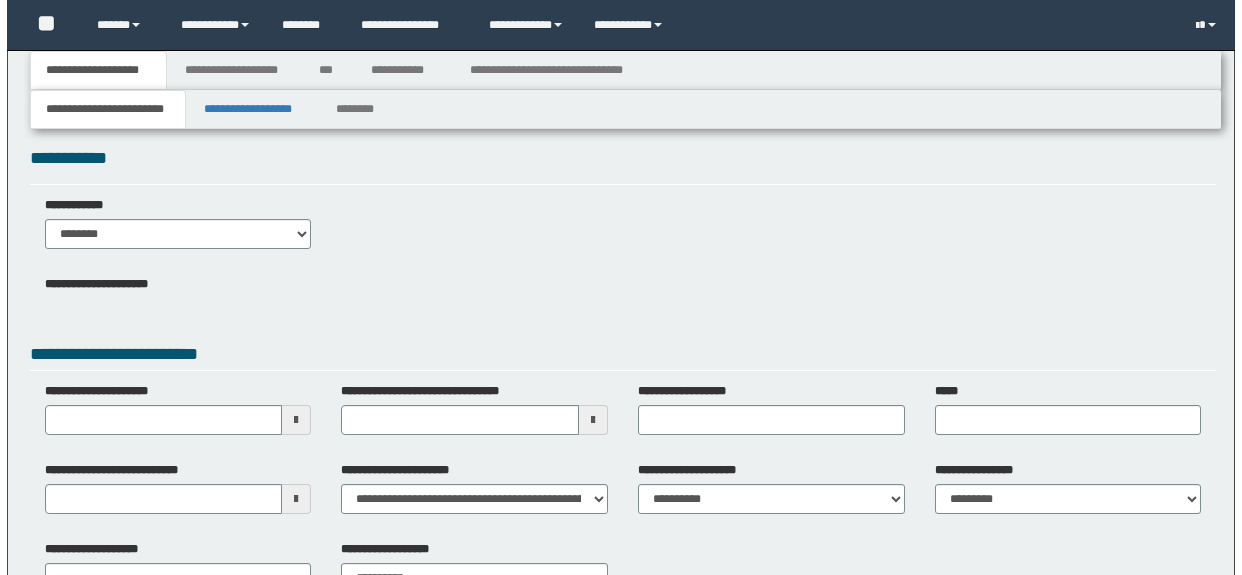 scroll, scrollTop: 0, scrollLeft: 0, axis: both 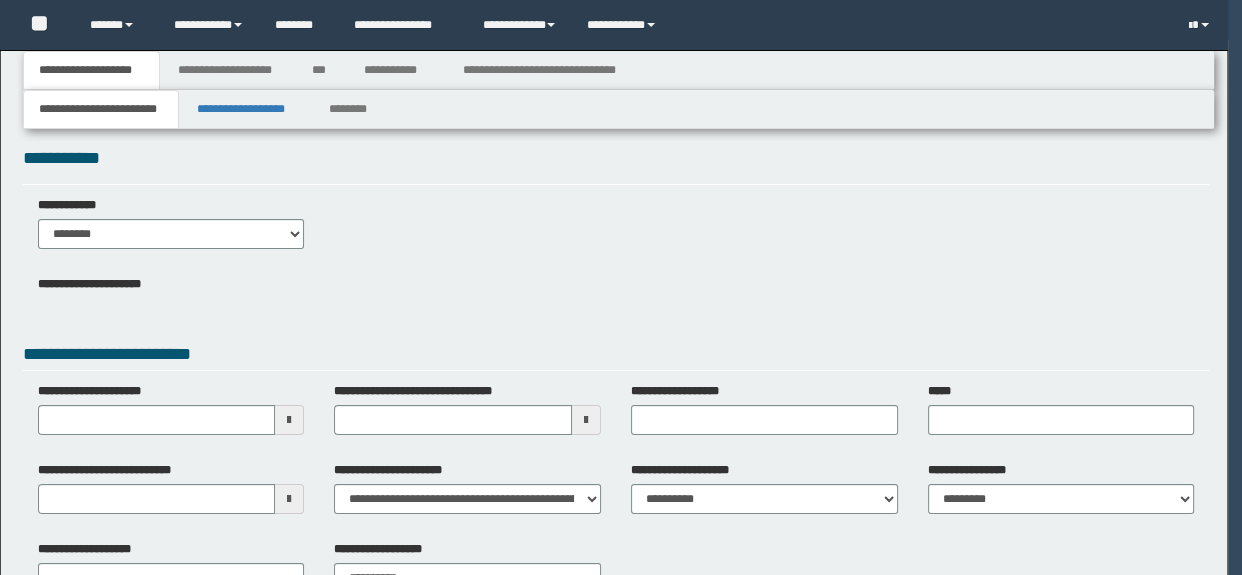 type 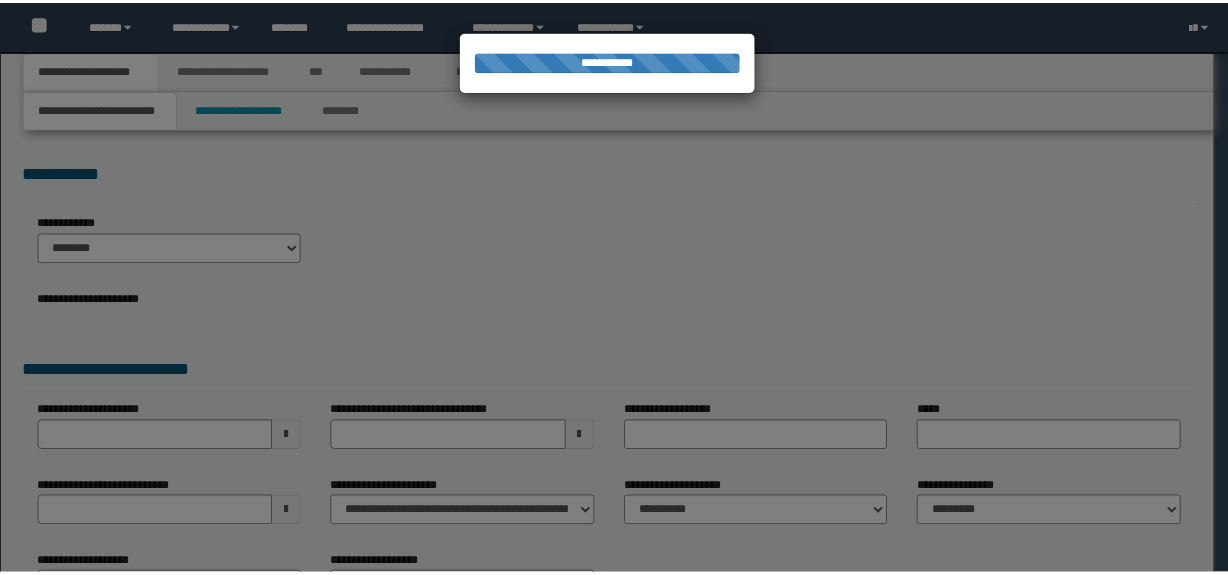 scroll, scrollTop: 0, scrollLeft: 0, axis: both 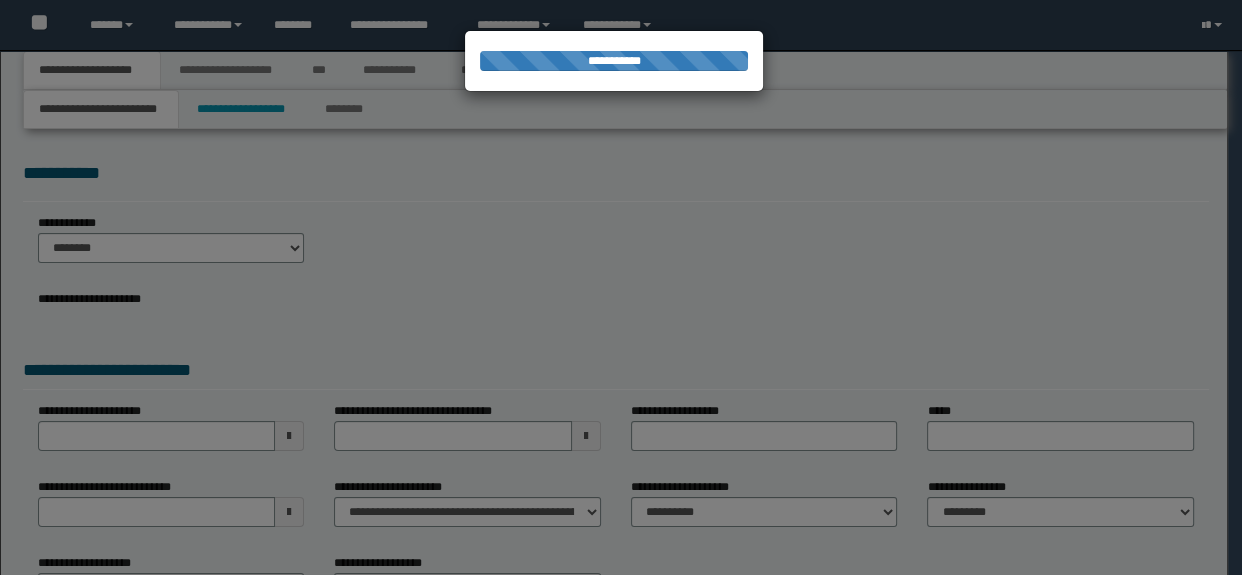 type on "**********" 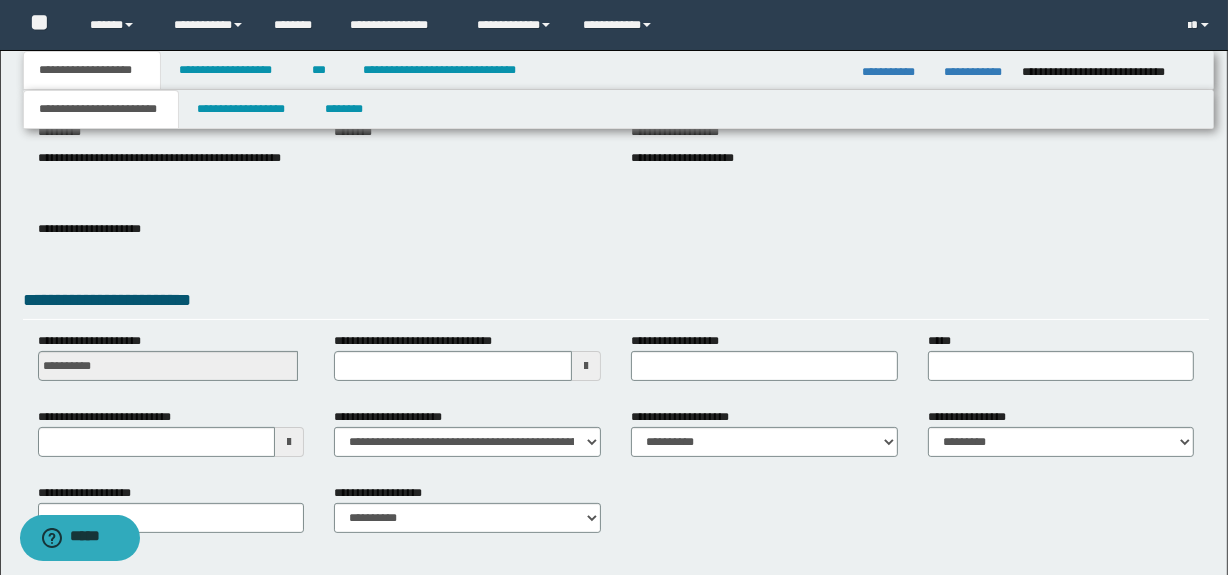 scroll, scrollTop: 326, scrollLeft: 0, axis: vertical 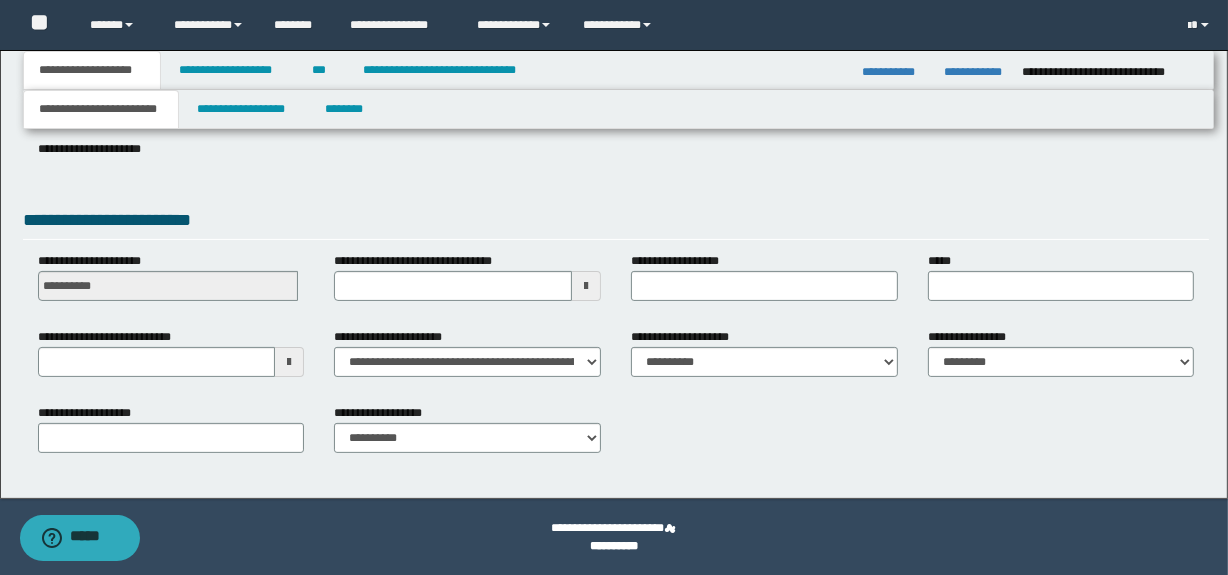 click at bounding box center (289, 362) 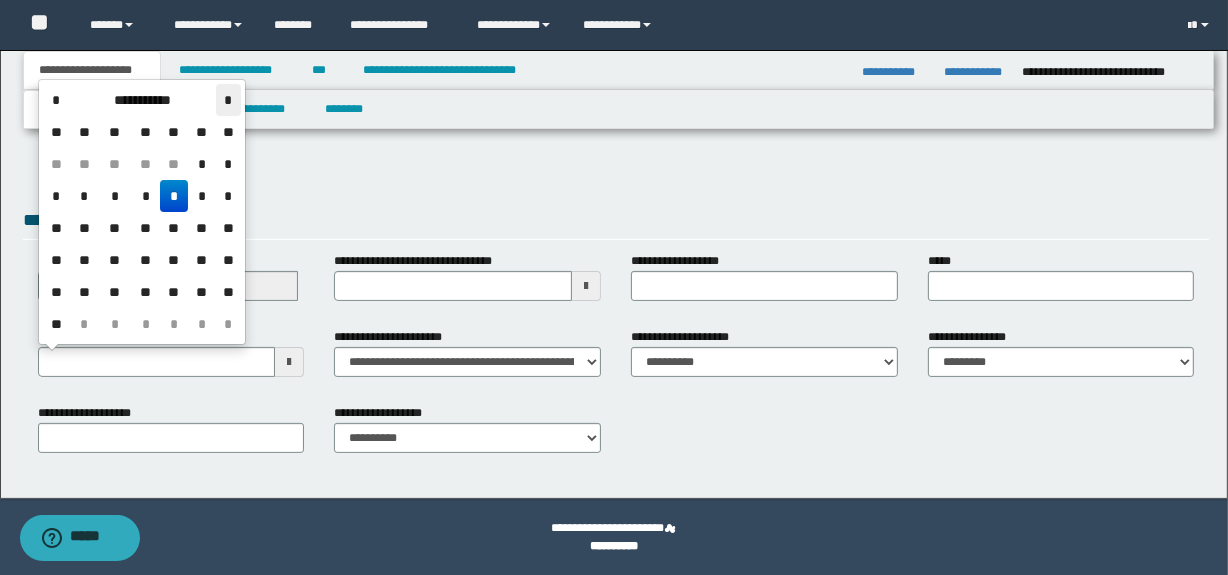 click on "*" at bounding box center (228, 100) 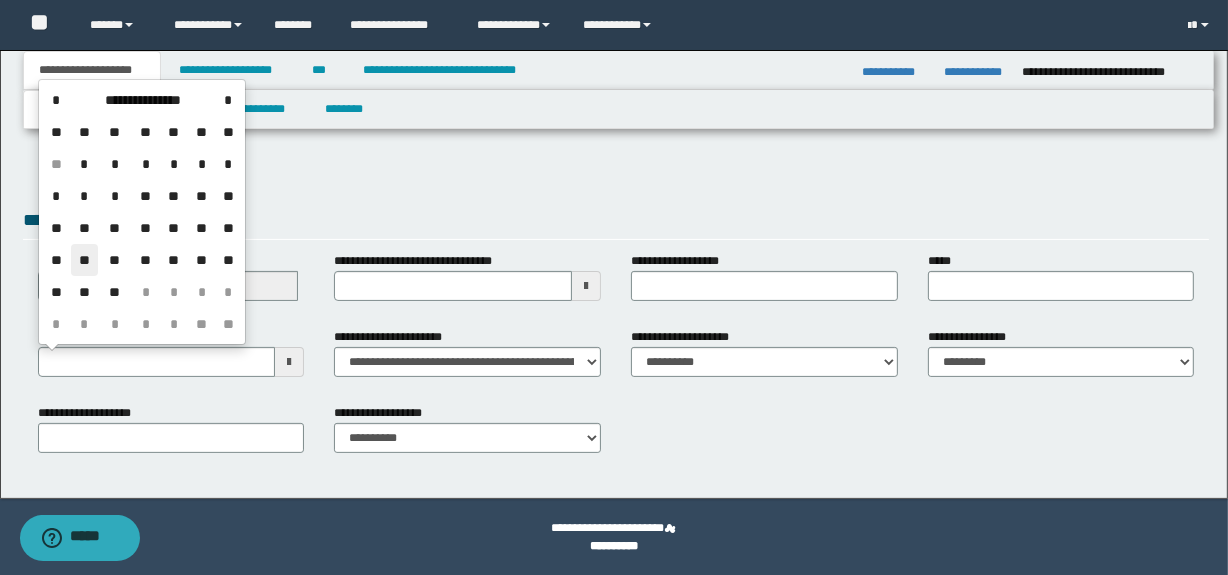 click on "**" at bounding box center (85, 260) 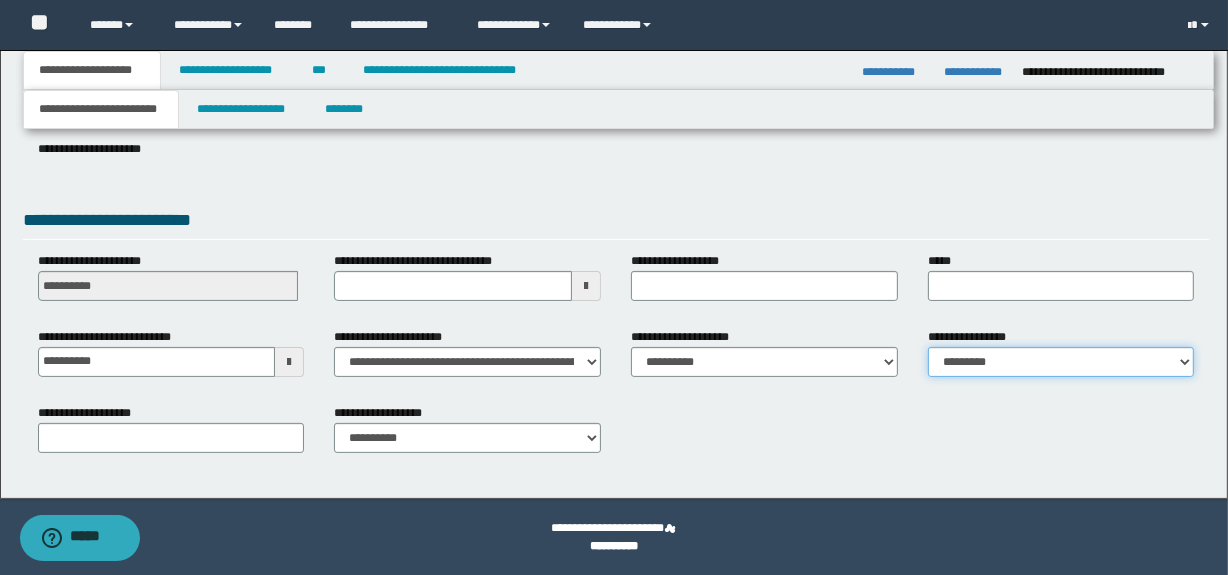 click on "**********" at bounding box center (1061, 362) 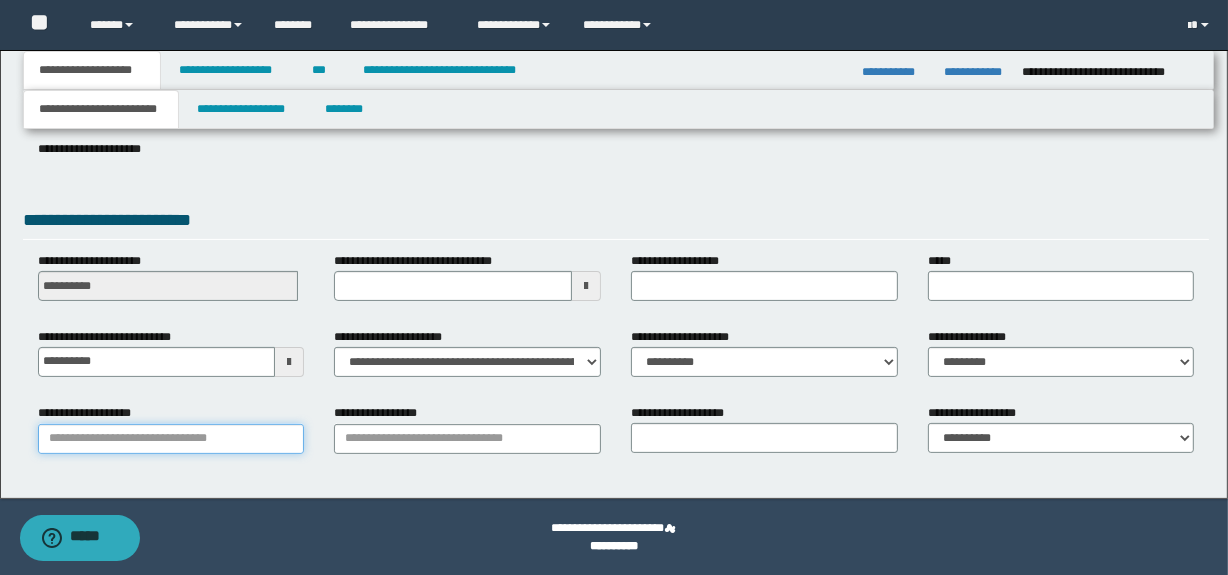 click on "**********" at bounding box center (171, 439) 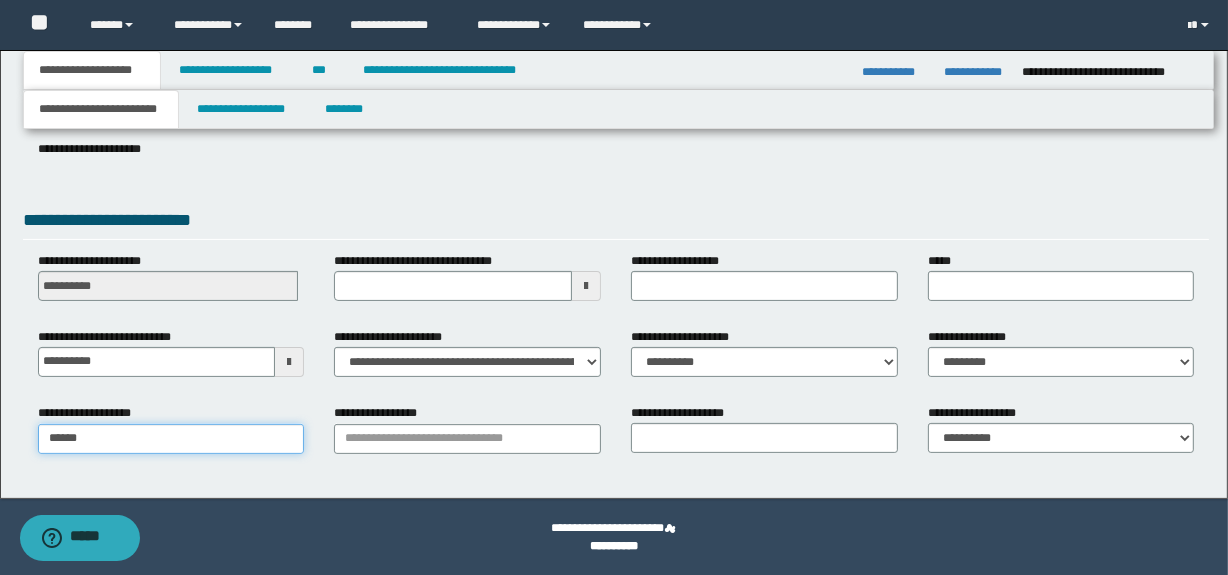 type on "*******" 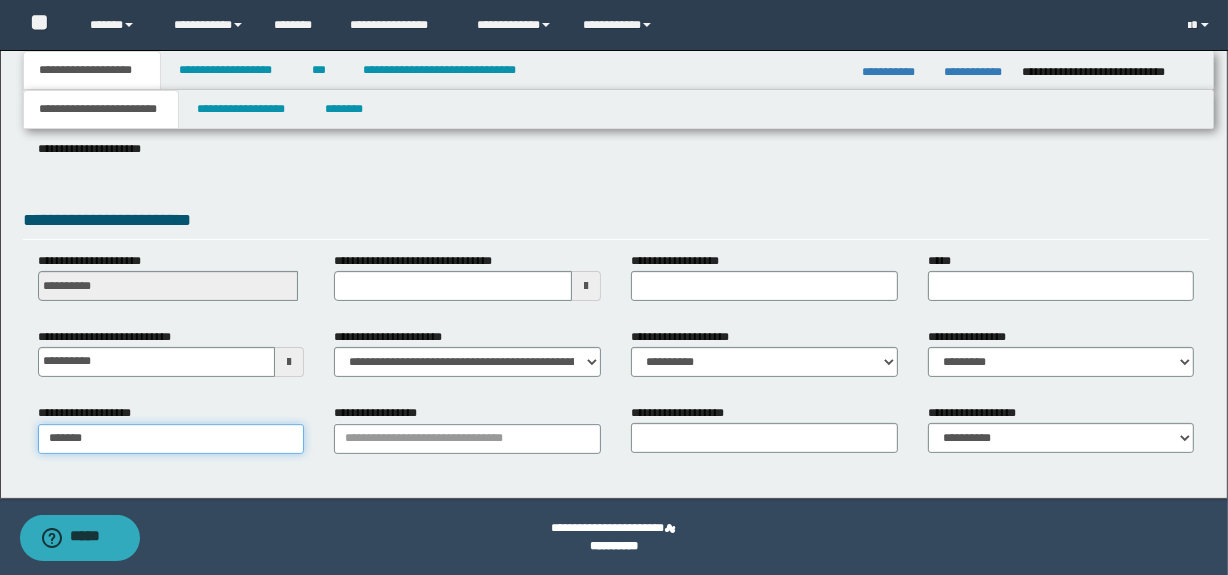 type on "********" 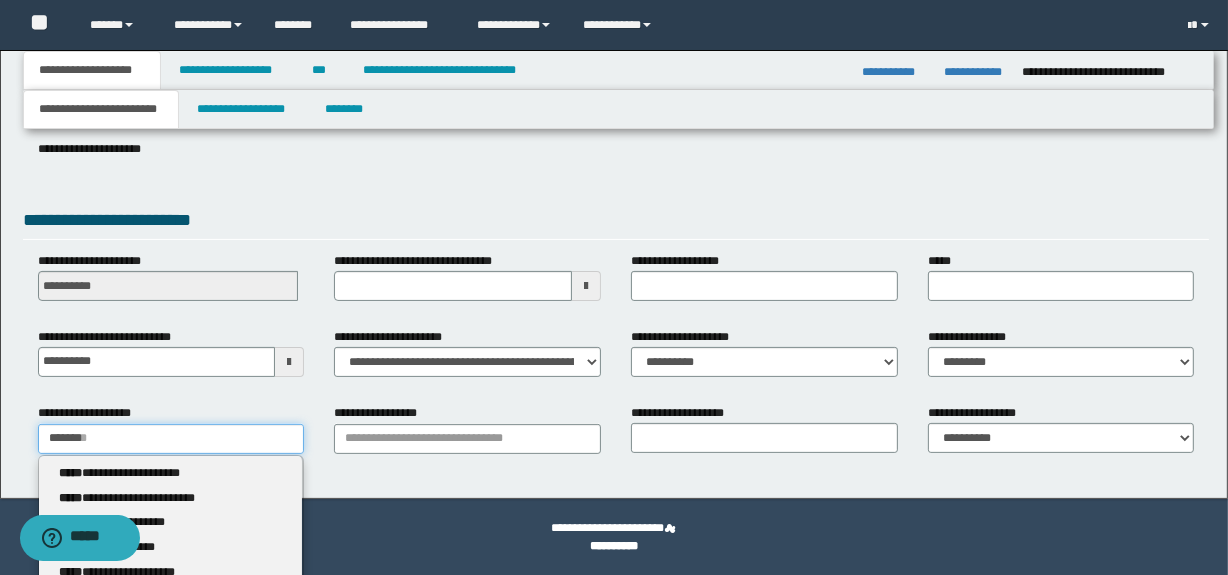 type on "*******" 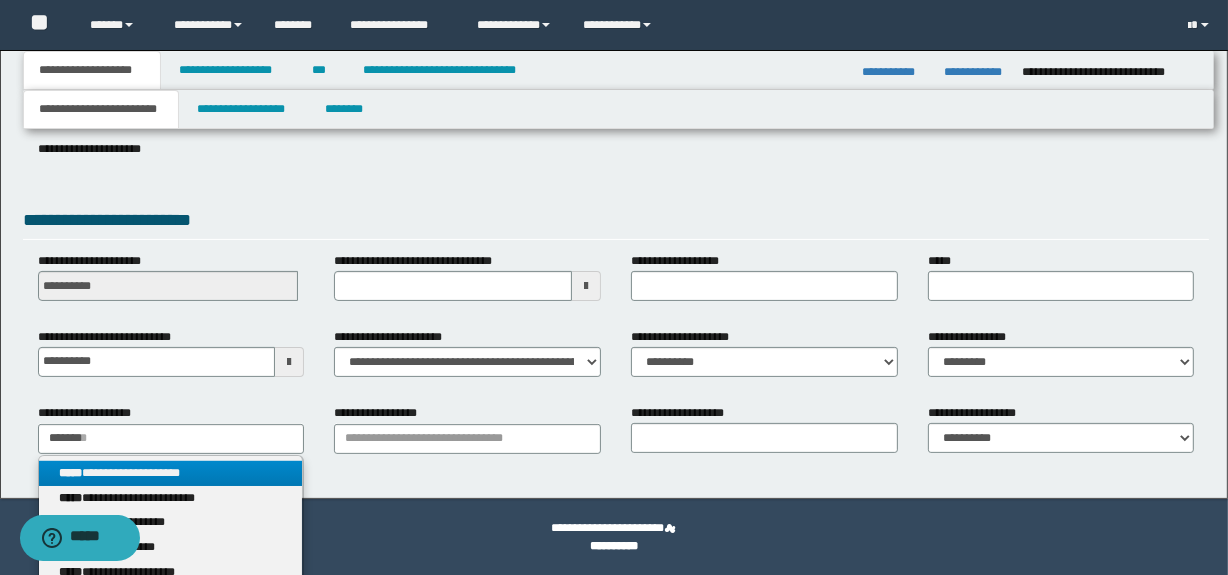 click on "**********" at bounding box center [171, 473] 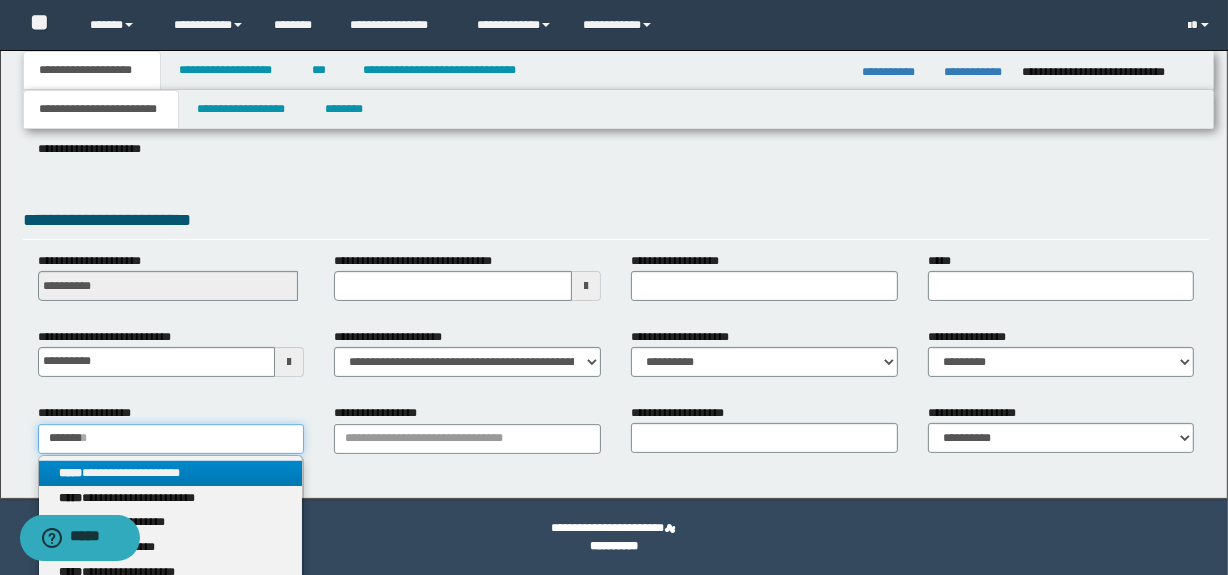 type 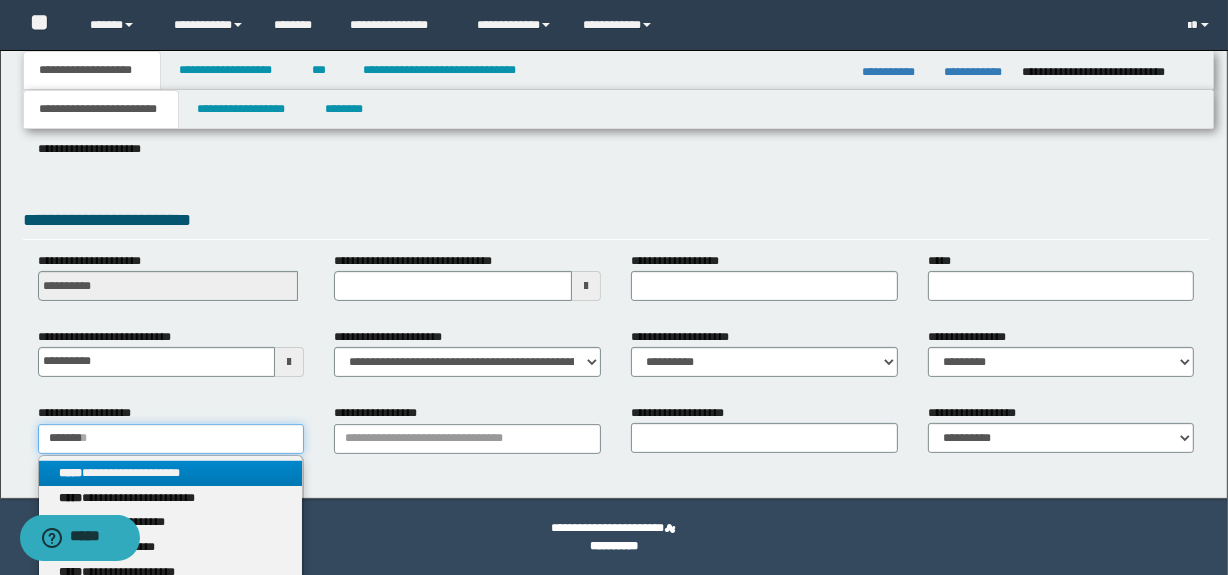 type on "********" 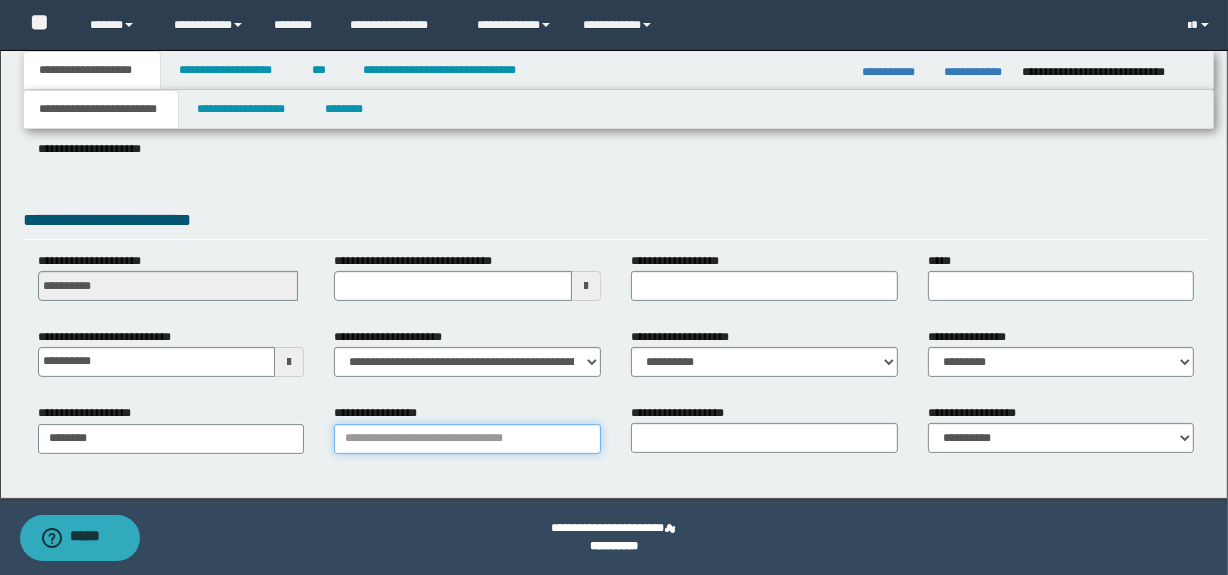 click on "**********" at bounding box center (467, 439) 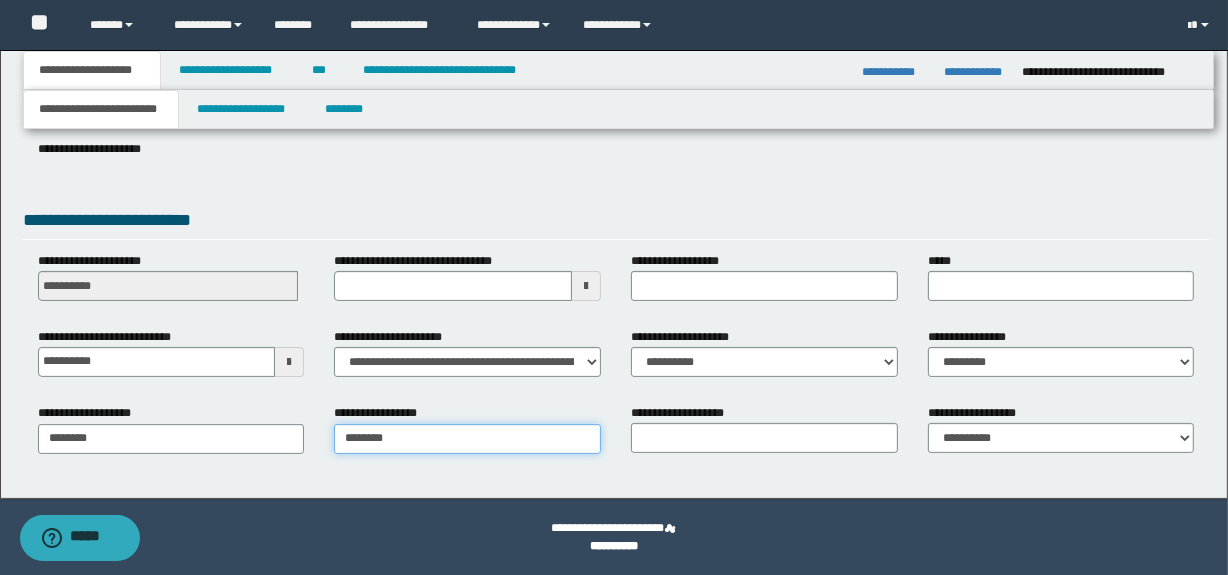 type on "*********" 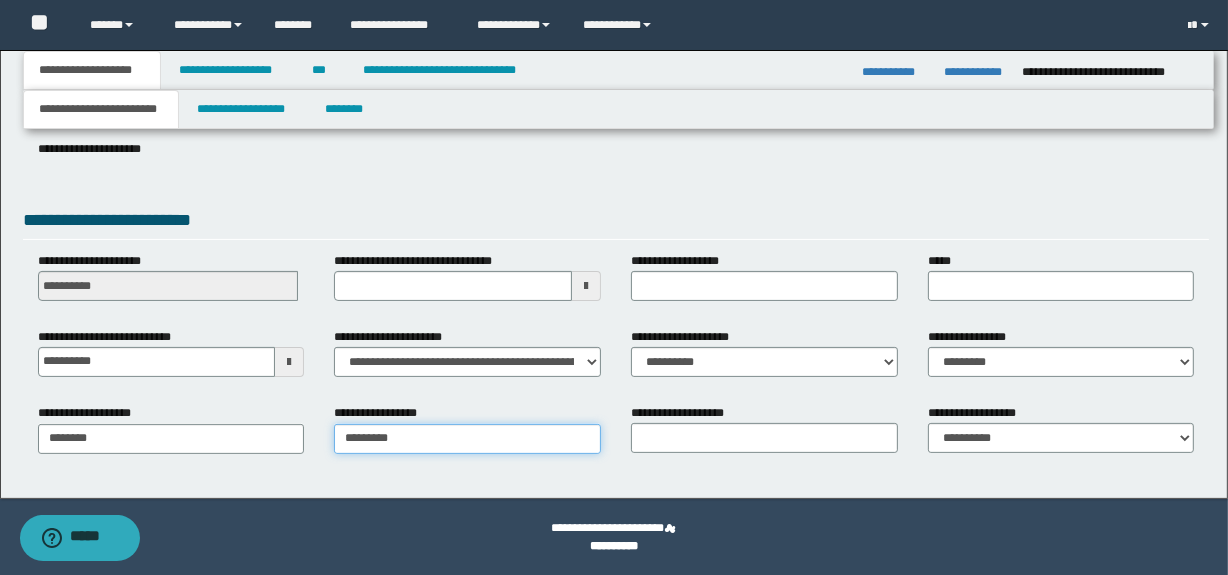 type on "*********" 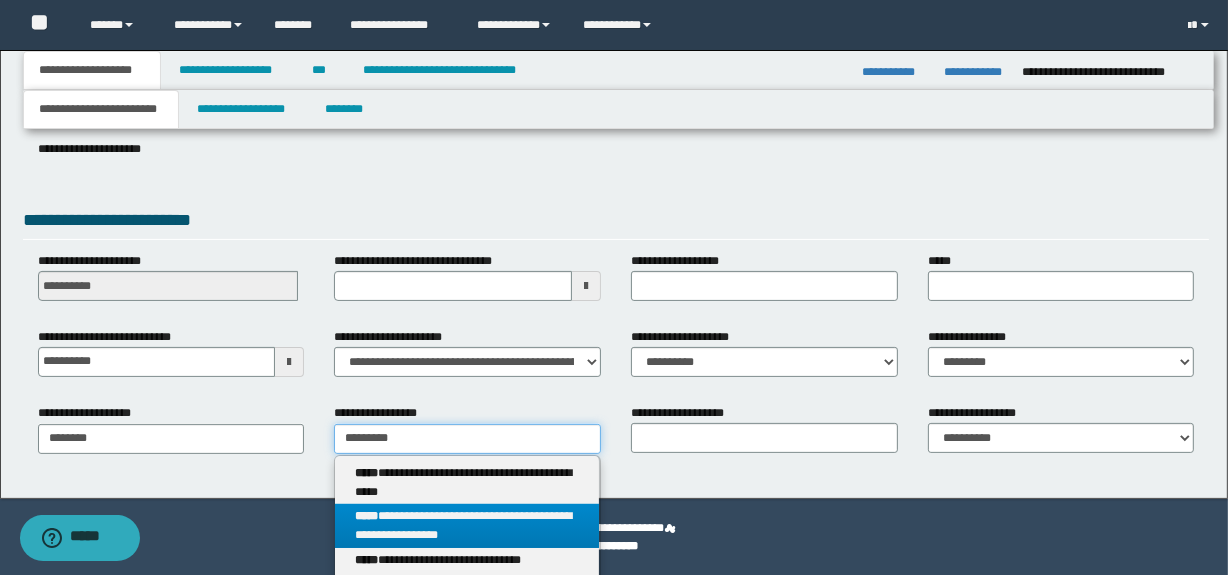 type on "*********" 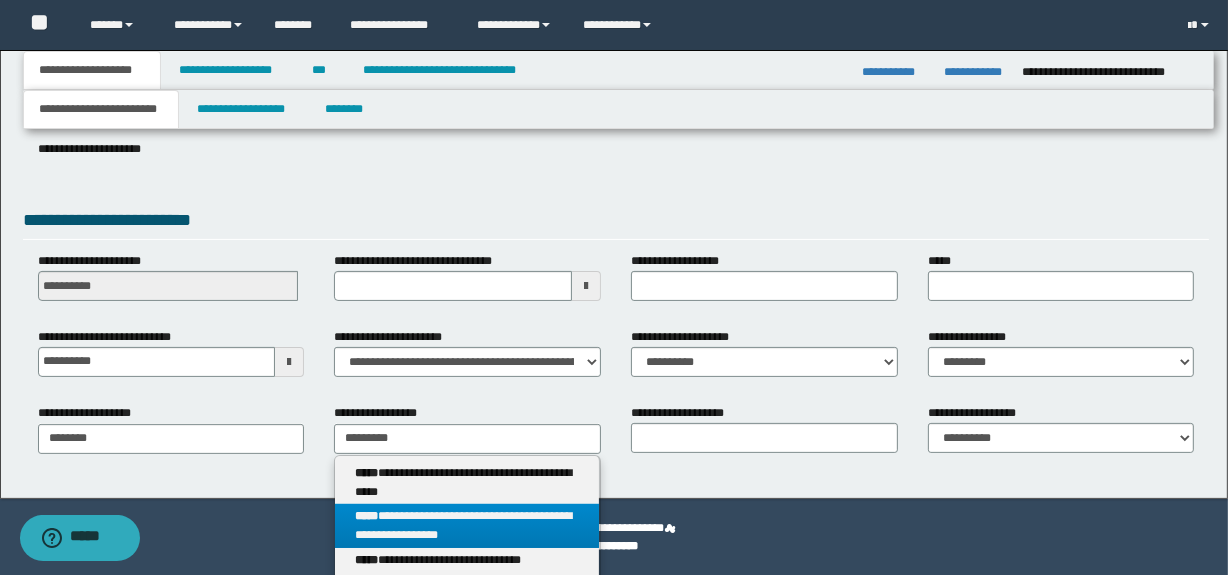 click on "**********" at bounding box center [467, 526] 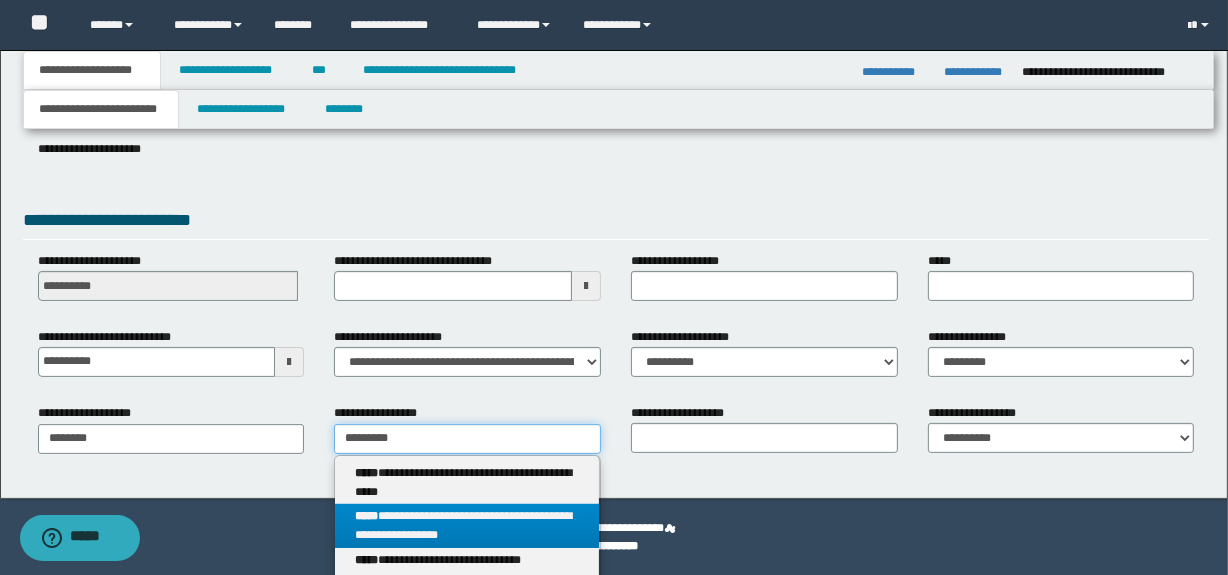 type 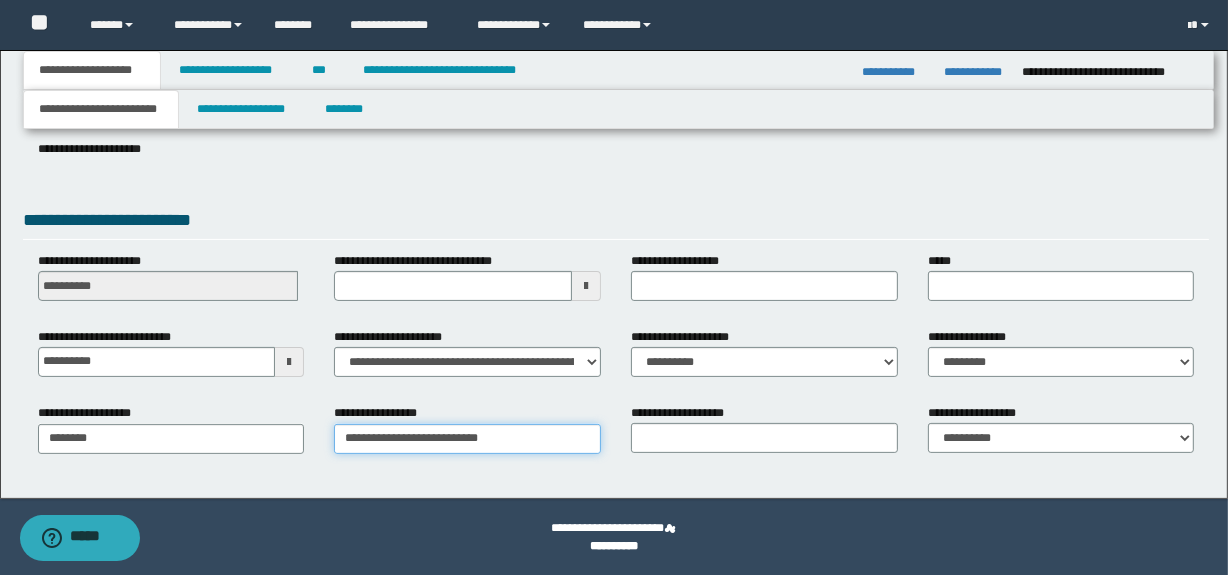 type 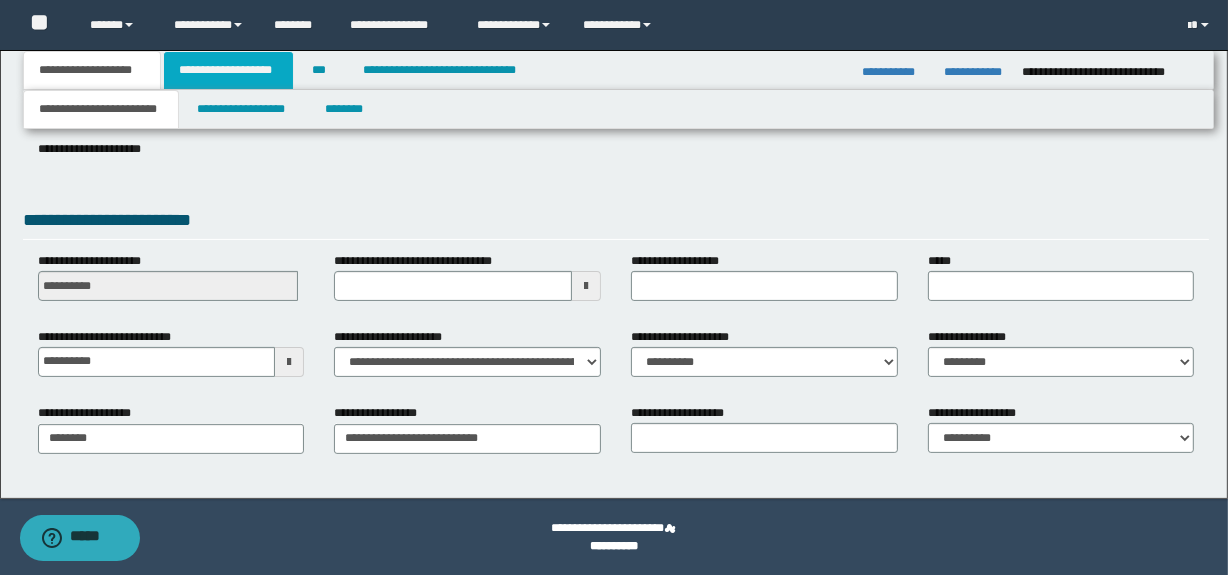 click on "**********" at bounding box center (228, 70) 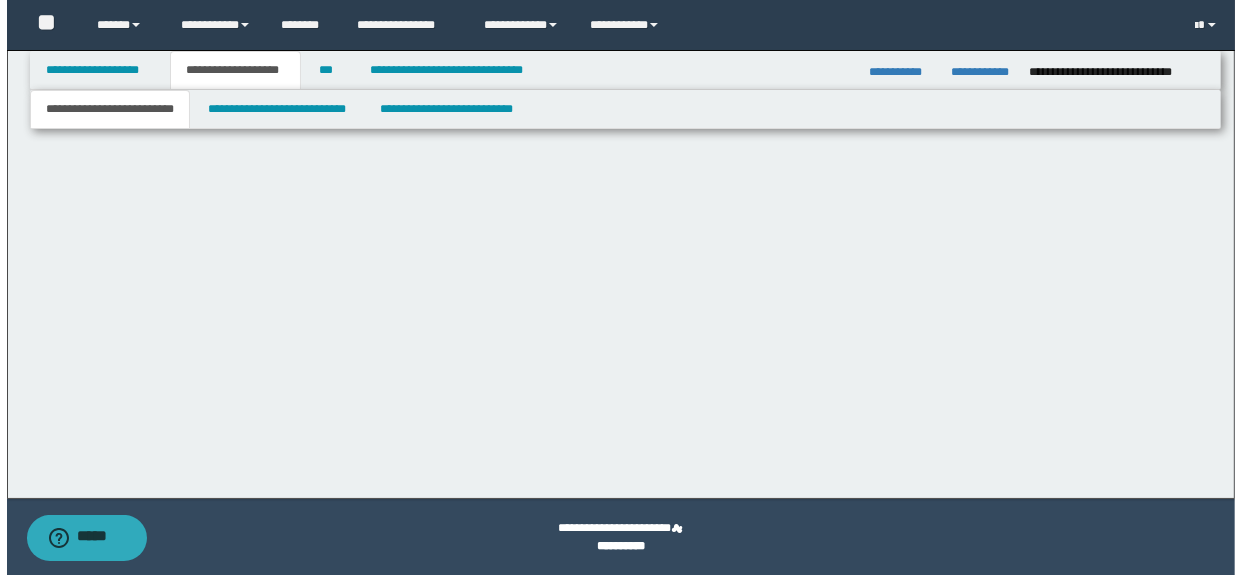 scroll, scrollTop: 0, scrollLeft: 0, axis: both 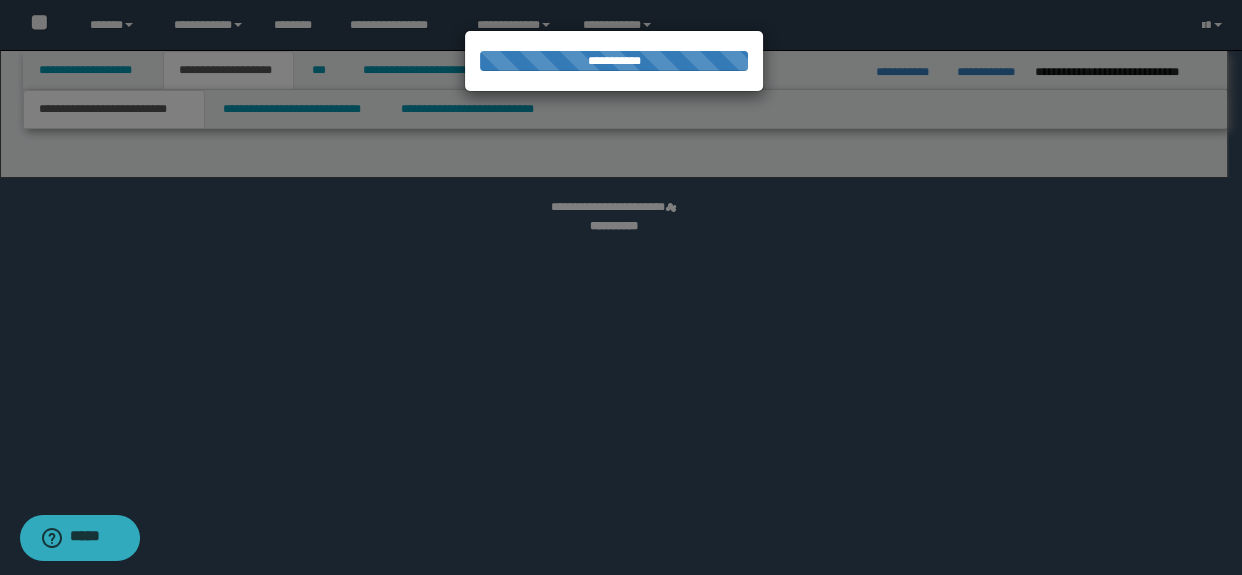 click at bounding box center (621, 287) 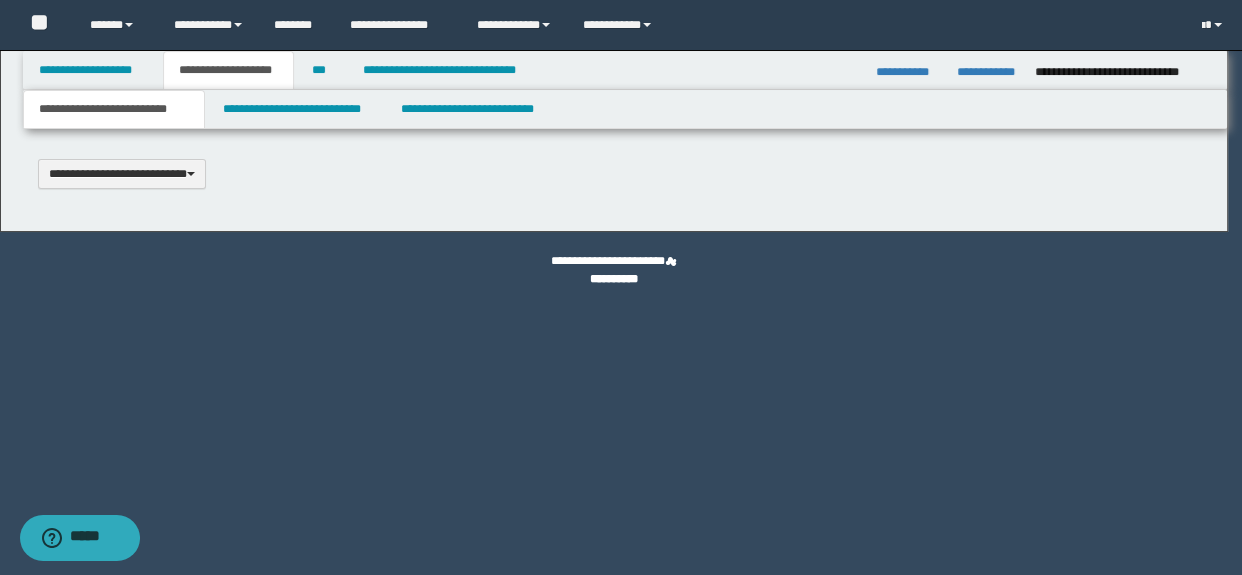 scroll, scrollTop: 0, scrollLeft: 0, axis: both 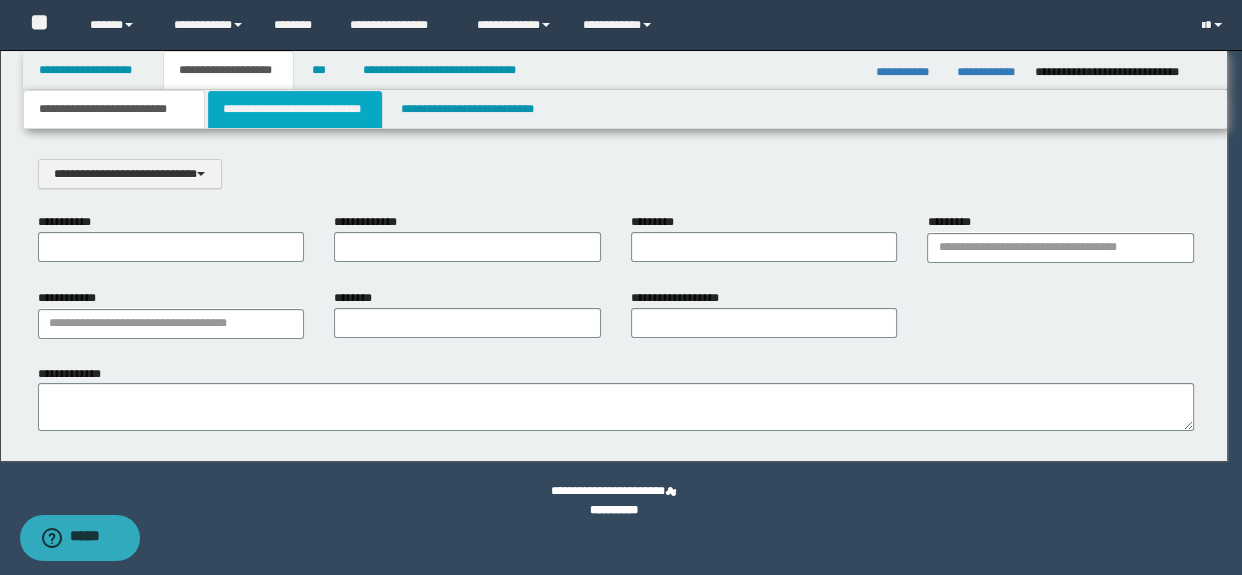 click on "**********" at bounding box center (294, 109) 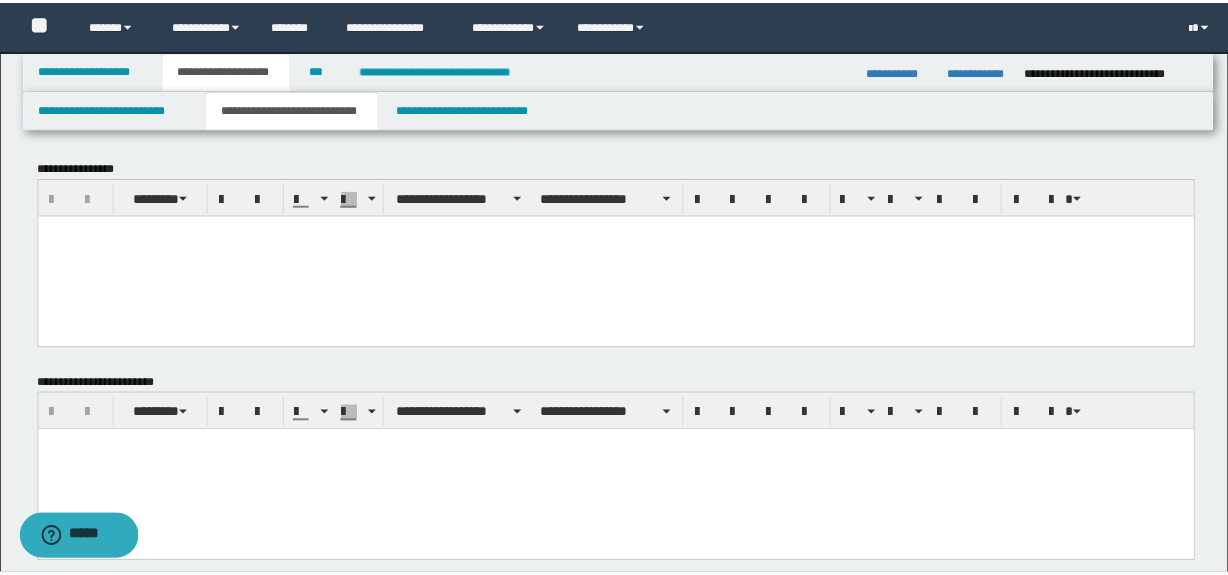 scroll, scrollTop: 0, scrollLeft: 0, axis: both 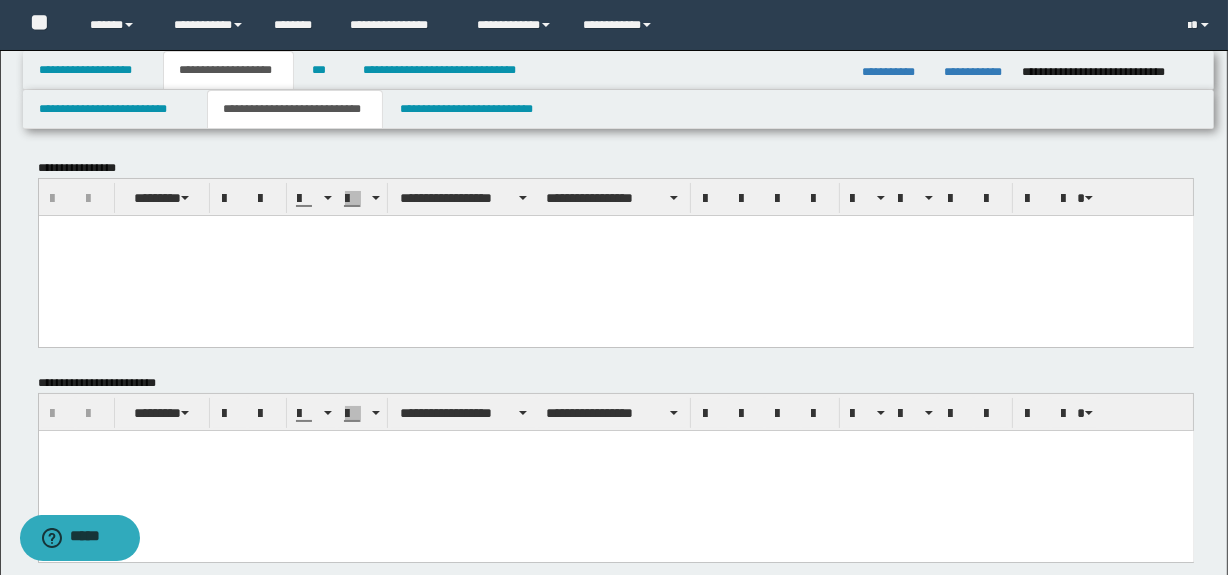 click at bounding box center (615, 255) 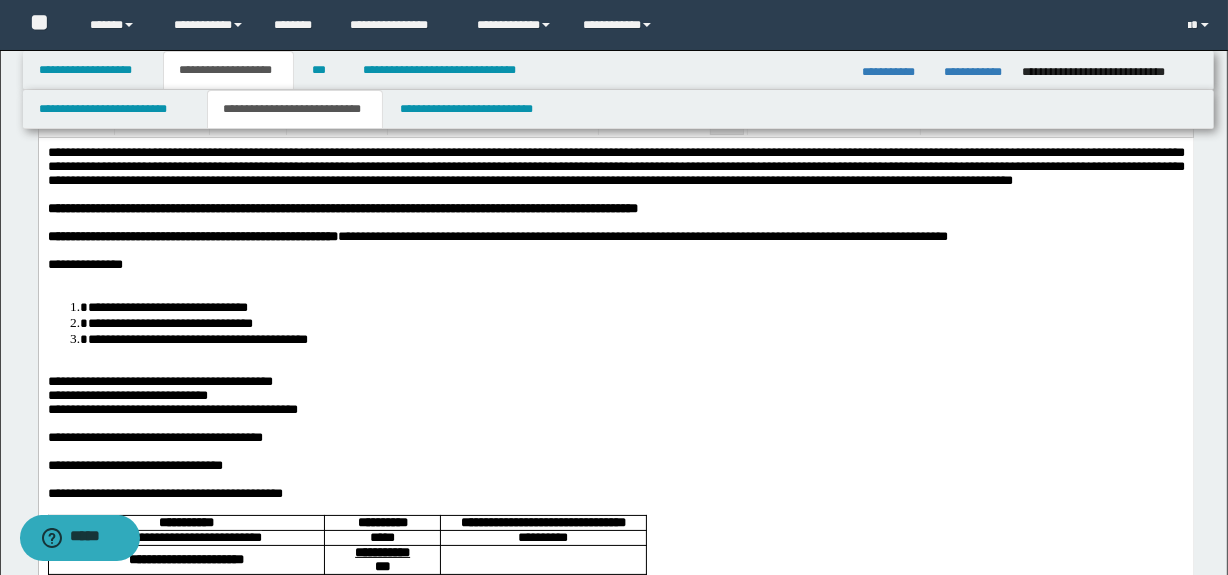 scroll, scrollTop: 90, scrollLeft: 0, axis: vertical 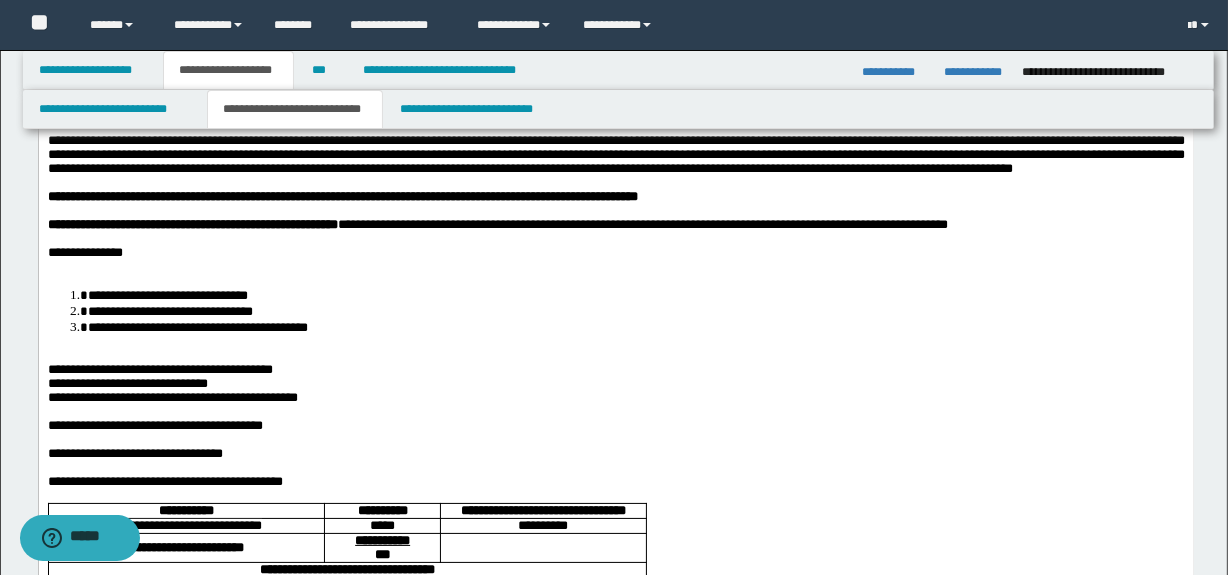 click at bounding box center [615, 266] 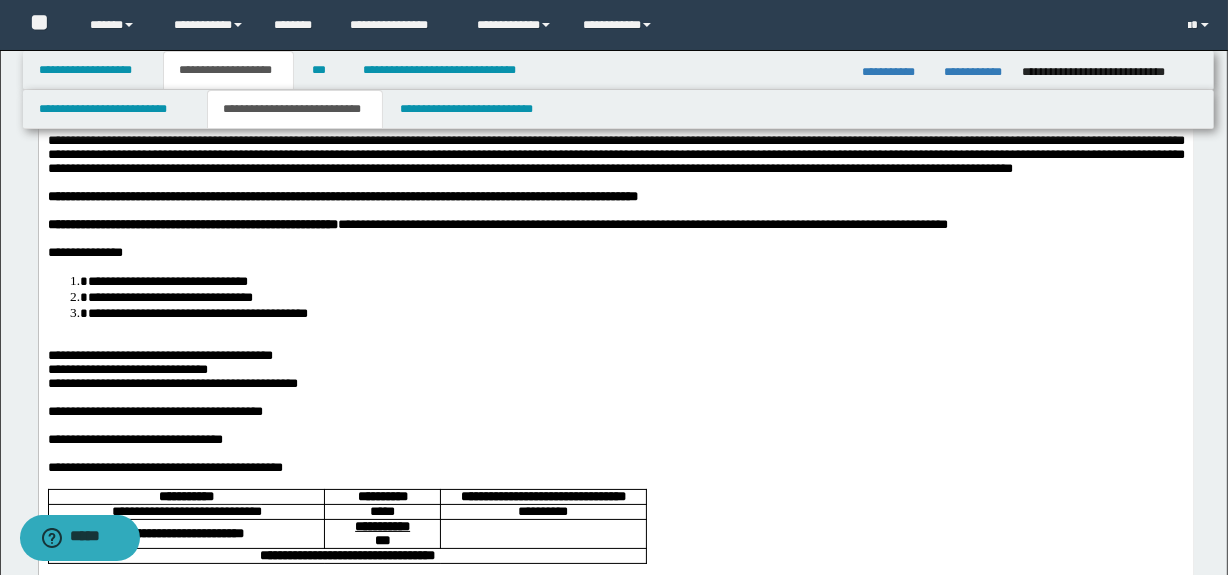 click on "**********" at bounding box center (615, 800) 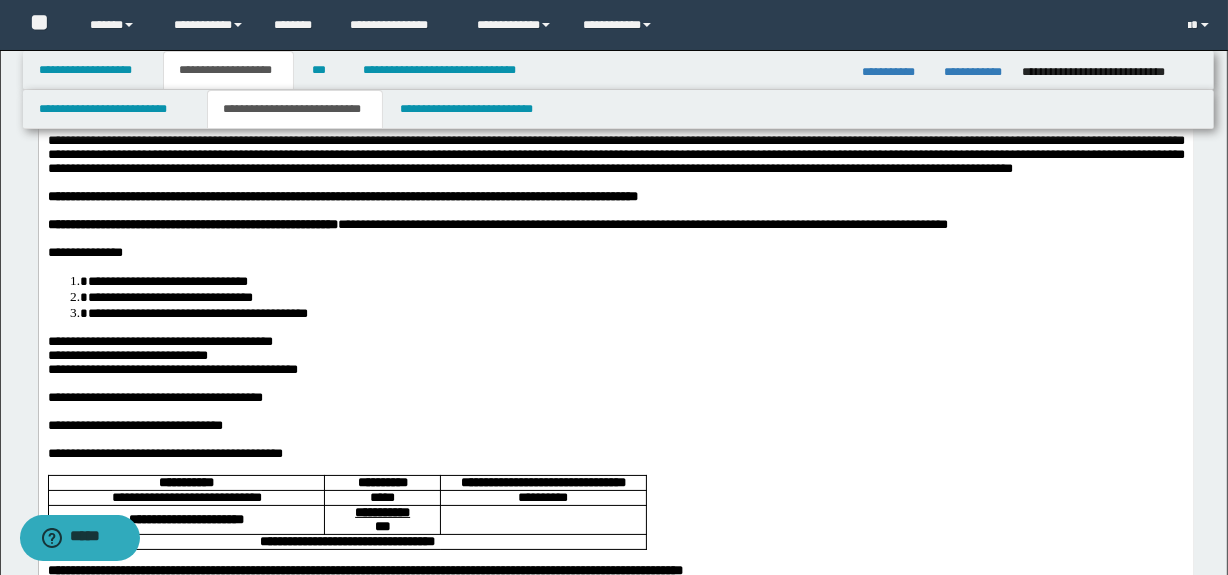 click on "**********" at bounding box center [159, 340] 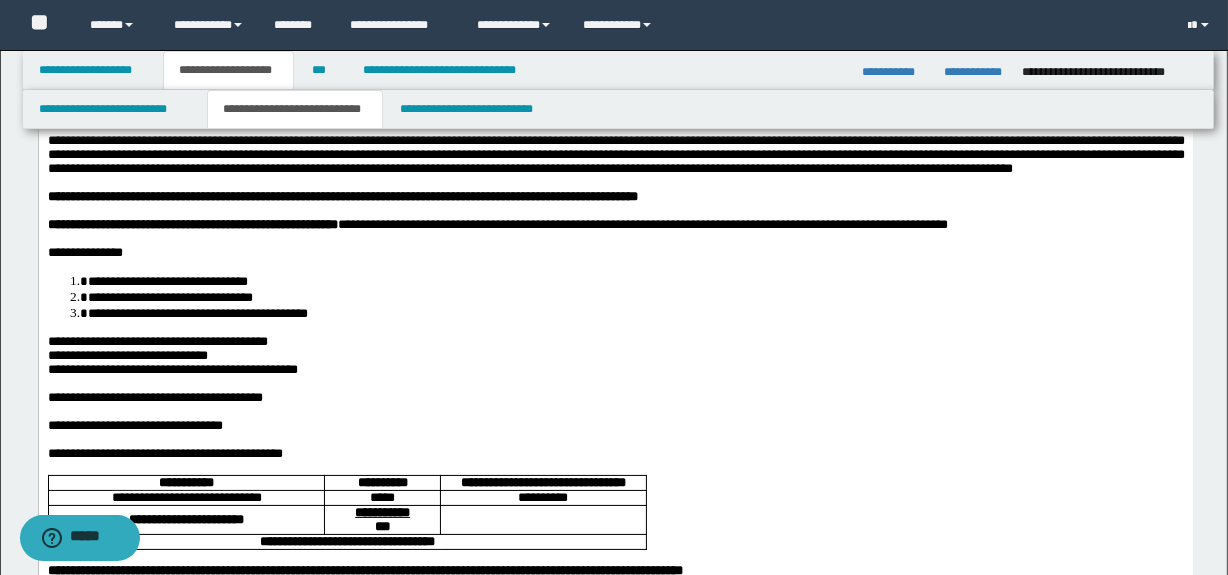 drag, startPoint x: 226, startPoint y: 389, endPoint x: 224, endPoint y: 404, distance: 15.132746 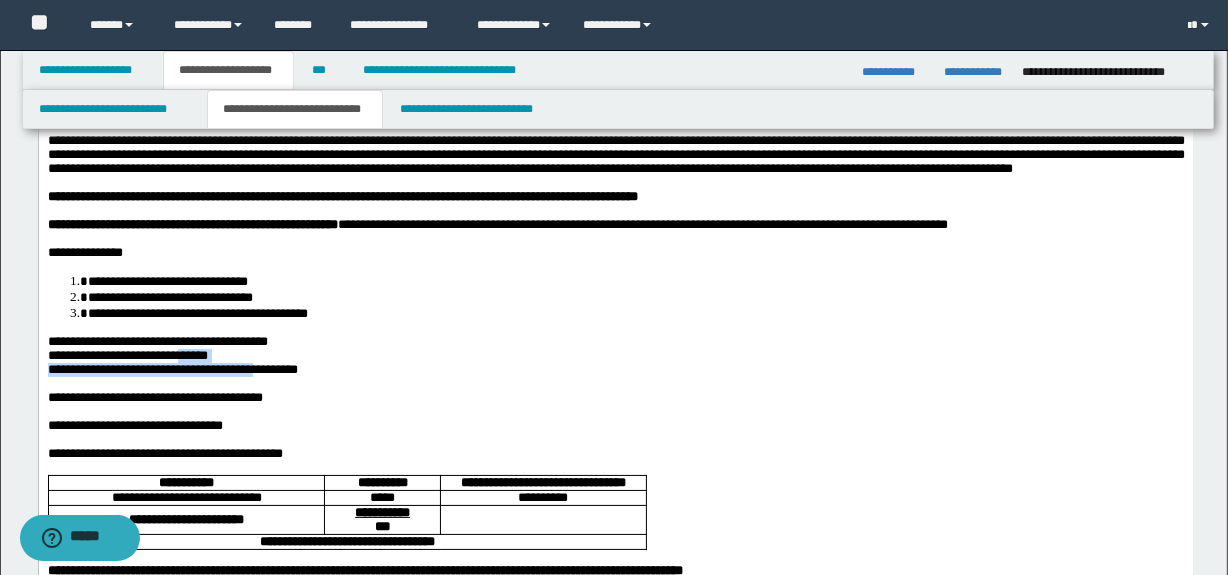 click on "**********" at bounding box center [172, 368] 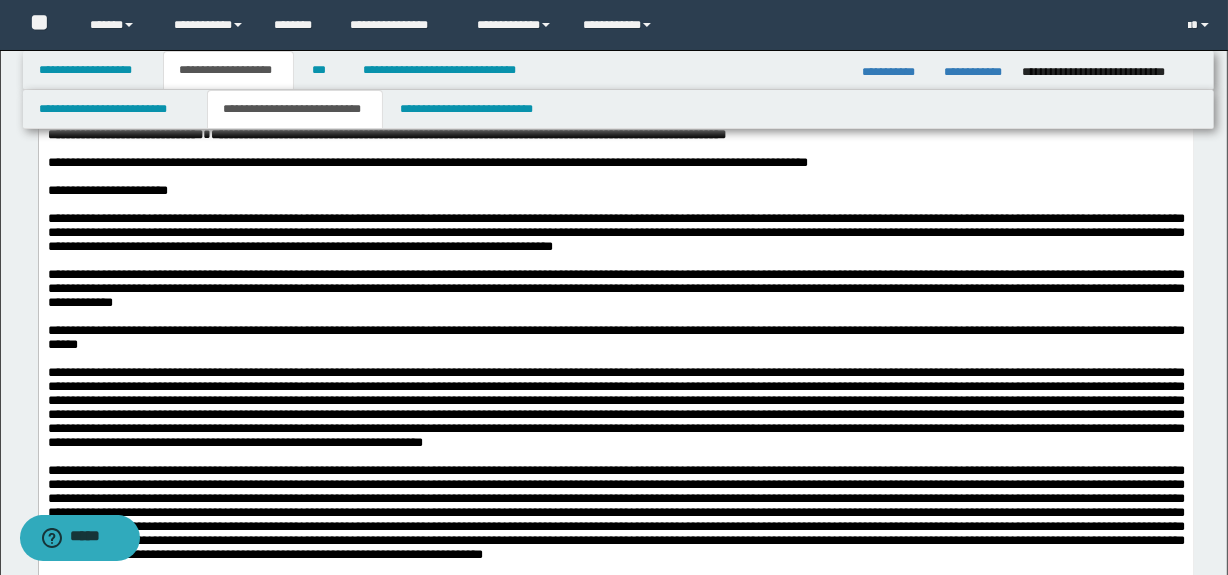scroll, scrollTop: 727, scrollLeft: 0, axis: vertical 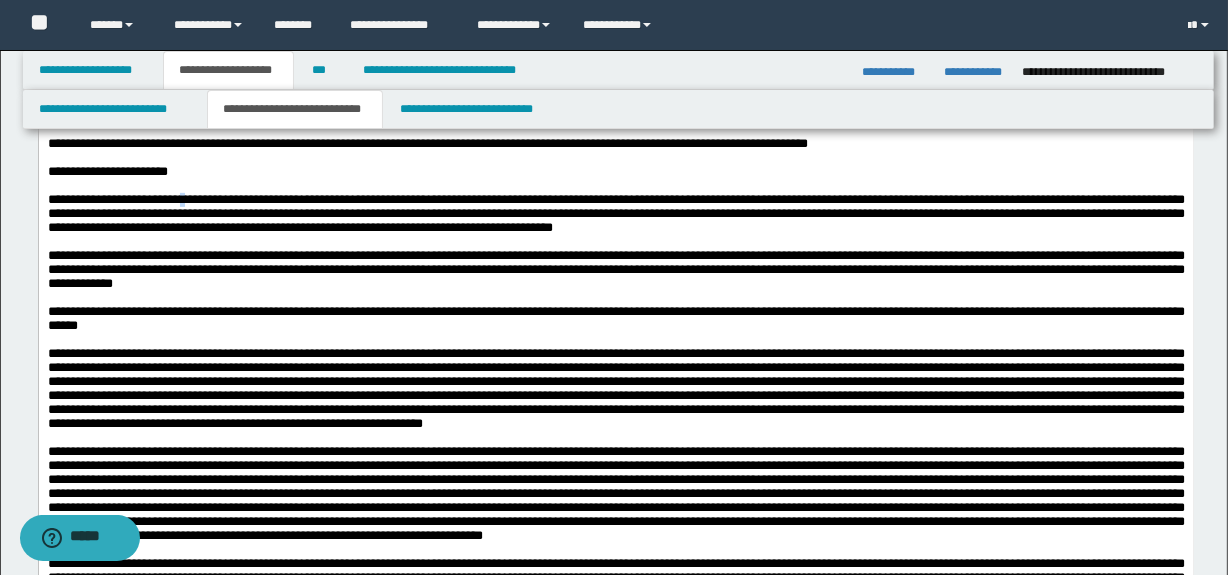 click on "**********" at bounding box center (615, 213) 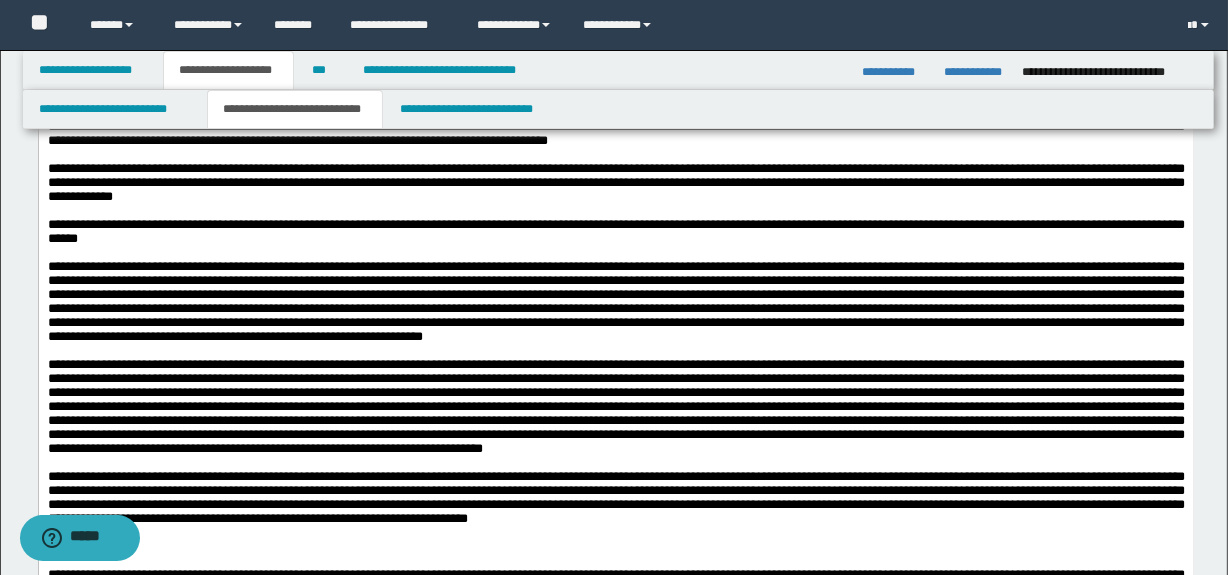 scroll, scrollTop: 818, scrollLeft: 0, axis: vertical 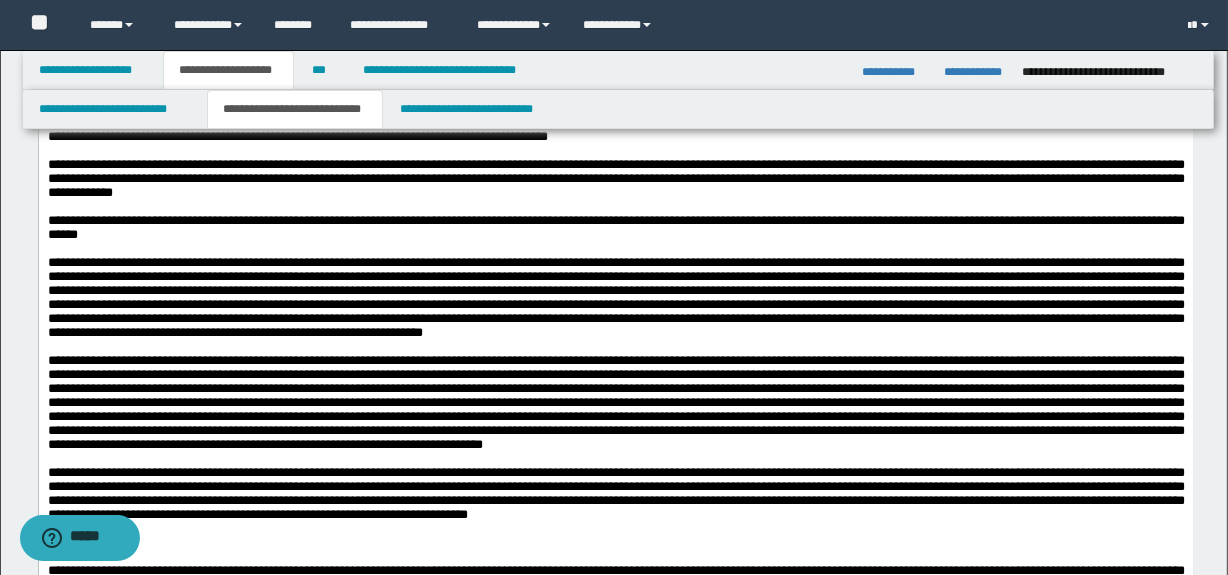 drag, startPoint x: 699, startPoint y: 412, endPoint x: 563, endPoint y: 419, distance: 136.18002 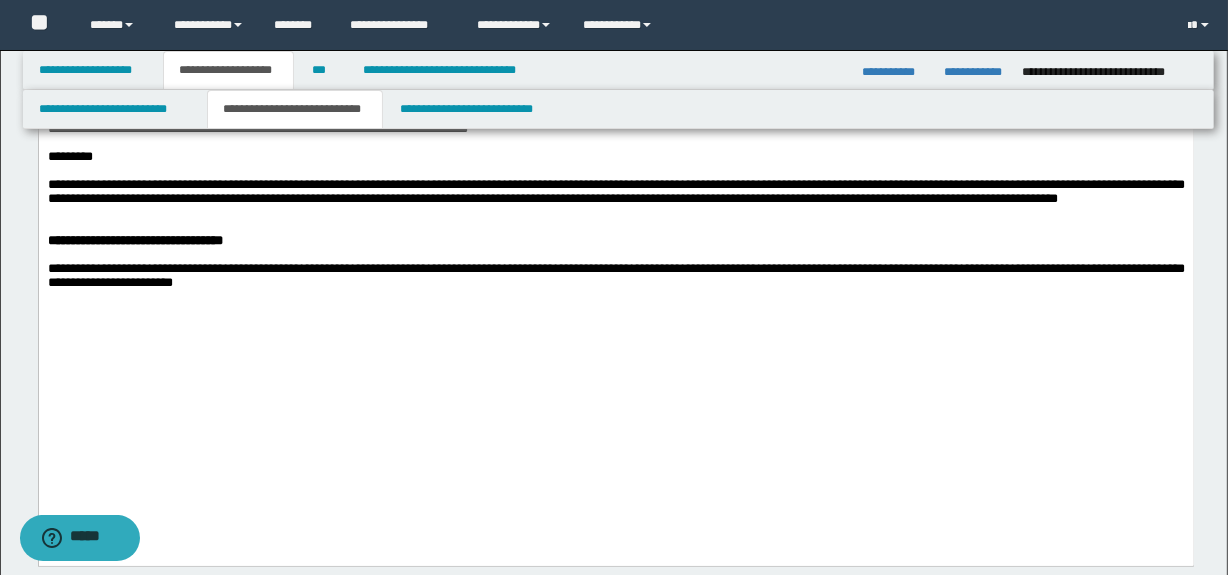 scroll, scrollTop: 1211, scrollLeft: 0, axis: vertical 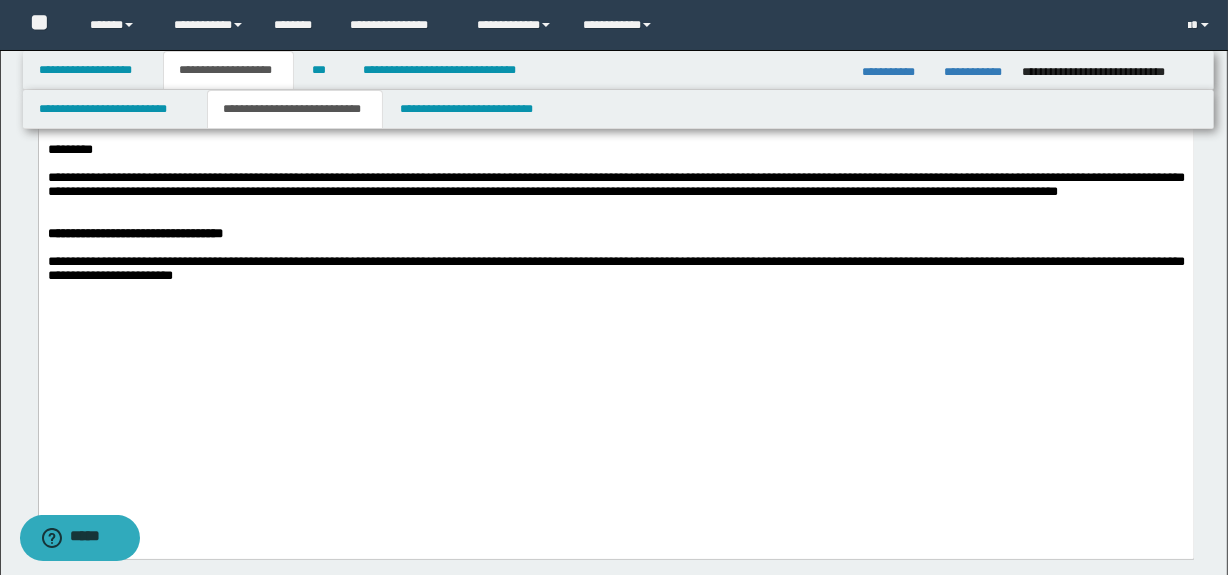 click at bounding box center (615, 220) 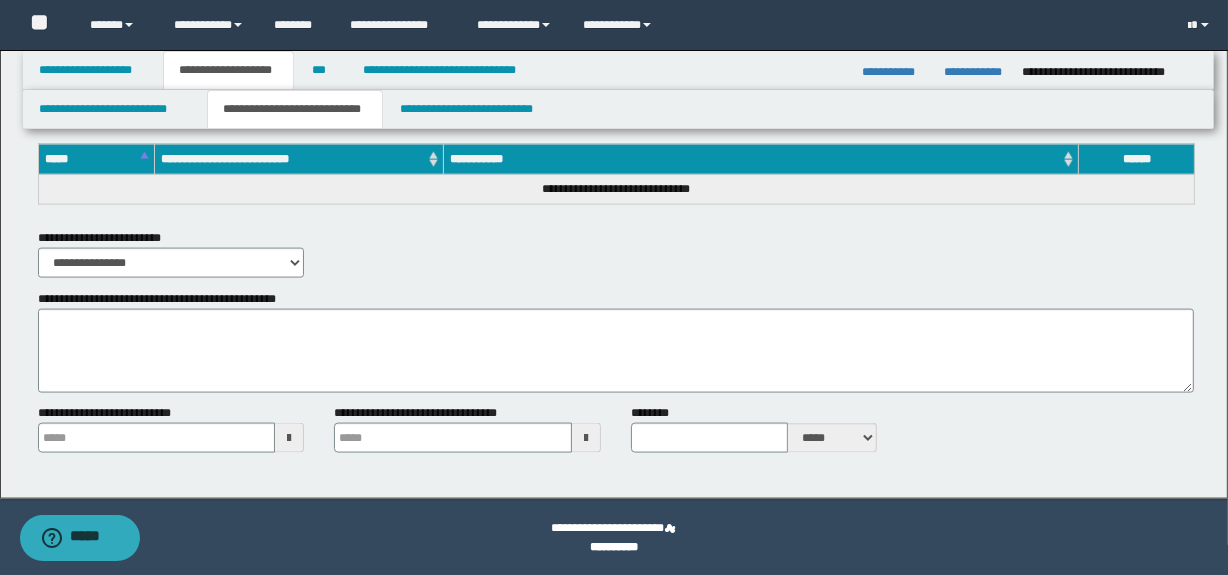 scroll, scrollTop: 2505, scrollLeft: 0, axis: vertical 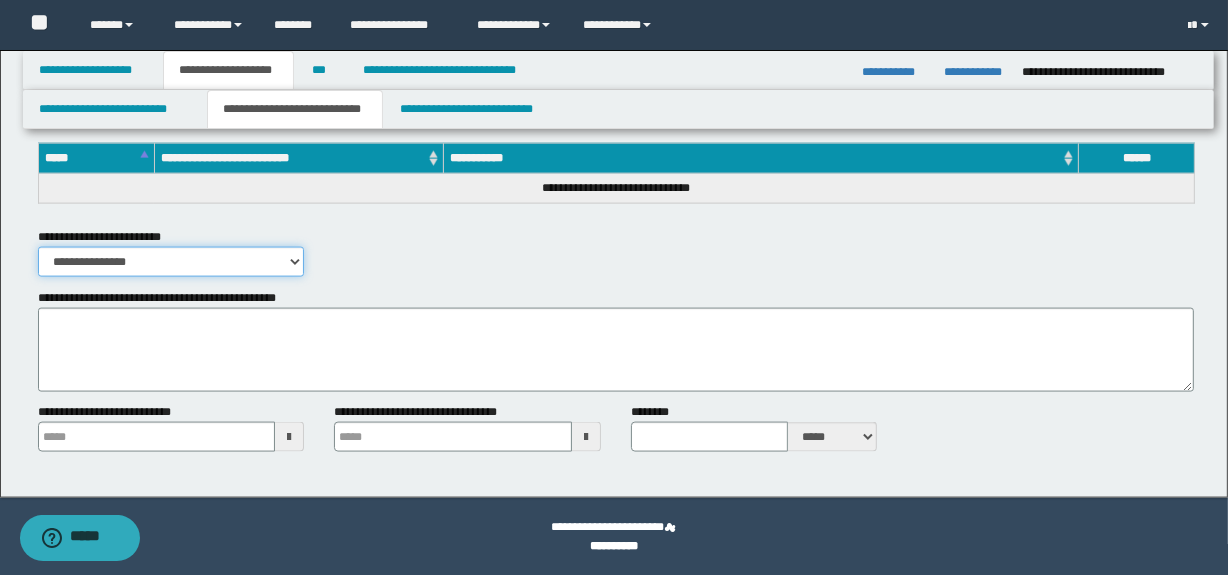 click on "**********" at bounding box center (171, 262) 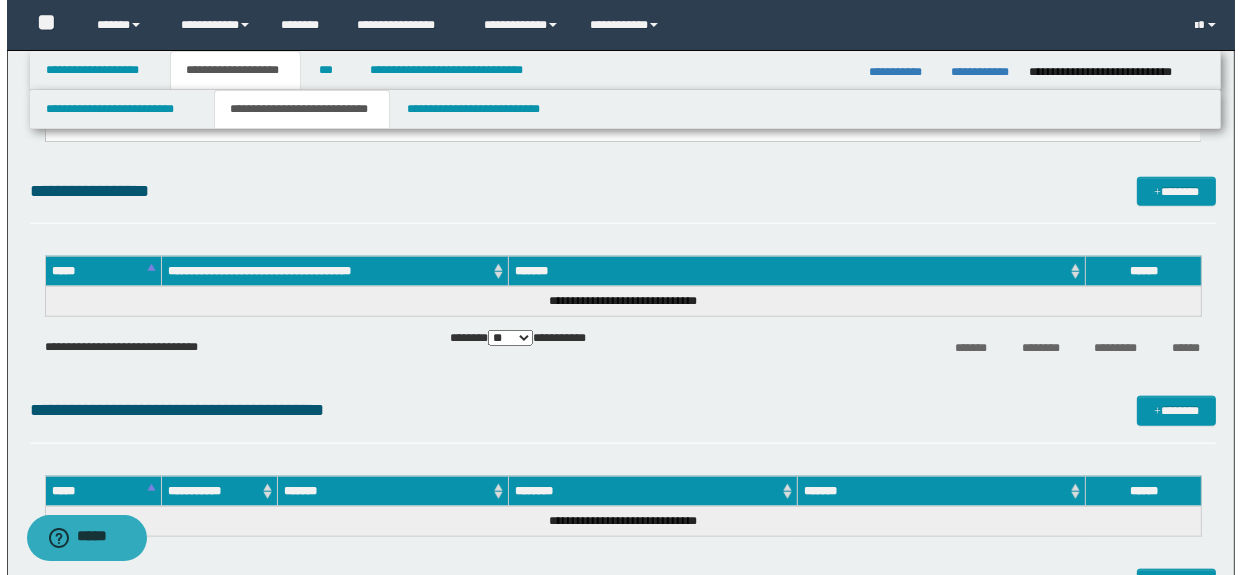 scroll, scrollTop: 1839, scrollLeft: 0, axis: vertical 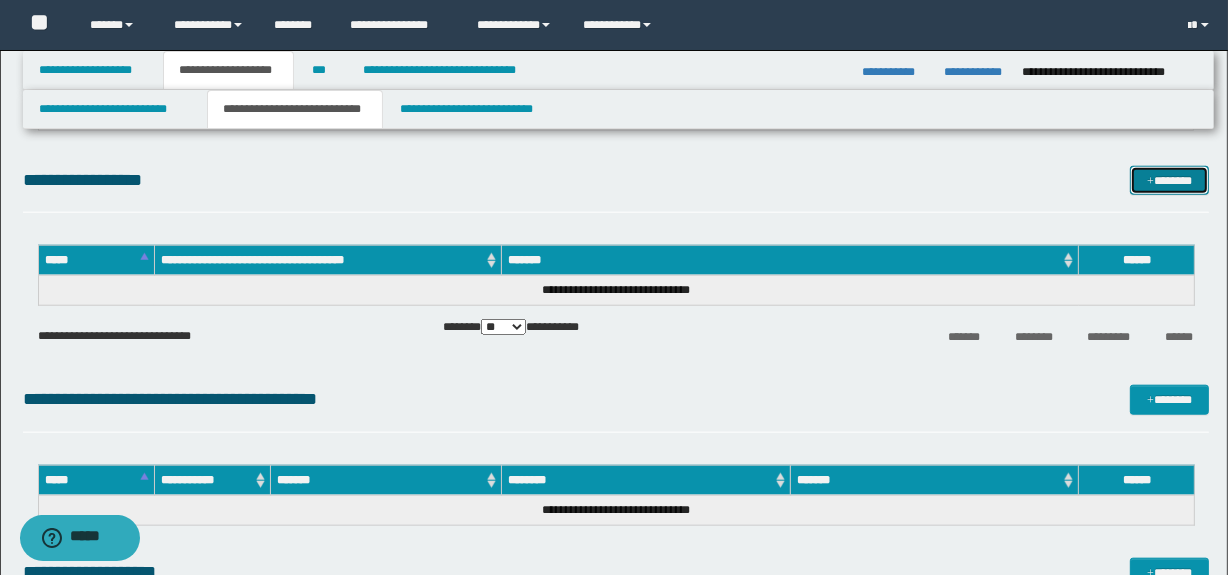 click at bounding box center [1150, 182] 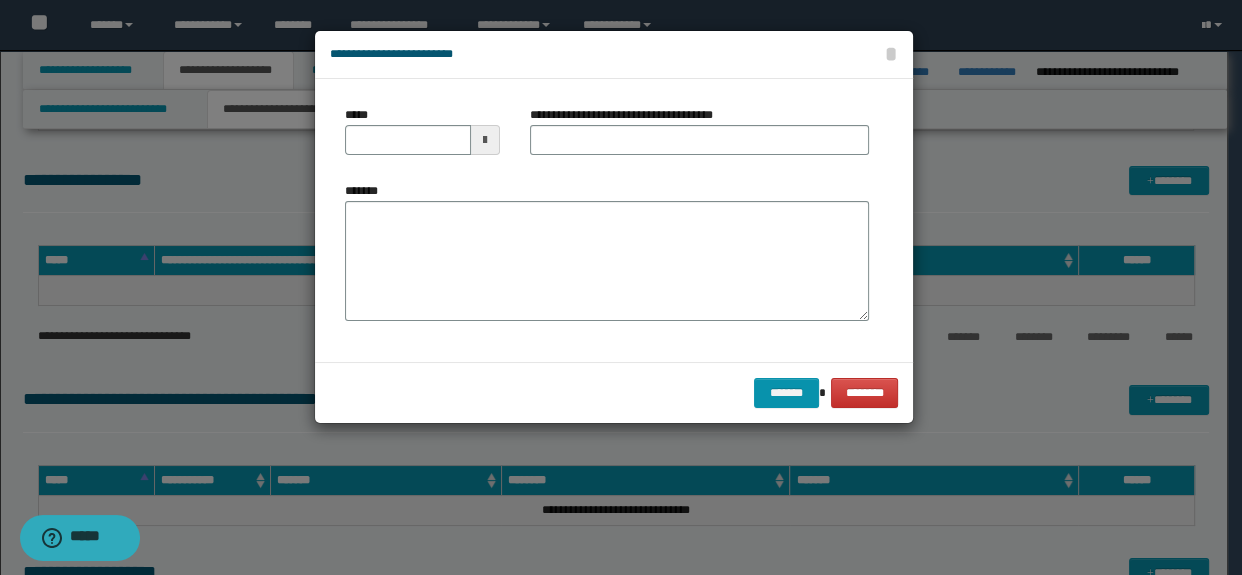 click on "*******" at bounding box center (607, 261) 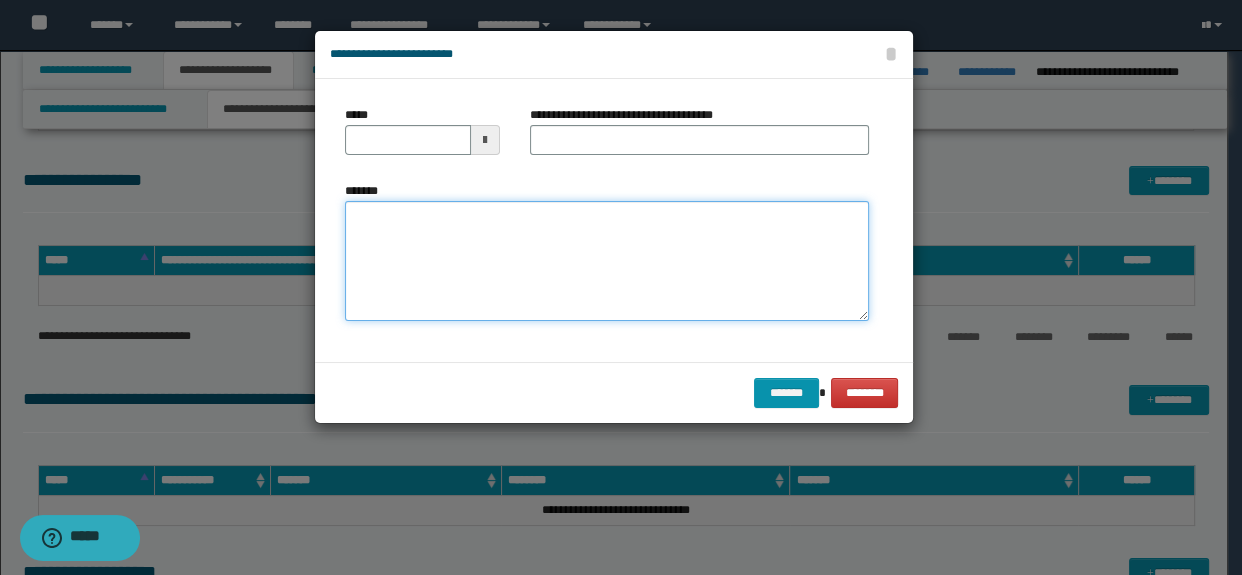 click on "*******" at bounding box center [607, 261] 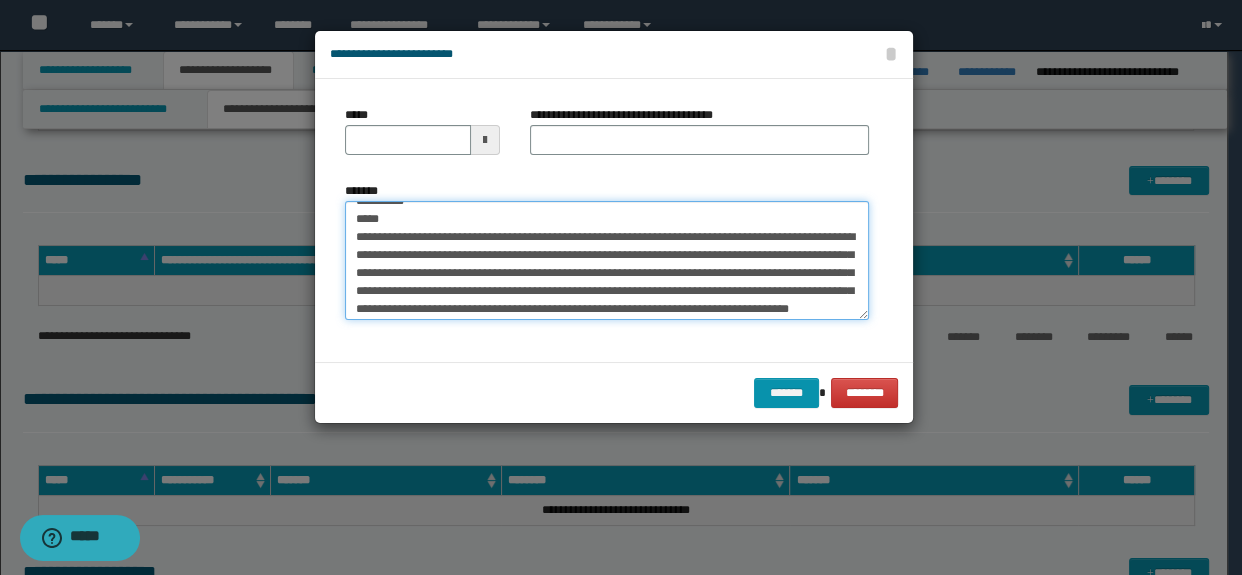 scroll, scrollTop: 0, scrollLeft: 0, axis: both 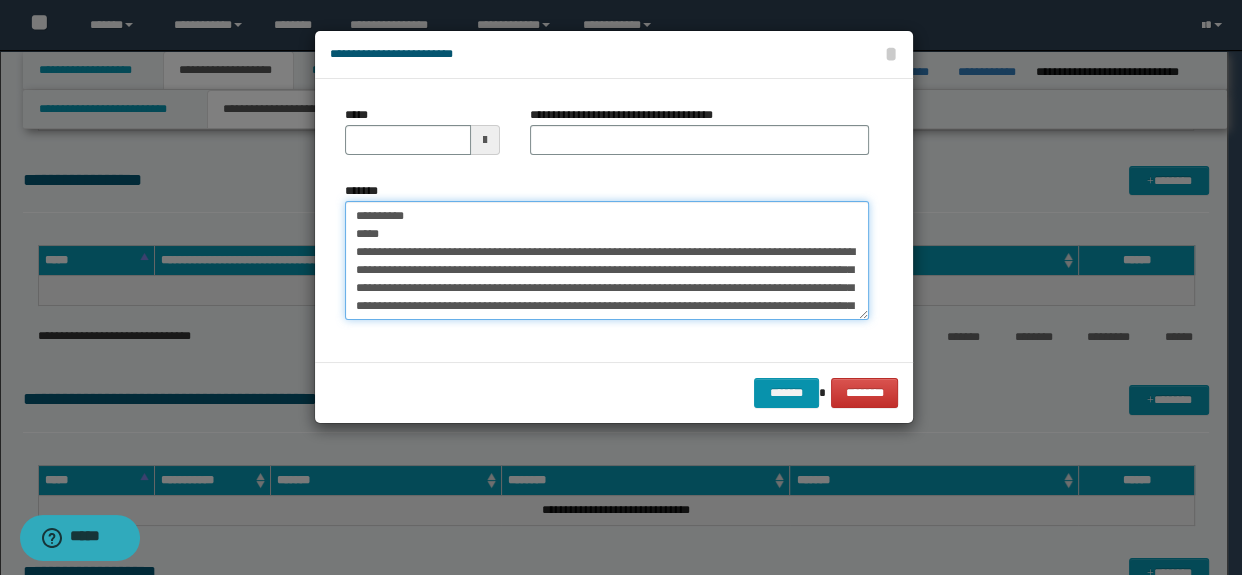 drag, startPoint x: 428, startPoint y: 229, endPoint x: 364, endPoint y: 159, distance: 94.847244 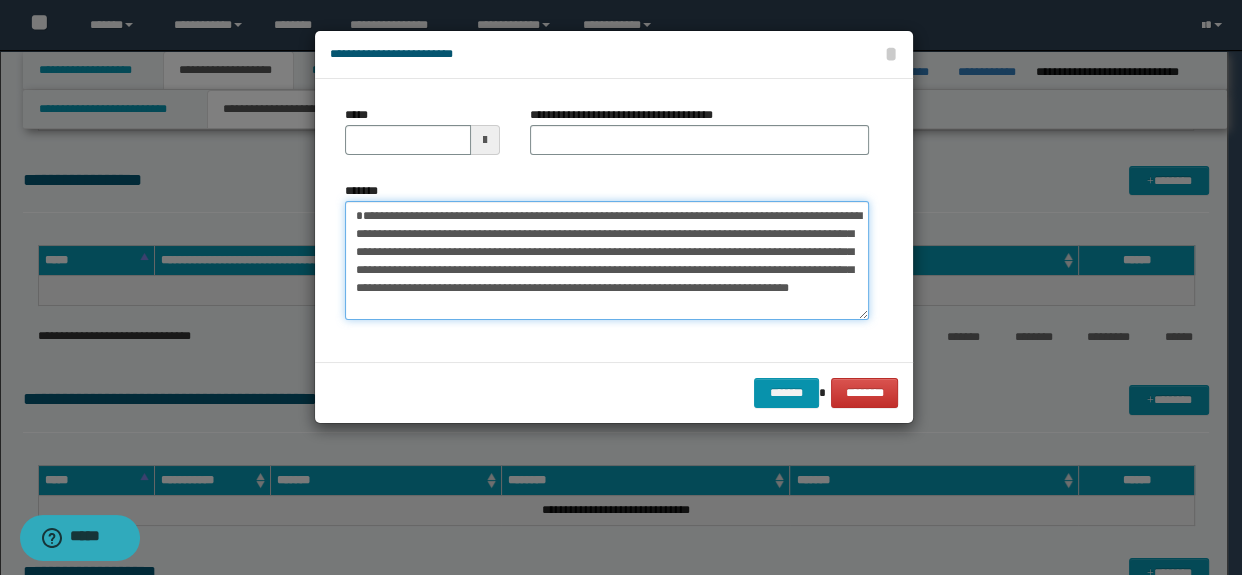type 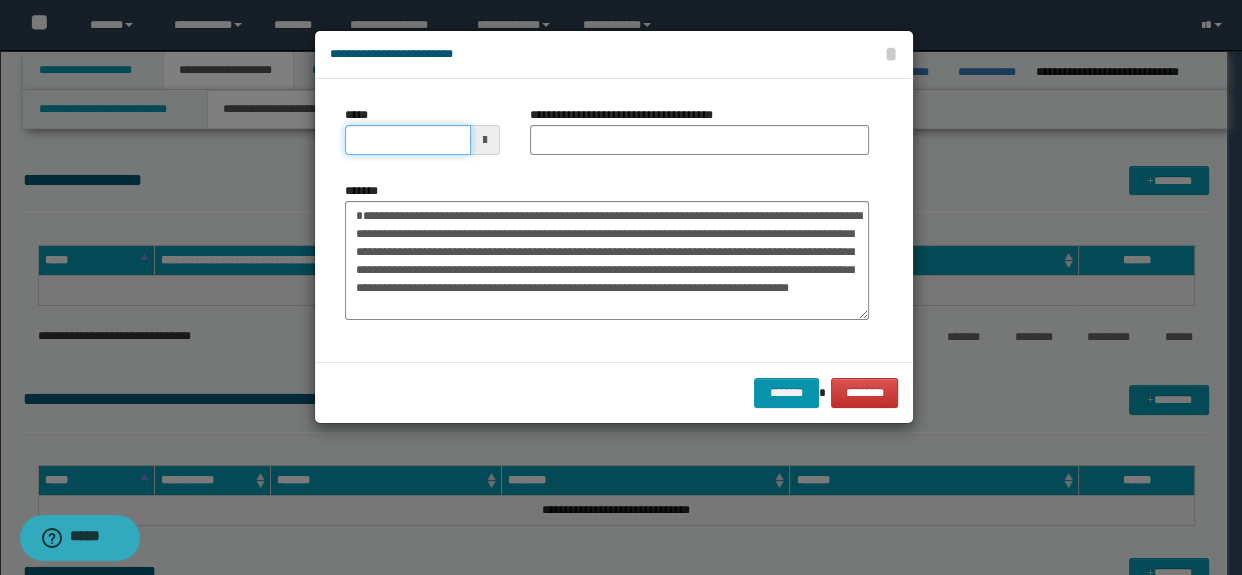 click on "*****" at bounding box center [408, 140] 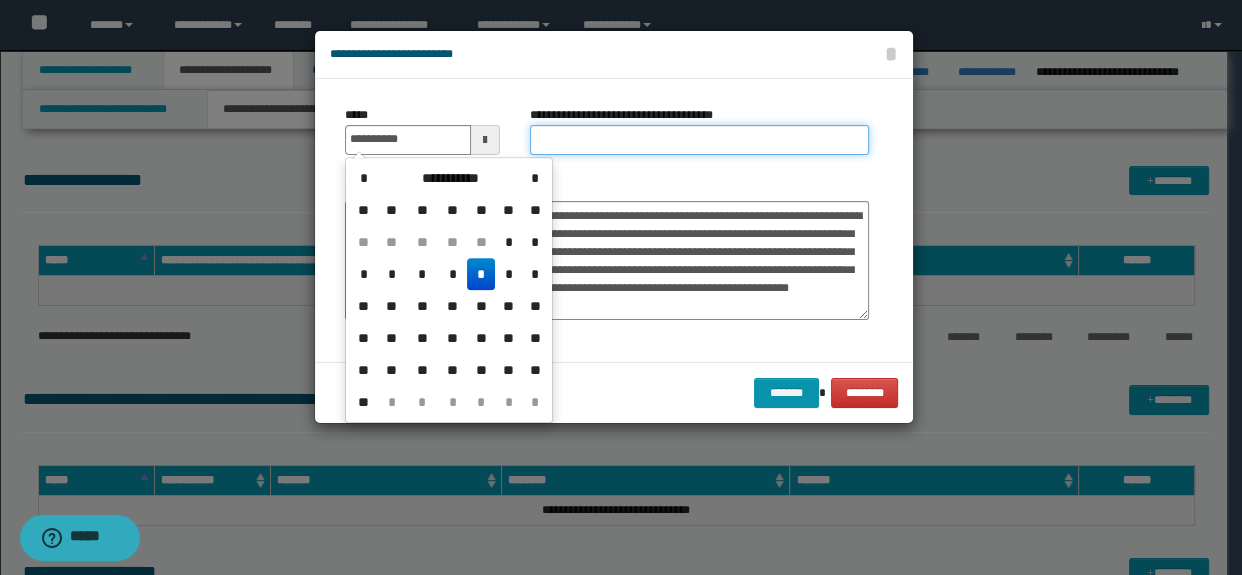 type on "**********" 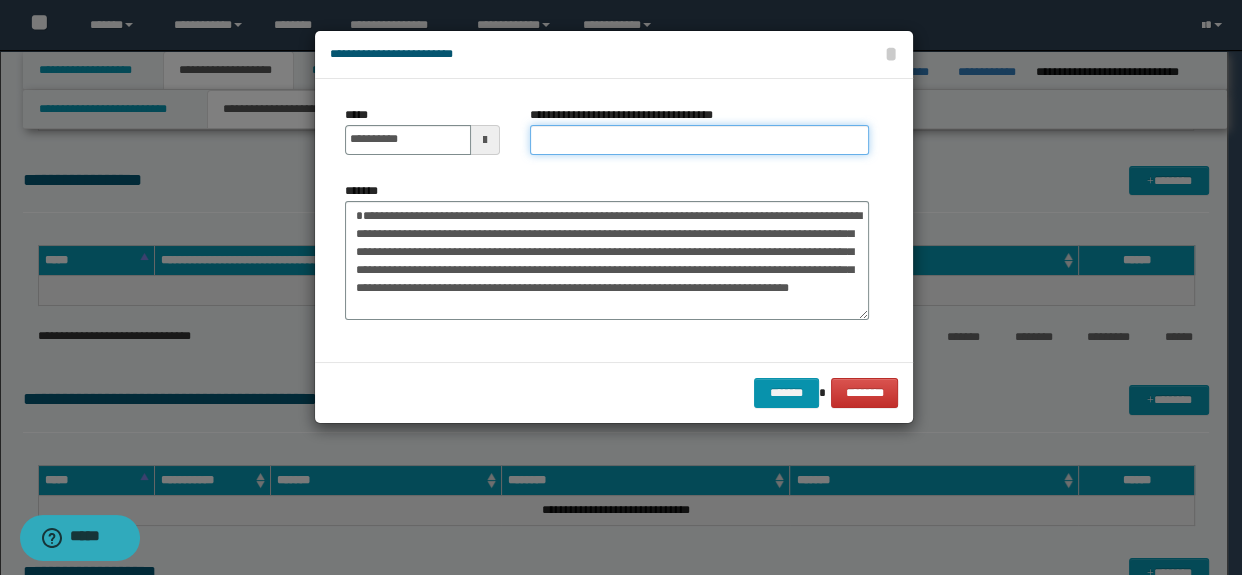 click on "**********" at bounding box center [700, 140] 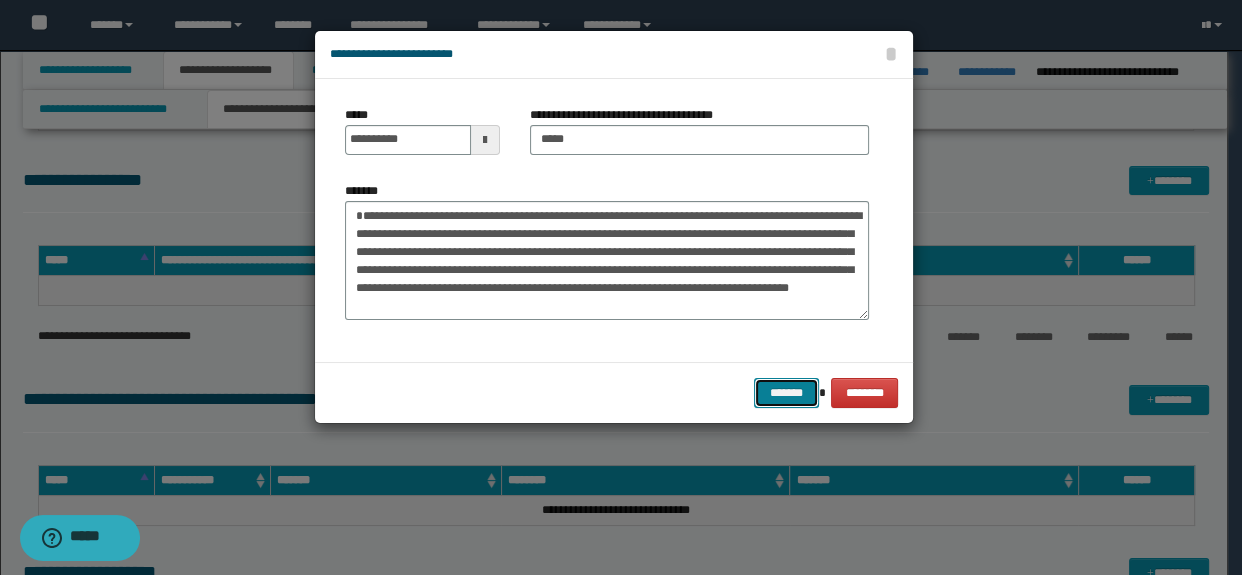 click on "*******" at bounding box center (786, 393) 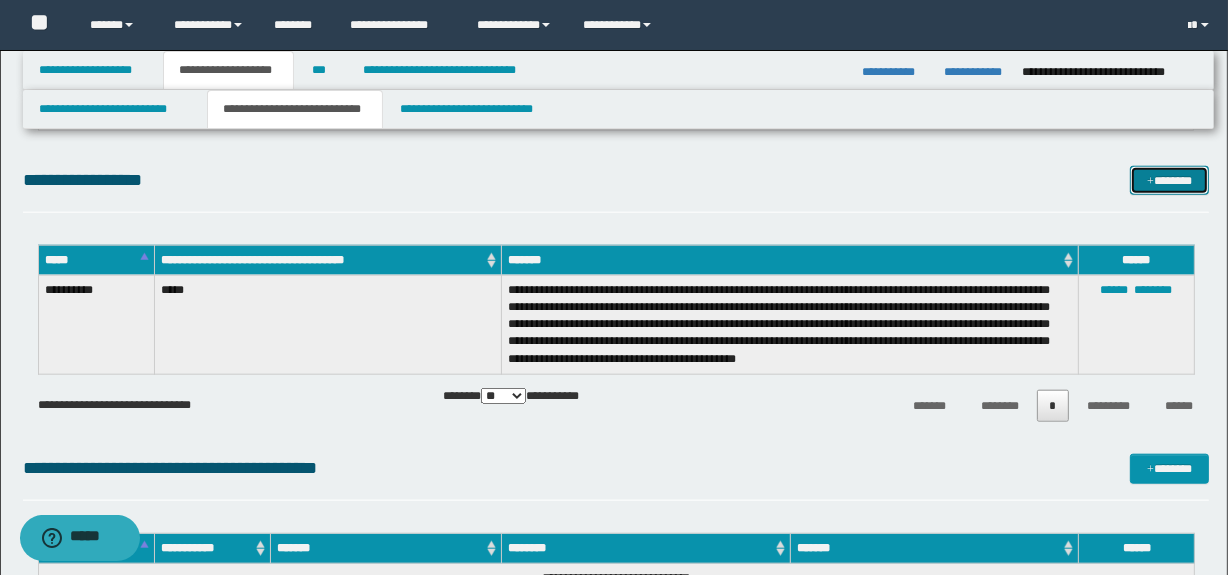 click at bounding box center (1150, 182) 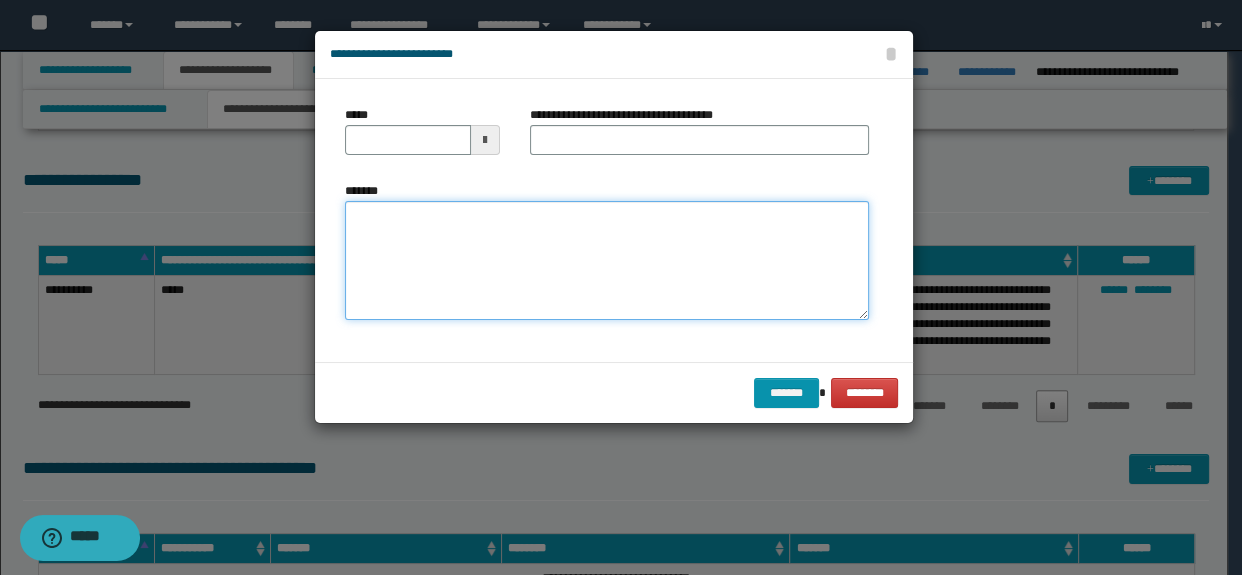 click on "*******" at bounding box center (607, 261) 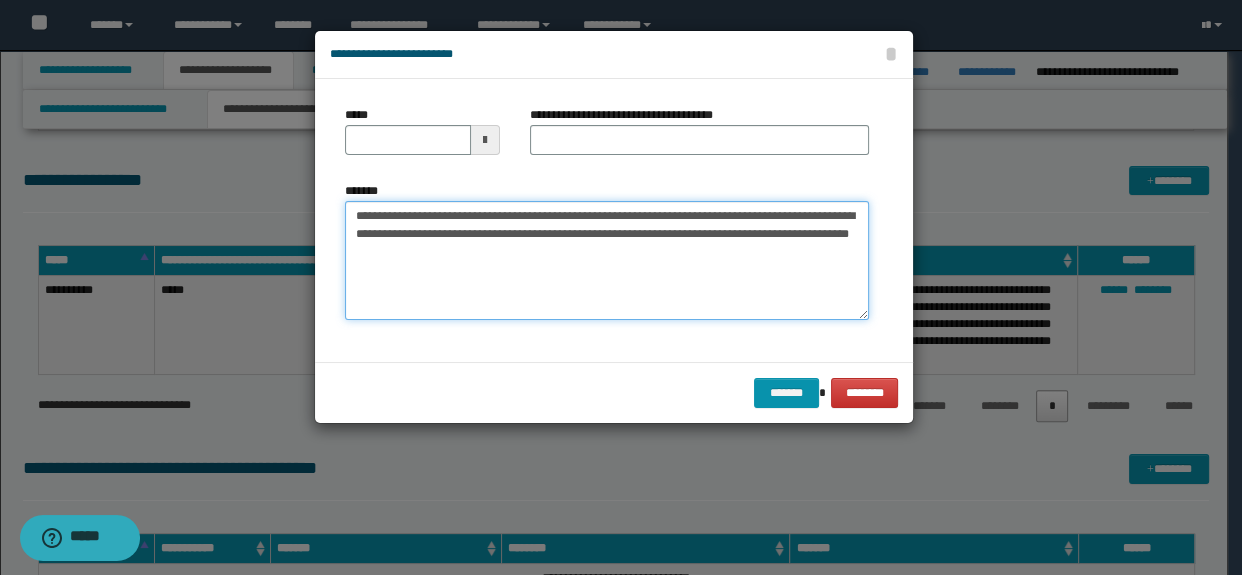 type on "**********" 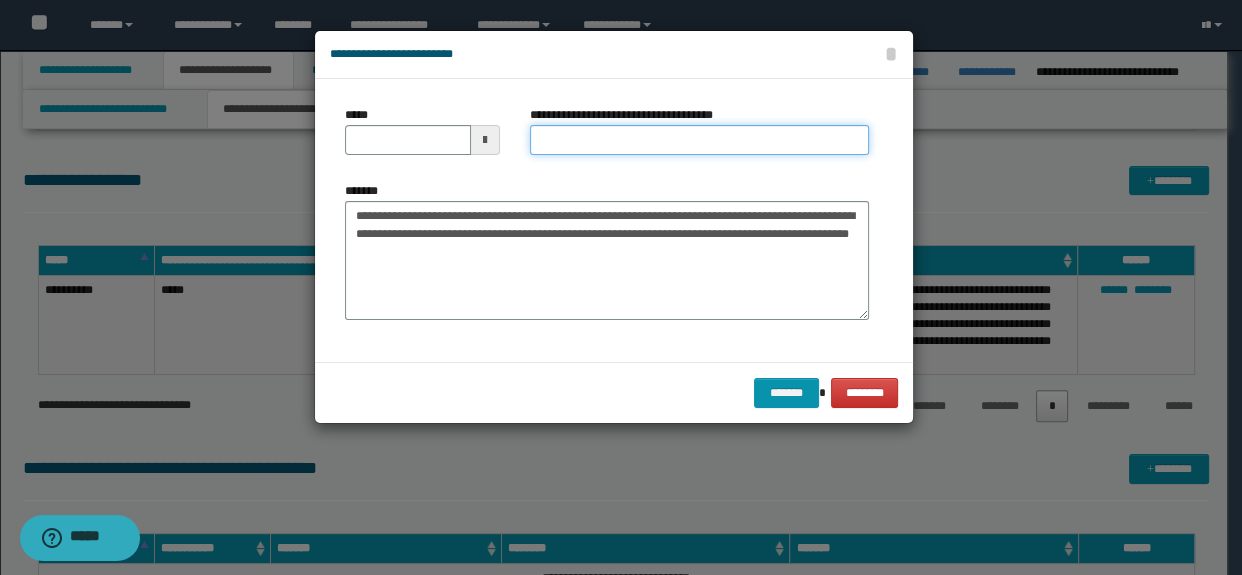 click on "**********" at bounding box center (700, 140) 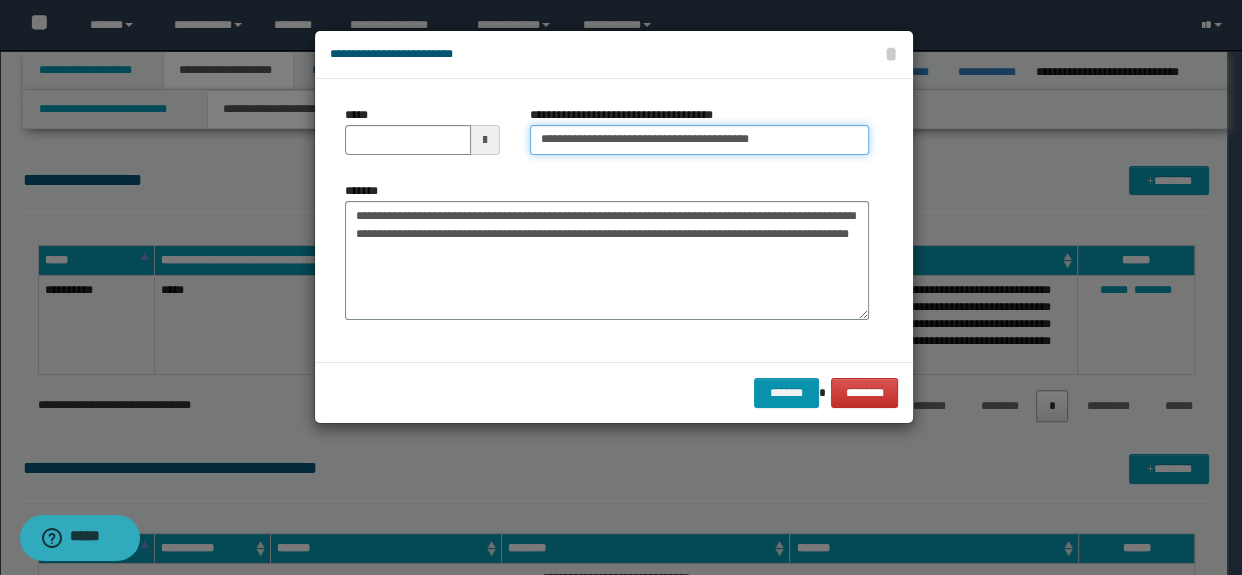 drag, startPoint x: 838, startPoint y: 125, endPoint x: 750, endPoint y: 136, distance: 88.68484 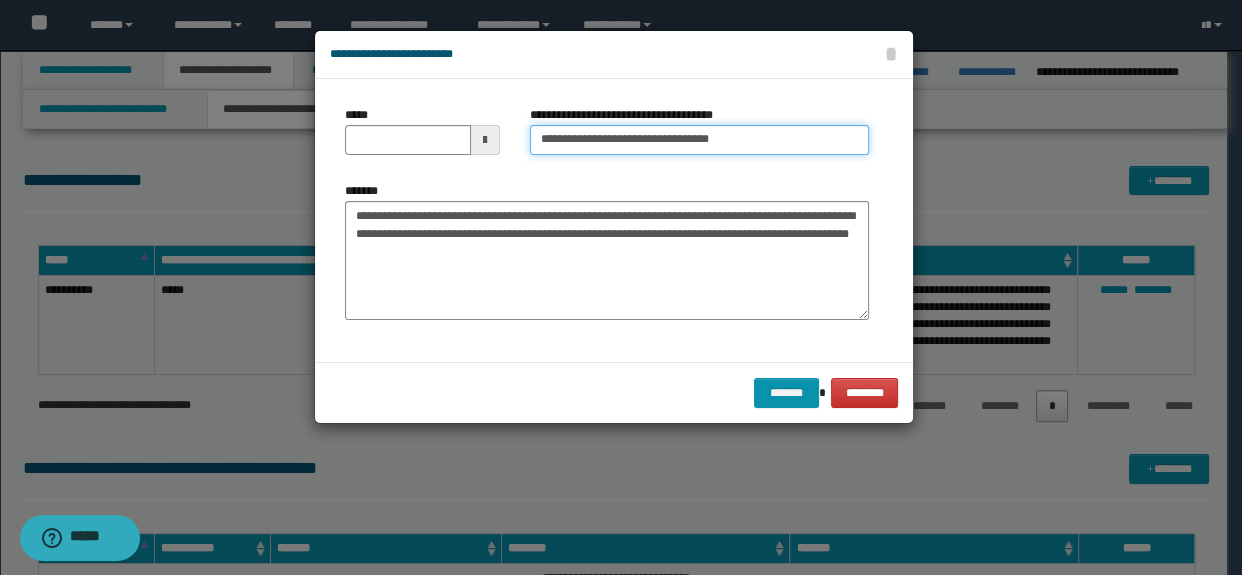 type on "**********" 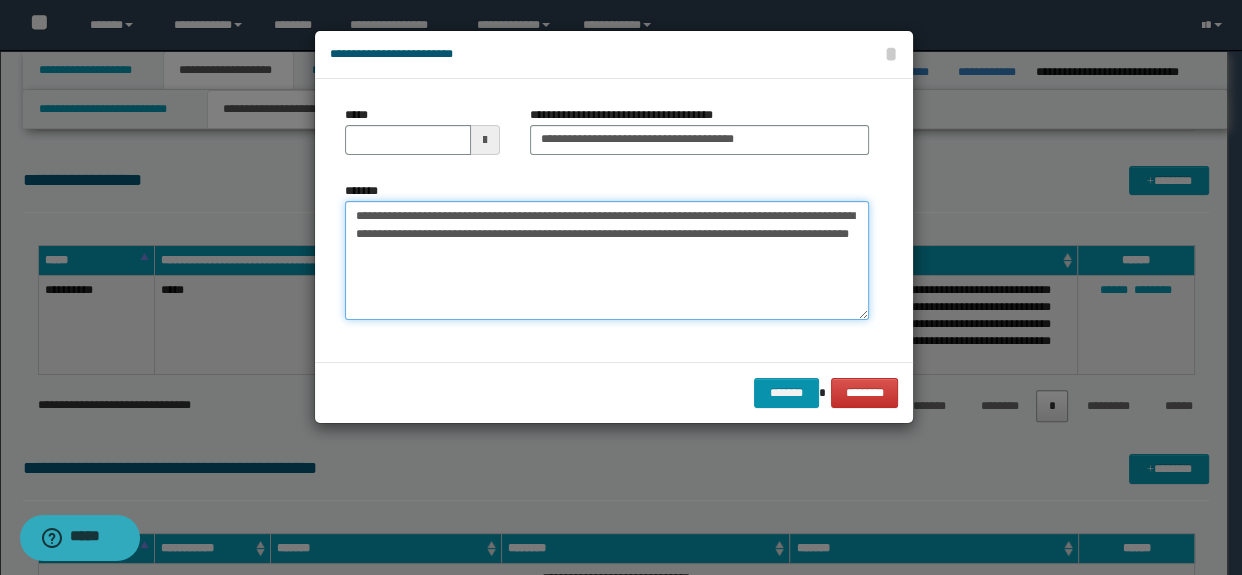 drag, startPoint x: 615, startPoint y: 210, endPoint x: 241, endPoint y: 205, distance: 374.03342 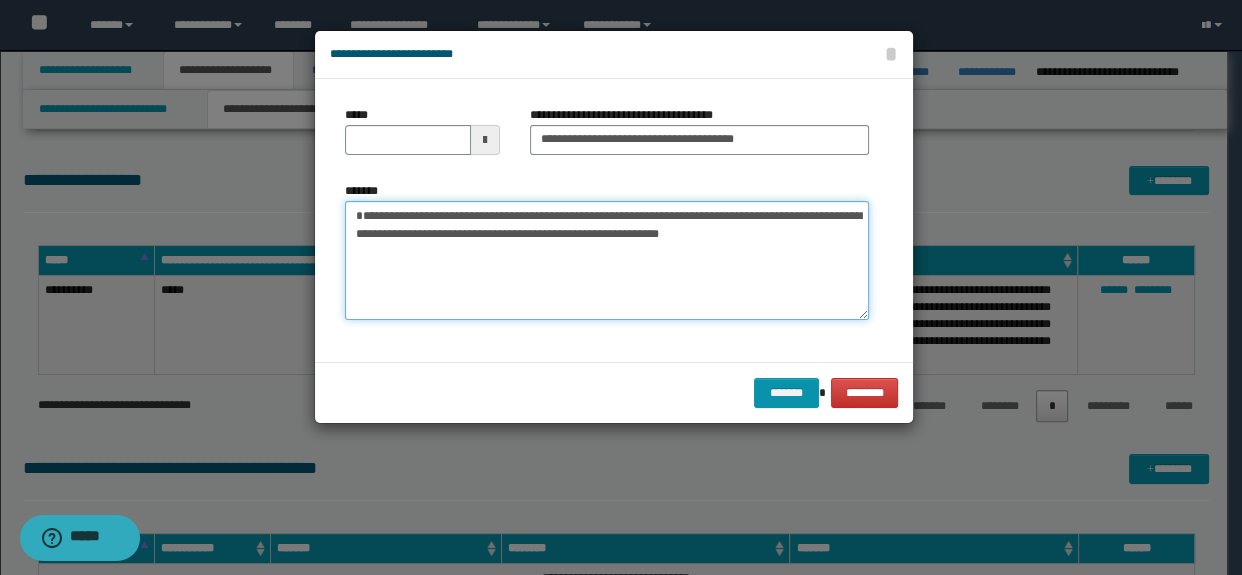type 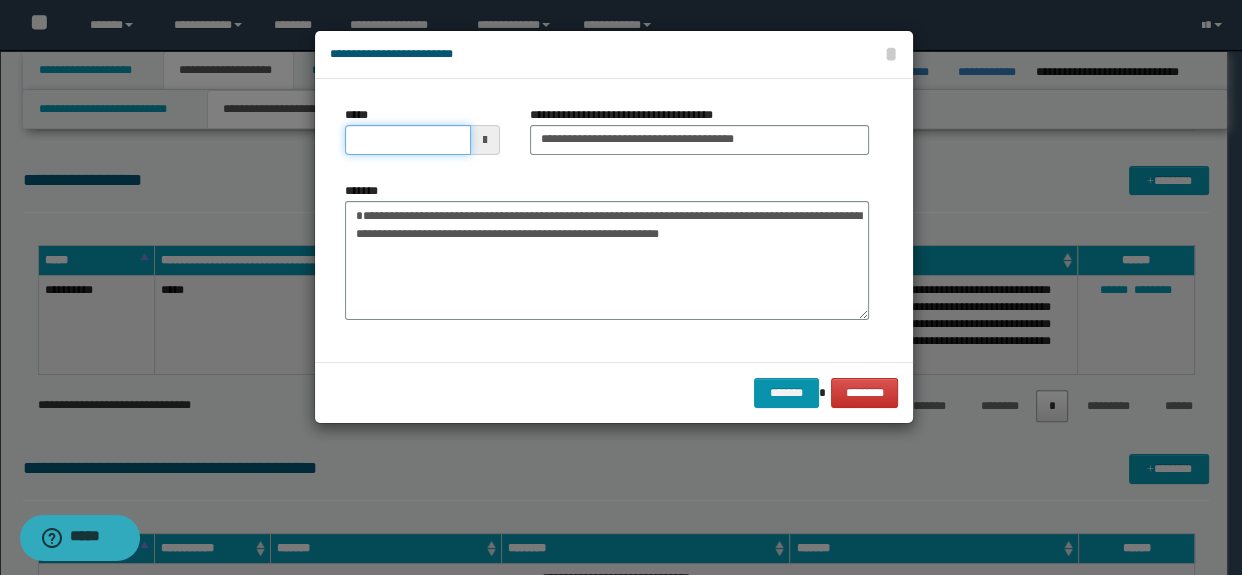 click on "*****" at bounding box center (408, 140) 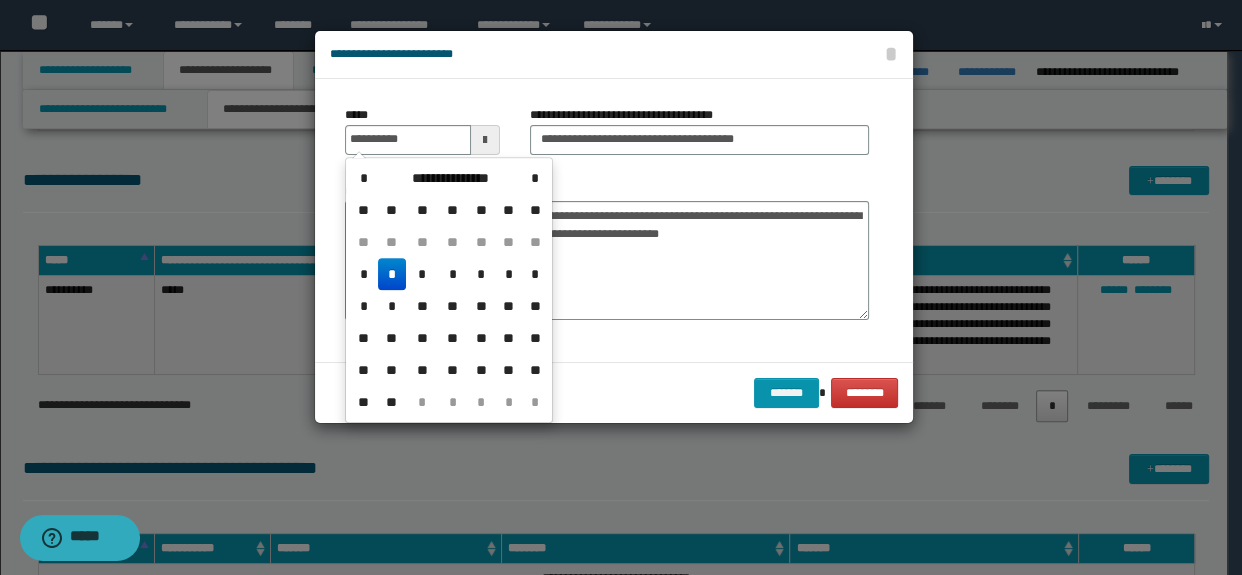 type on "**********" 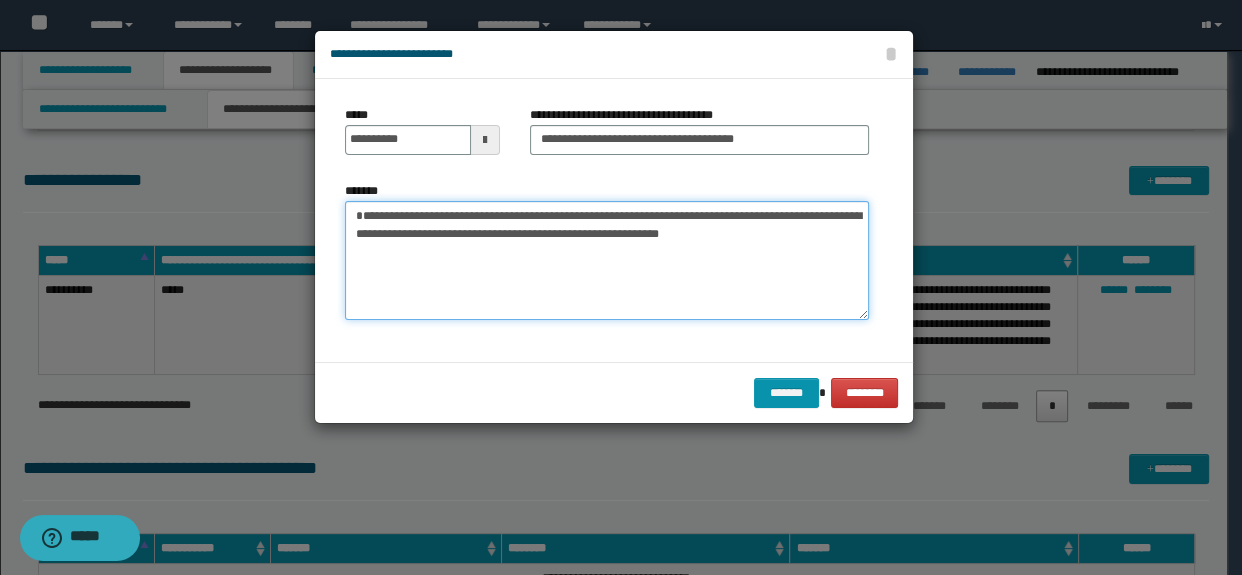 drag, startPoint x: 439, startPoint y: 216, endPoint x: 756, endPoint y: 240, distance: 317.90723 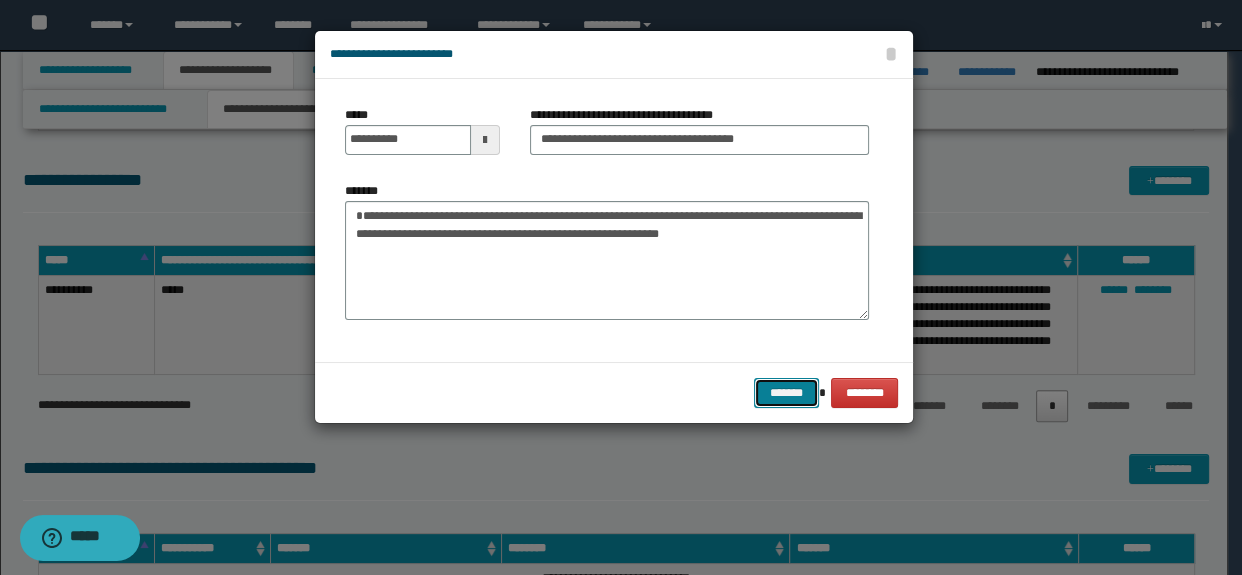click on "*******" at bounding box center (786, 393) 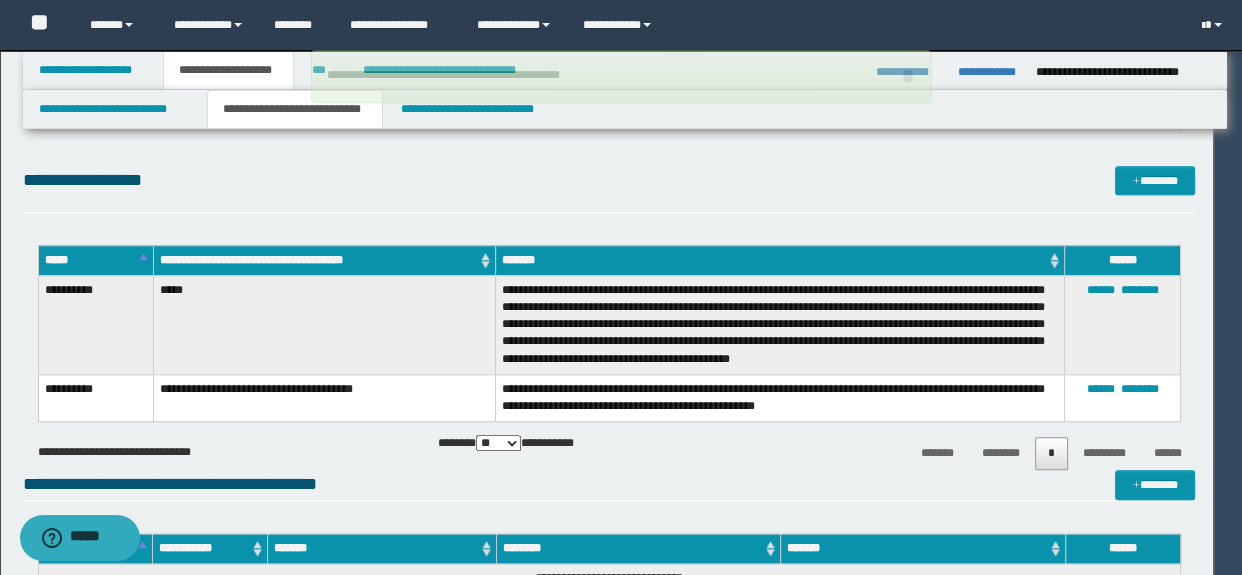 type 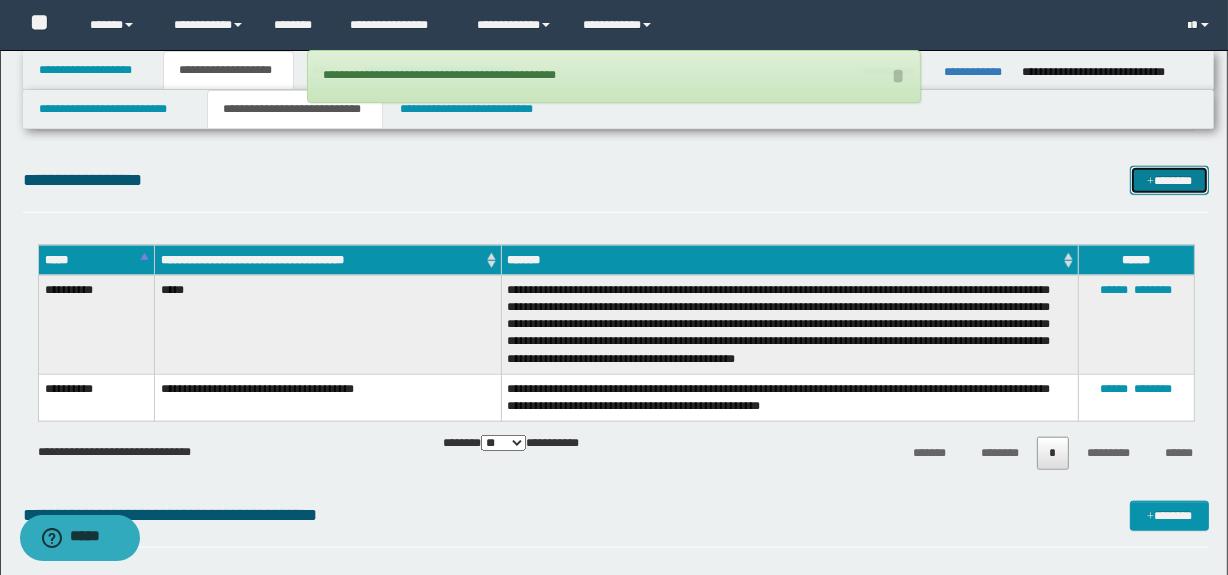 click on "*******" at bounding box center [1170, 181] 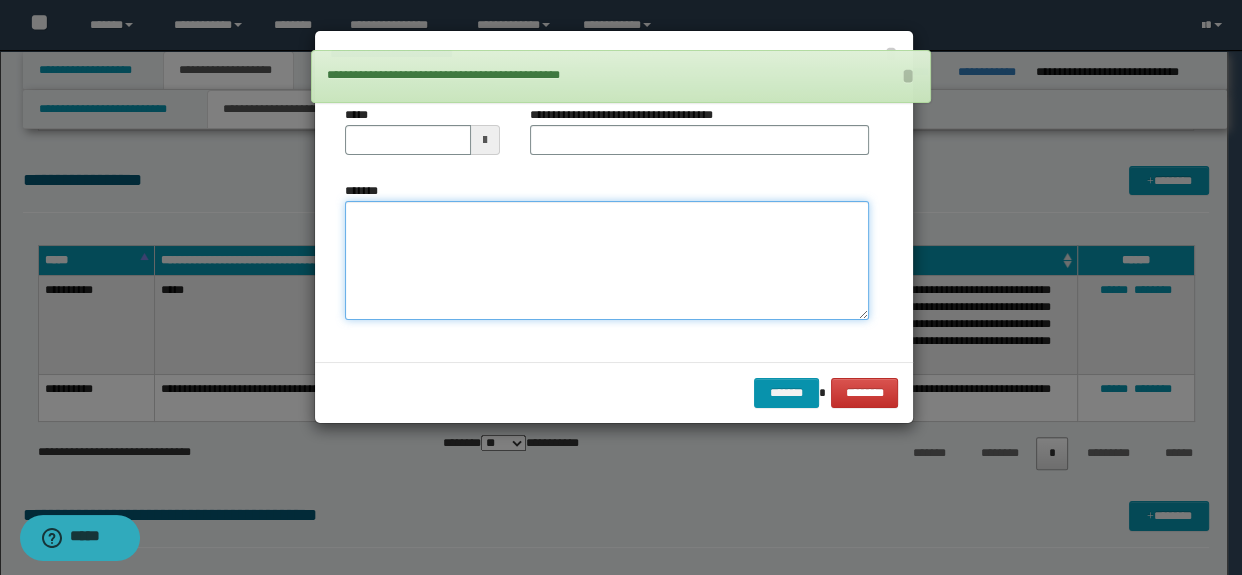 click on "*******" at bounding box center [607, 261] 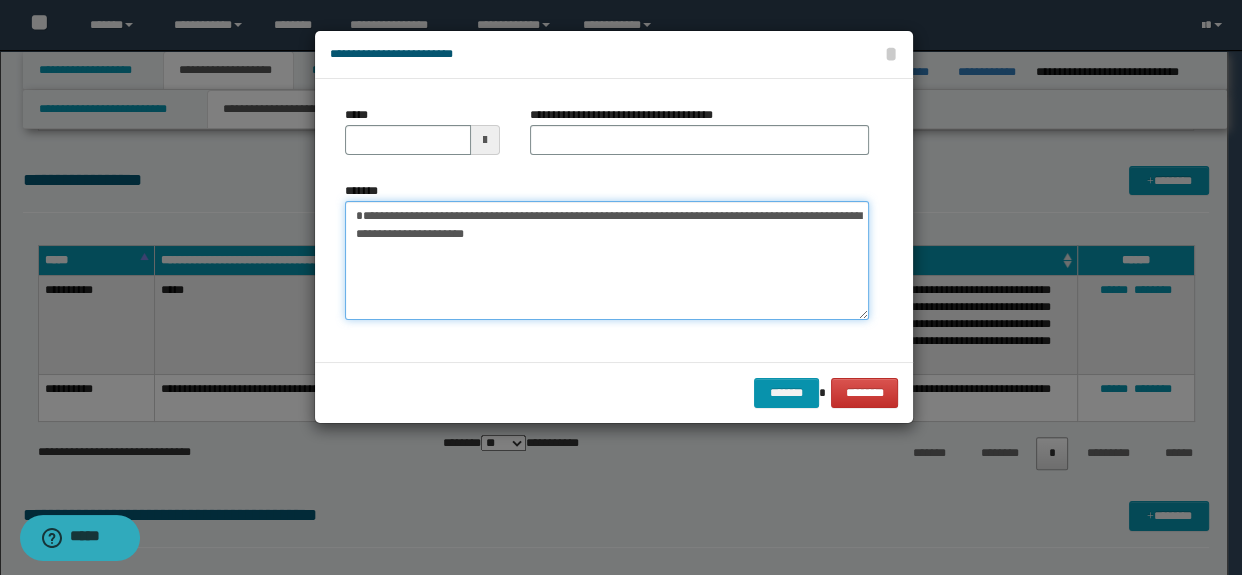 drag, startPoint x: 433, startPoint y: 232, endPoint x: 625, endPoint y: 238, distance: 192.09373 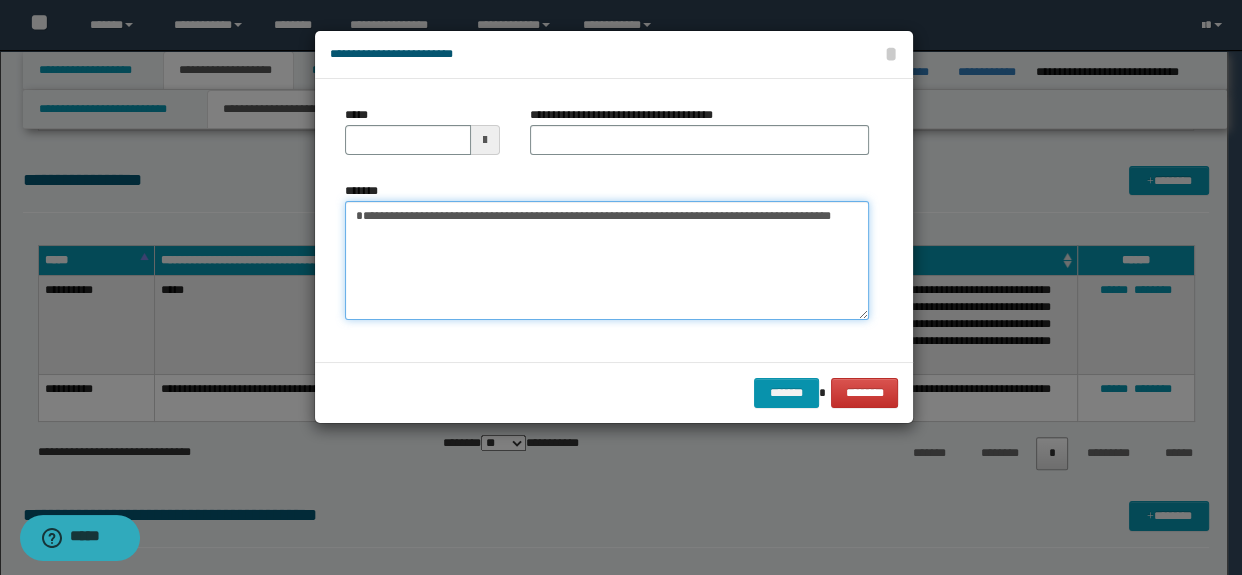 type on "**********" 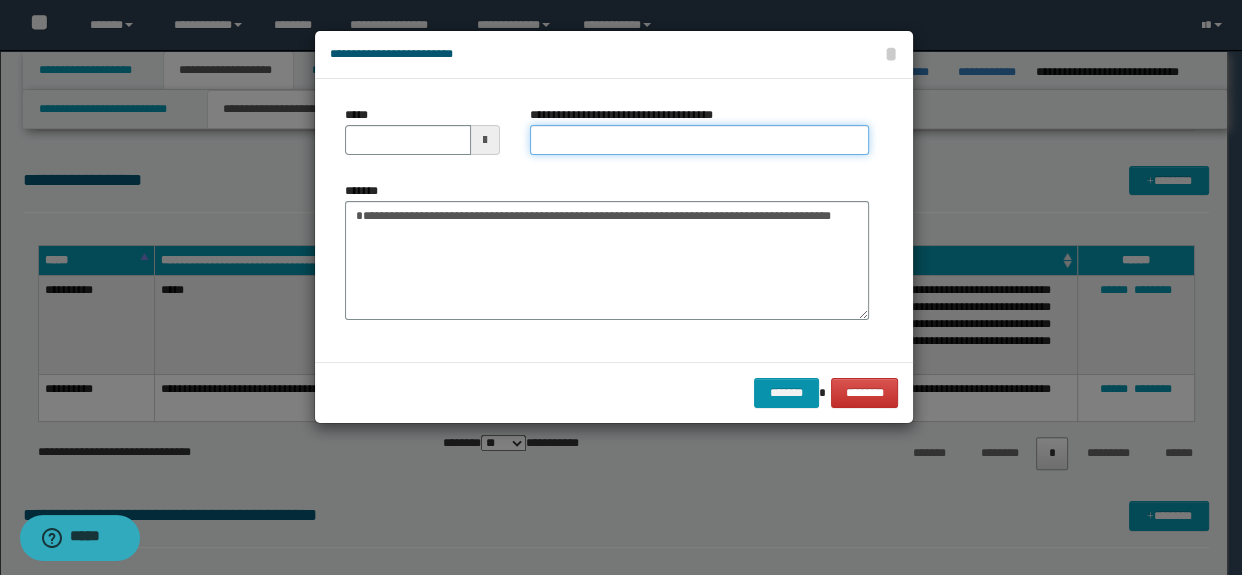 click on "**********" at bounding box center [700, 140] 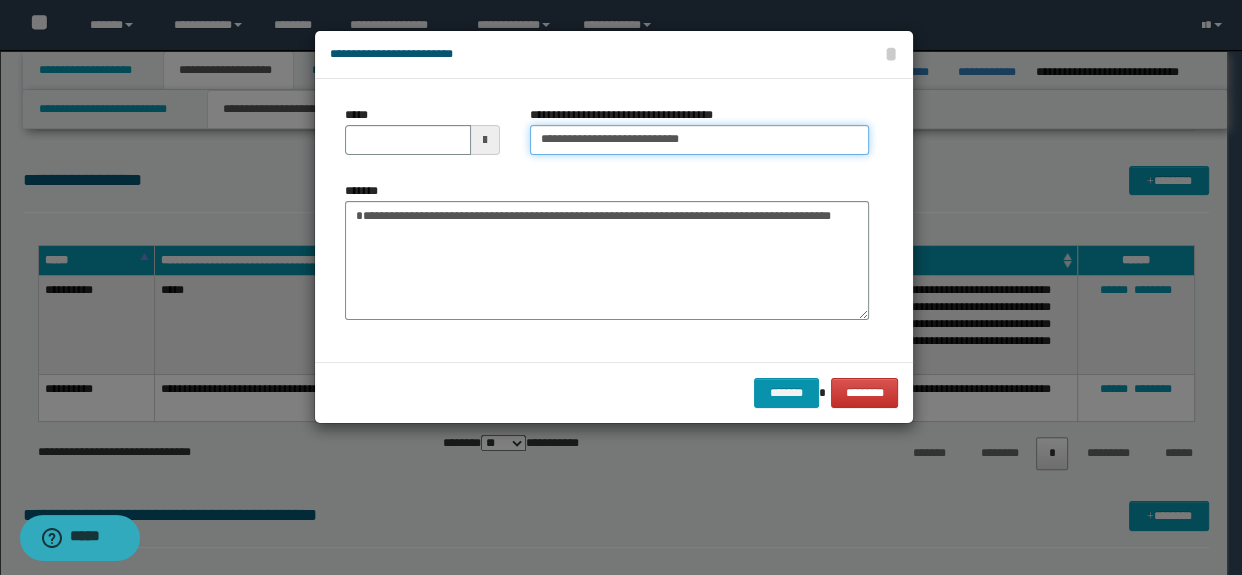 type on "**********" 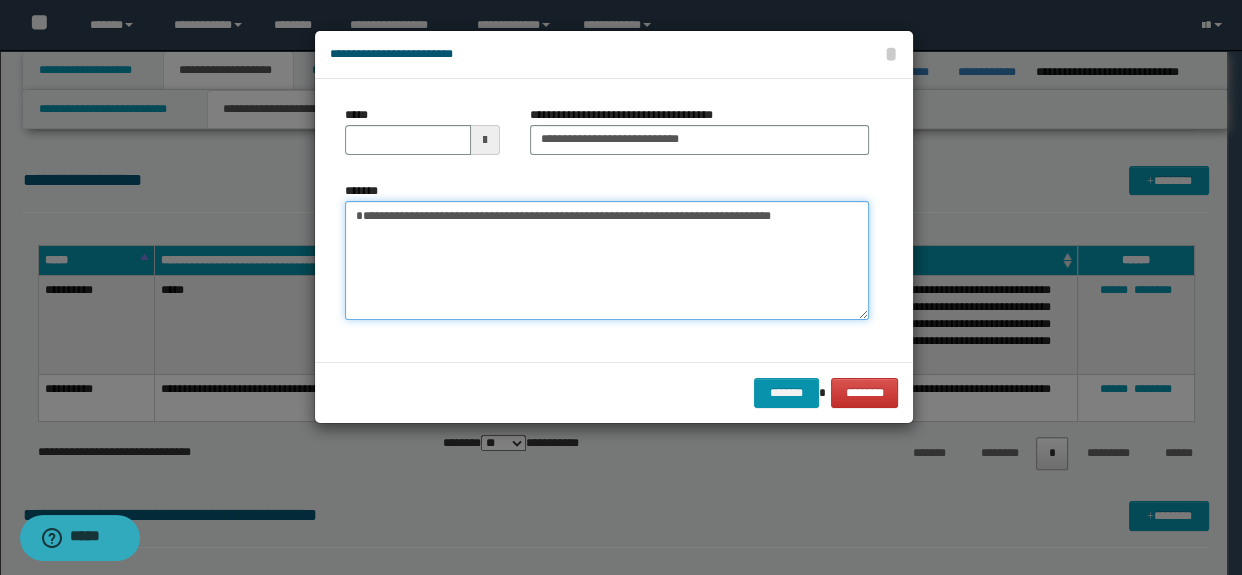 drag, startPoint x: 445, startPoint y: 238, endPoint x: 298, endPoint y: 200, distance: 151.83214 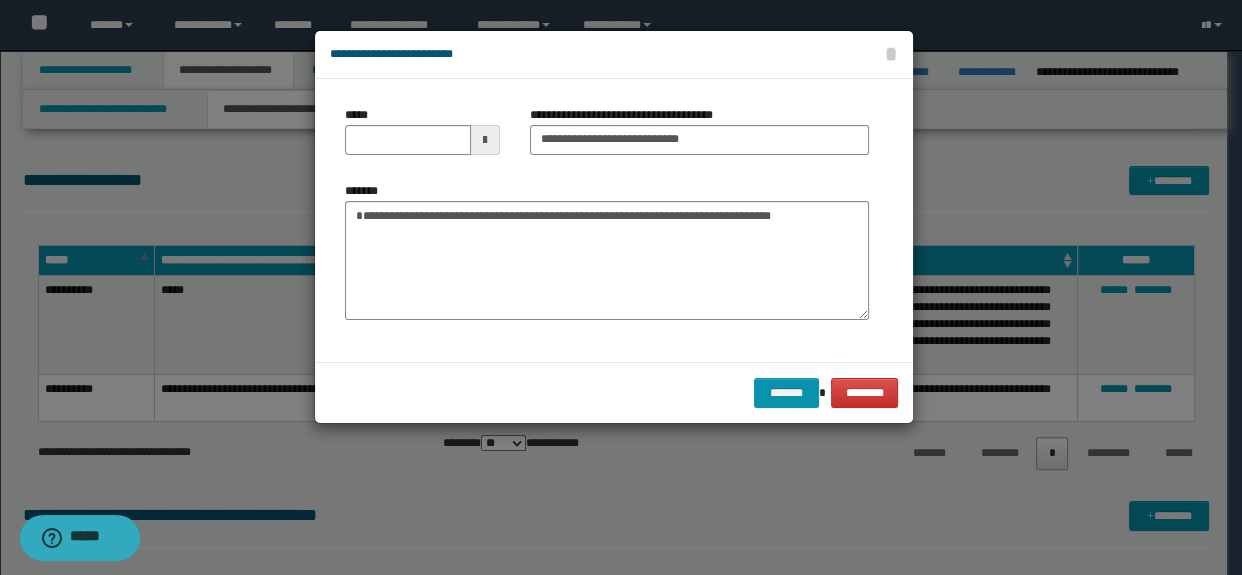 click on "*****" at bounding box center [422, 138] 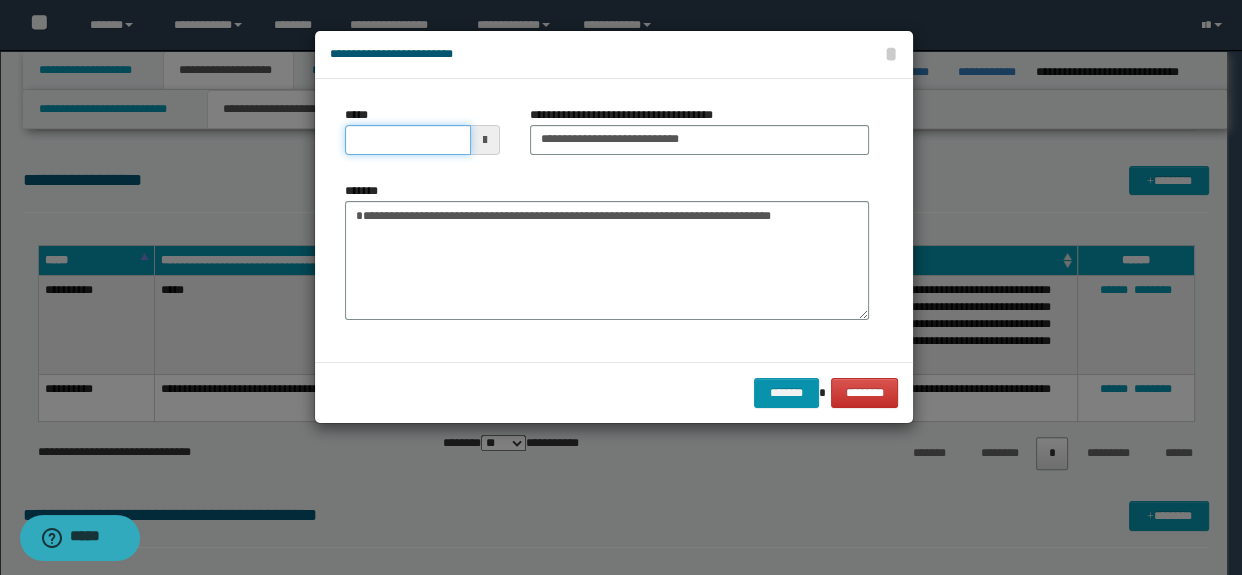 click on "*****" at bounding box center (408, 140) 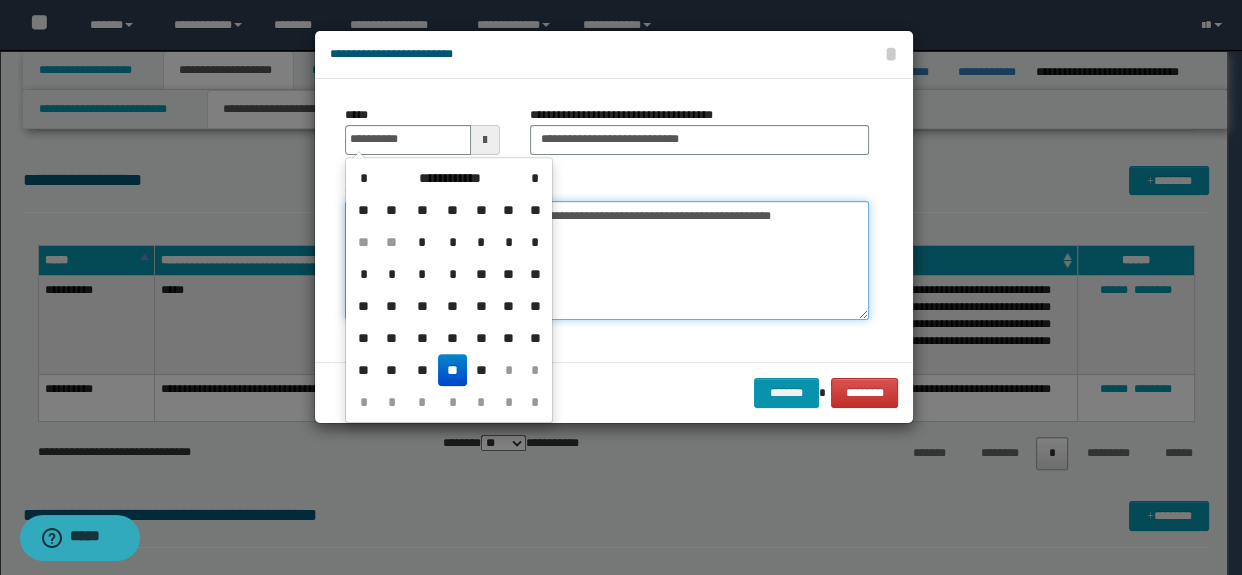 type on "**********" 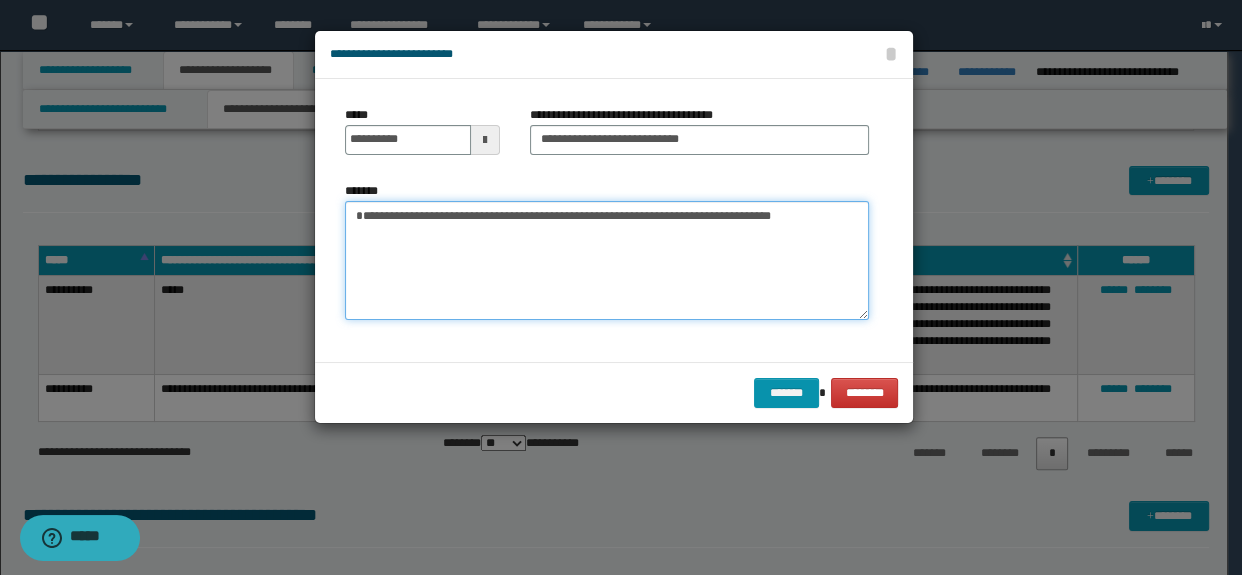 click on "**********" at bounding box center [607, 261] 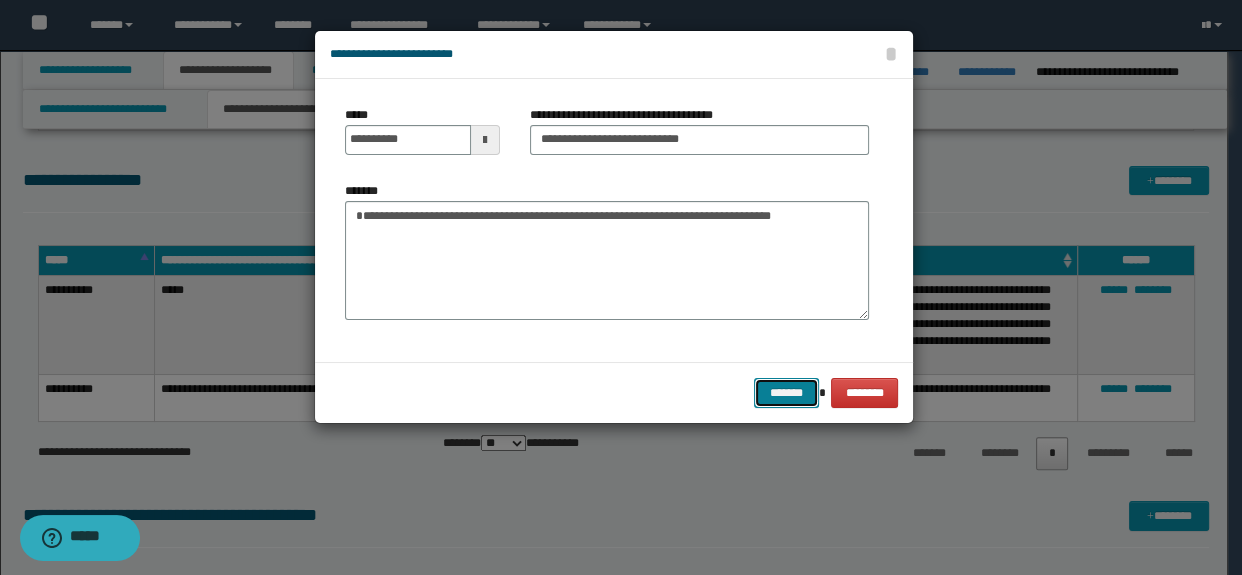 click on "*******" at bounding box center (786, 393) 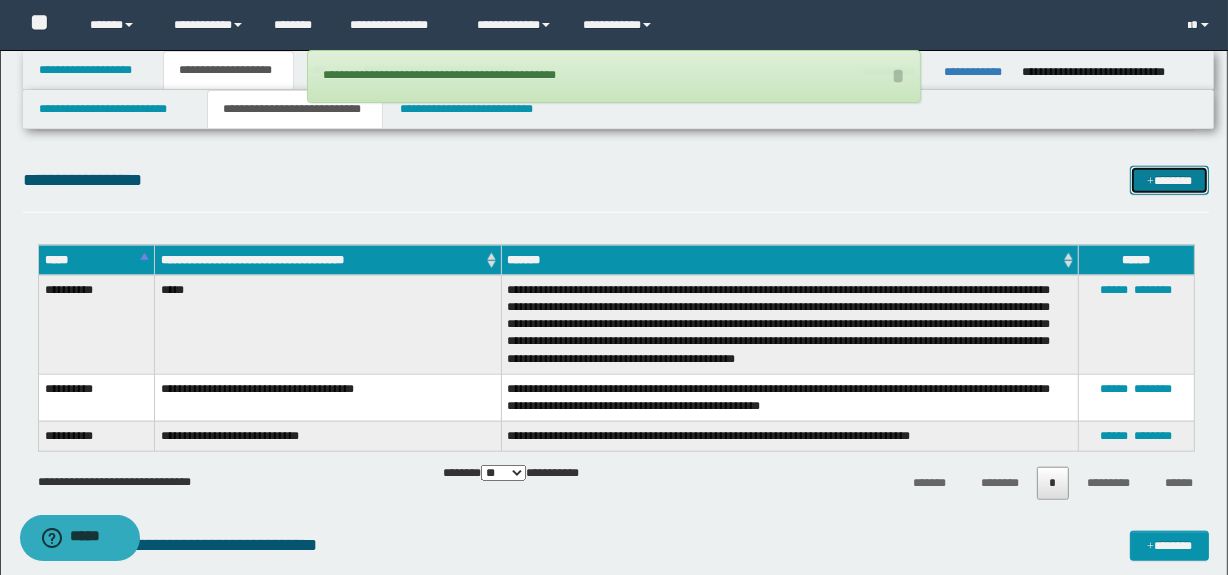 click on "*******" at bounding box center [1170, 181] 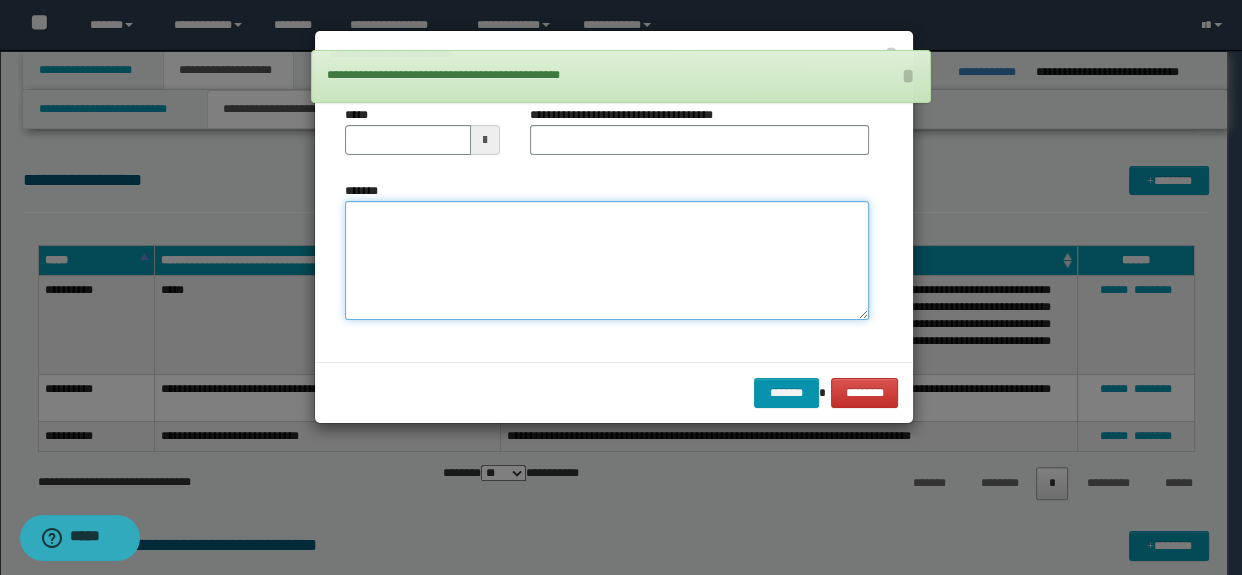 click on "*******" at bounding box center [607, 261] 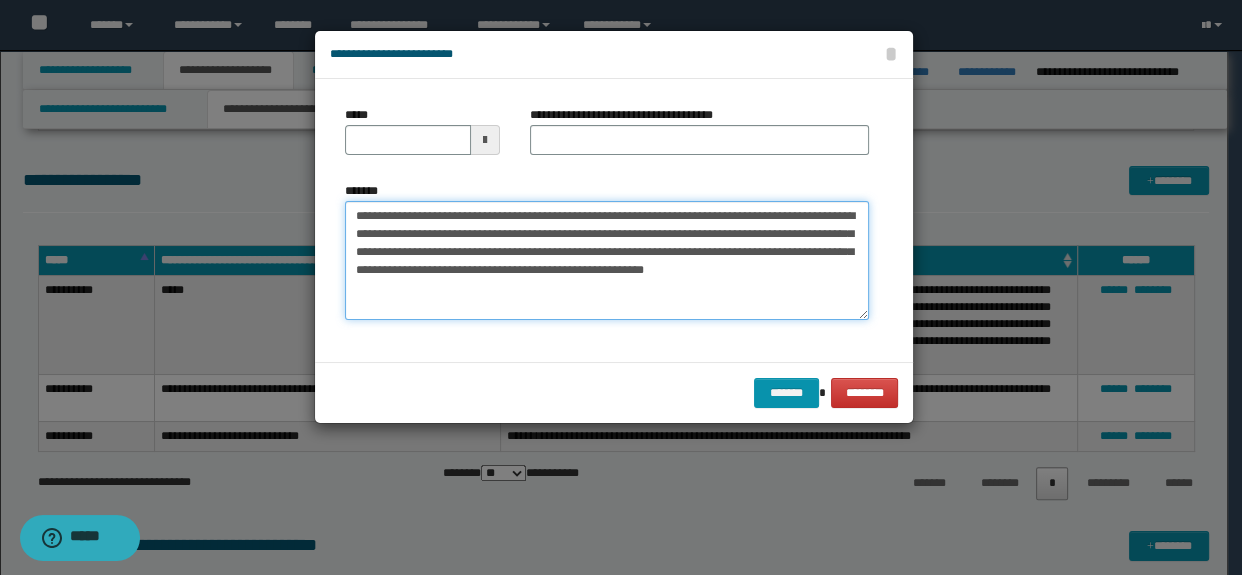 drag, startPoint x: 566, startPoint y: 218, endPoint x: 454, endPoint y: 218, distance: 112 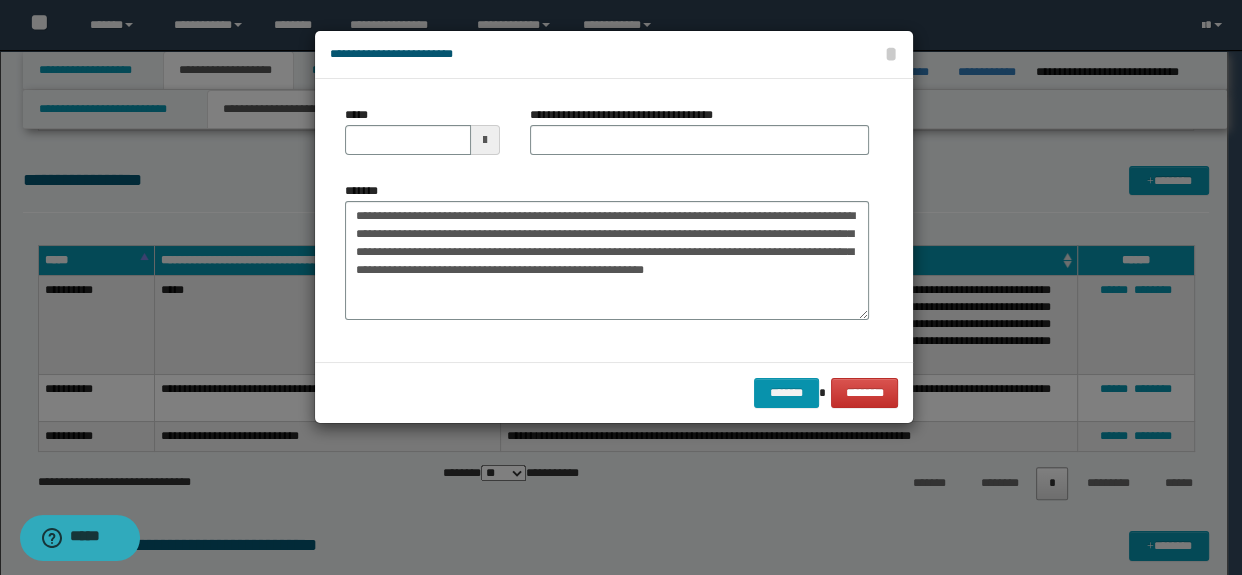 click on "**********" at bounding box center (700, 138) 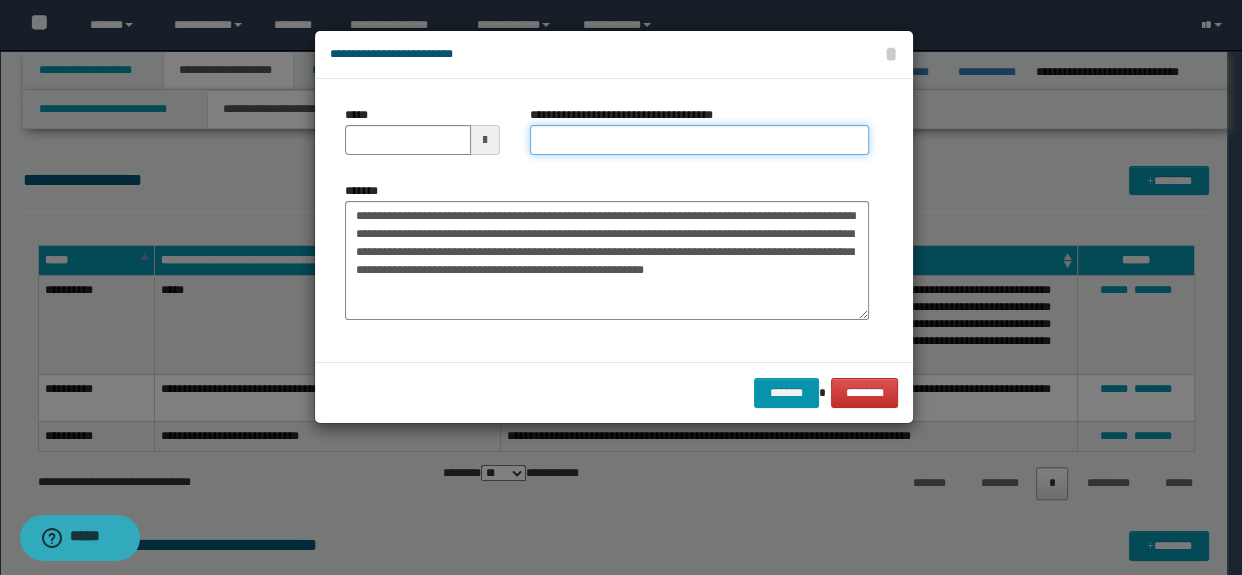 click on "**********" at bounding box center (700, 140) 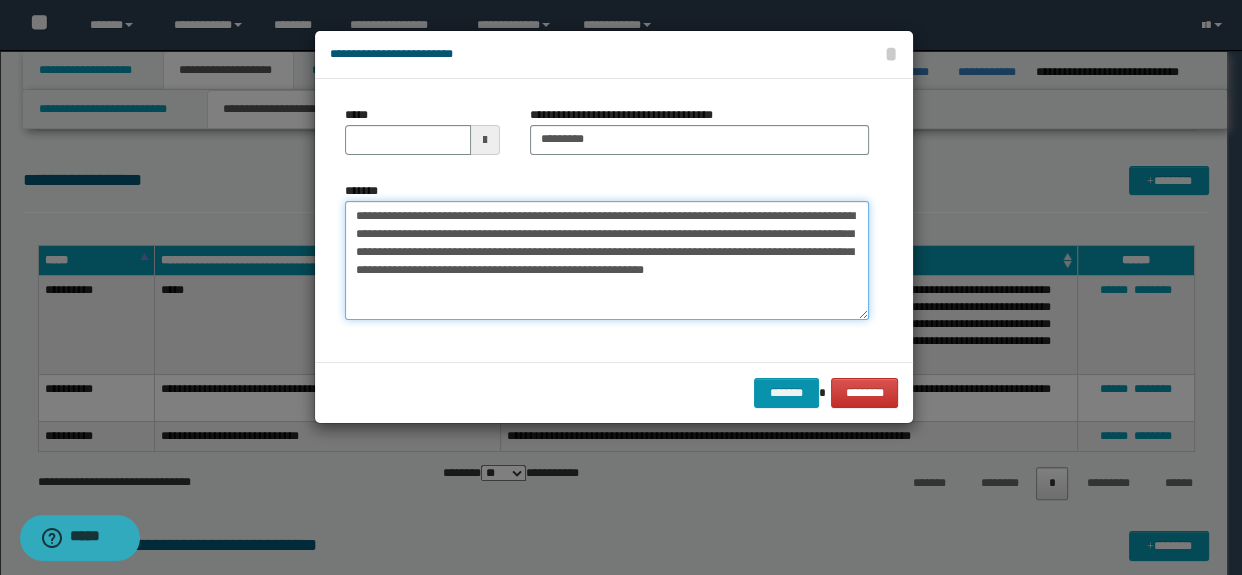 drag, startPoint x: 575, startPoint y: 215, endPoint x: 268, endPoint y: 222, distance: 307.0798 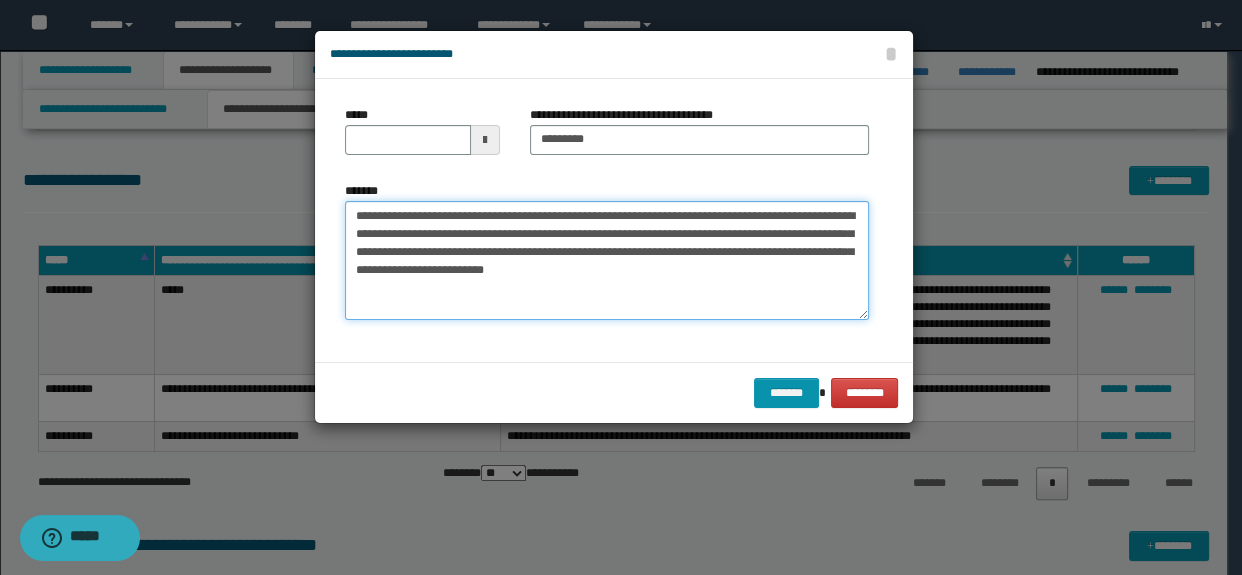 type 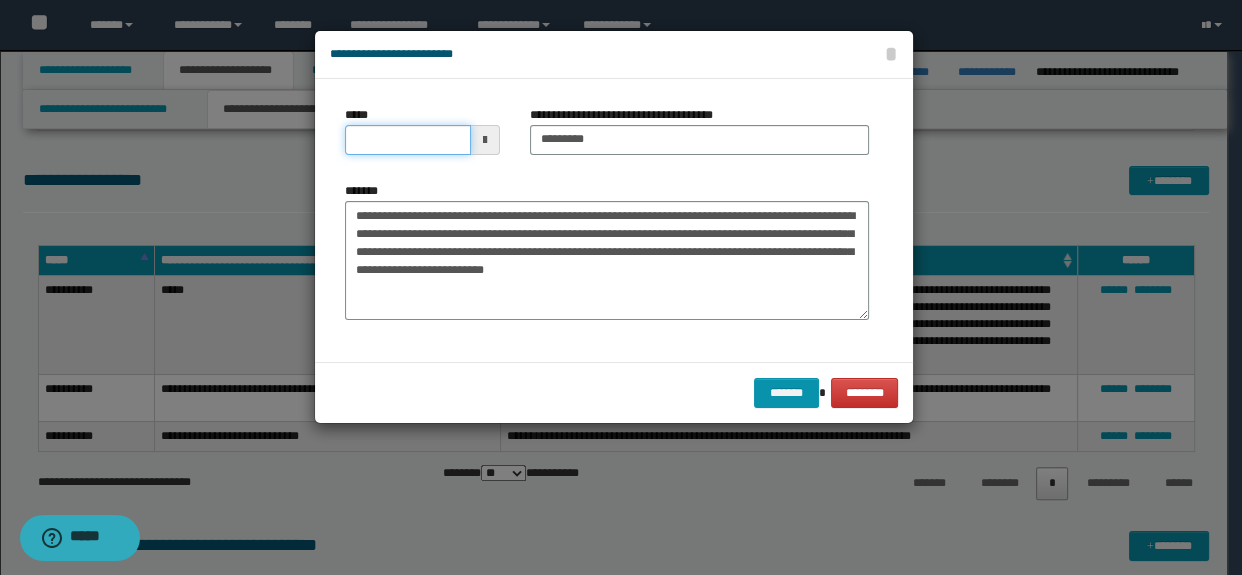 click on "*****" at bounding box center [408, 140] 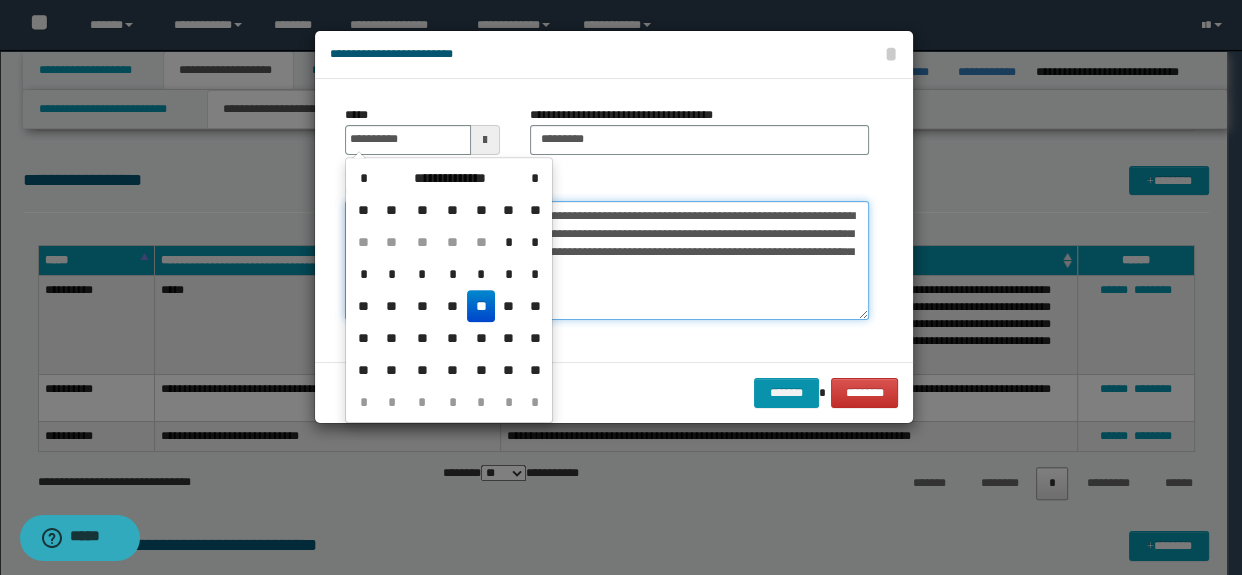type on "**********" 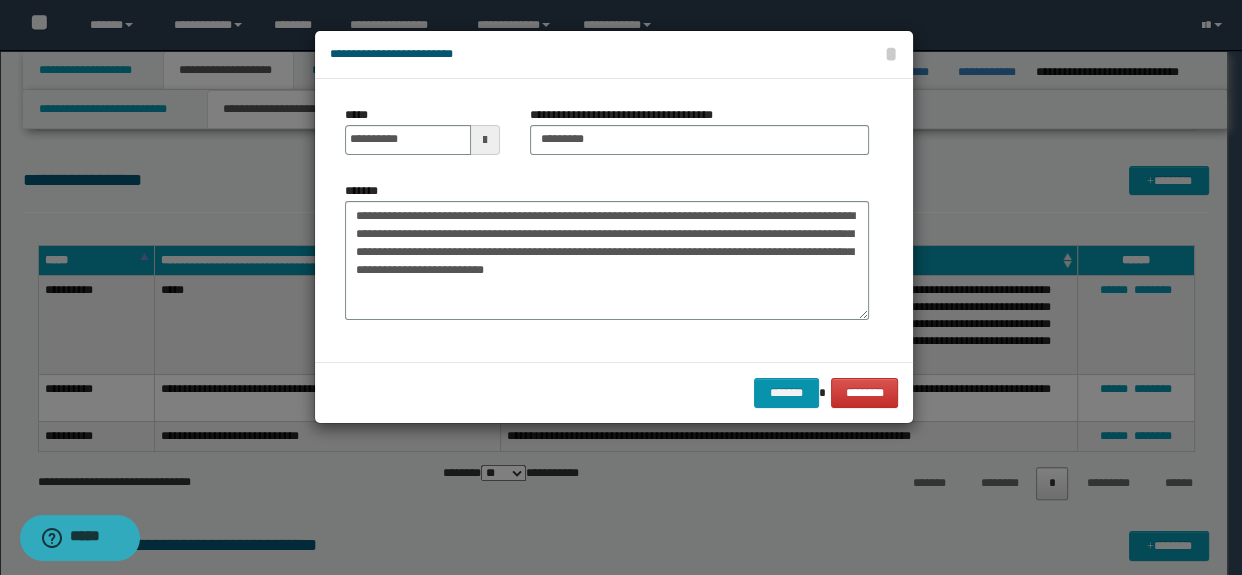click on "*******
********" at bounding box center [614, 392] 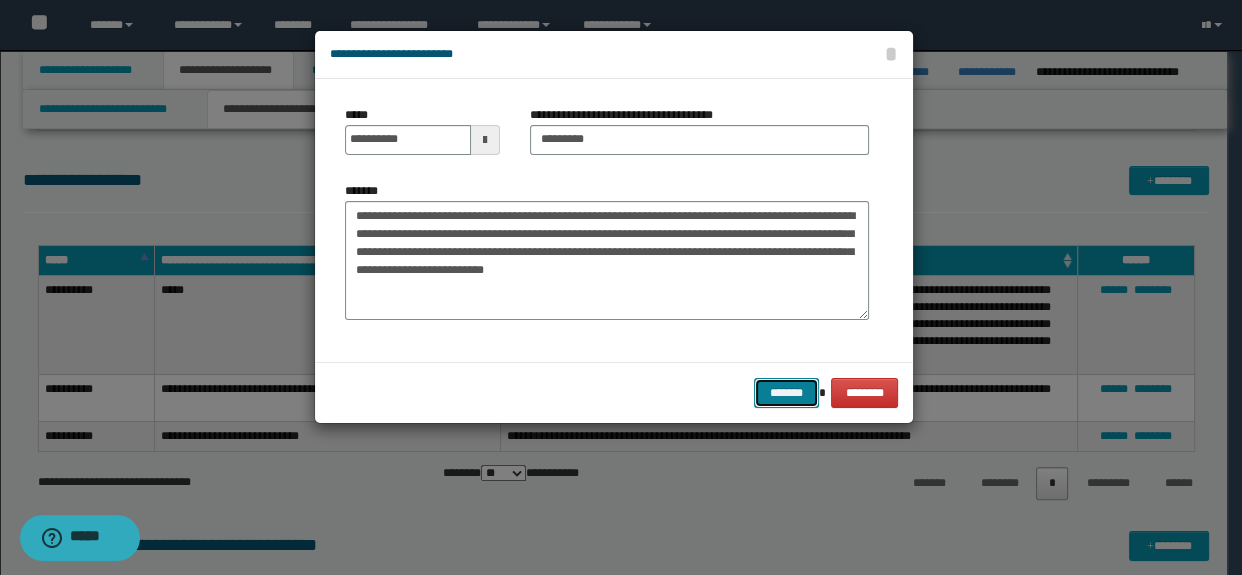 click on "*******" at bounding box center (786, 393) 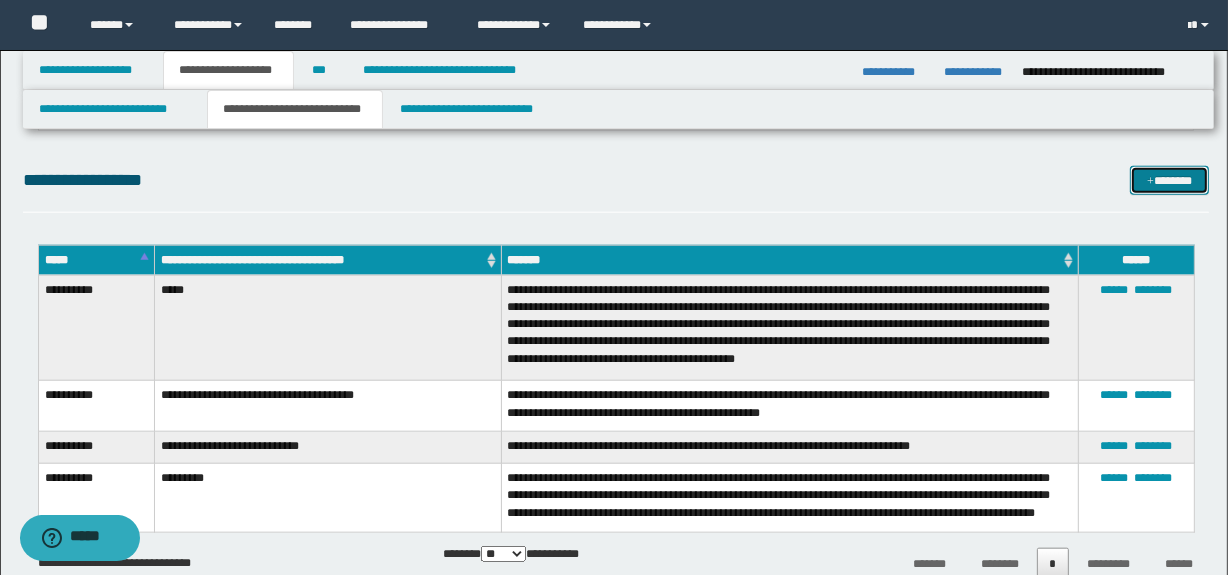 click on "*******" at bounding box center [1170, 181] 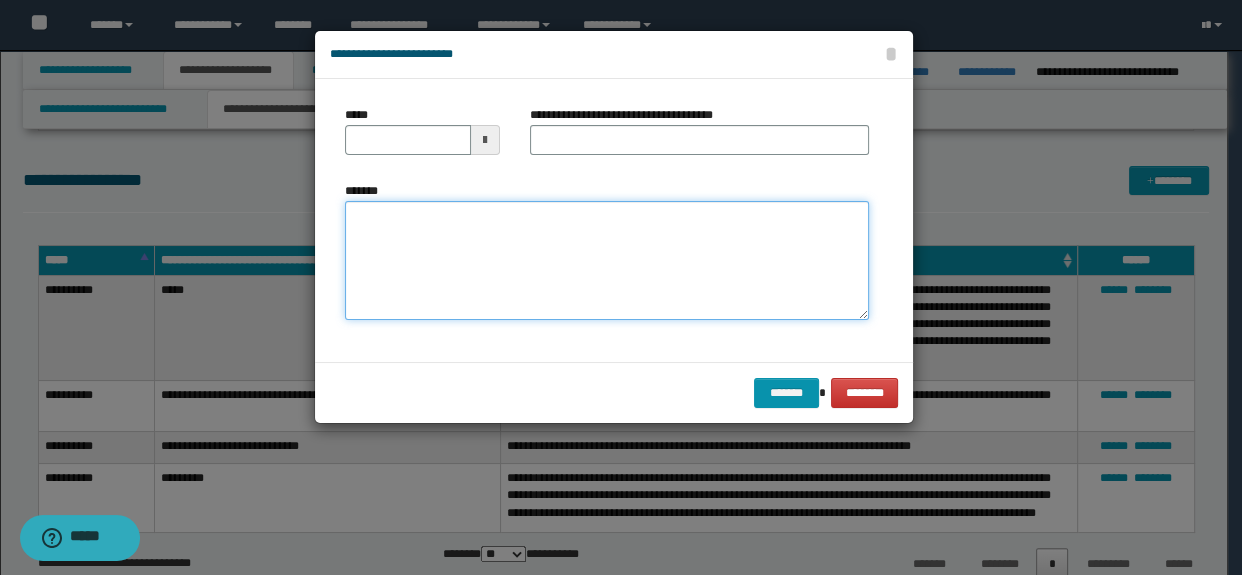 click on "*******" at bounding box center [607, 261] 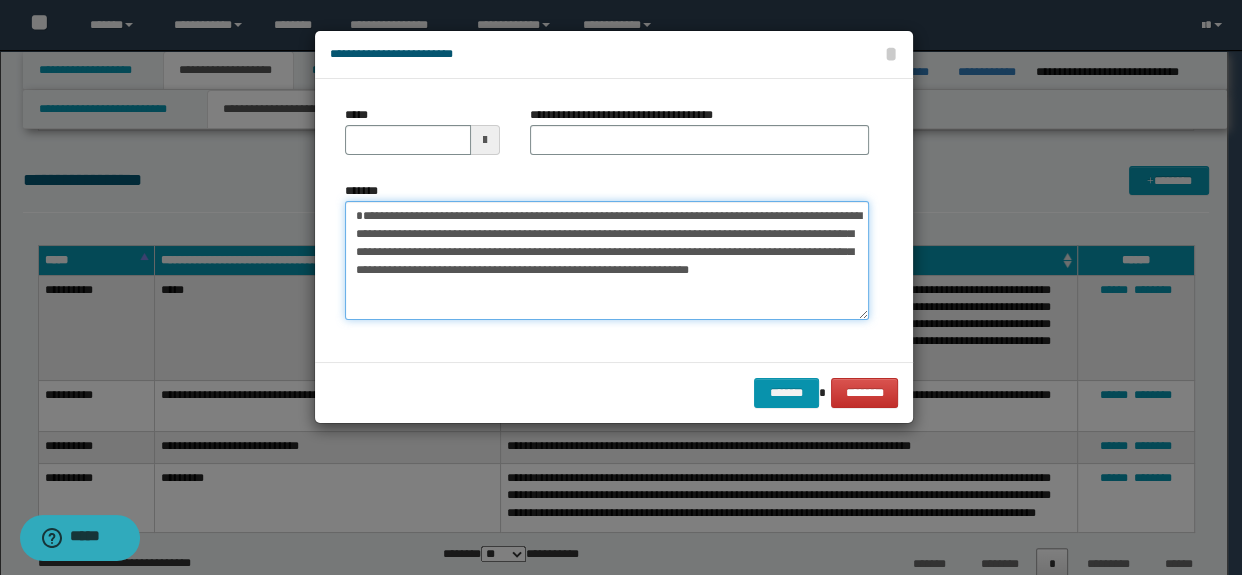 scroll, scrollTop: 0, scrollLeft: 0, axis: both 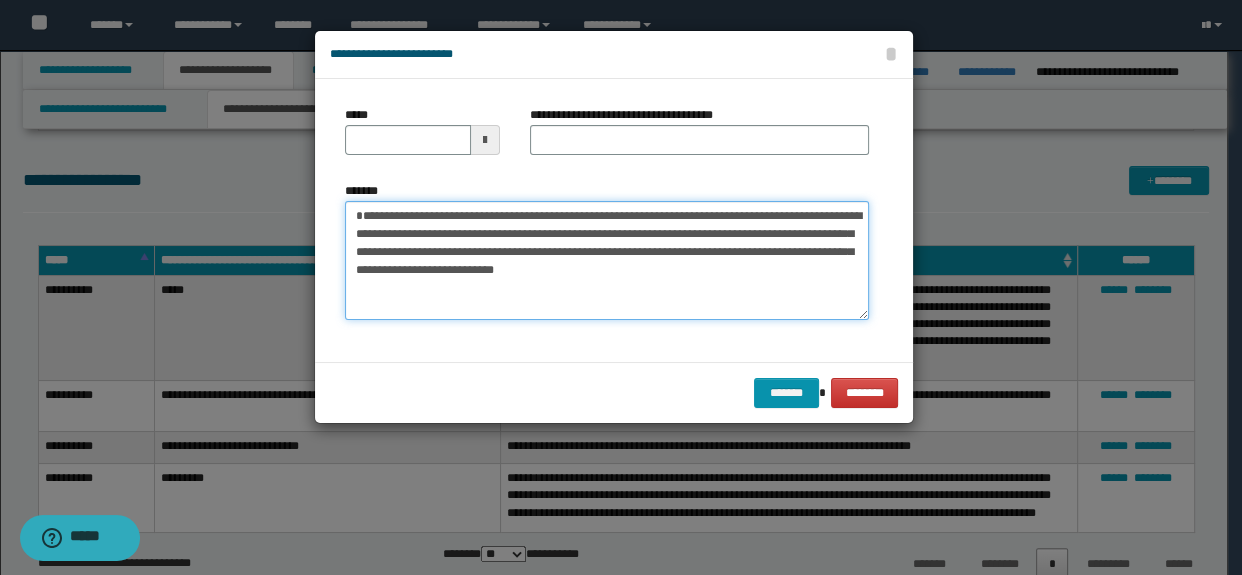 type on "**********" 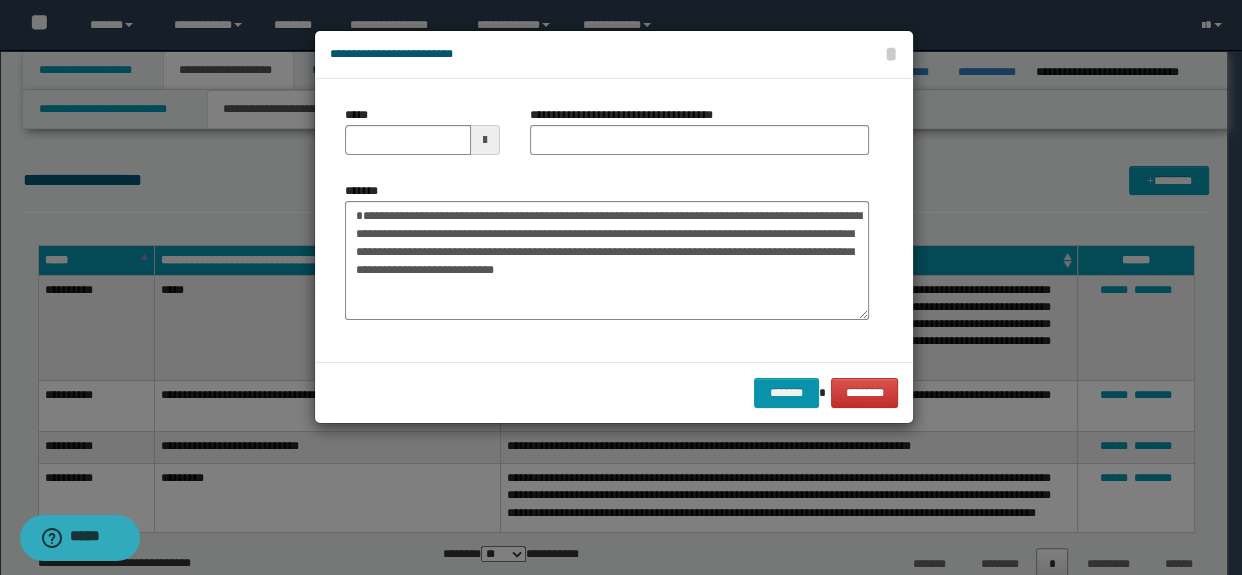 click on "**********" at bounding box center (629, 115) 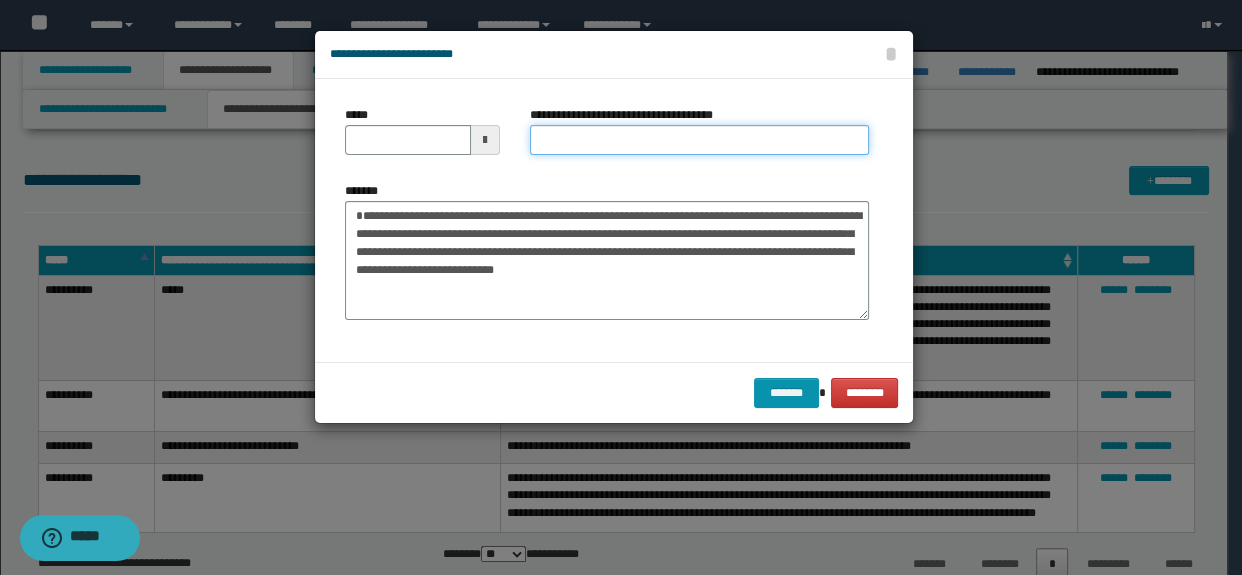 click on "**********" at bounding box center (700, 140) 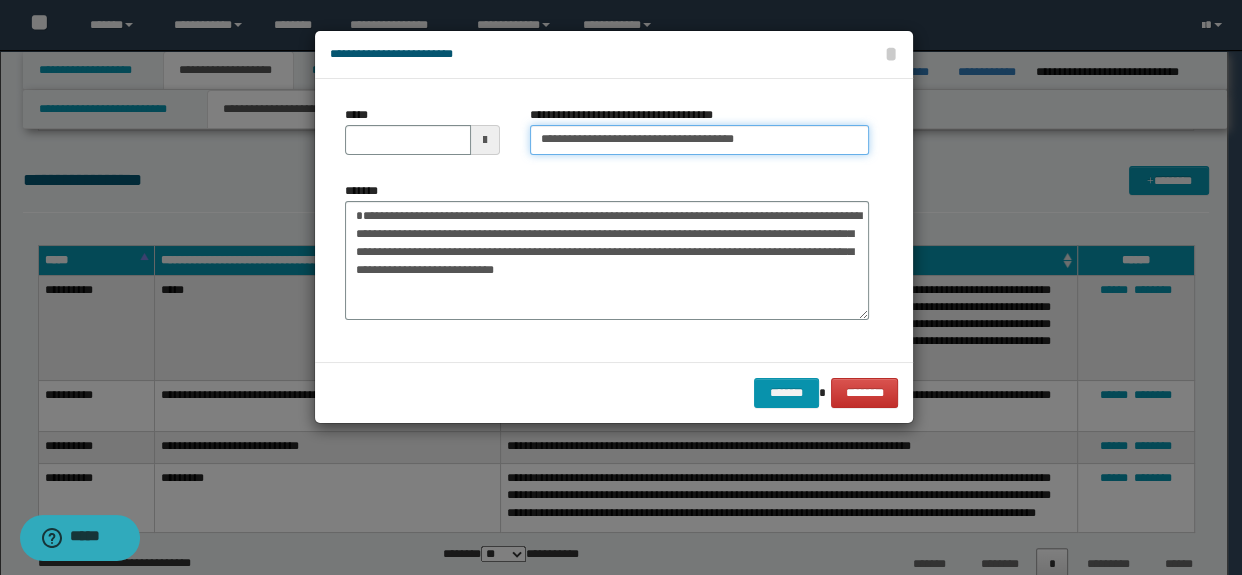 type on "**********" 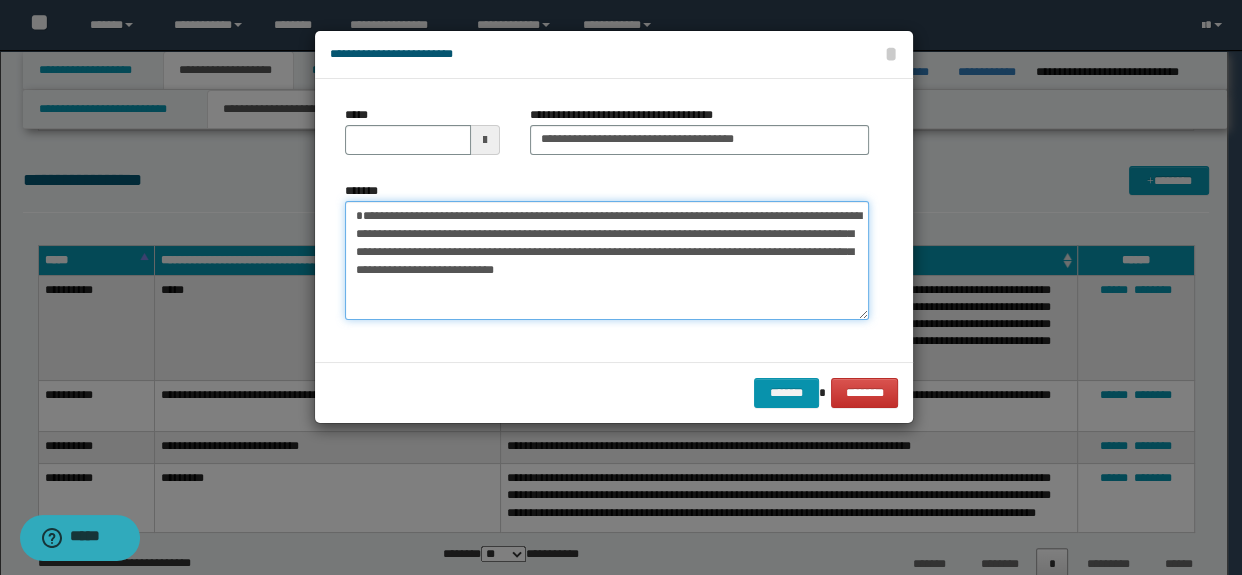 drag, startPoint x: 443, startPoint y: 239, endPoint x: 301, endPoint y: 171, distance: 157.44205 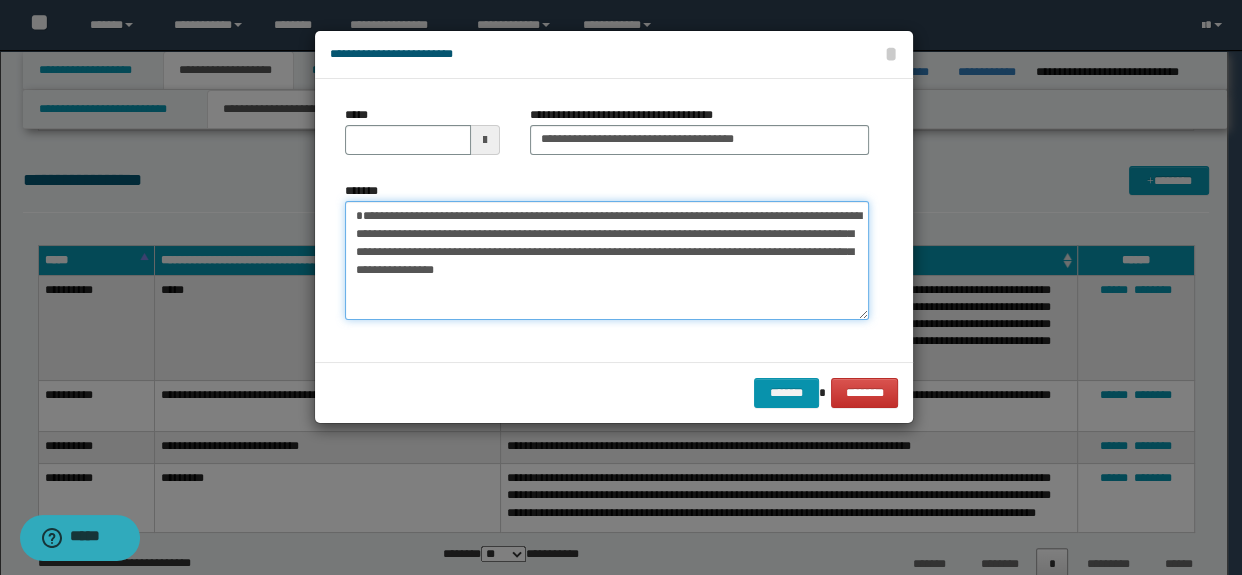 type on "**********" 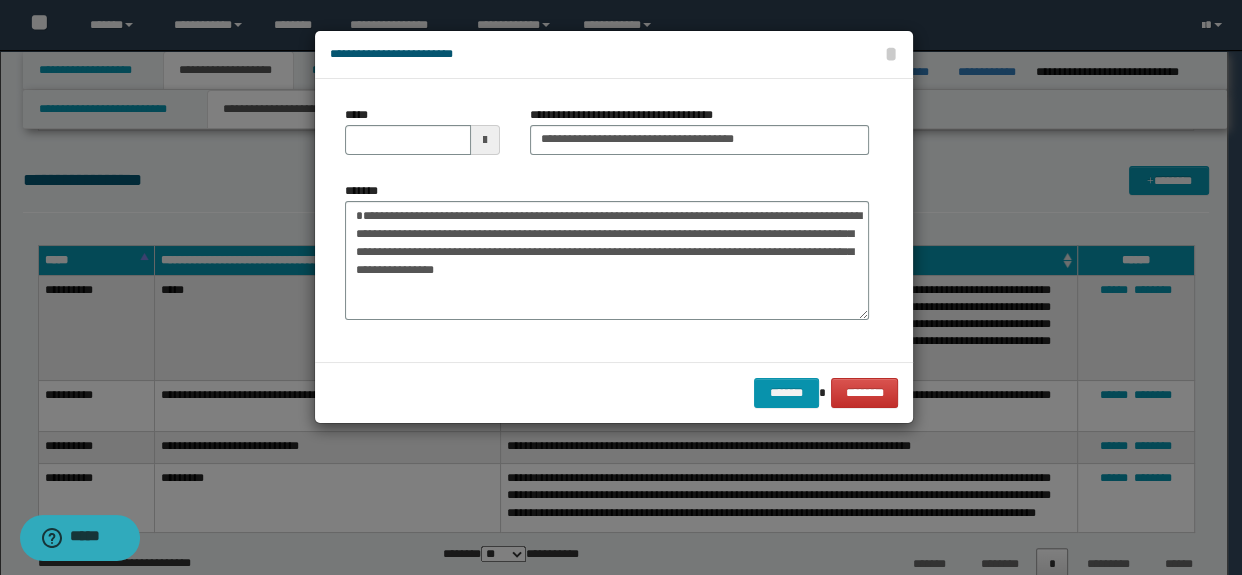 click on "*****" at bounding box center [422, 138] 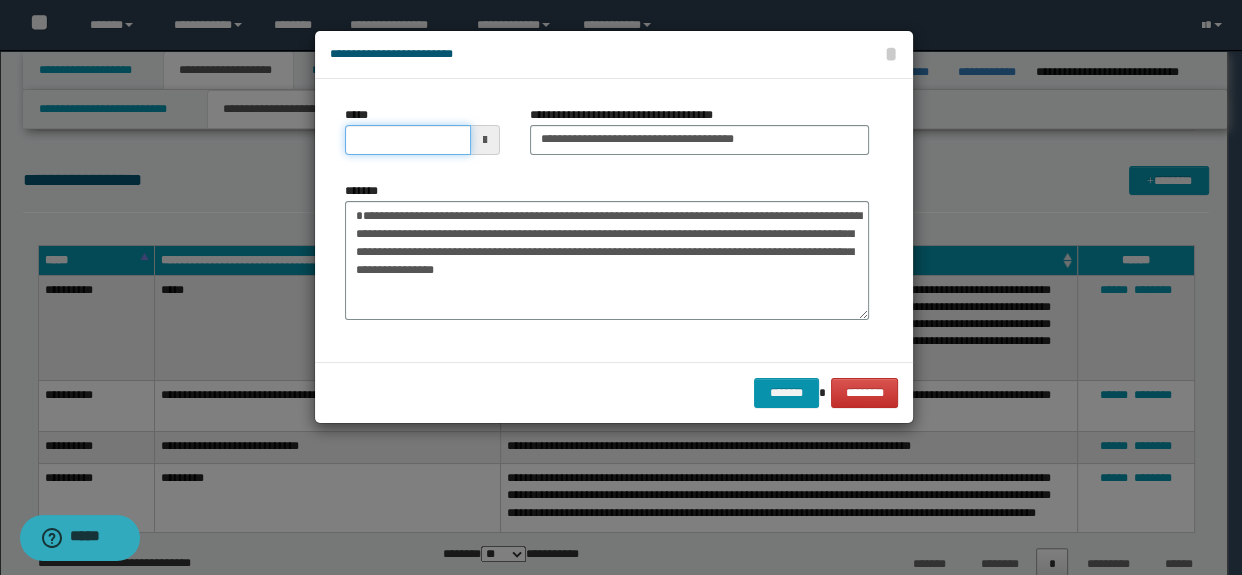 click on "*****" at bounding box center (408, 140) 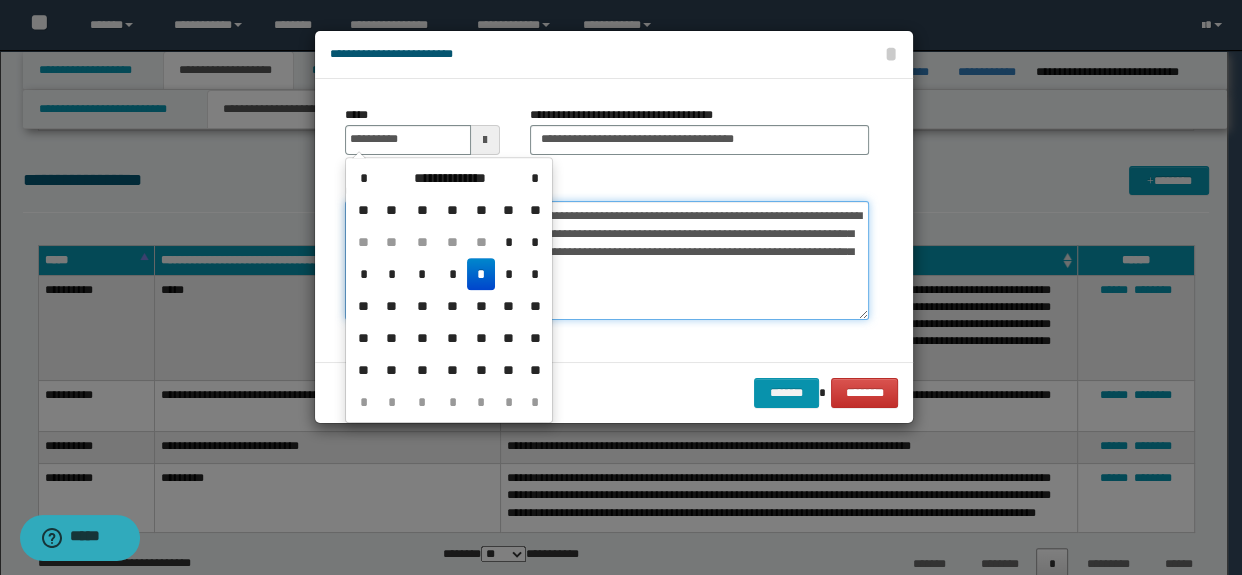 type on "**********" 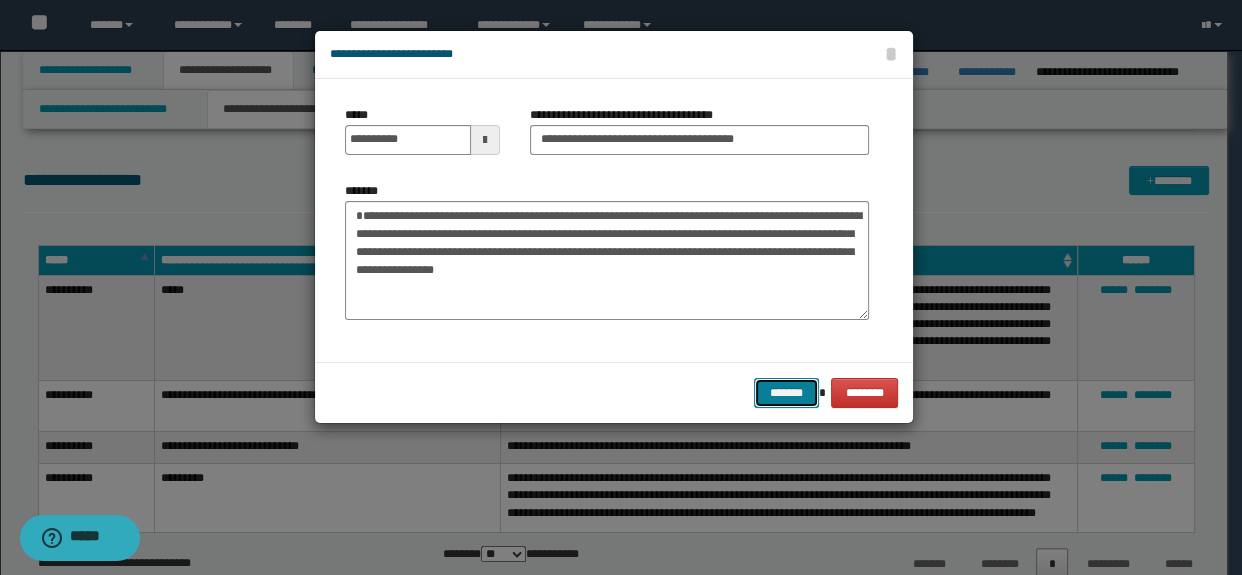 drag, startPoint x: 771, startPoint y: 390, endPoint x: 761, endPoint y: 395, distance: 11.18034 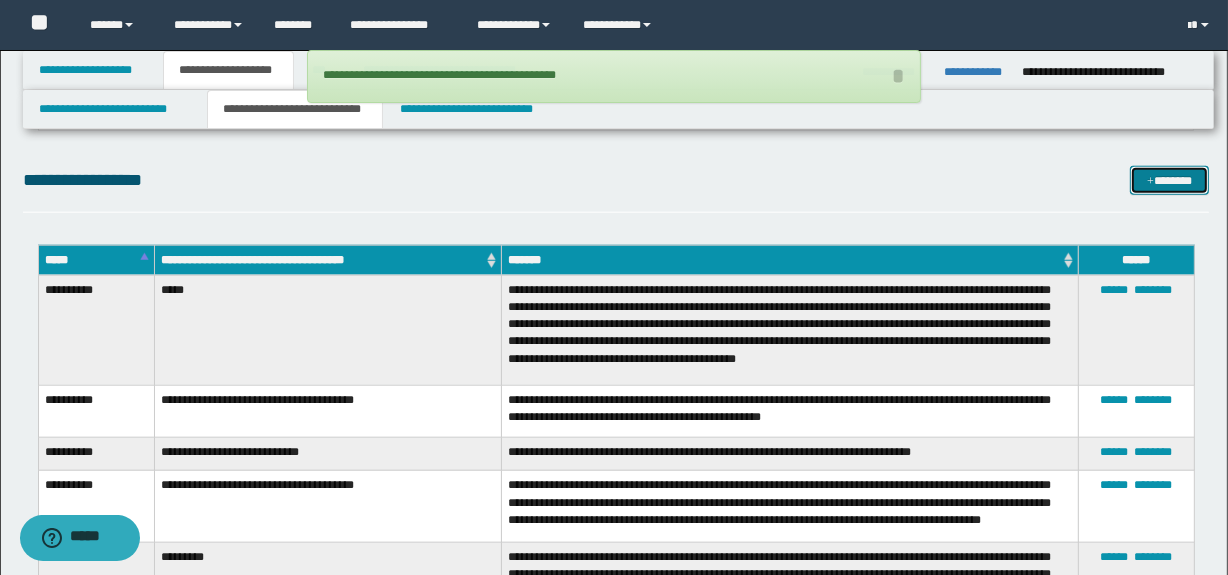 click on "*******" at bounding box center (1170, 181) 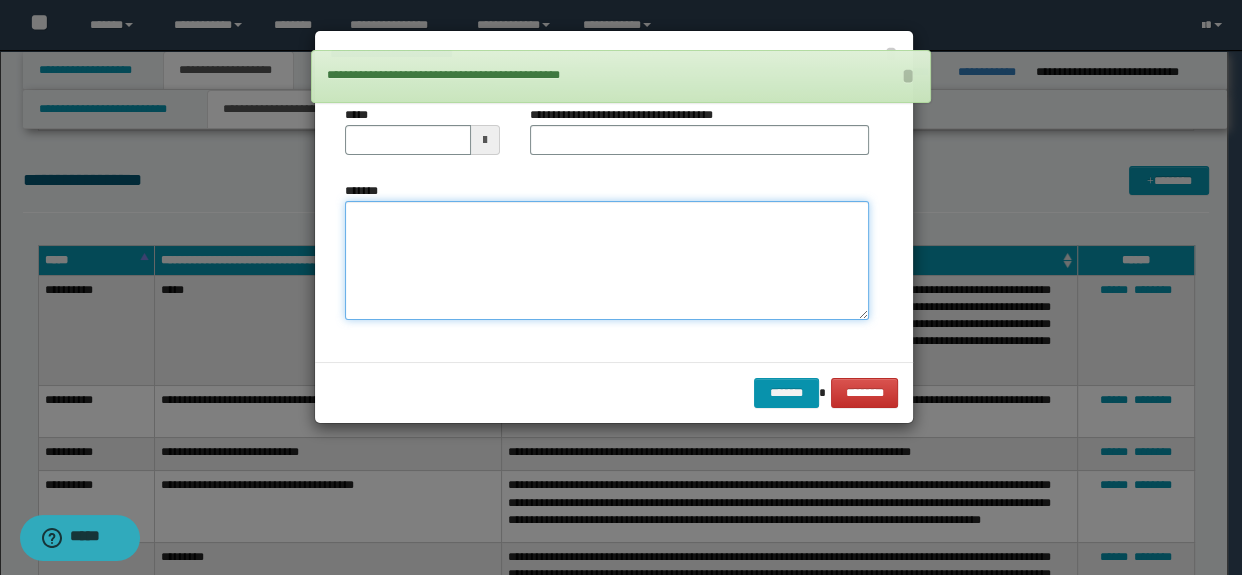 click on "*******" at bounding box center [607, 261] 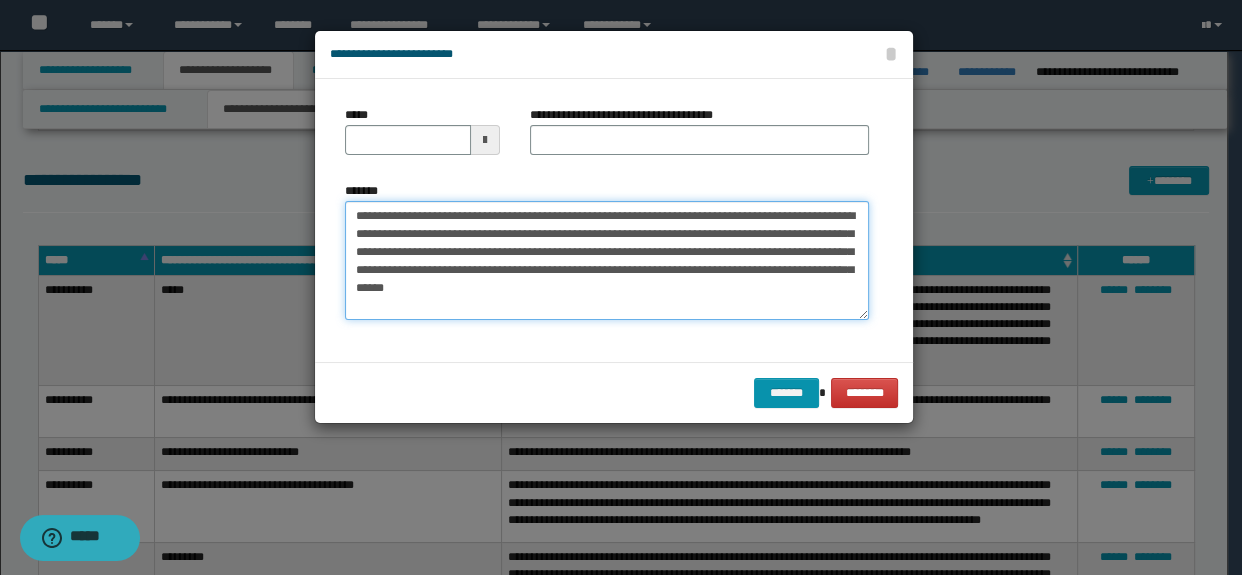 type on "**********" 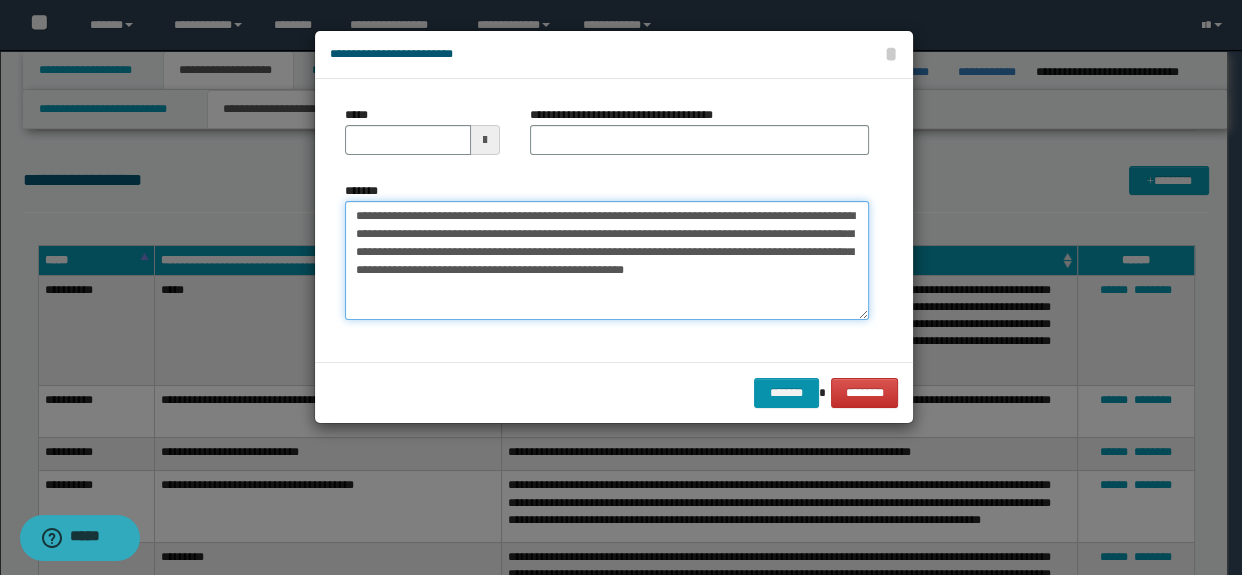 drag, startPoint x: 692, startPoint y: 210, endPoint x: 357, endPoint y: 149, distance: 340.50845 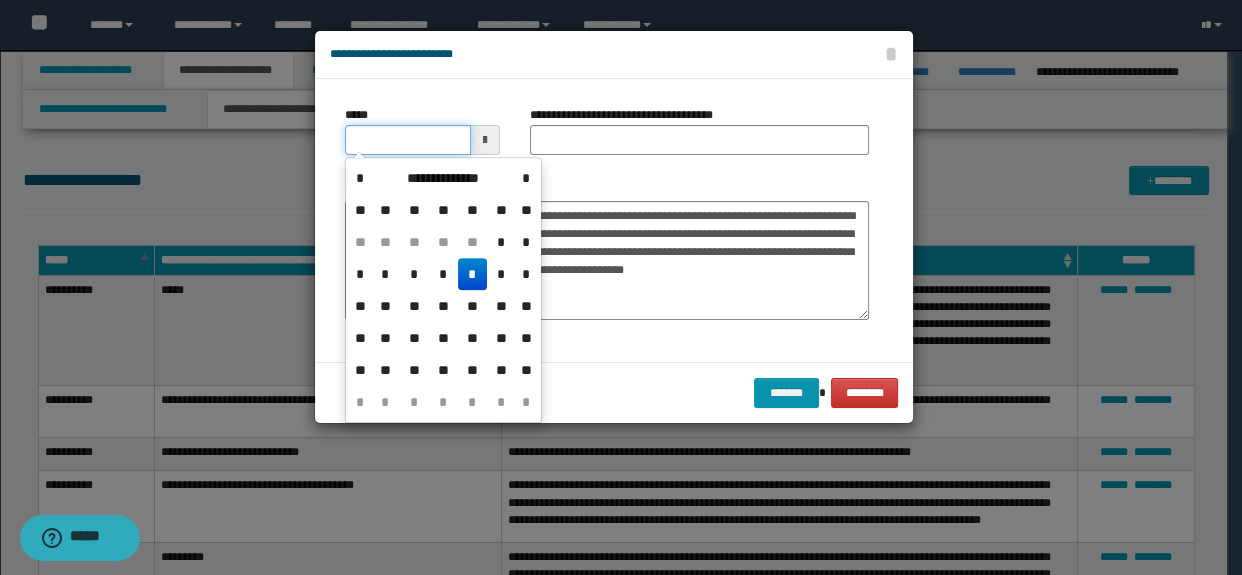click on "*****" at bounding box center [408, 140] 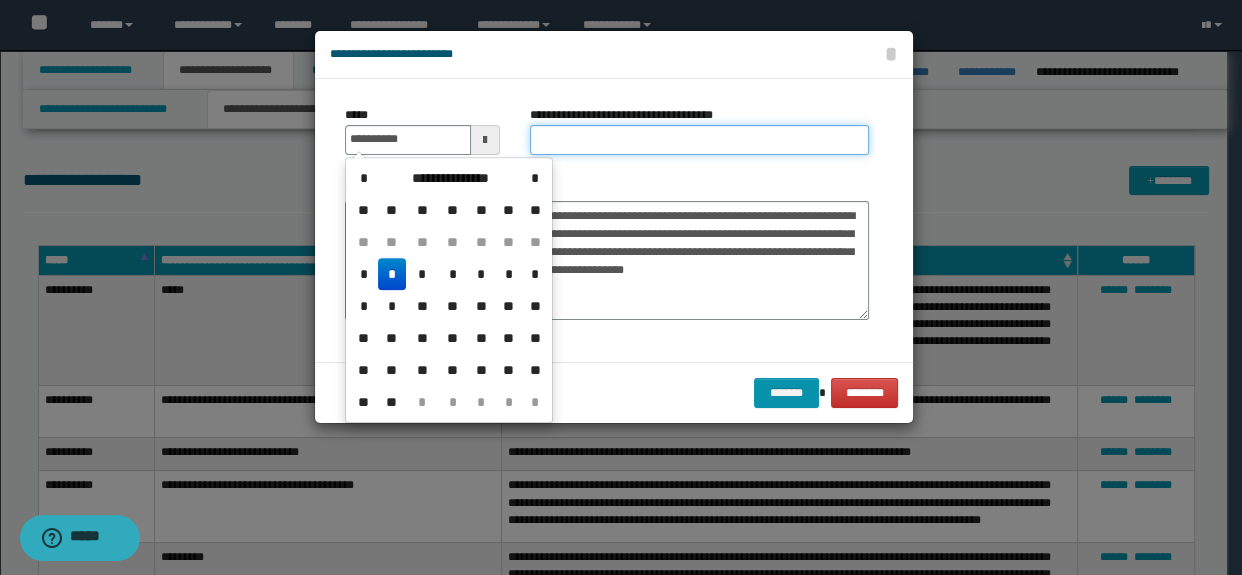 type on "**********" 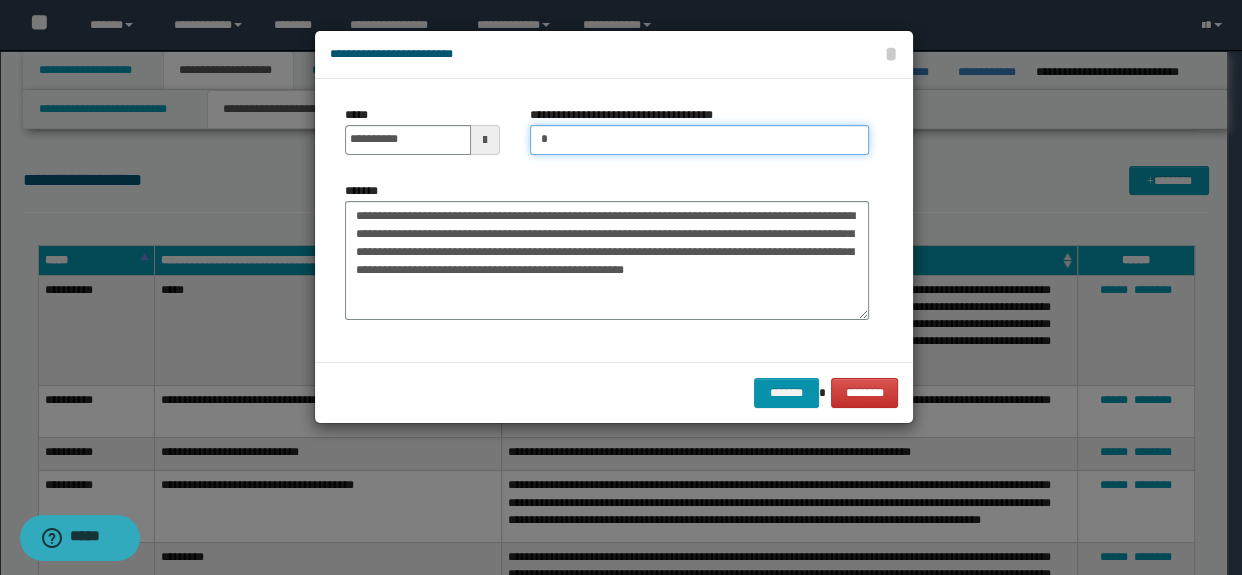type on "*********" 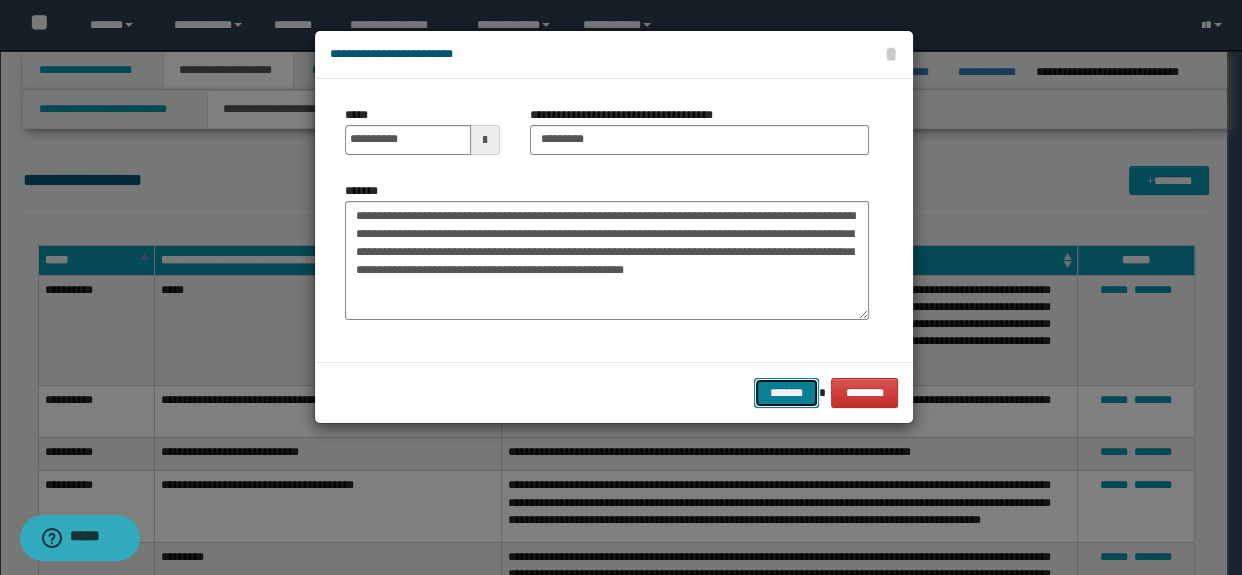 click on "*******" at bounding box center (786, 393) 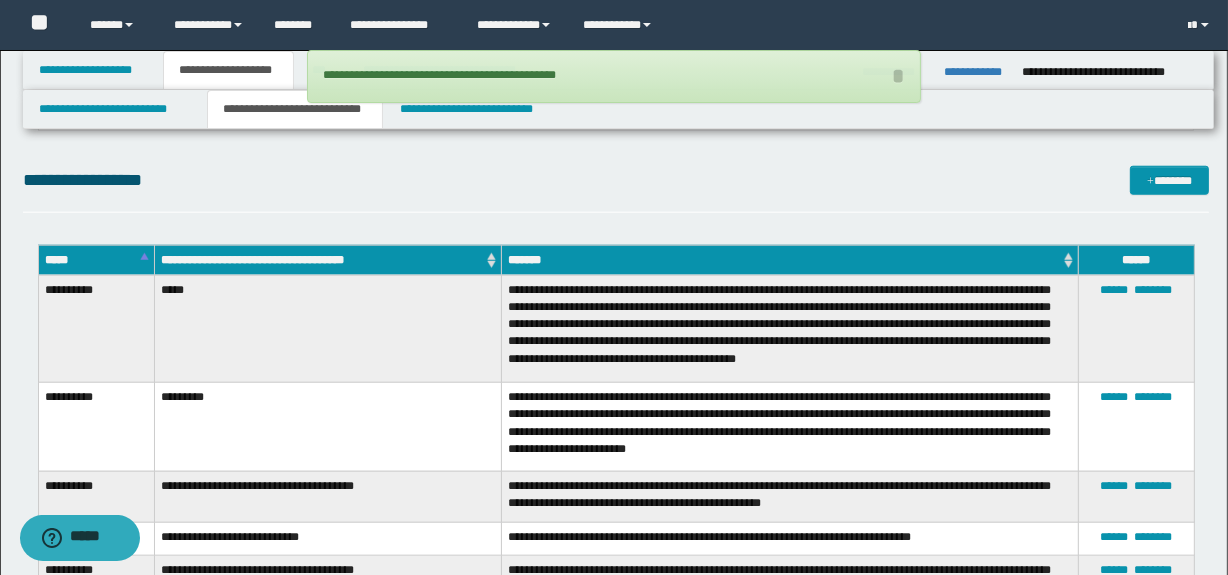 click on "**********" at bounding box center [616, 189] 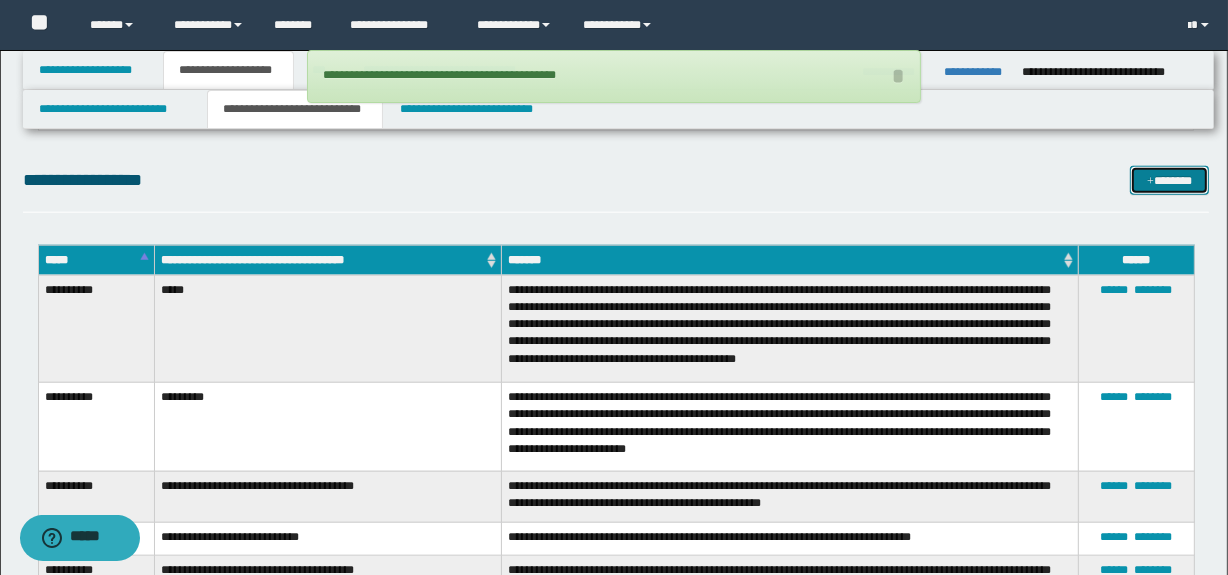 click at bounding box center (1150, 182) 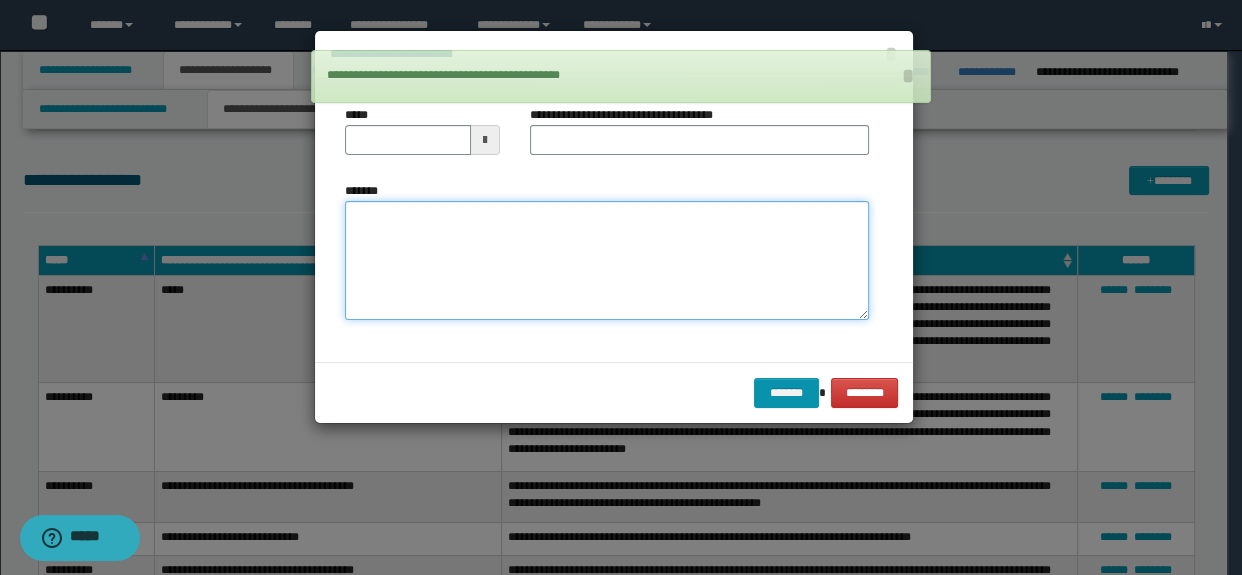 click on "*******" at bounding box center (607, 261) 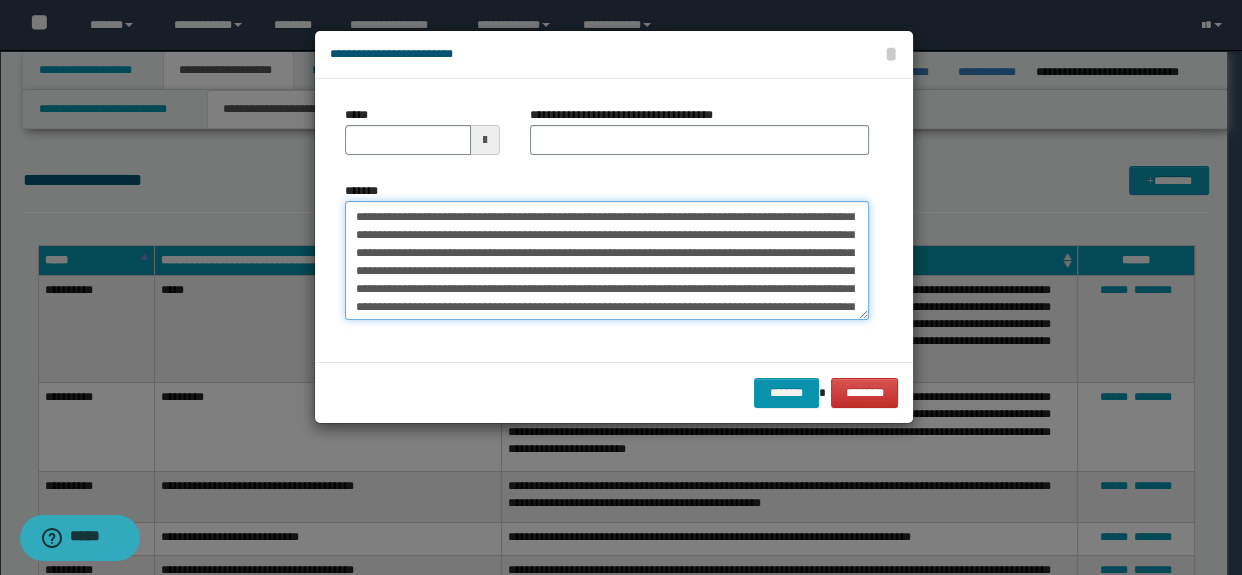 scroll, scrollTop: 0, scrollLeft: 0, axis: both 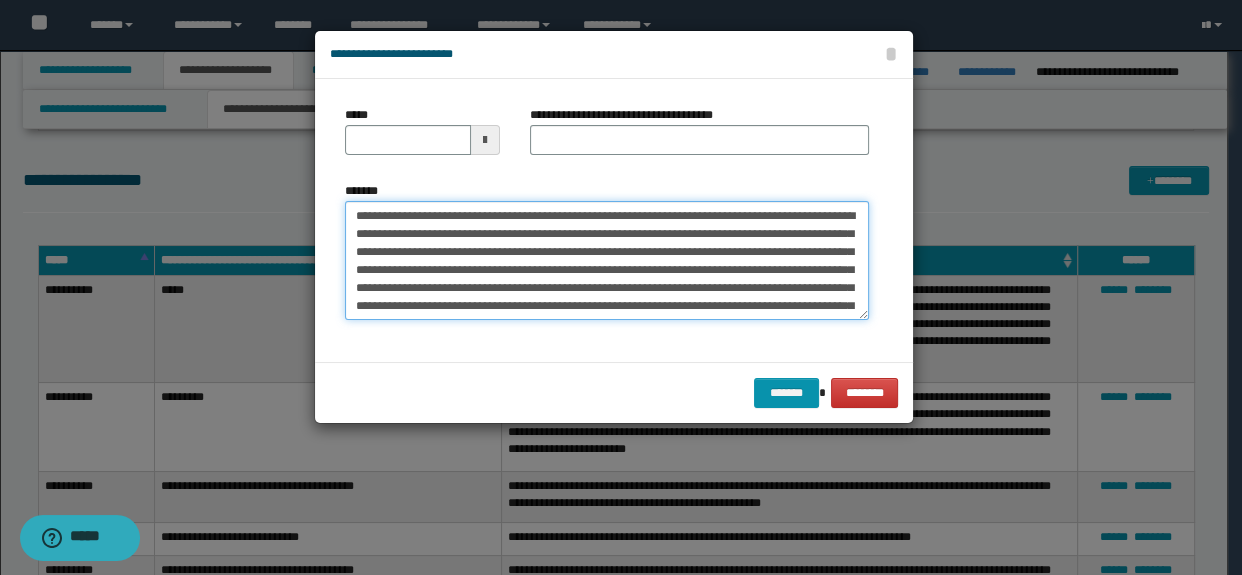drag, startPoint x: 531, startPoint y: 214, endPoint x: 180, endPoint y: 178, distance: 352.84134 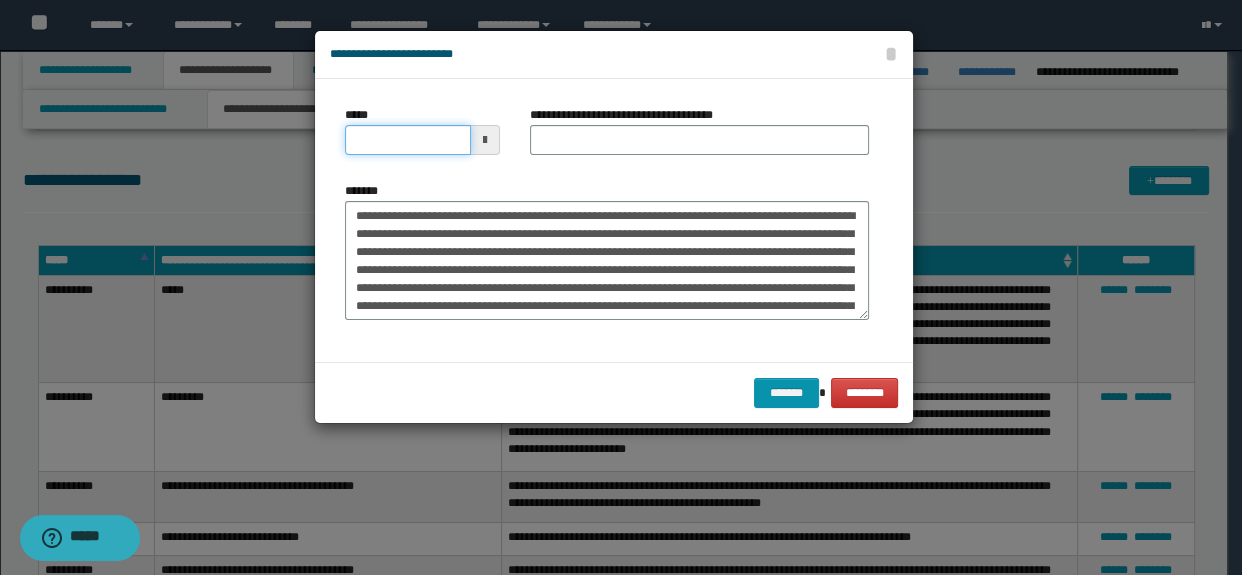 click on "*****" at bounding box center (408, 140) 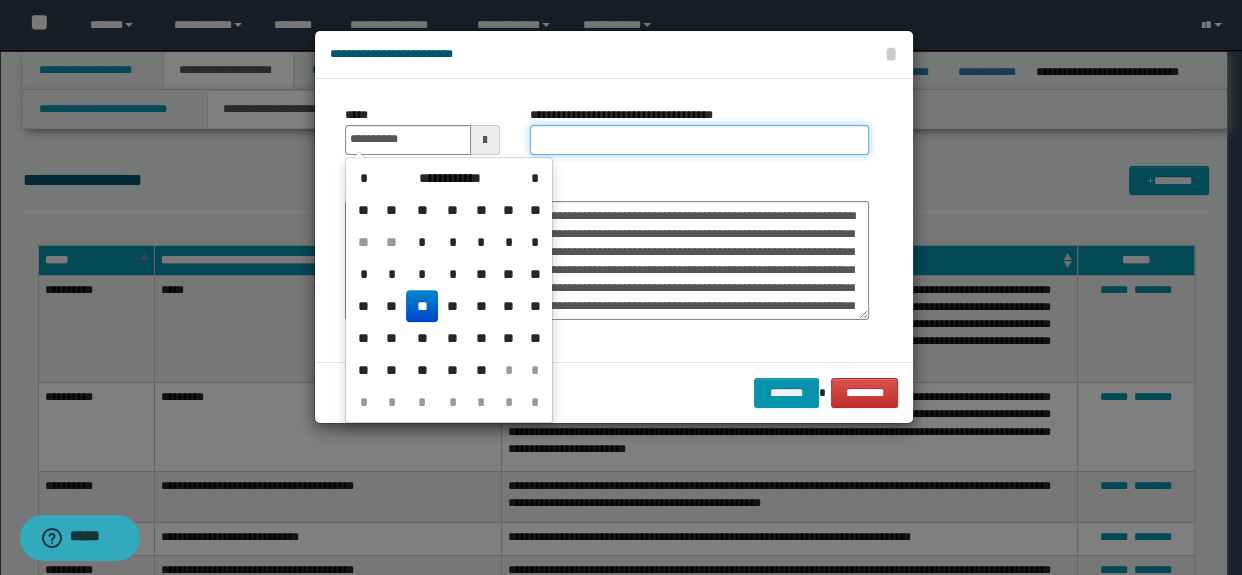 type on "**********" 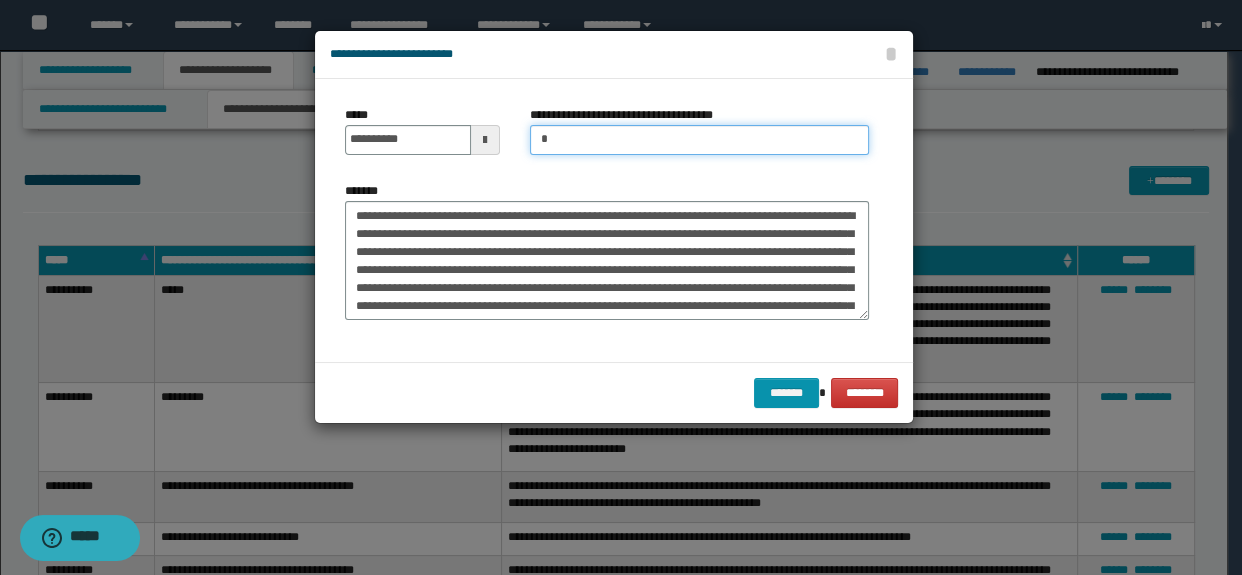type on "**********" 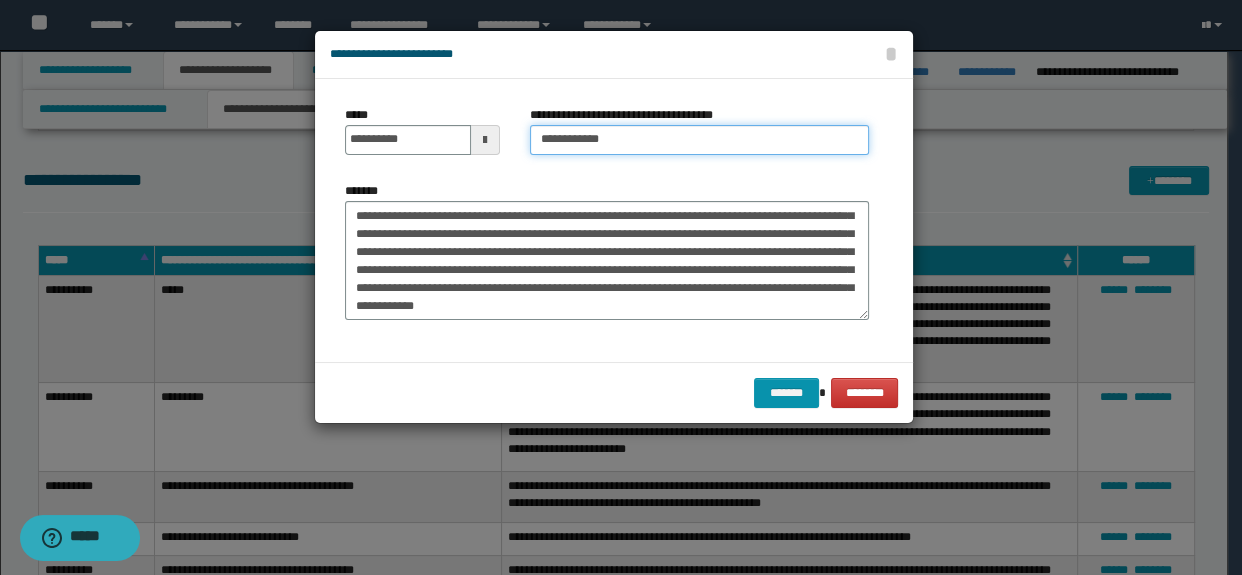 scroll, scrollTop: 53, scrollLeft: 0, axis: vertical 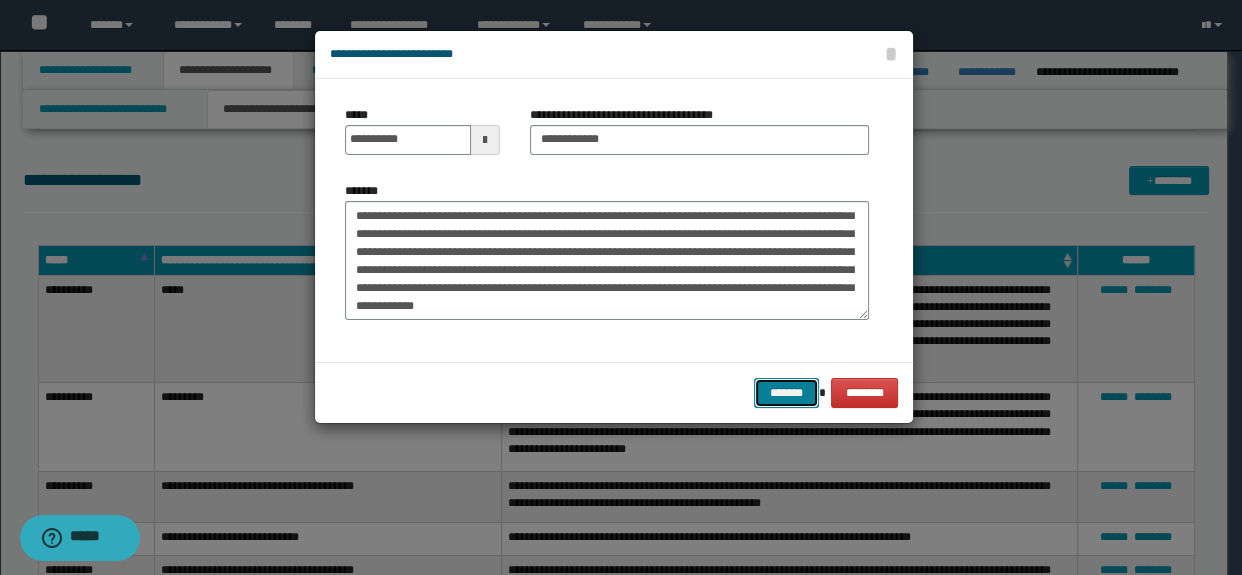 click on "*******" at bounding box center [786, 393] 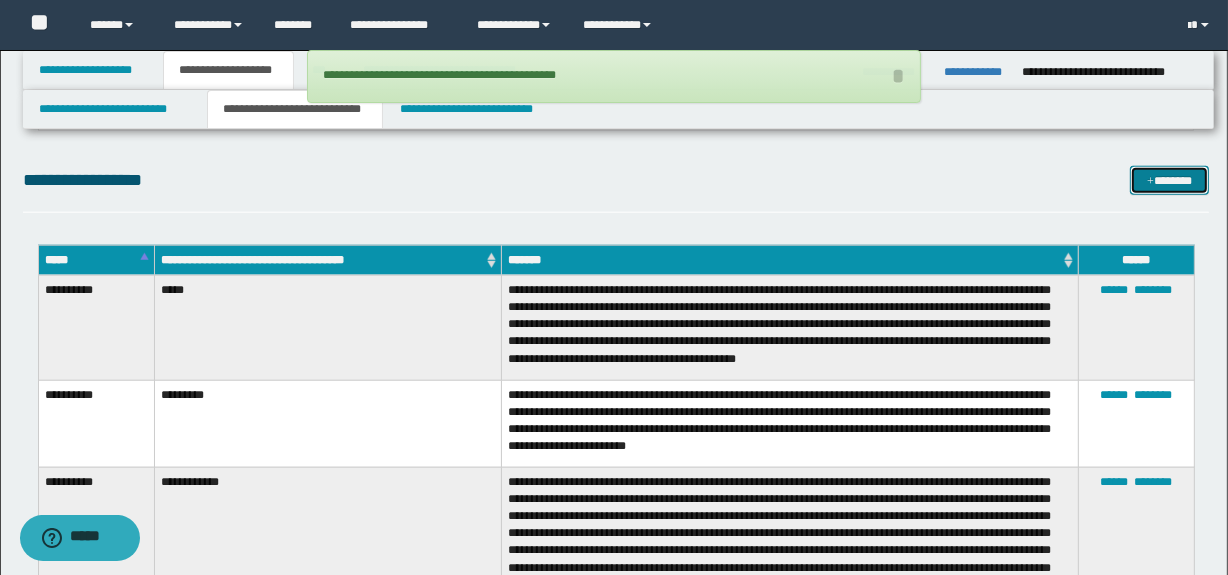 click at bounding box center [1150, 182] 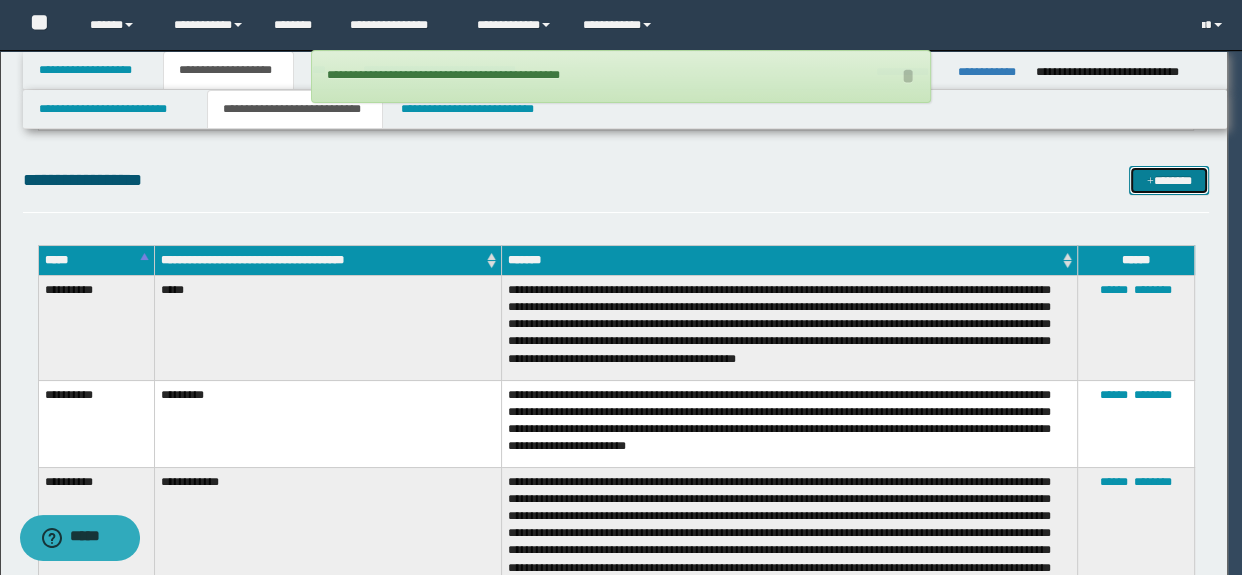 scroll, scrollTop: 0, scrollLeft: 0, axis: both 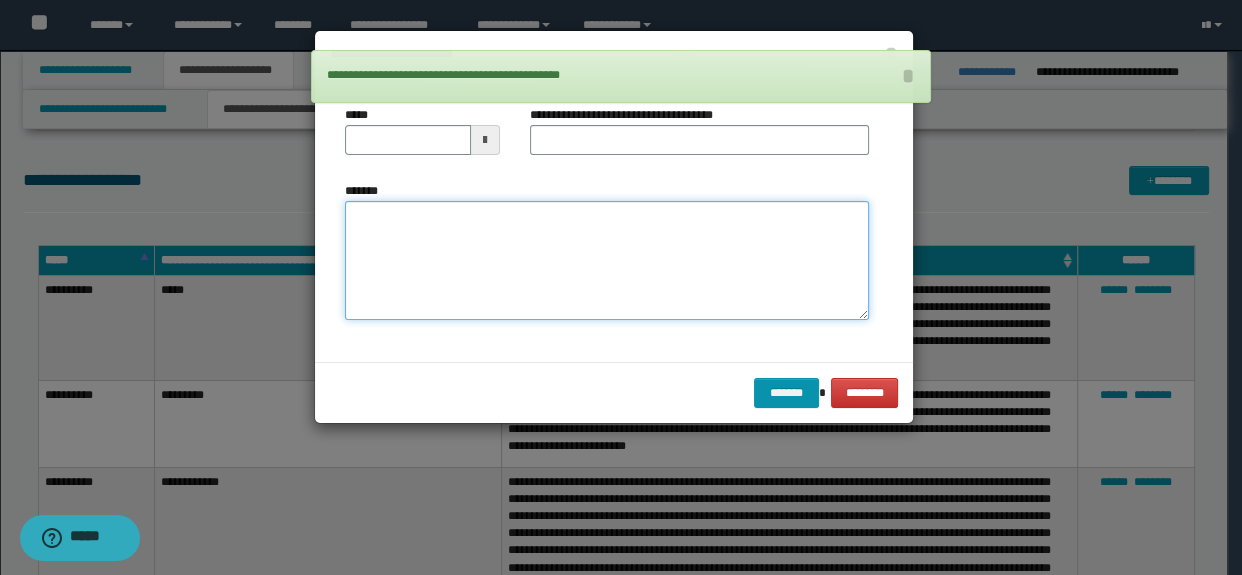 click on "*******" at bounding box center [607, 261] 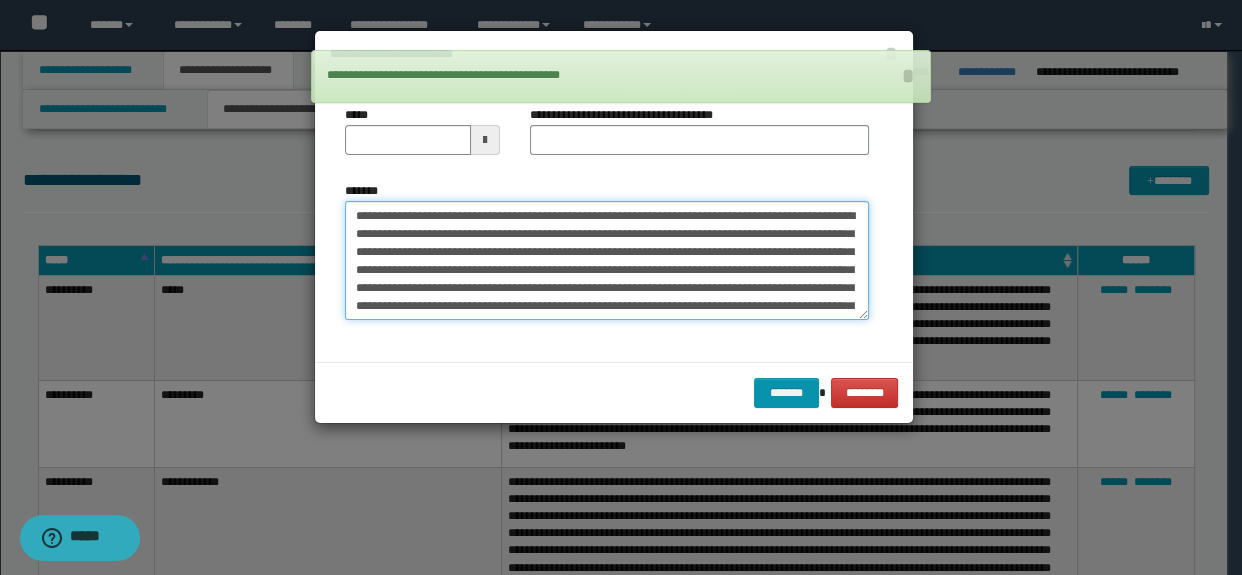 scroll, scrollTop: 0, scrollLeft: 0, axis: both 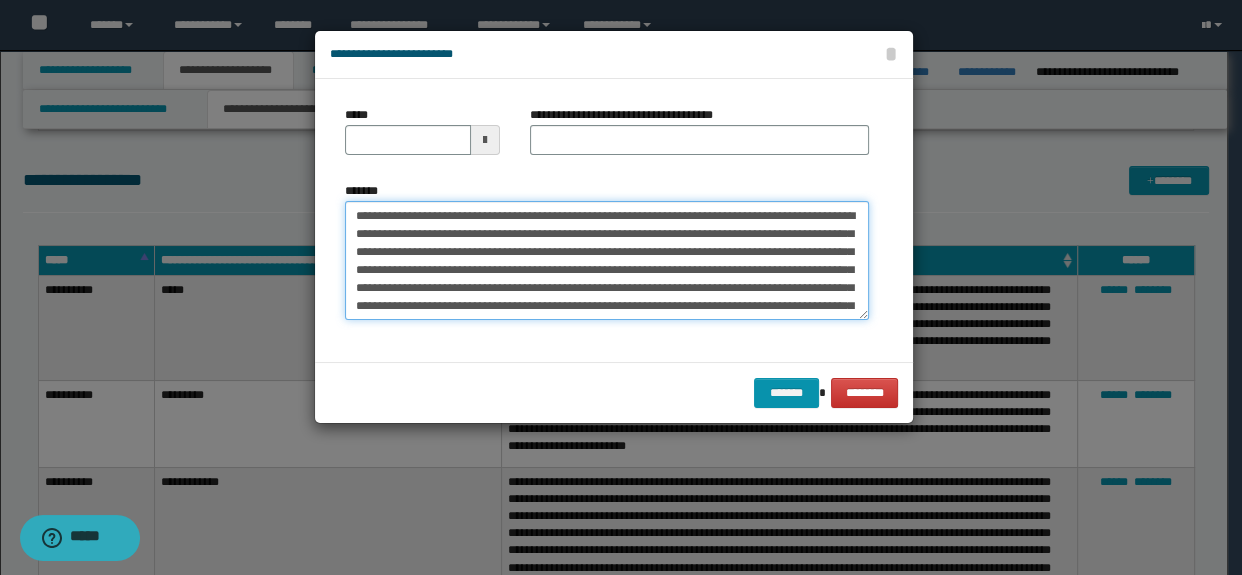 click on "**********" at bounding box center (607, 261) 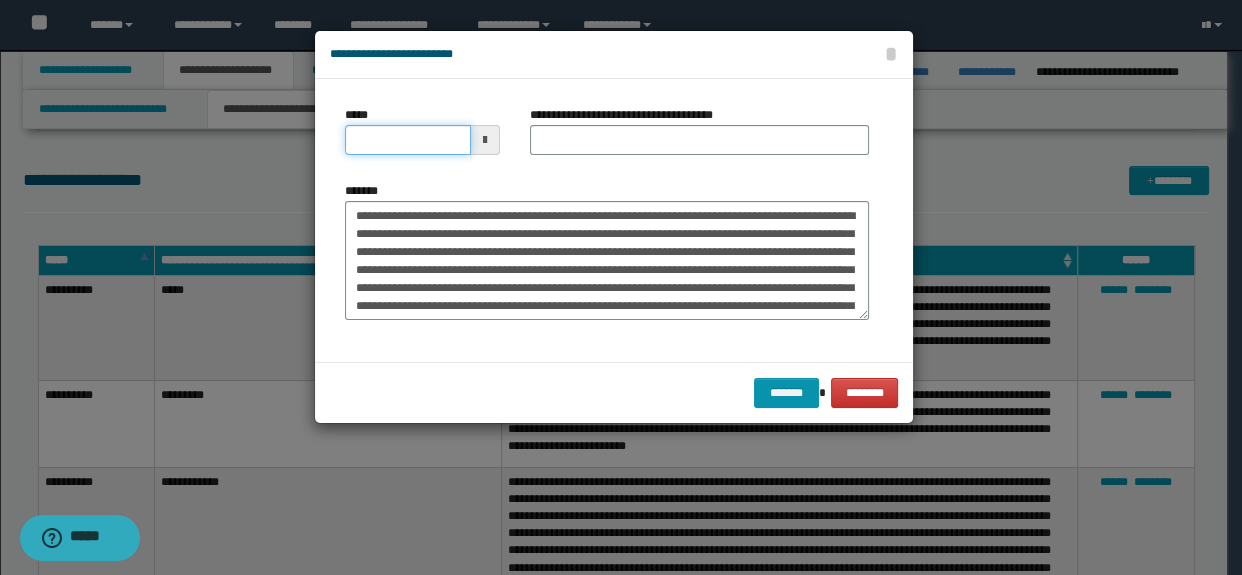 click on "*****" at bounding box center [408, 140] 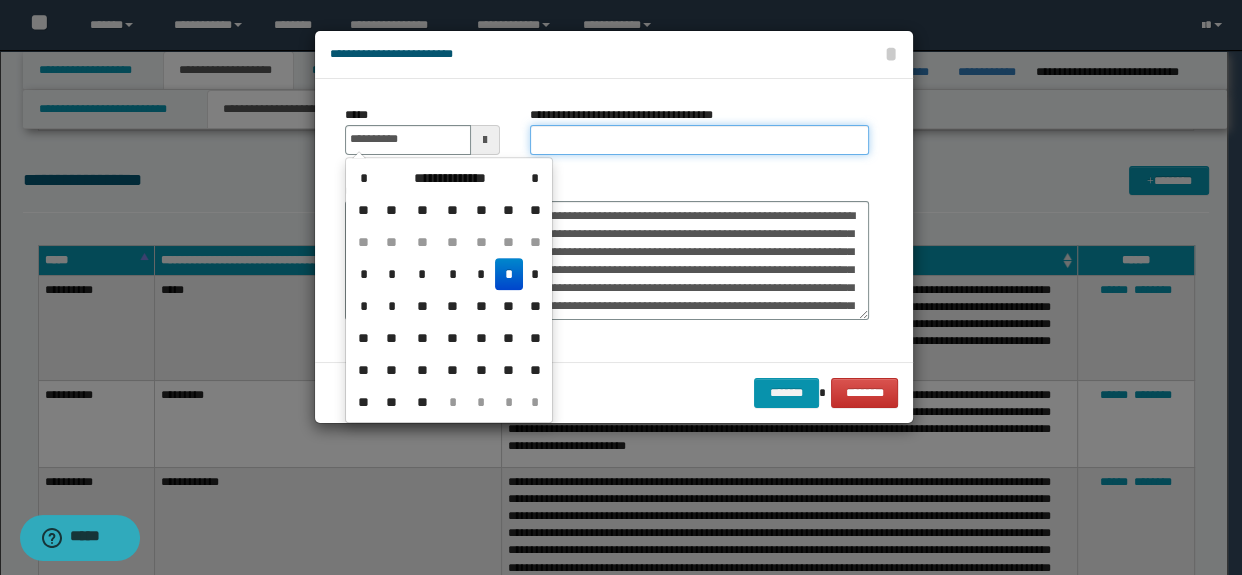 type on "**********" 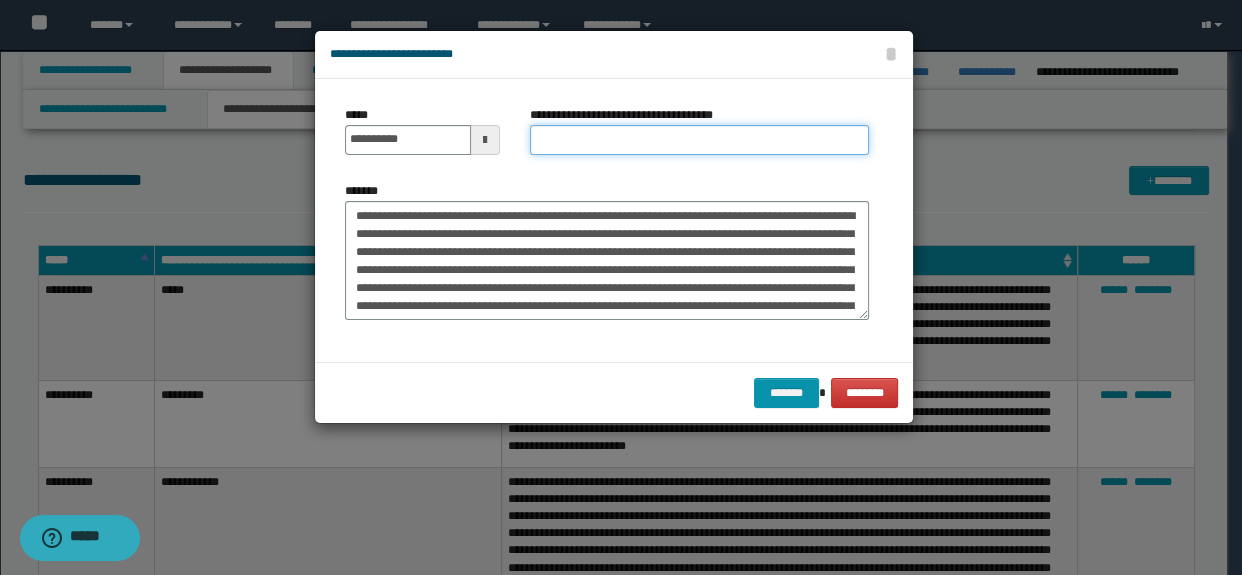type on "*********" 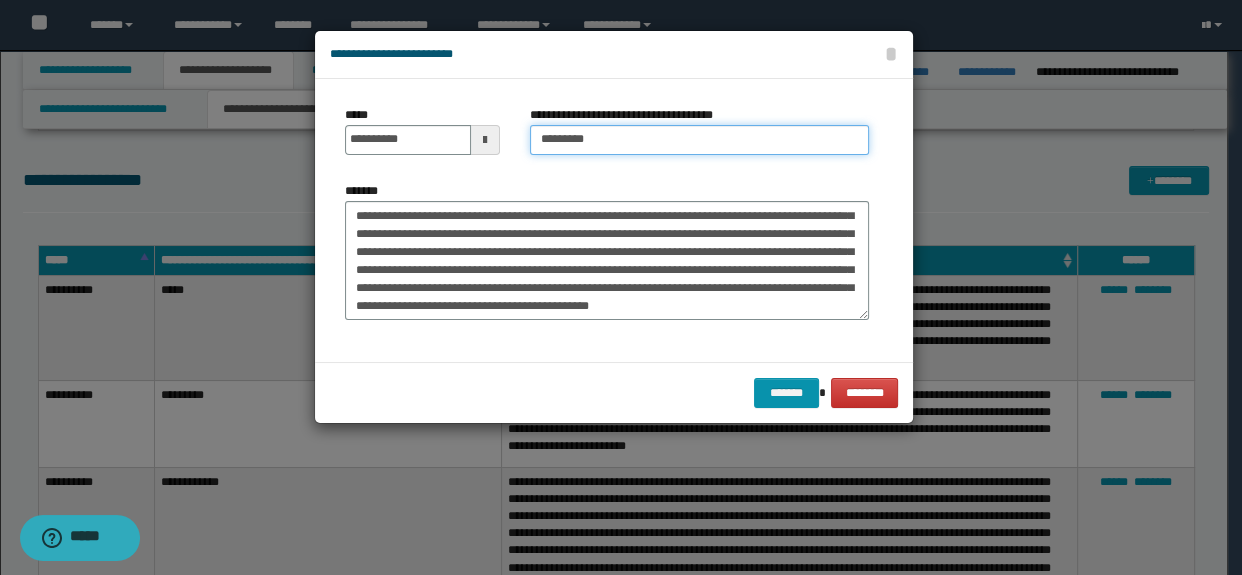 scroll, scrollTop: 71, scrollLeft: 0, axis: vertical 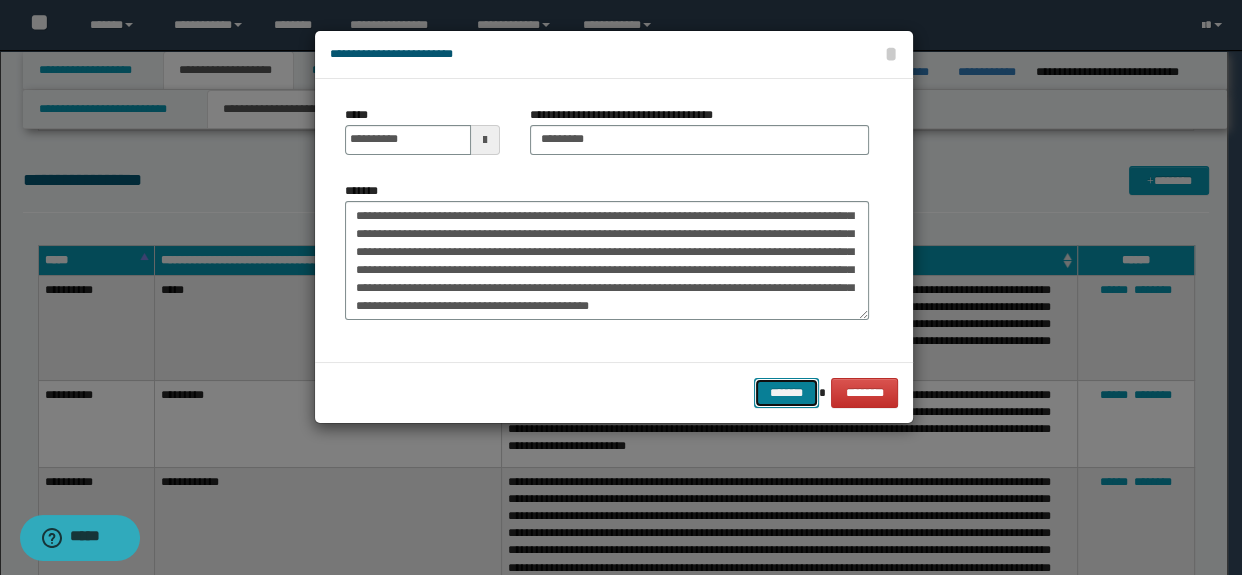 click on "*******" at bounding box center [786, 393] 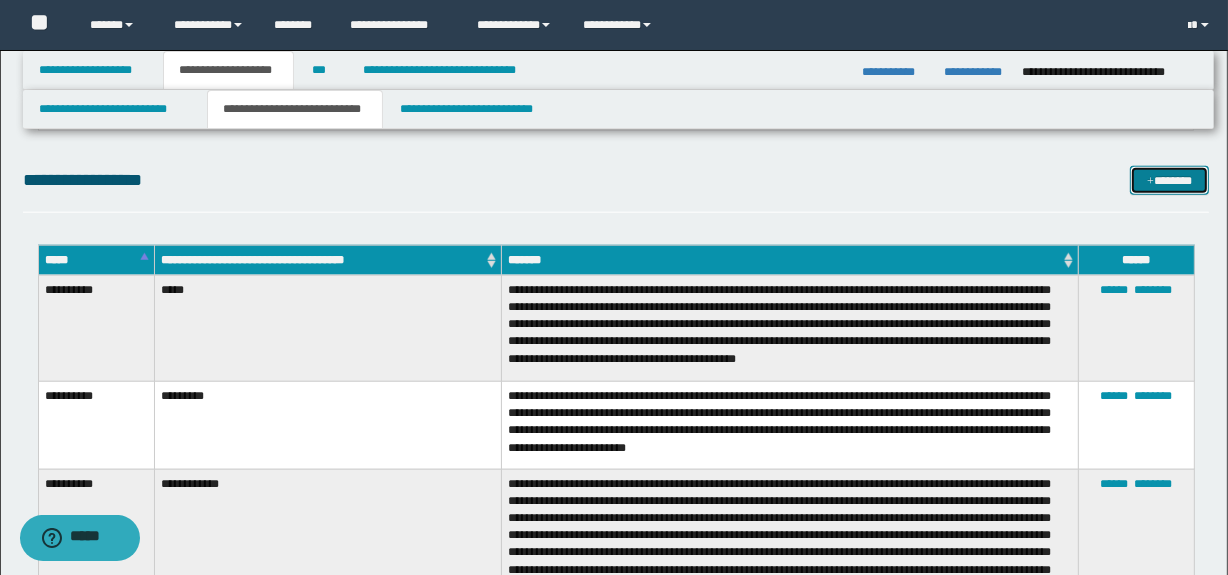 click on "*******" at bounding box center (1170, 181) 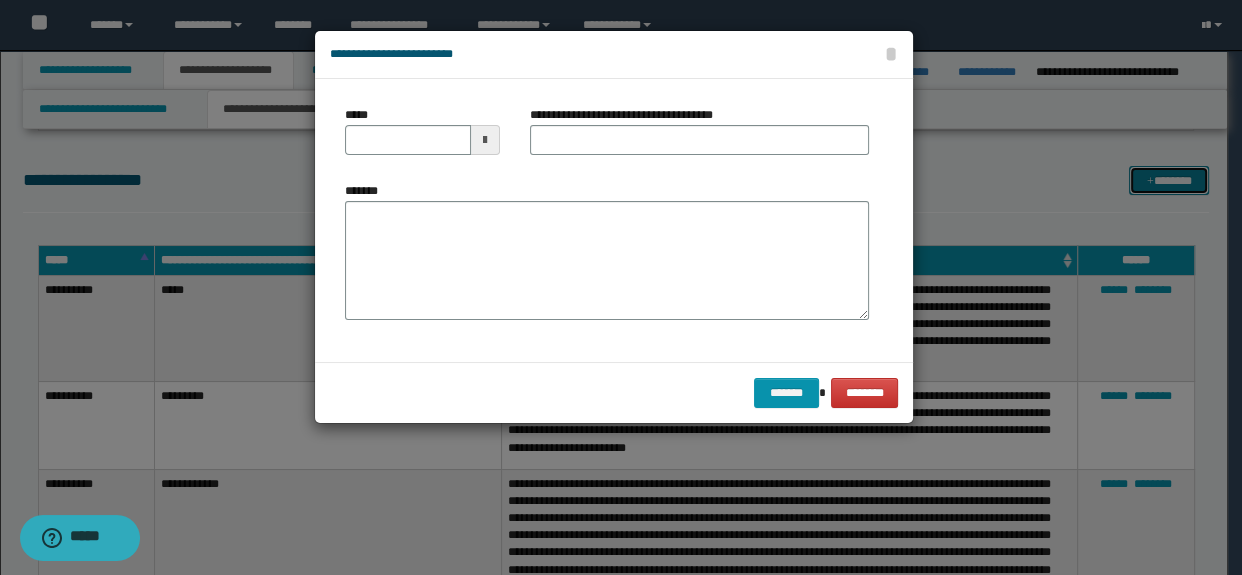 scroll, scrollTop: 0, scrollLeft: 0, axis: both 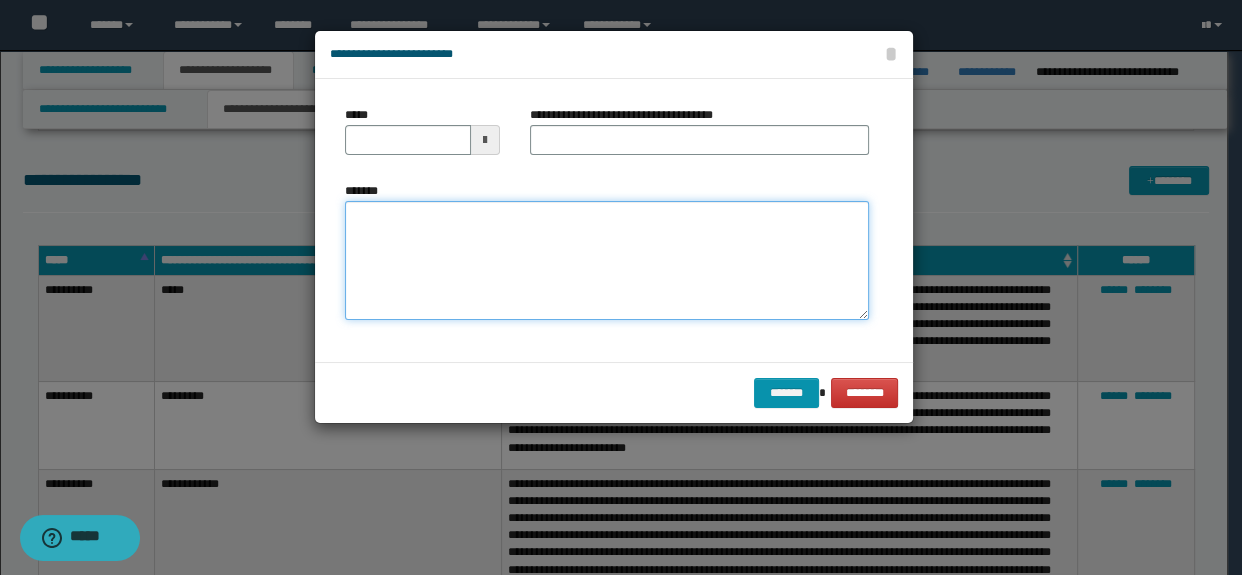click on "*******" at bounding box center [607, 261] 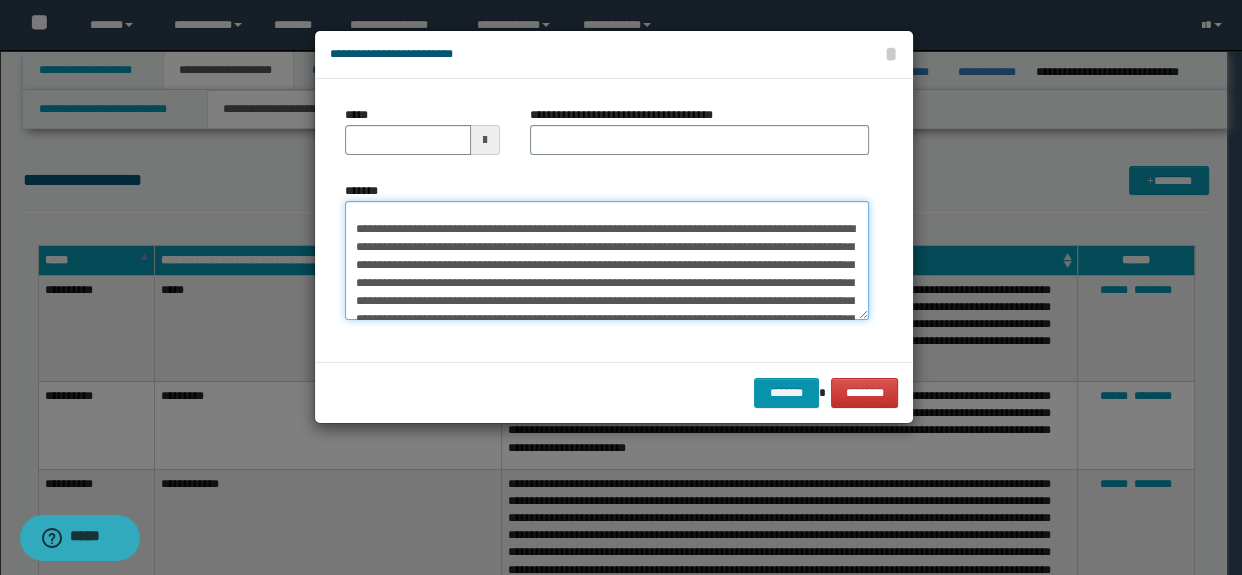 scroll, scrollTop: 0, scrollLeft: 0, axis: both 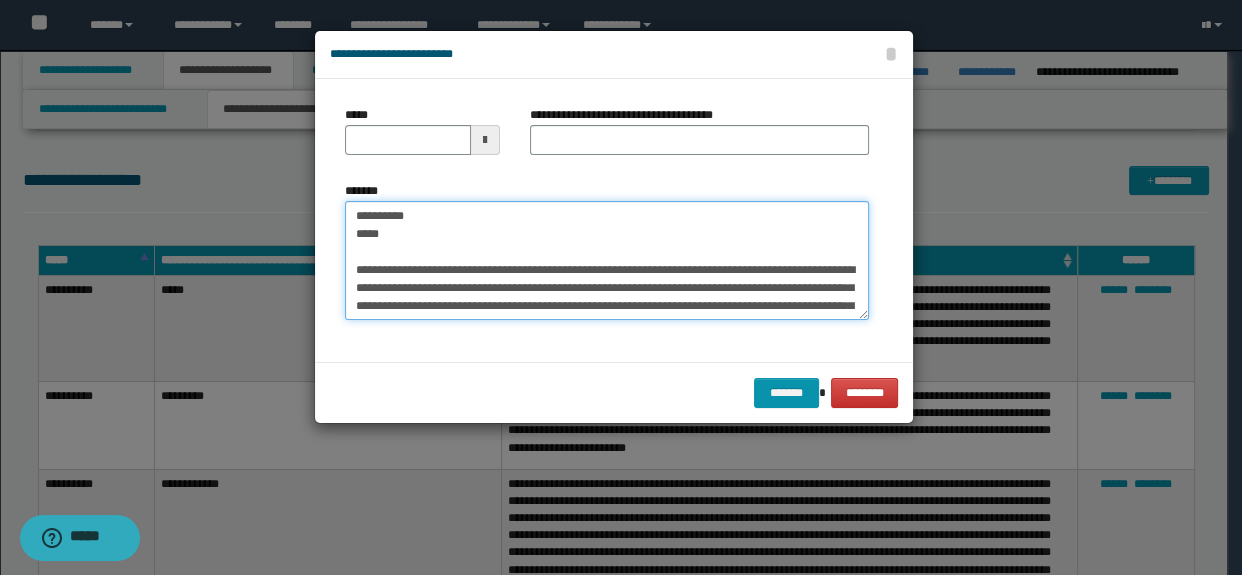 drag, startPoint x: 418, startPoint y: 235, endPoint x: 240, endPoint y: 154, distance: 195.5633 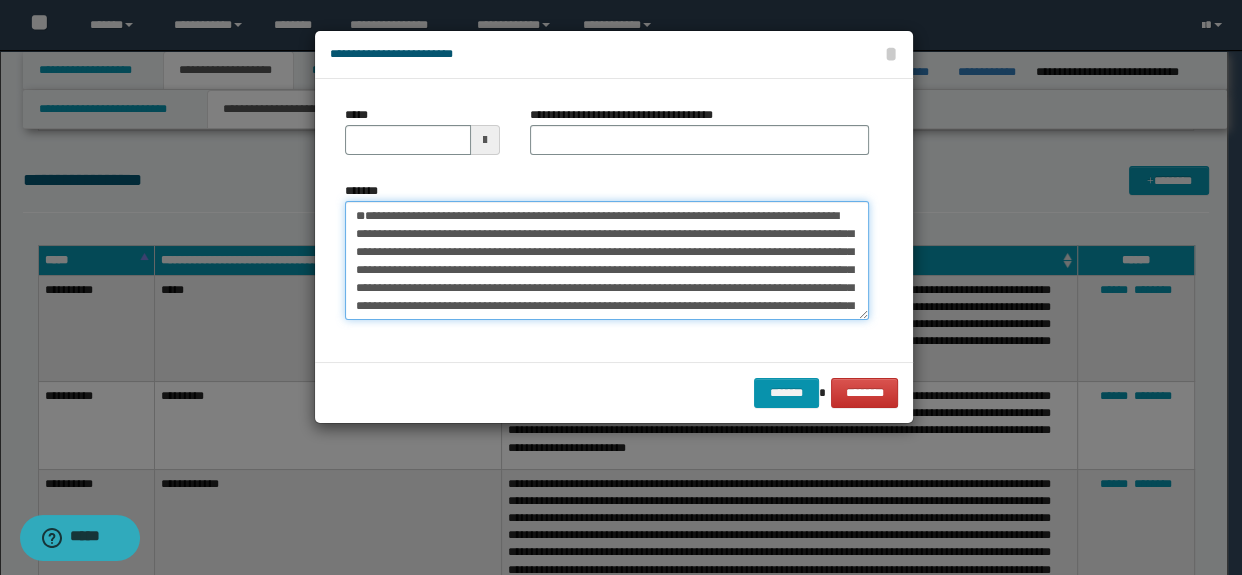 type 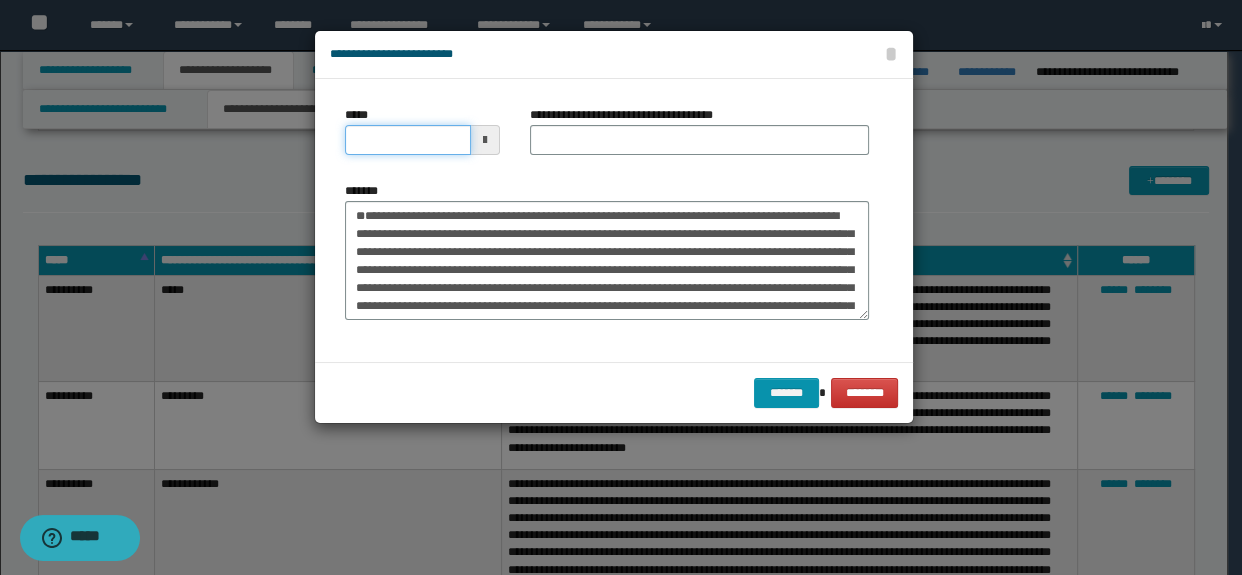 click on "*****" at bounding box center (408, 140) 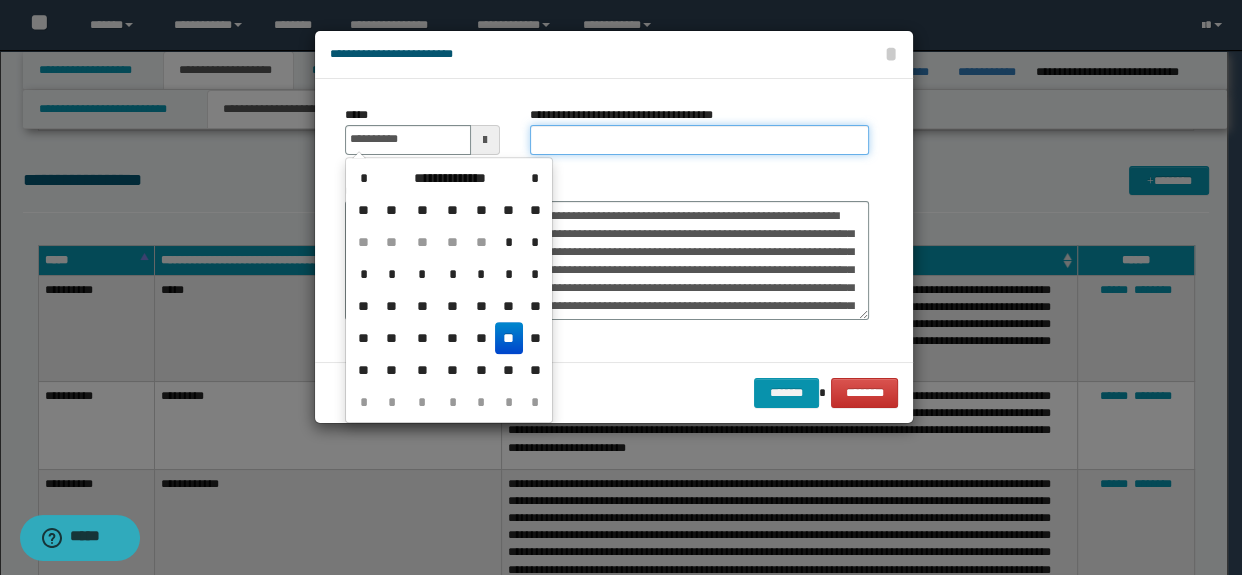 type on "**********" 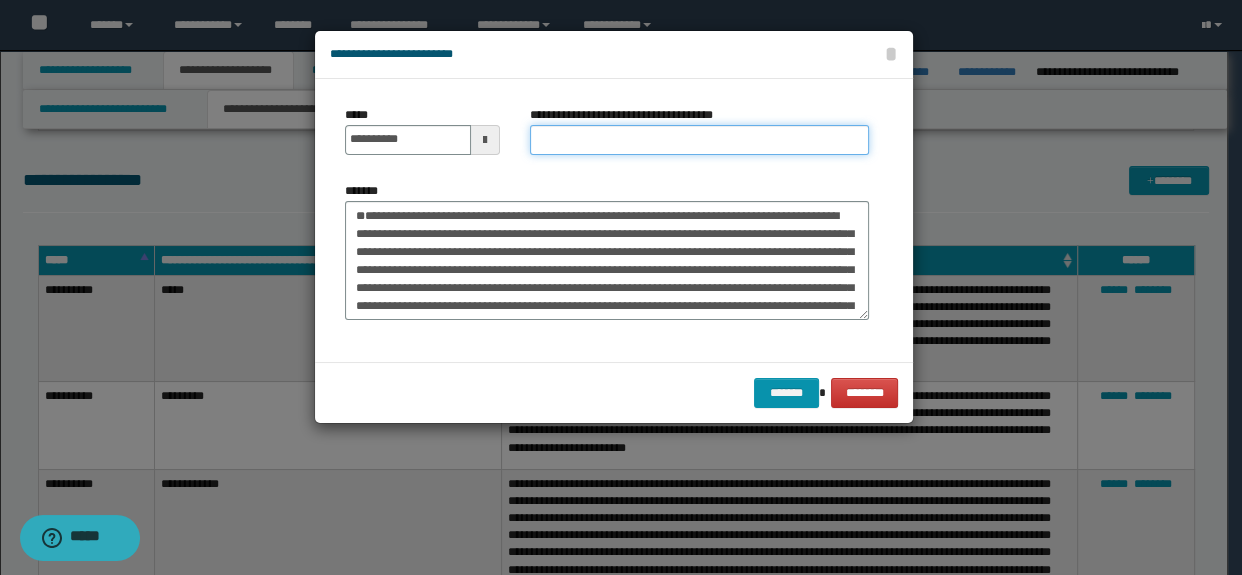 type on "*********" 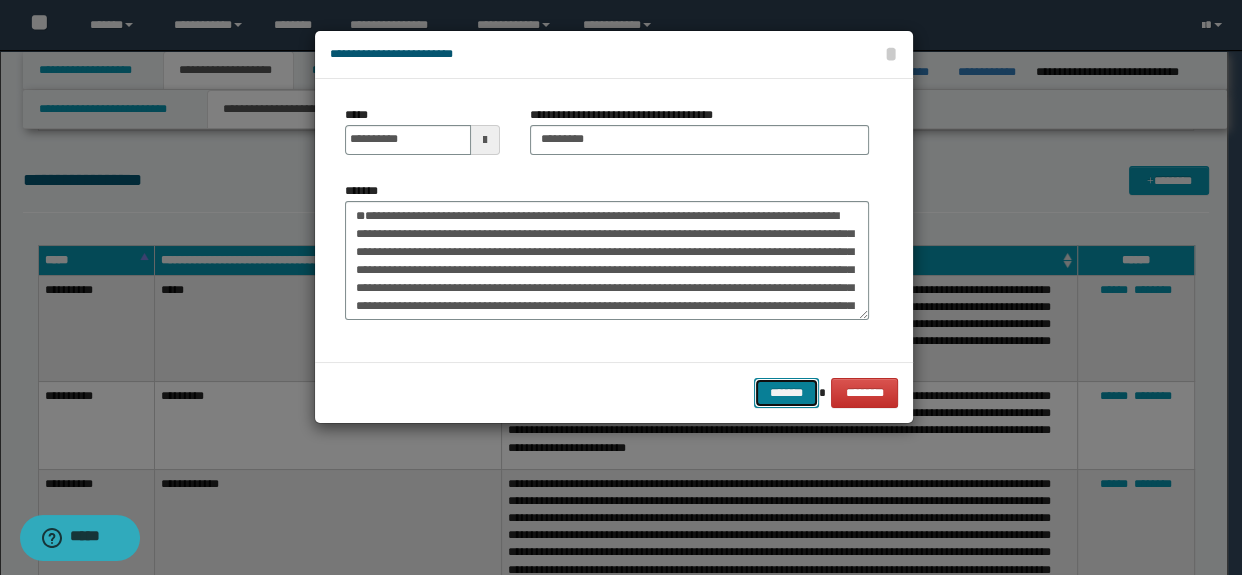 click on "*******" at bounding box center [786, 393] 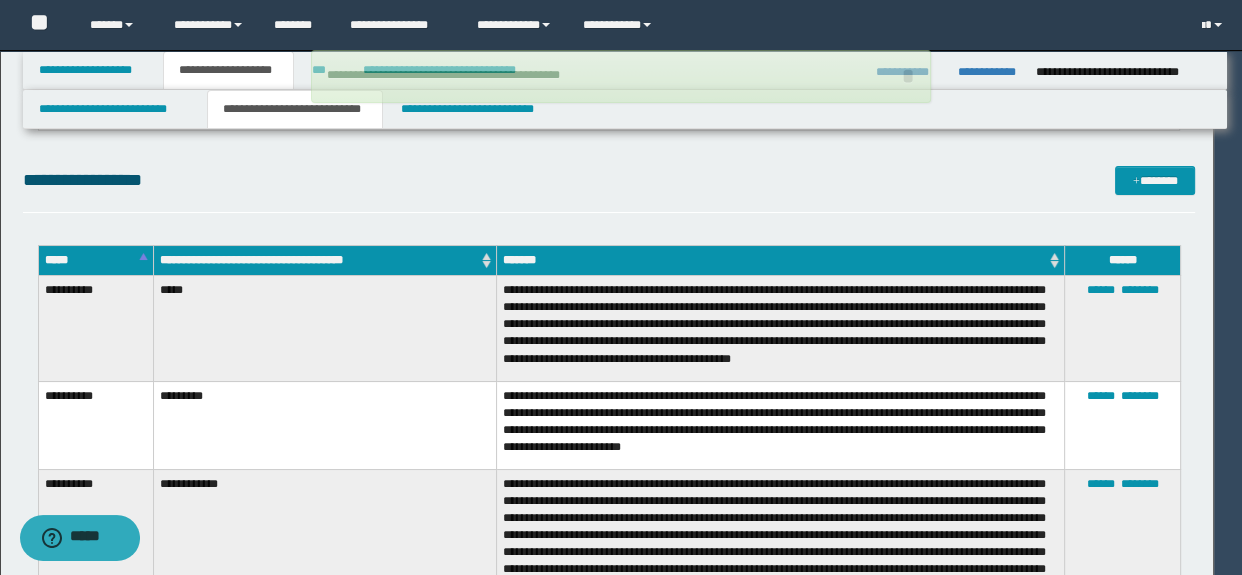 type 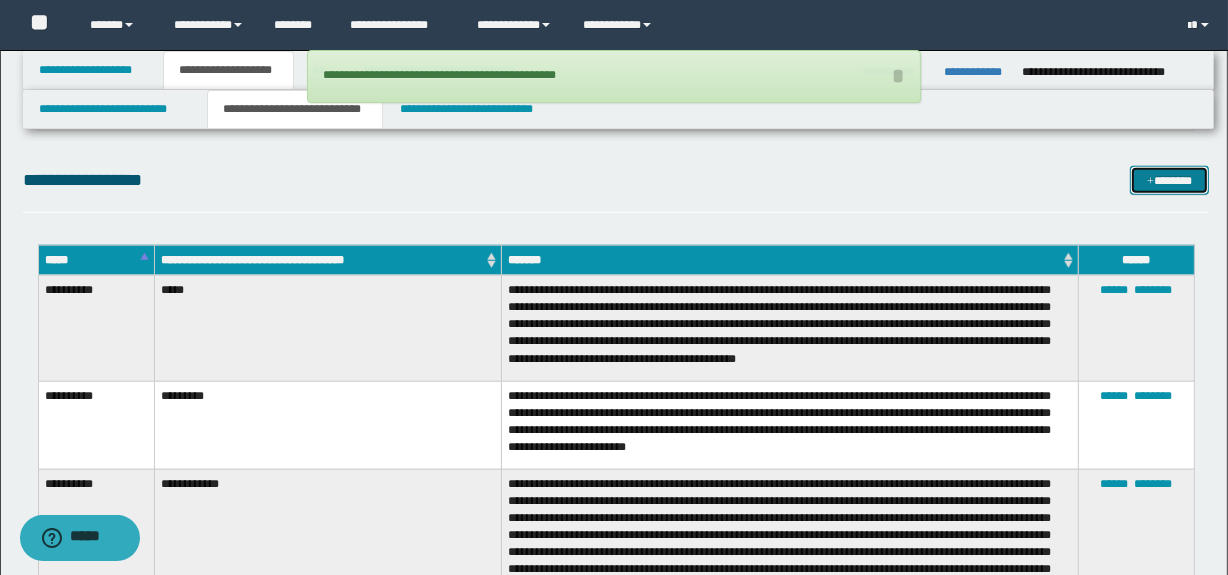click on "*******" at bounding box center [1170, 181] 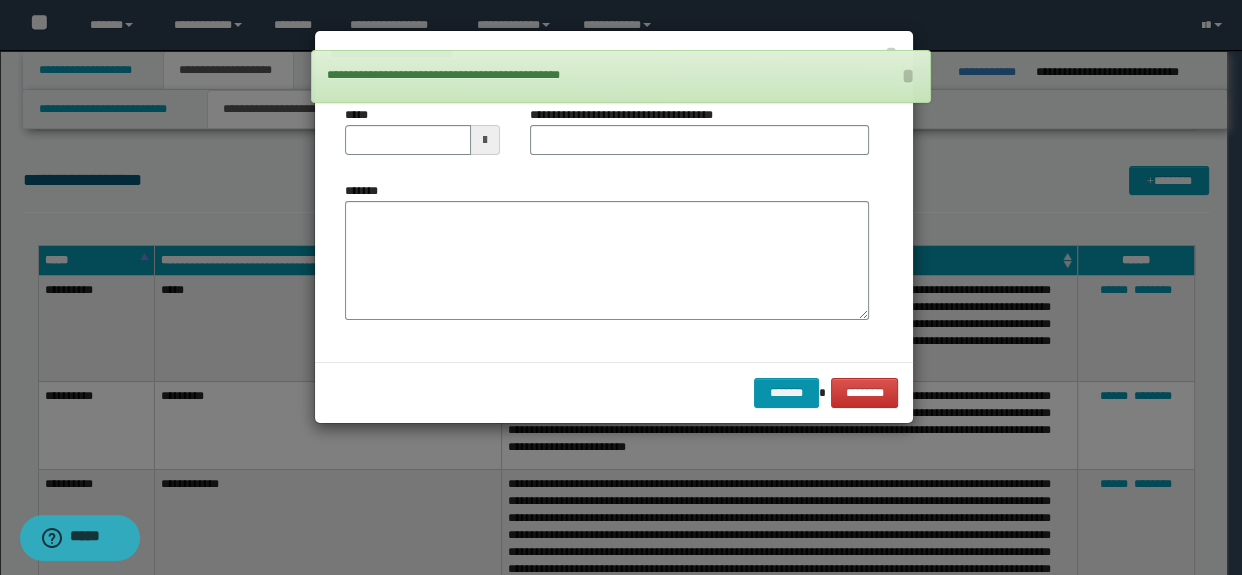 click on "*******" at bounding box center (607, 261) 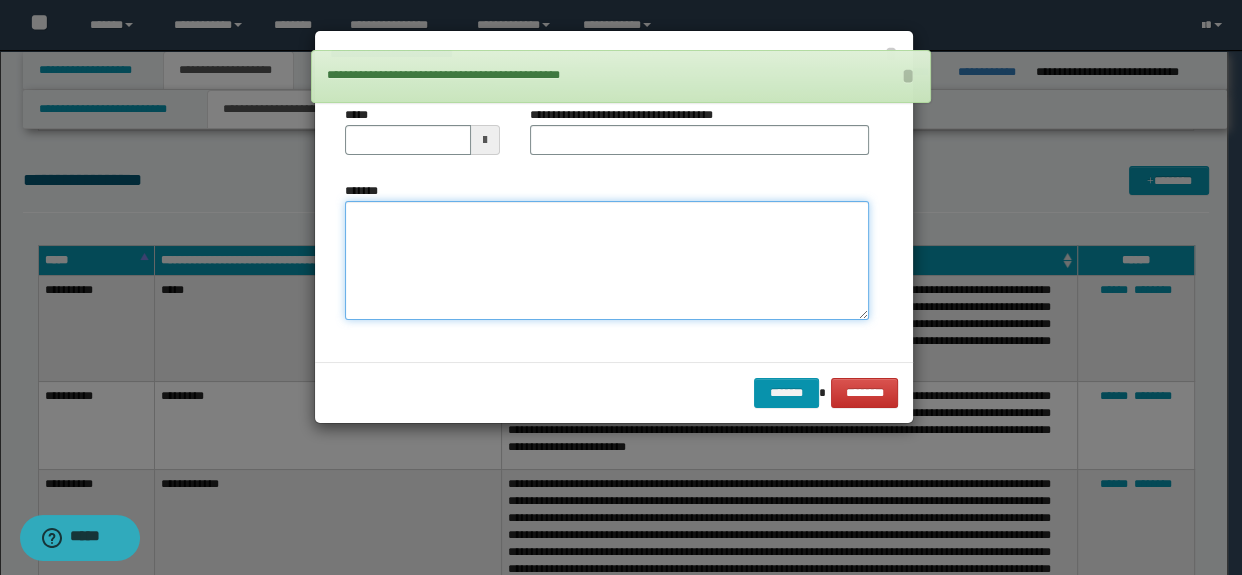 click on "*******" at bounding box center (607, 261) 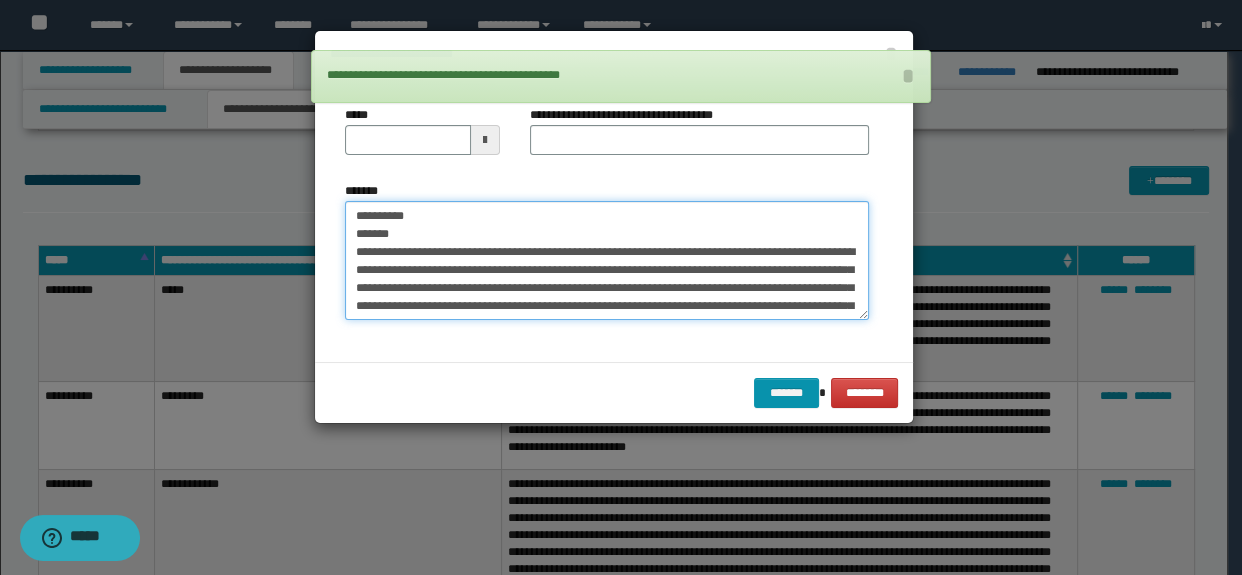 scroll, scrollTop: 281, scrollLeft: 0, axis: vertical 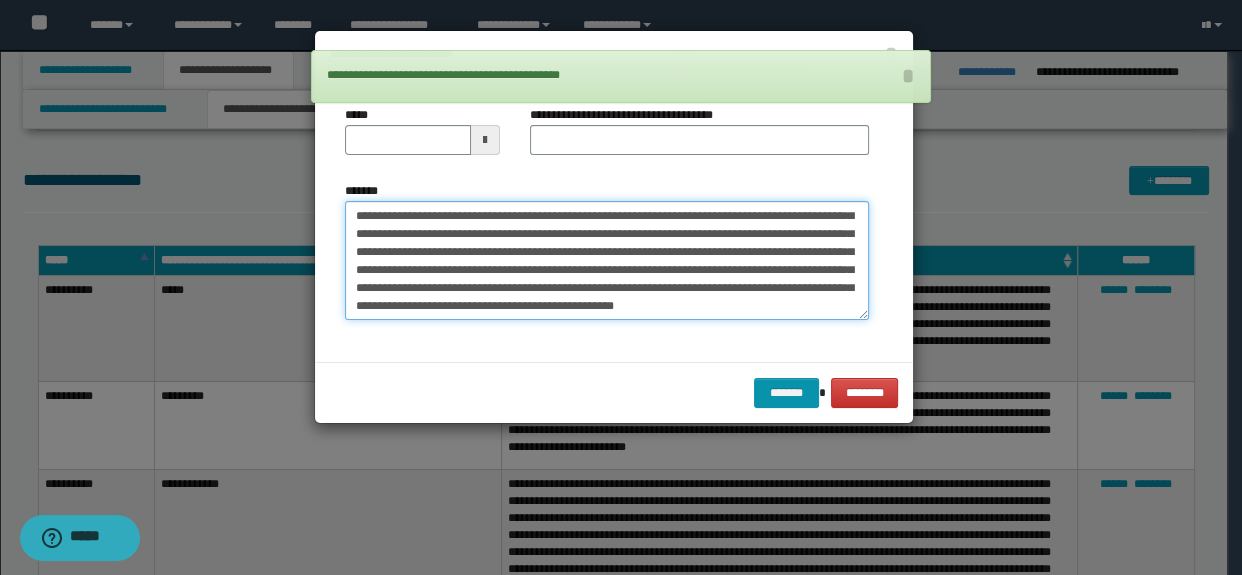 type on "**********" 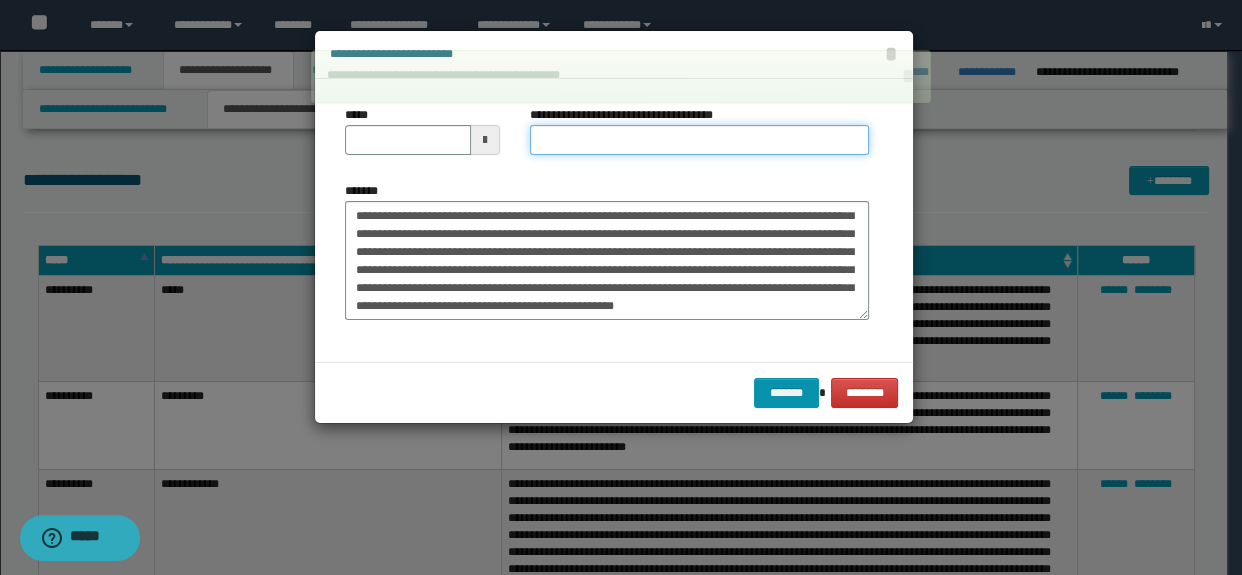 click on "**********" at bounding box center (700, 140) 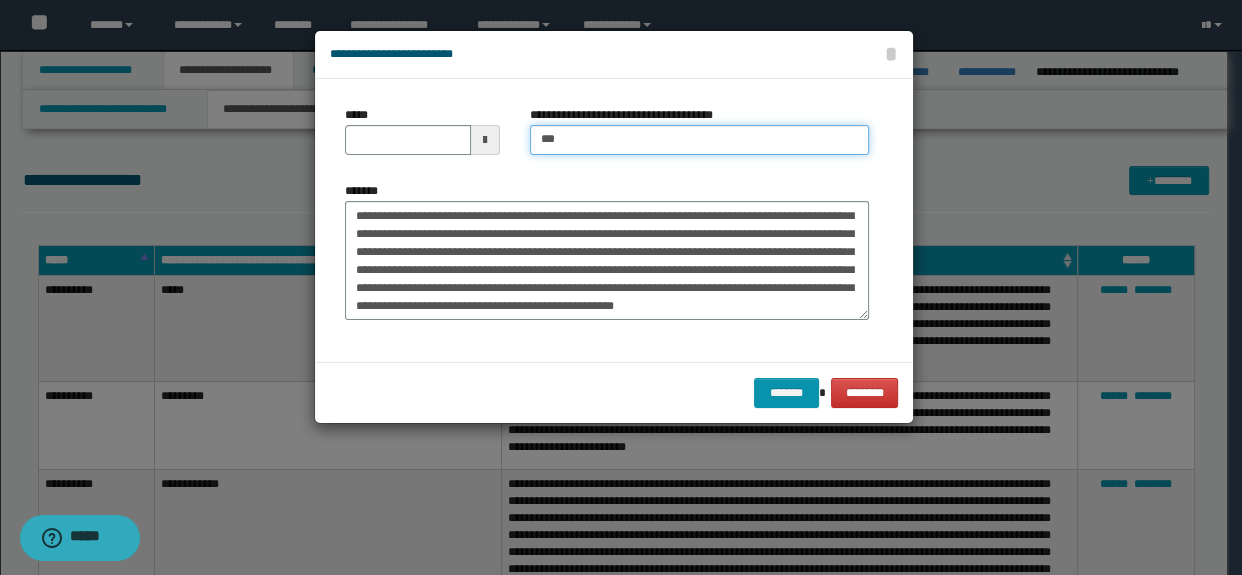 type on "**********" 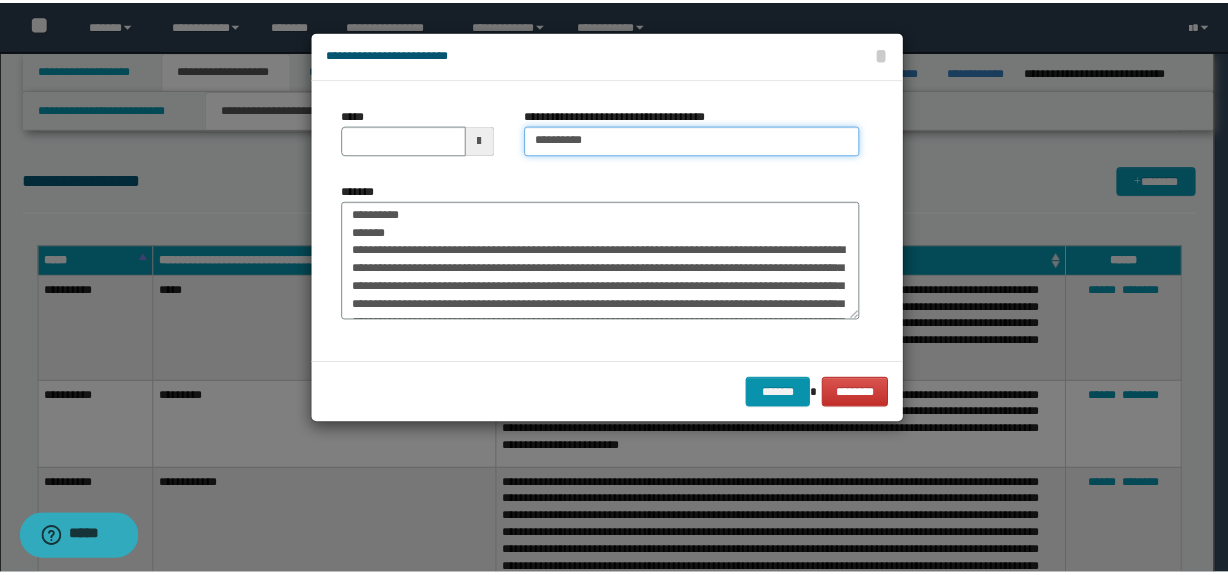 scroll, scrollTop: 0, scrollLeft: 0, axis: both 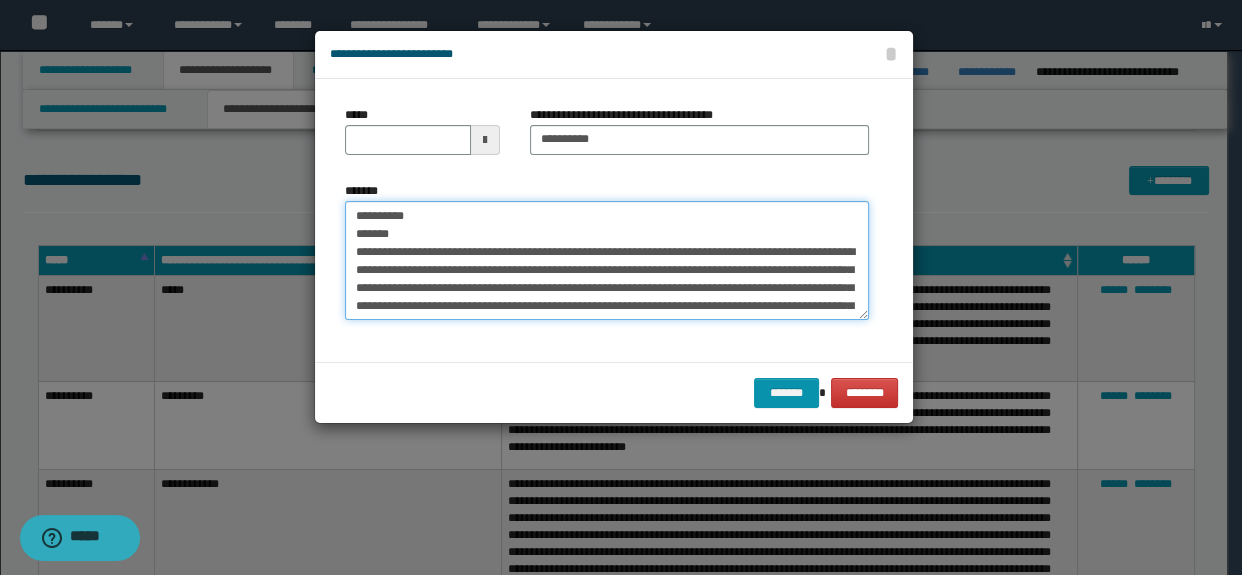 drag, startPoint x: 433, startPoint y: 236, endPoint x: 278, endPoint y: 180, distance: 164.80595 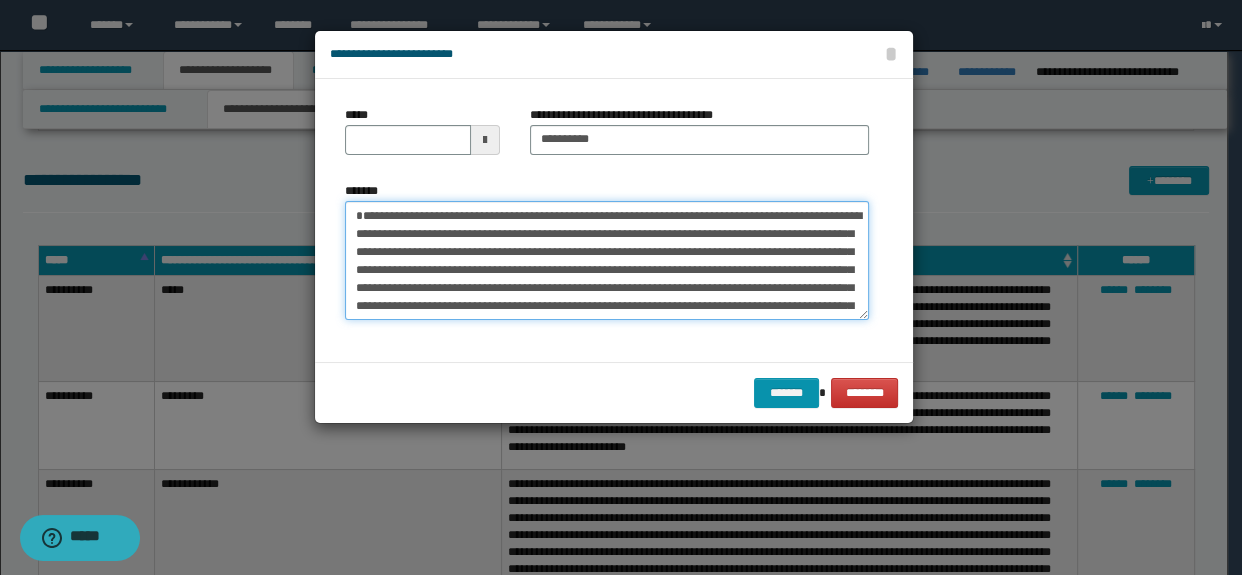 type 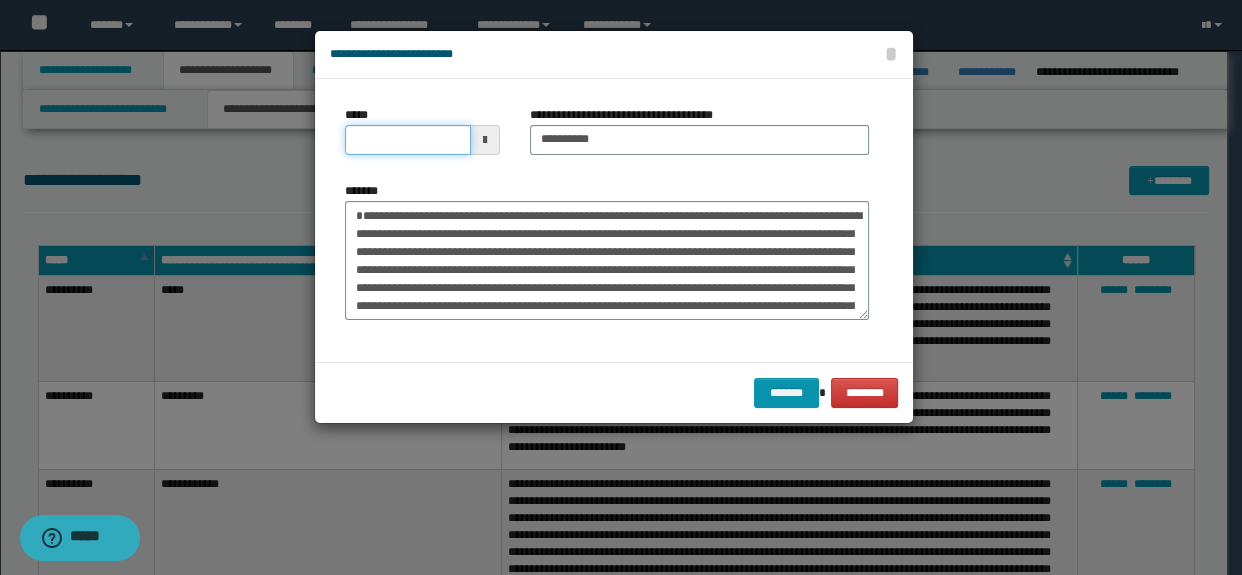 click on "*****" at bounding box center (408, 140) 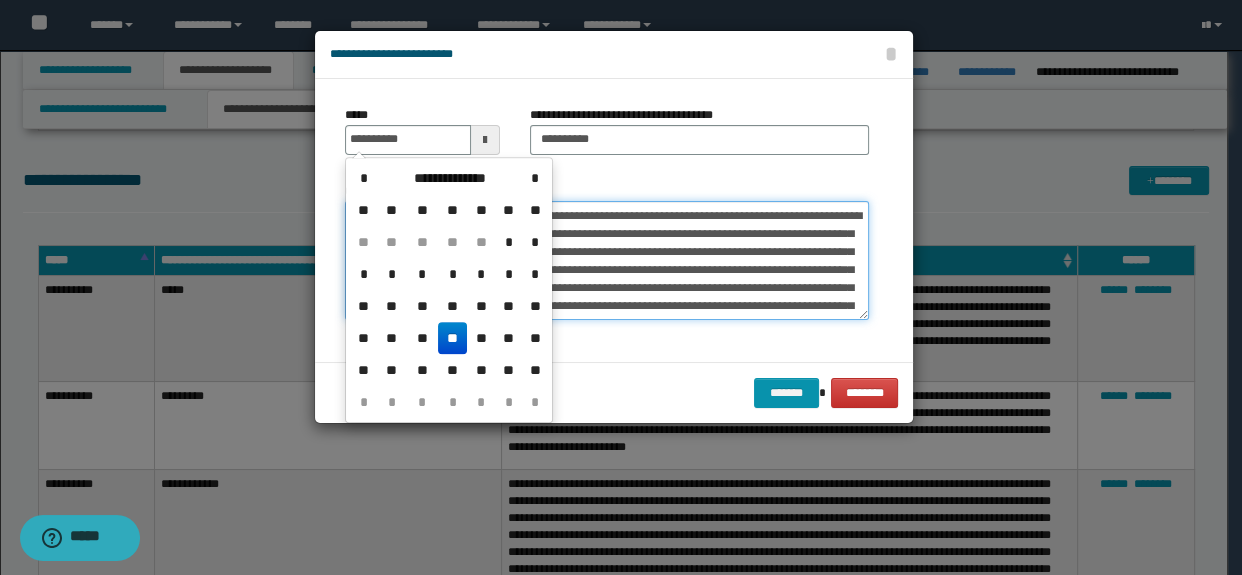 type on "**********" 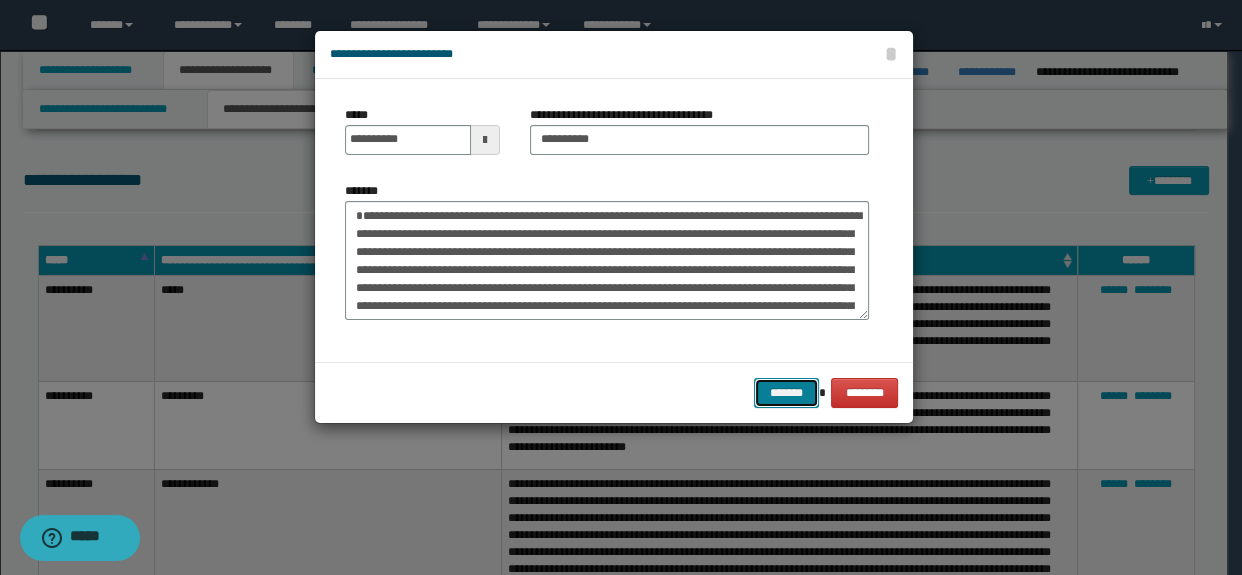 click on "*******" at bounding box center (786, 393) 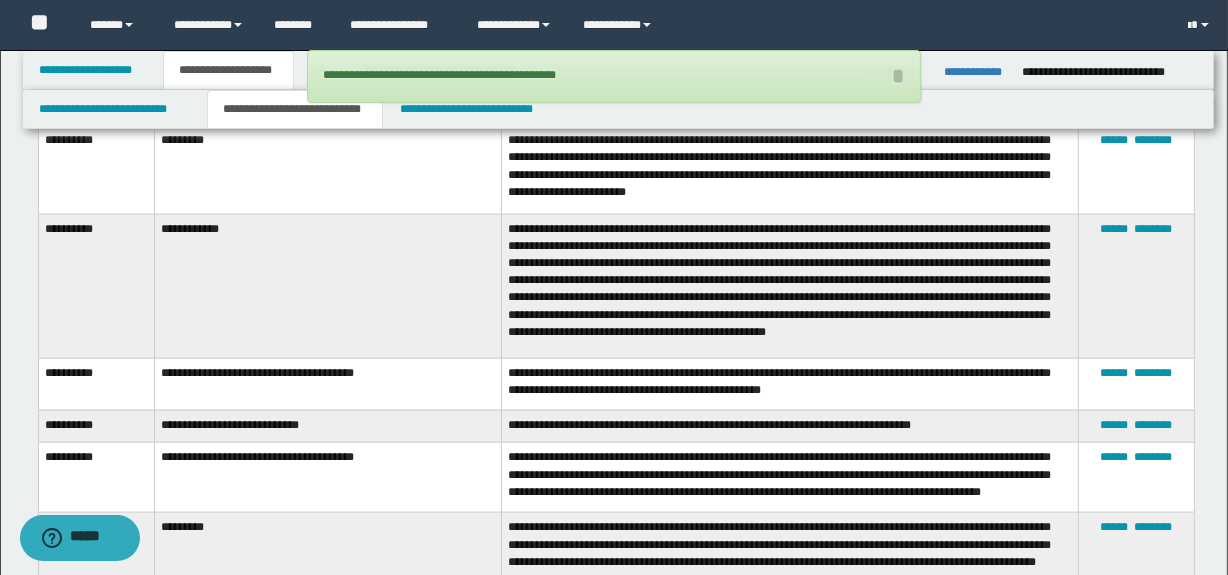 scroll, scrollTop: 2202, scrollLeft: 0, axis: vertical 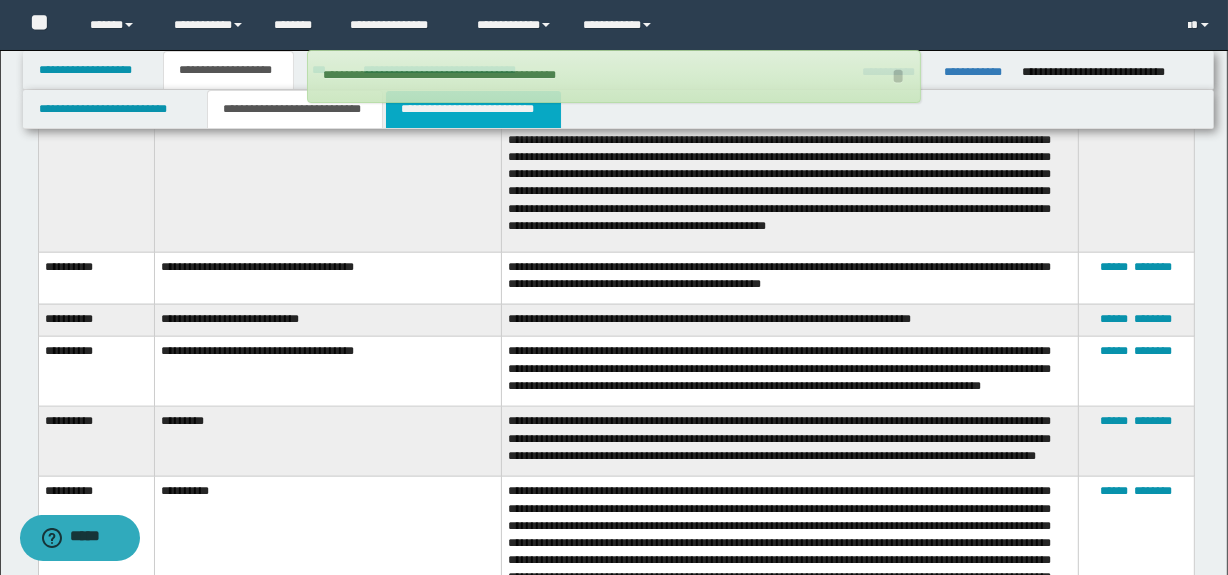 click on "**********" at bounding box center (473, 109) 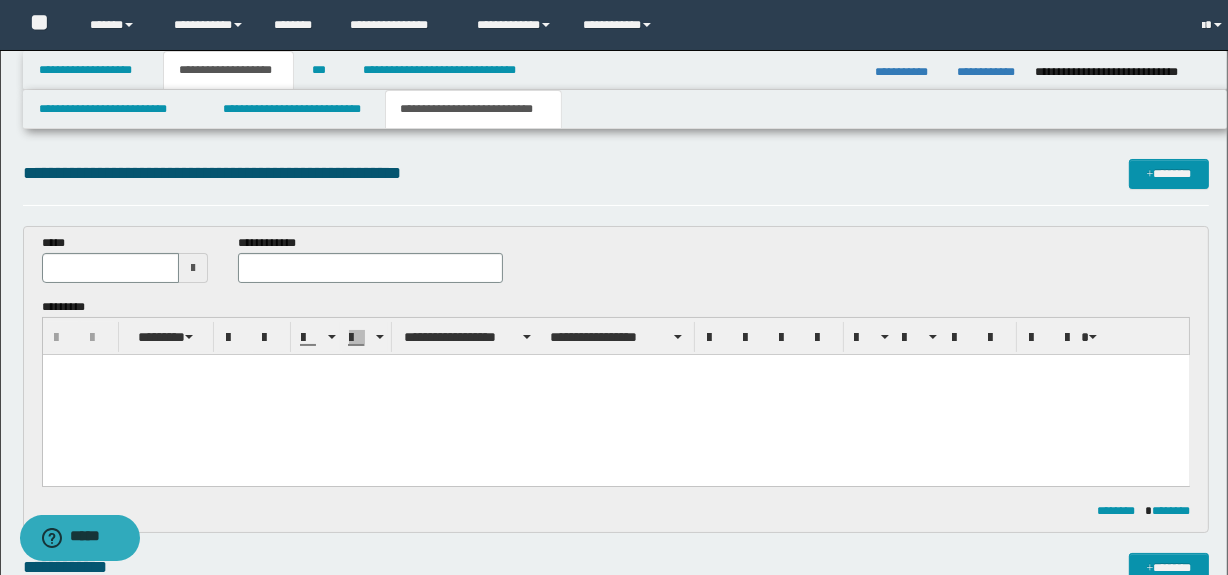 scroll, scrollTop: 0, scrollLeft: 0, axis: both 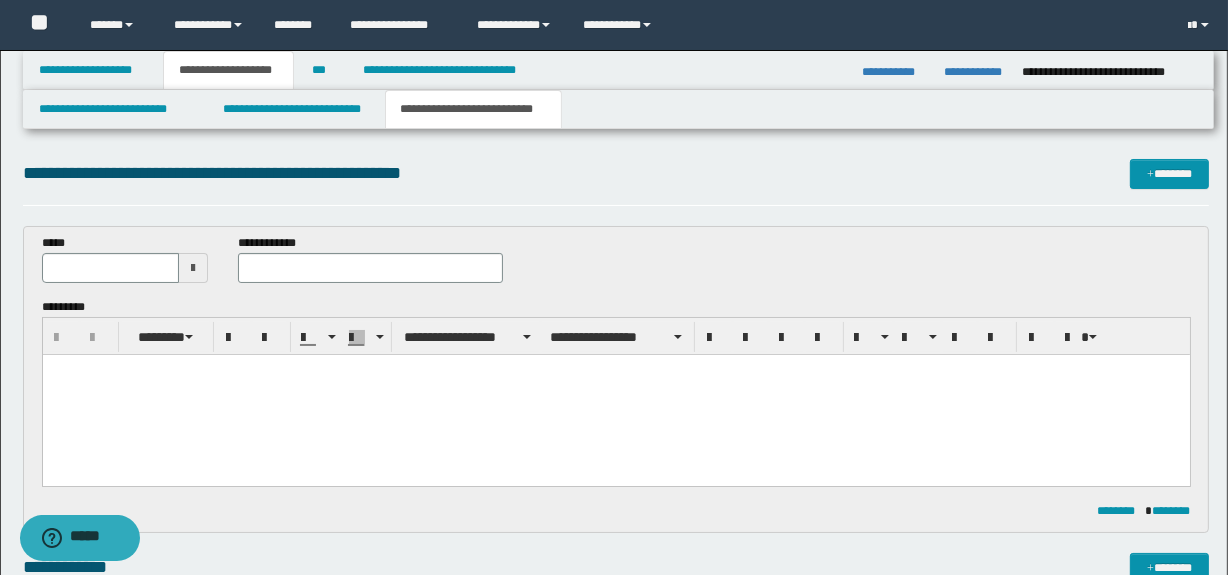 drag, startPoint x: 116, startPoint y: 390, endPoint x: 168, endPoint y: 389, distance: 52.009613 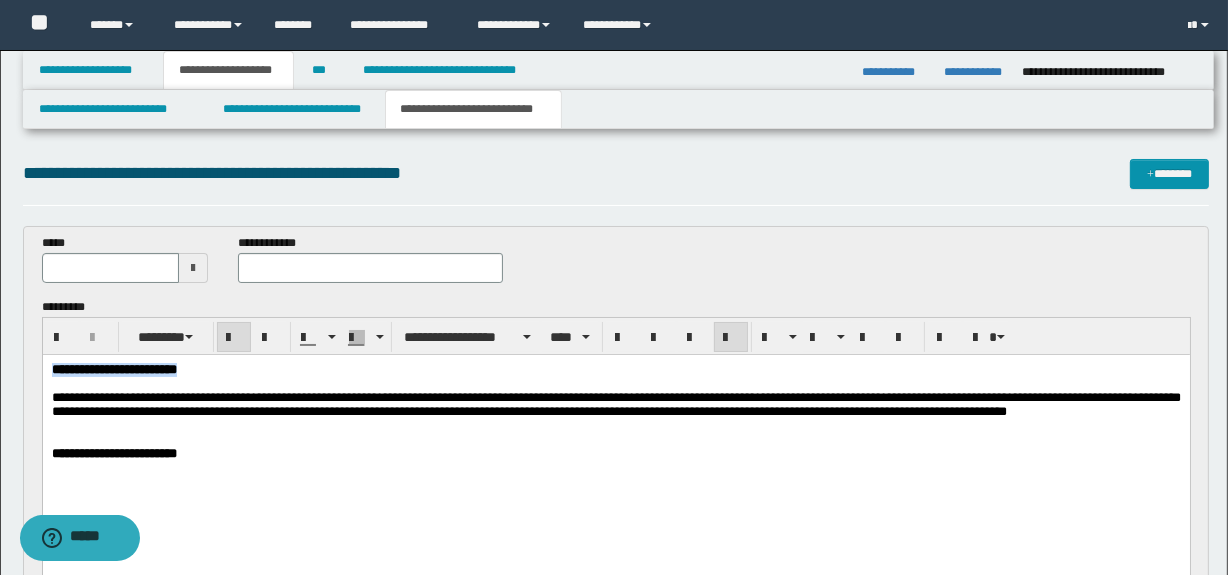 drag, startPoint x: 277, startPoint y: 367, endPoint x: 53, endPoint y: 356, distance: 224.26993 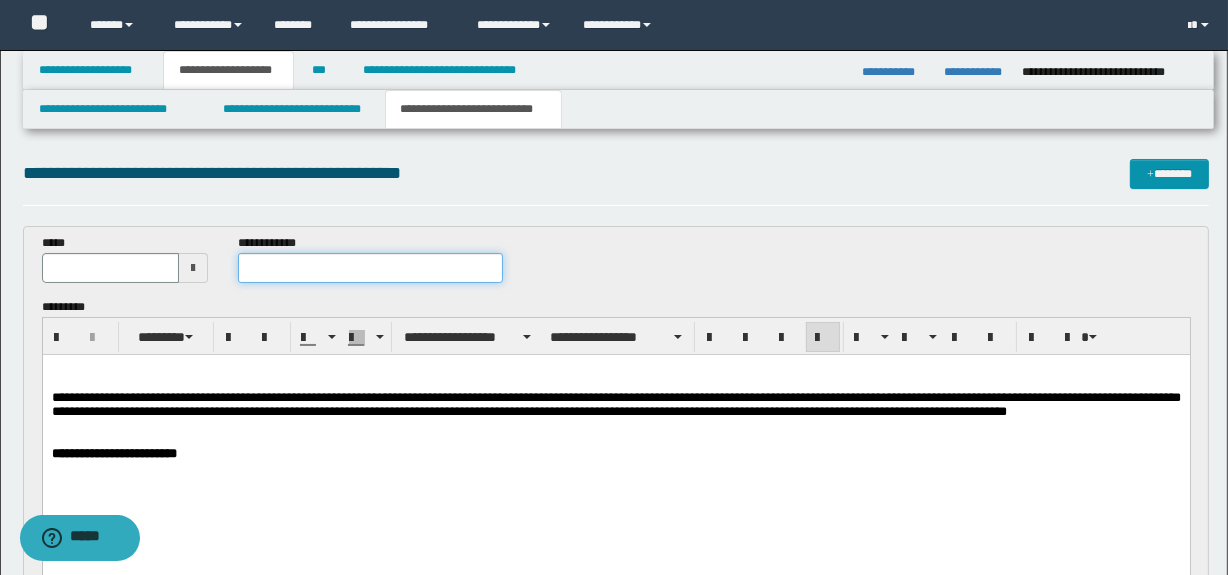 click at bounding box center (370, 268) 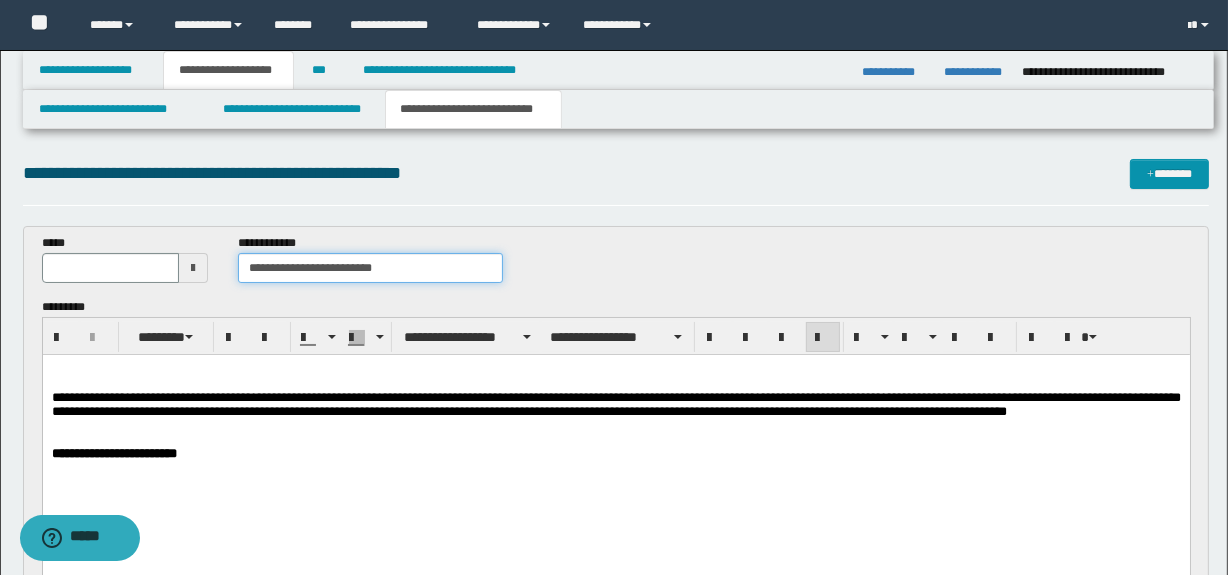 type on "**********" 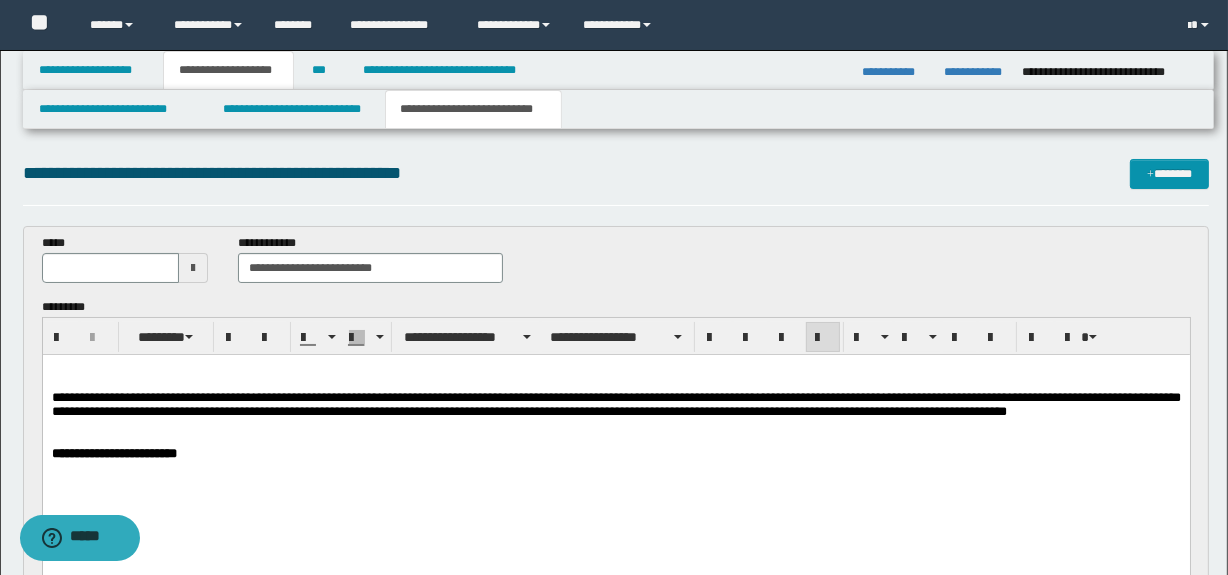 click at bounding box center [193, 268] 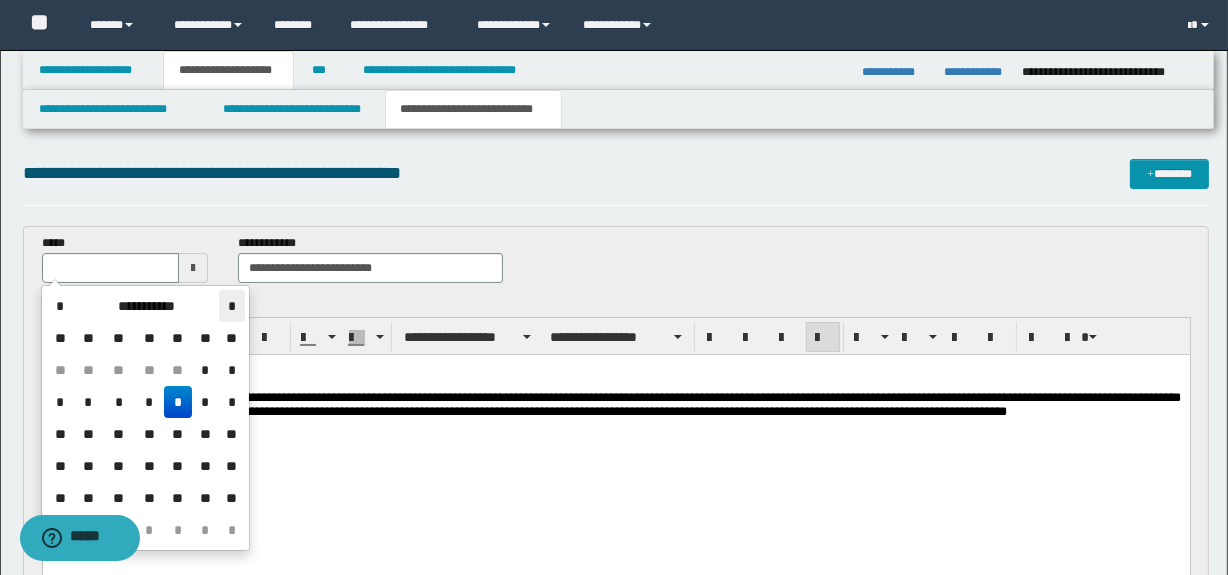 click on "*" at bounding box center (231, 306) 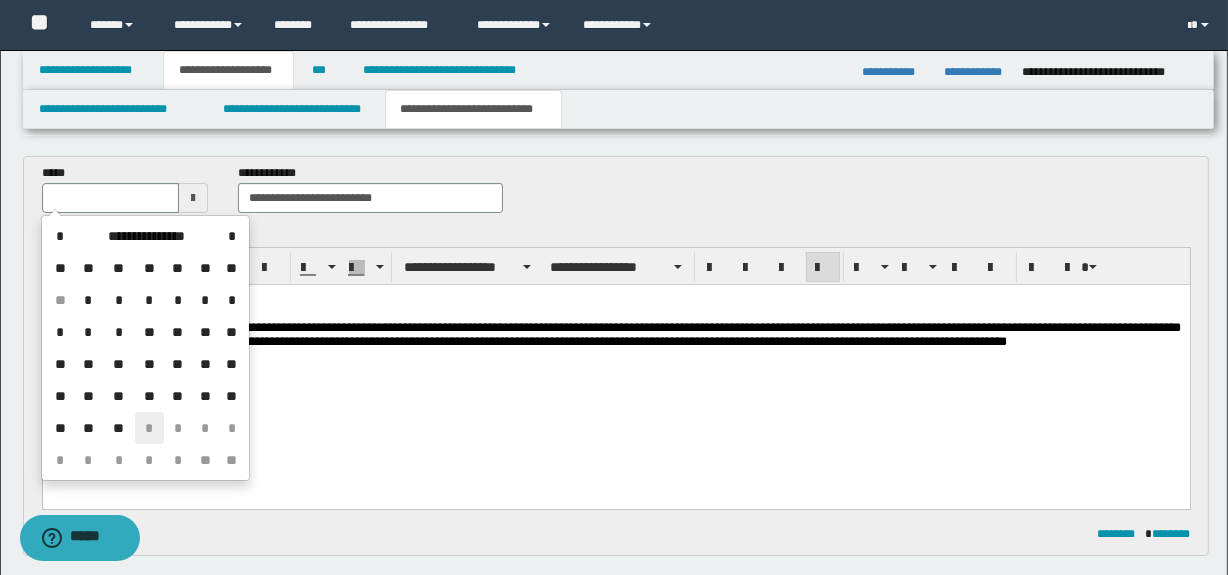 scroll, scrollTop: 90, scrollLeft: 0, axis: vertical 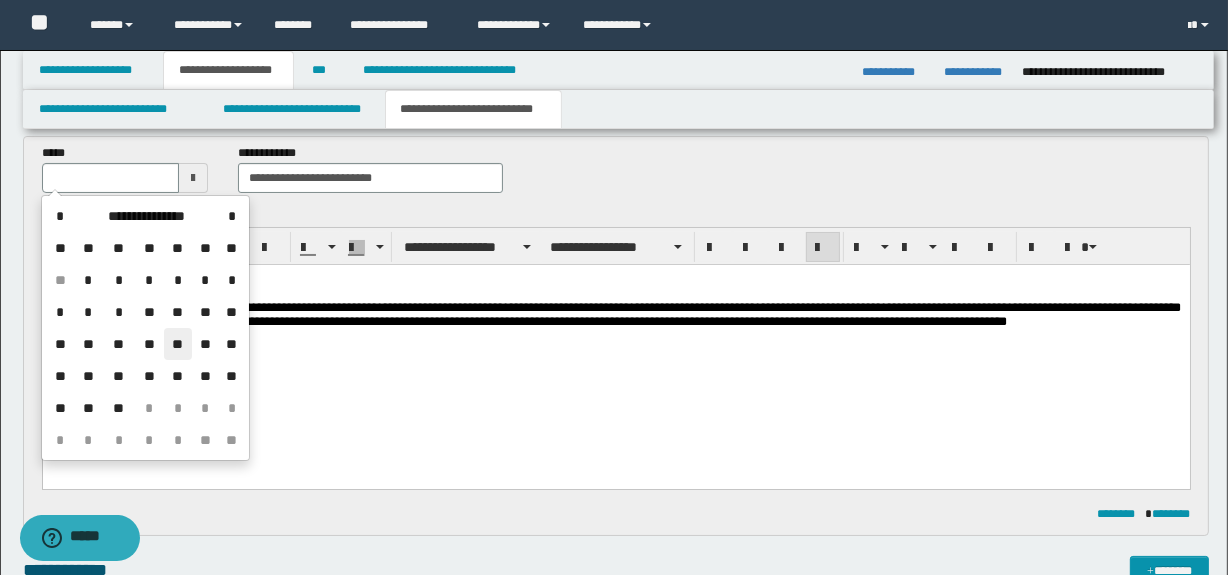 click on "**" at bounding box center (178, 344) 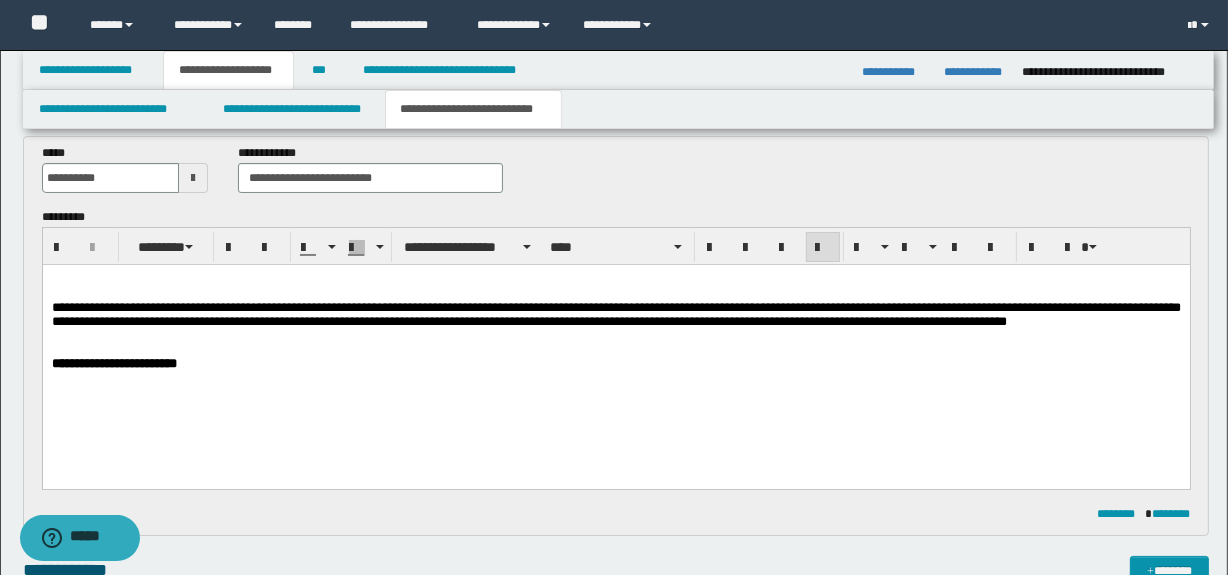 click on "**********" at bounding box center [615, 314] 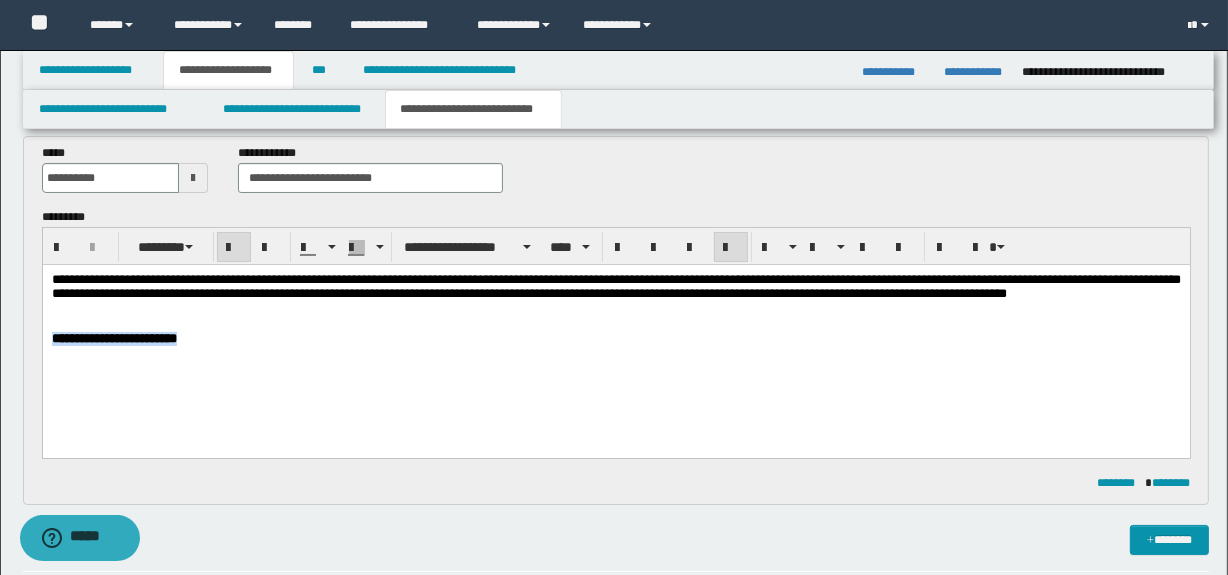 drag, startPoint x: 191, startPoint y: 343, endPoint x: 71, endPoint y: 612, distance: 294.55222 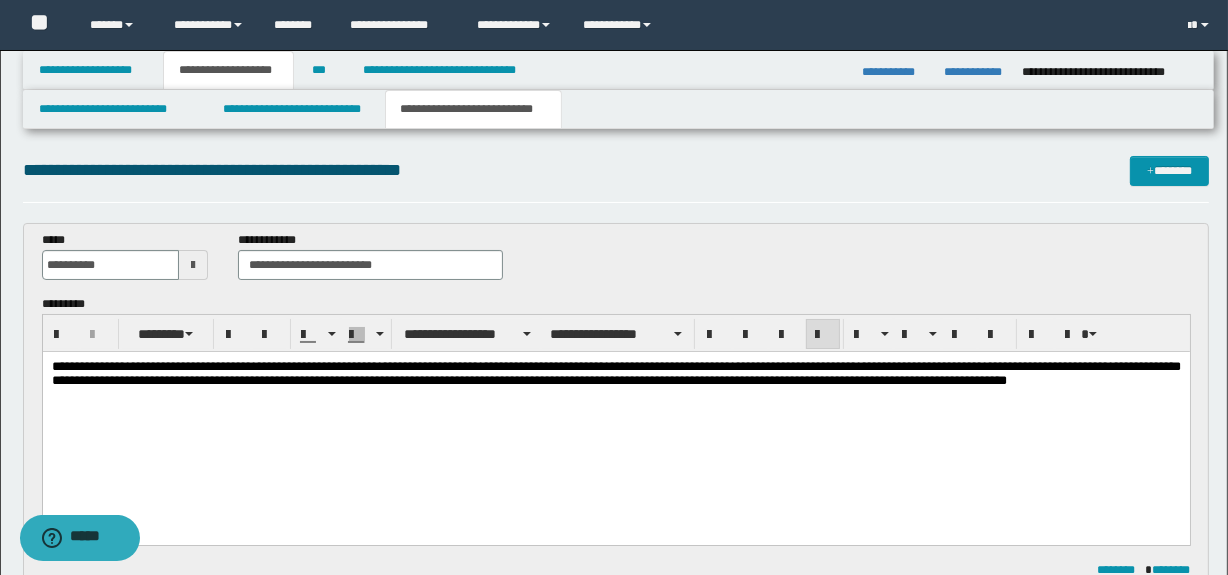 scroll, scrollTop: 0, scrollLeft: 0, axis: both 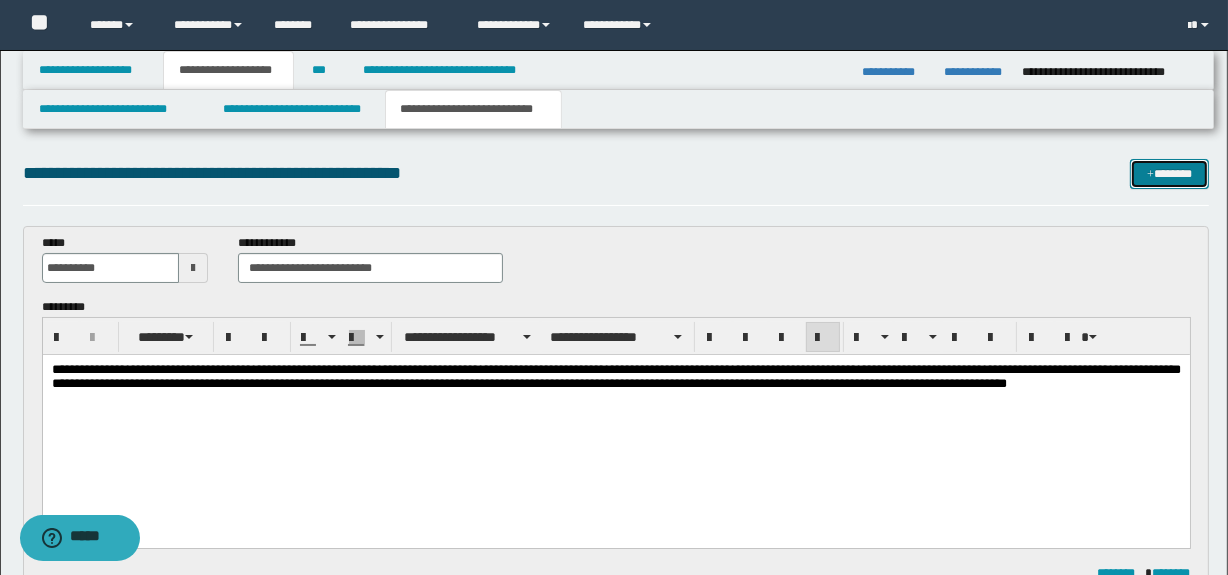 click on "*******" at bounding box center (1170, 174) 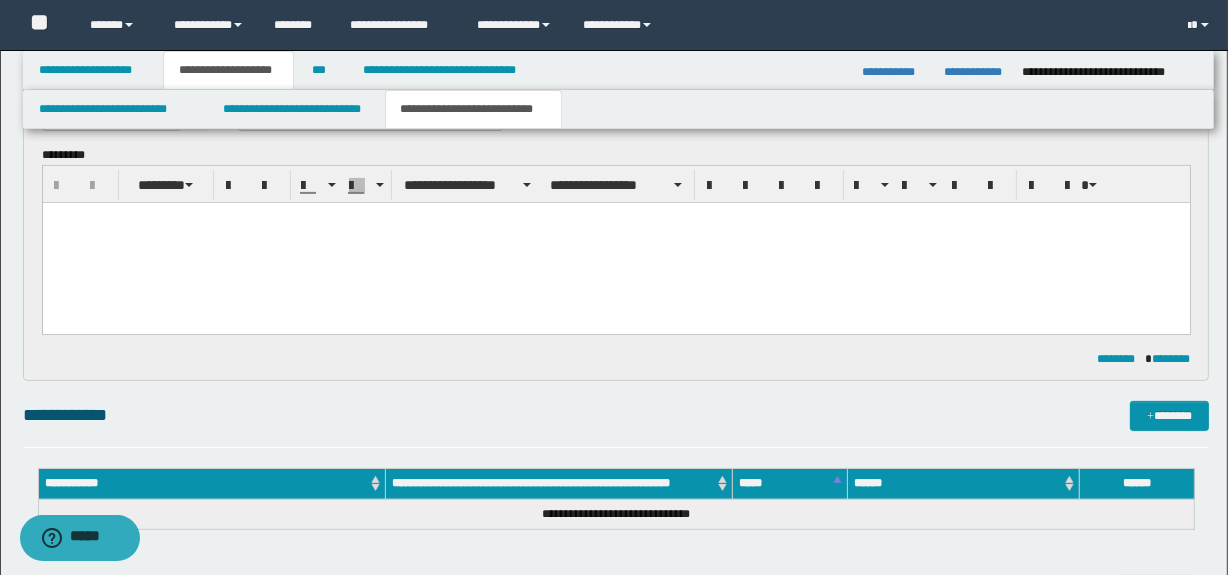 scroll, scrollTop: 360, scrollLeft: 0, axis: vertical 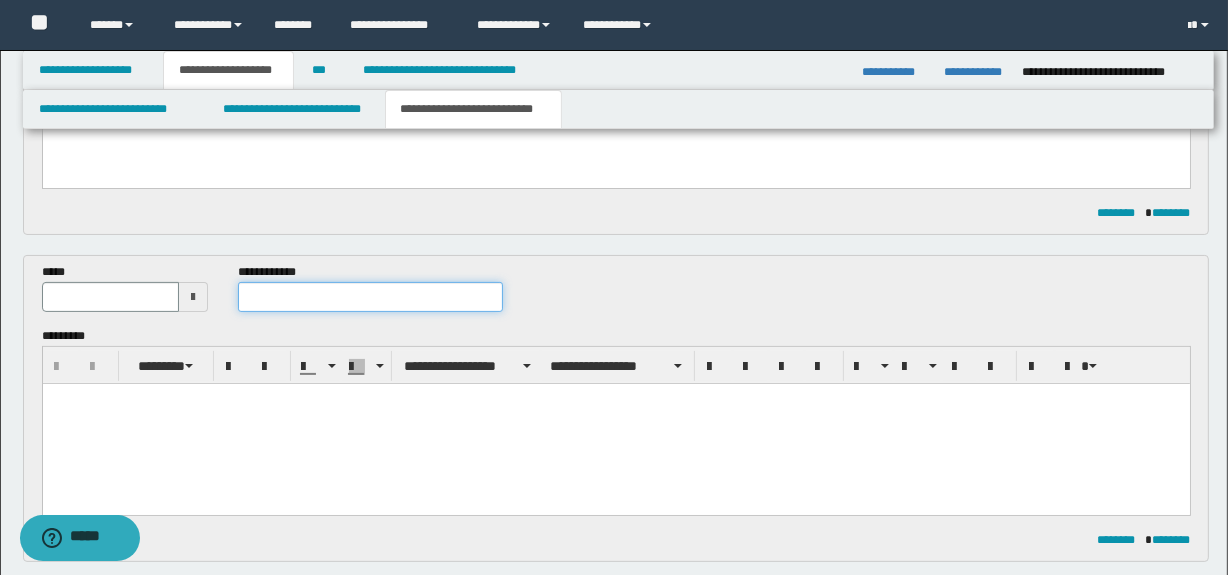 click at bounding box center (370, 297) 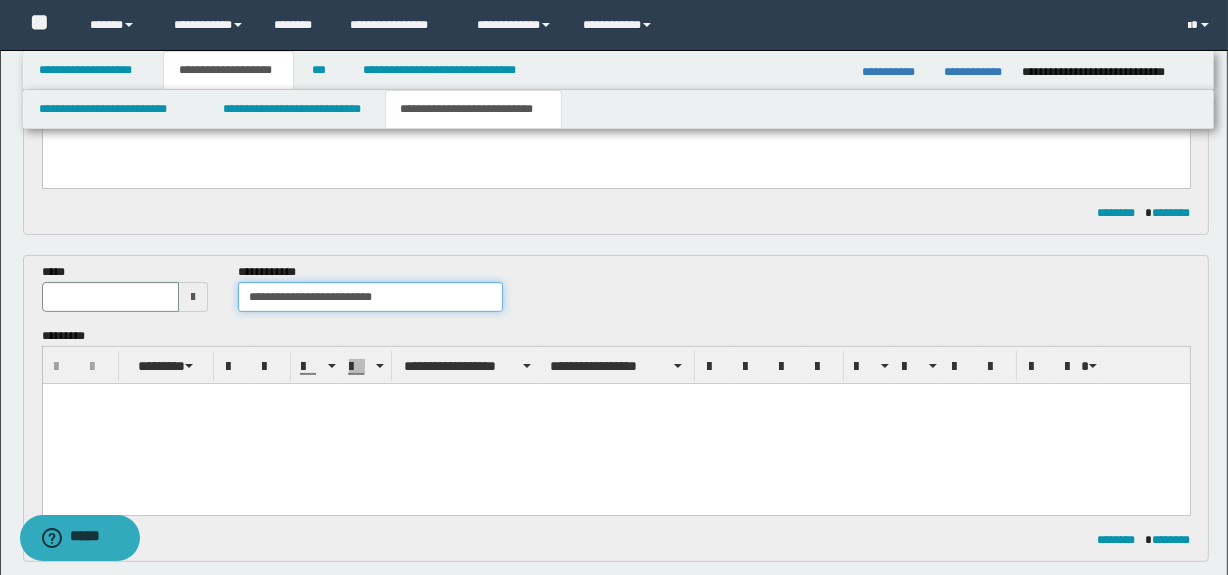 type on "**********" 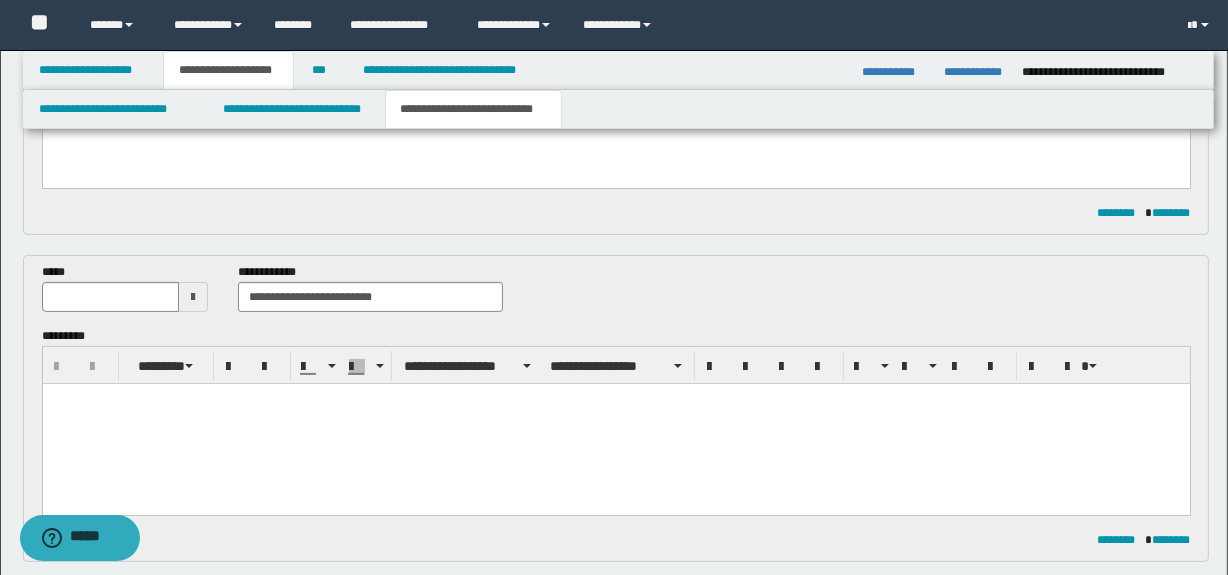 click at bounding box center (193, 297) 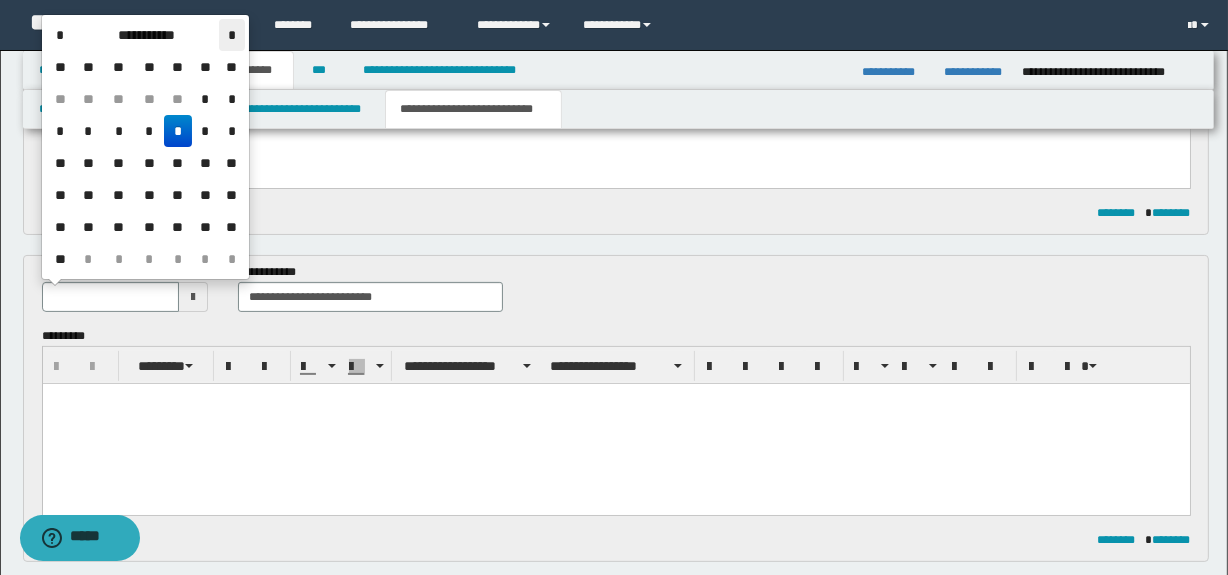 click on "*" at bounding box center [231, 35] 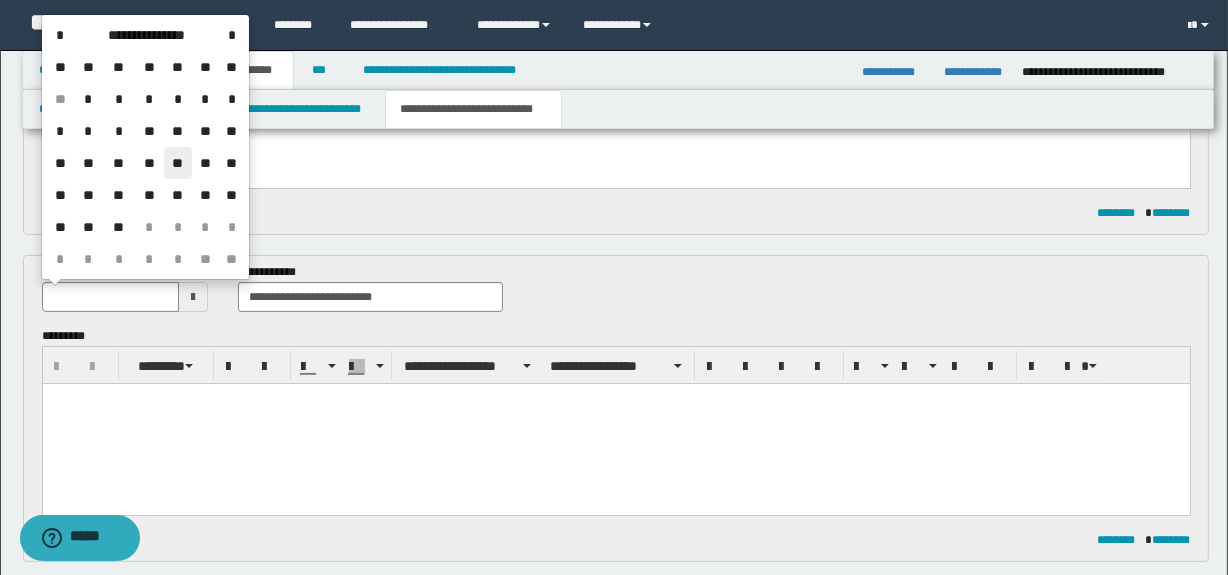 click on "**" at bounding box center [178, 163] 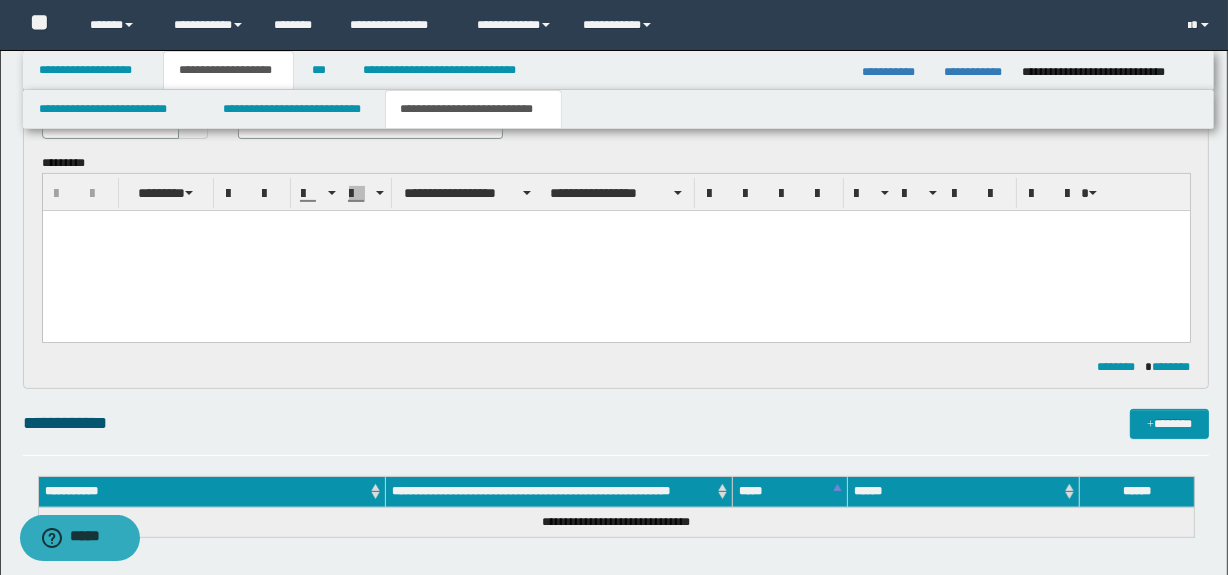 scroll, scrollTop: 1324, scrollLeft: 0, axis: vertical 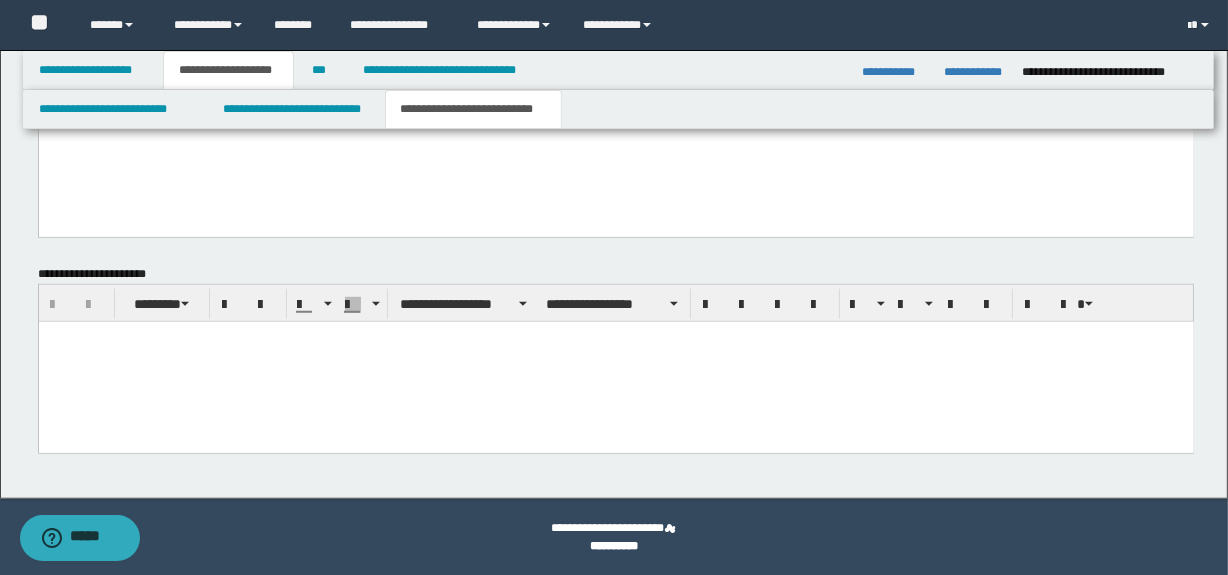 click at bounding box center (615, 361) 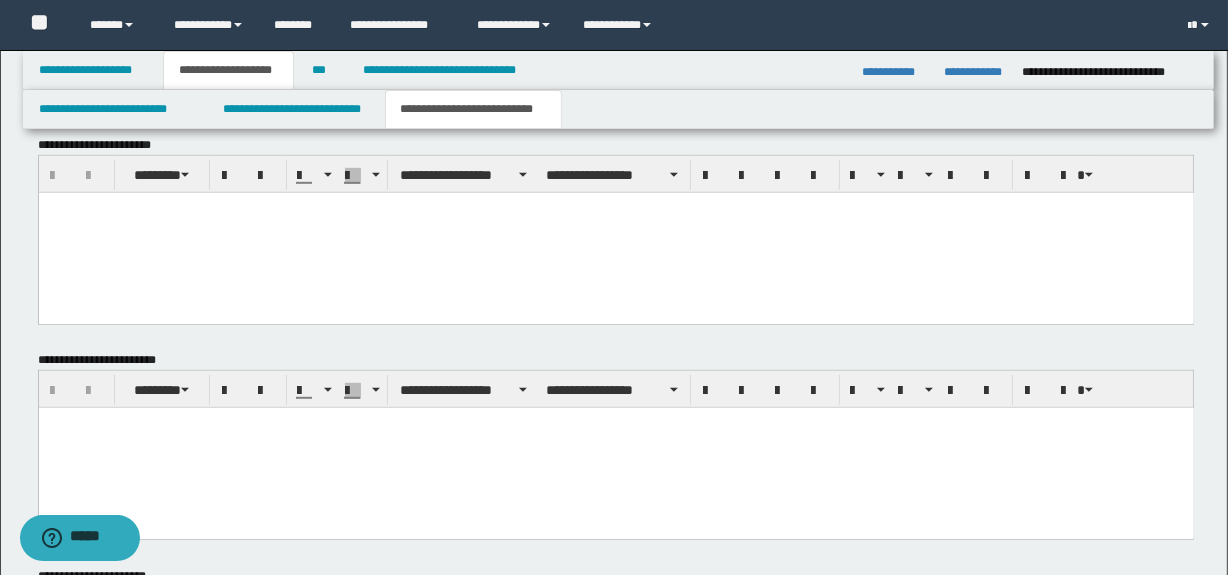 scroll, scrollTop: 1021, scrollLeft: 0, axis: vertical 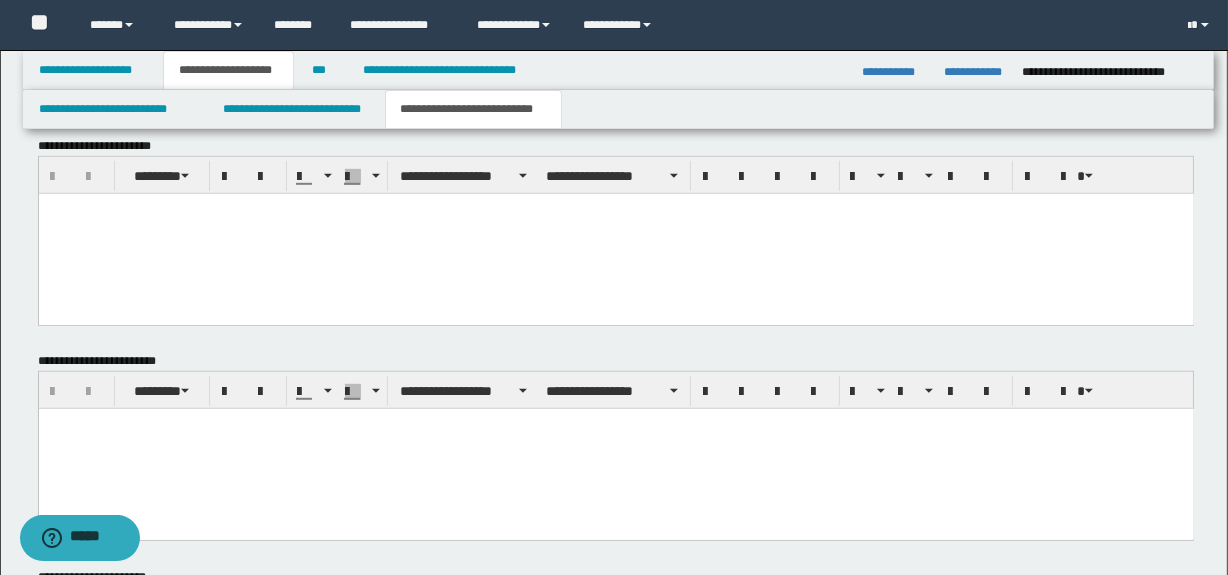 click at bounding box center (615, 233) 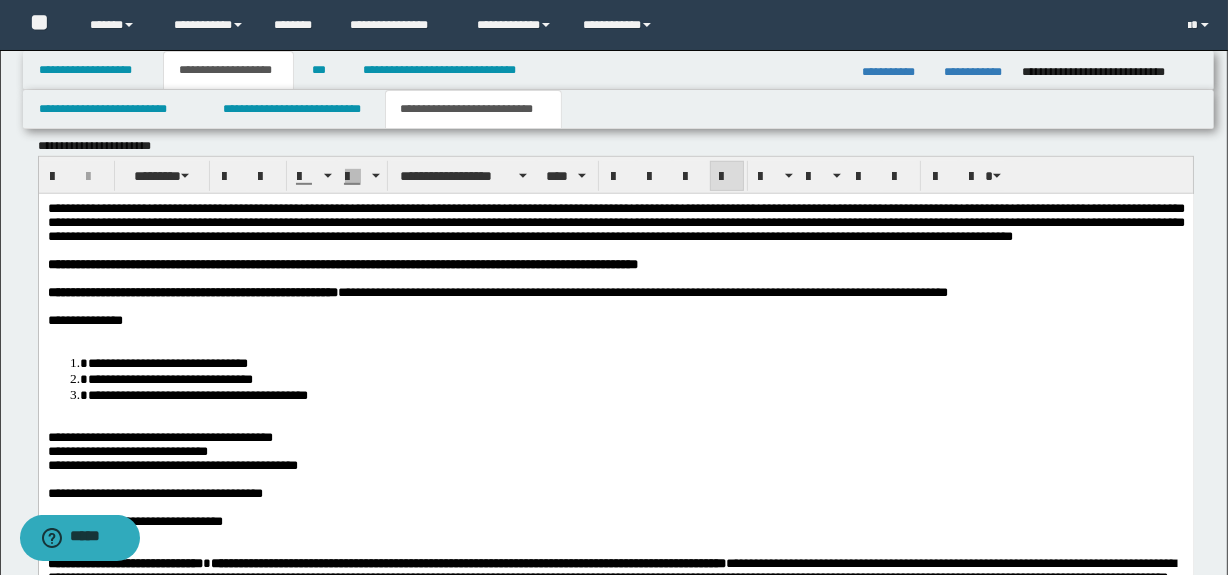 click at bounding box center [615, 334] 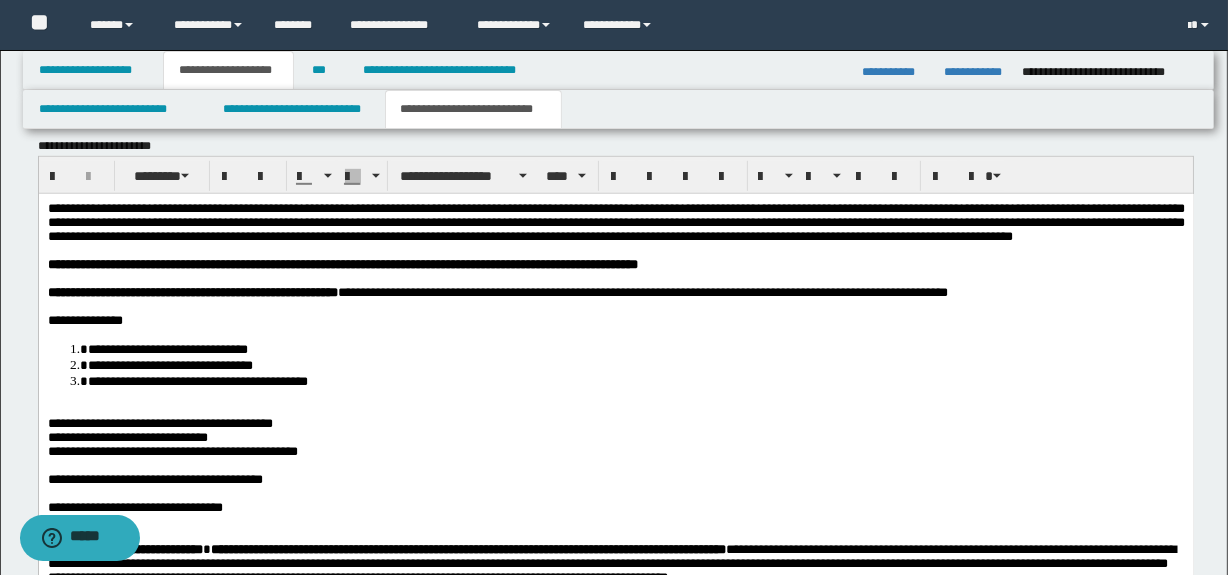 click on "**********" at bounding box center (615, 587) 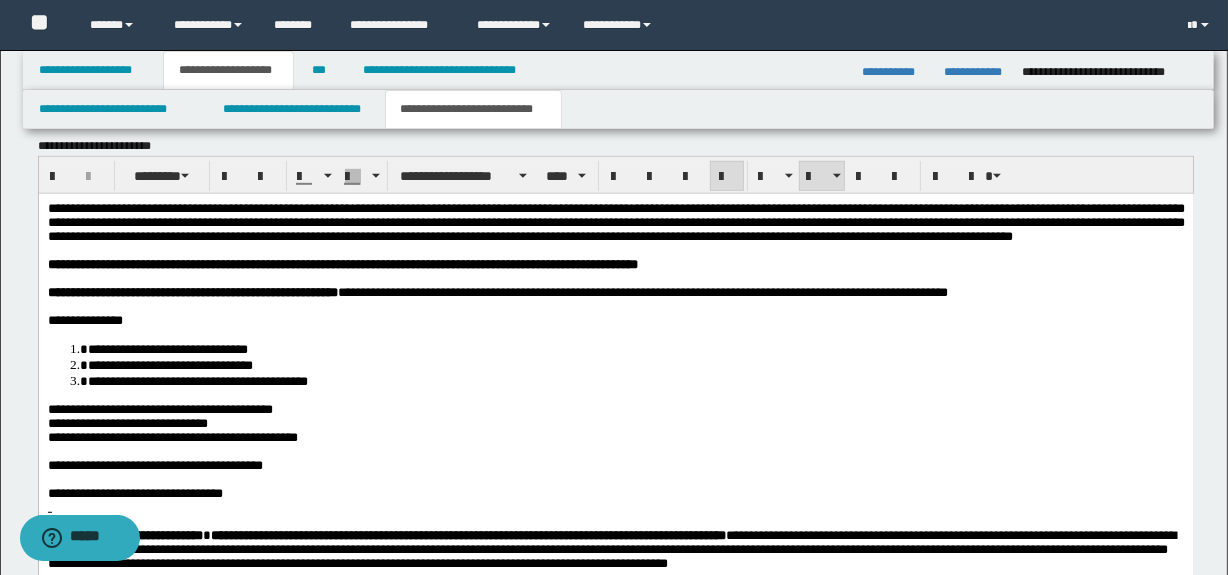 click on "**********" at bounding box center (159, 408) 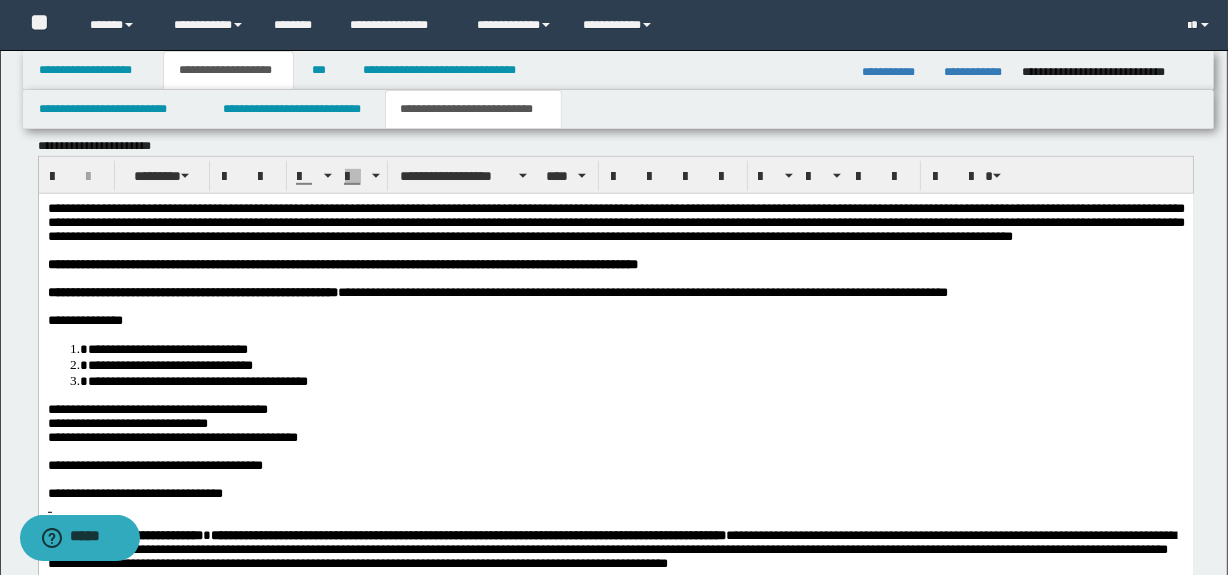click on "**********" at bounding box center (172, 436) 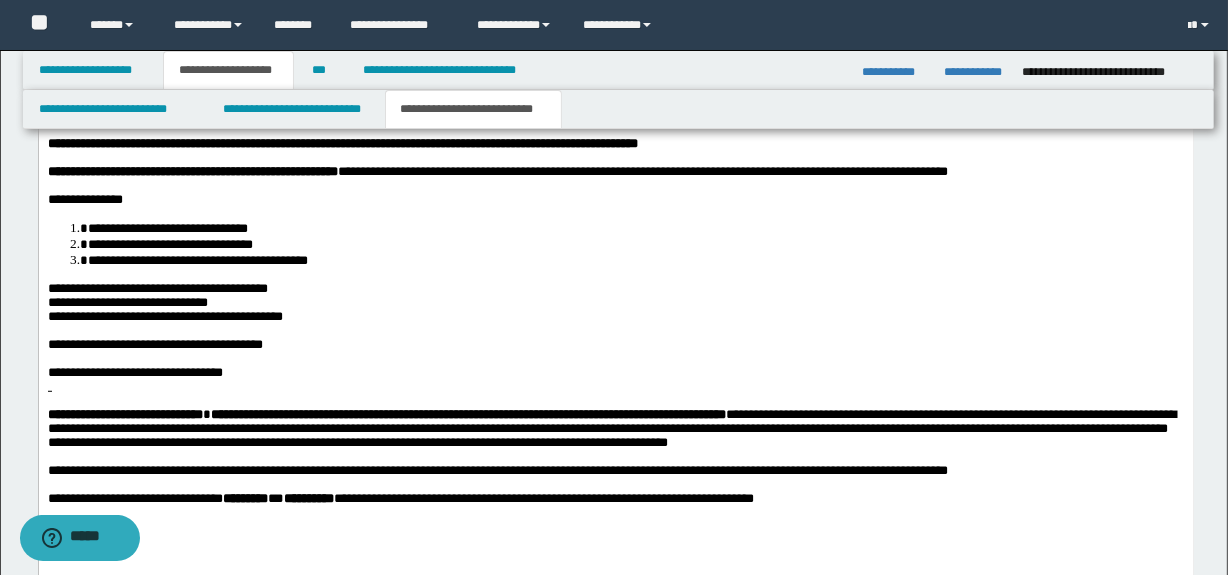 scroll, scrollTop: 1172, scrollLeft: 0, axis: vertical 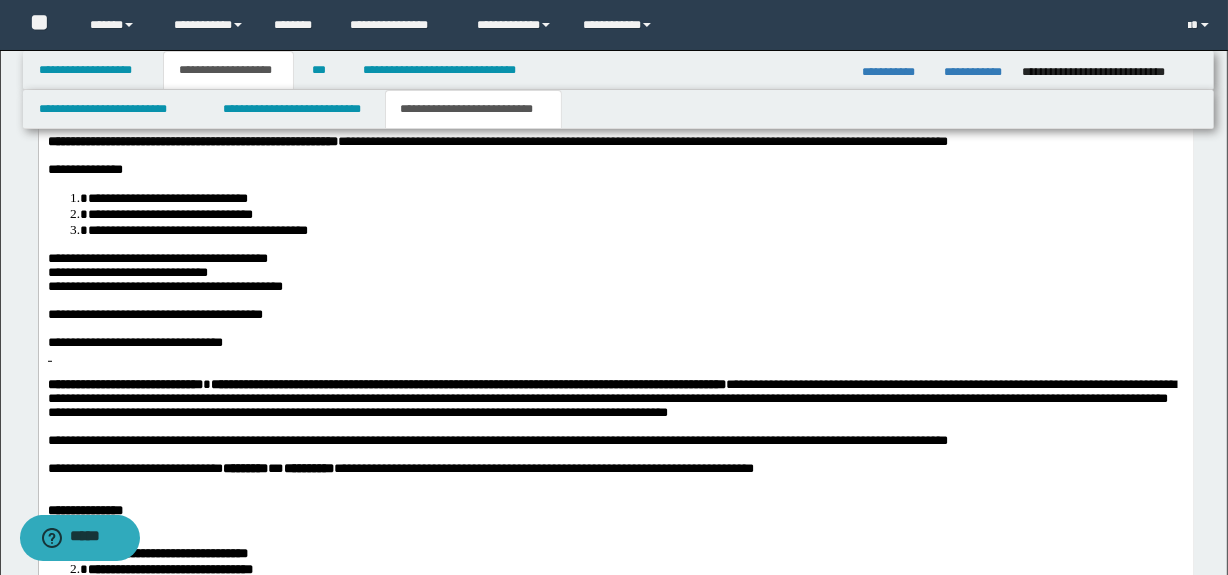 click at bounding box center [615, 370] 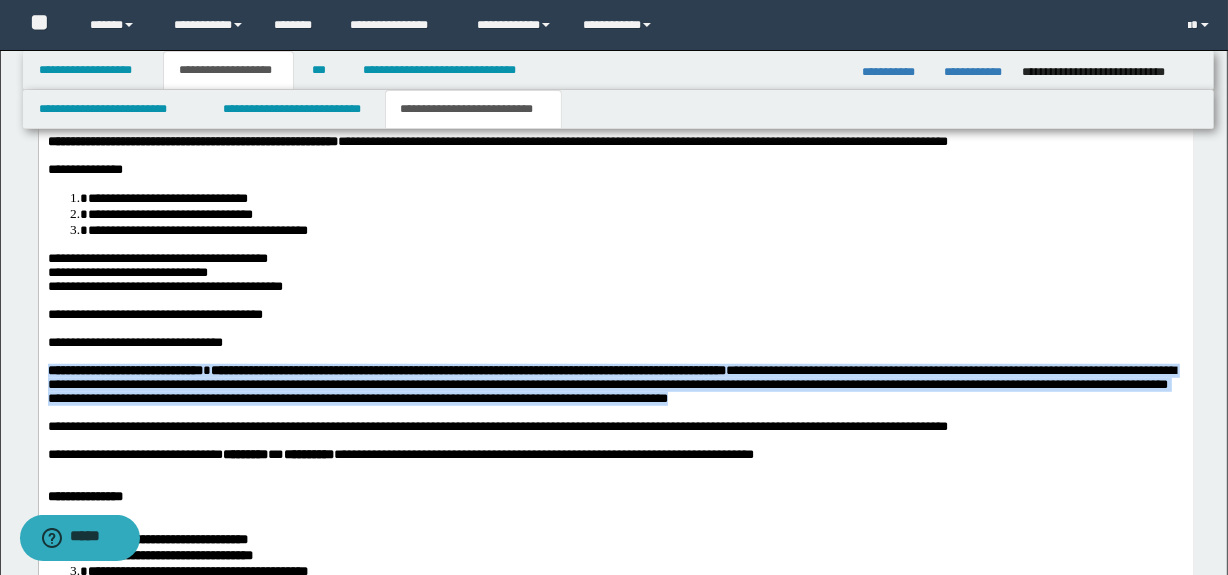 drag, startPoint x: 1103, startPoint y: 453, endPoint x: 1063, endPoint y: 387, distance: 77.175125 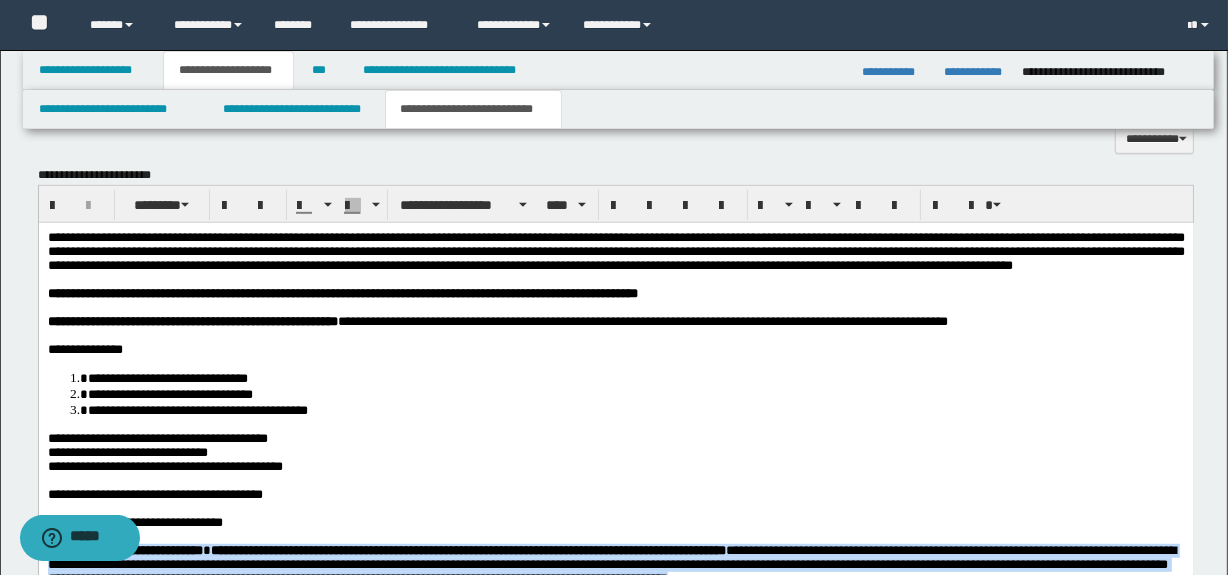 scroll, scrollTop: 990, scrollLeft: 0, axis: vertical 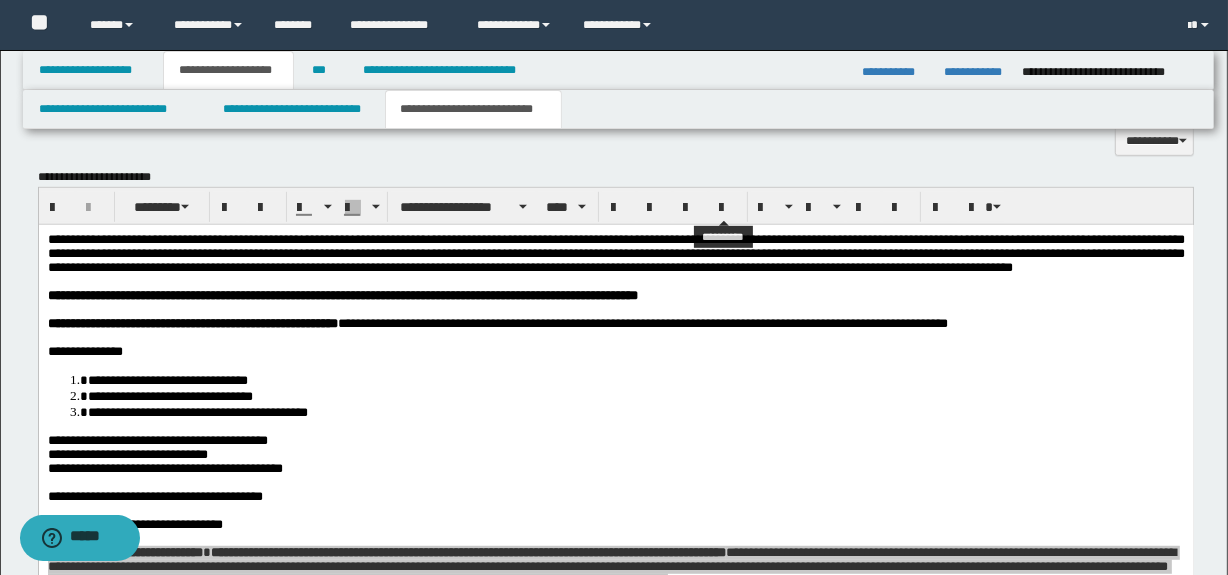 click on "**********" at bounding box center [616, 206] 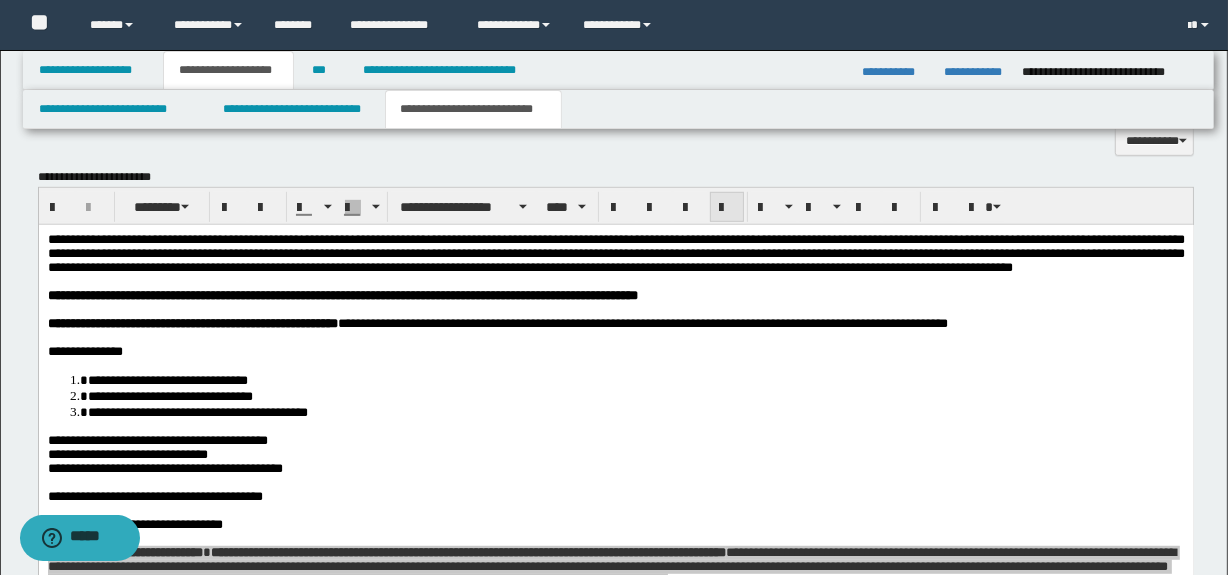 click at bounding box center (727, 208) 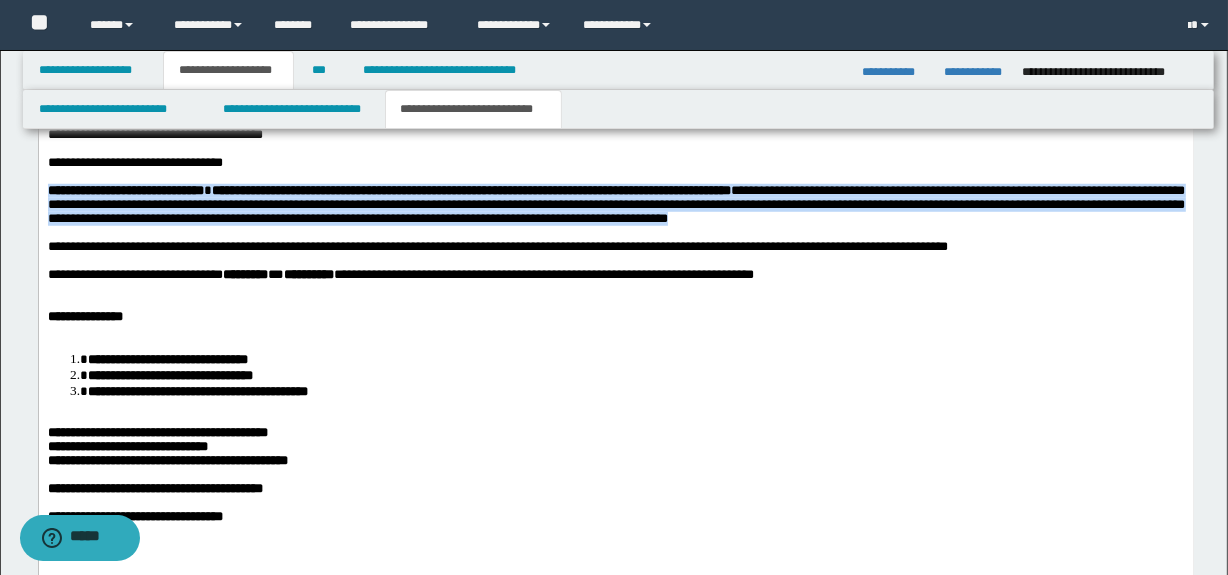 scroll, scrollTop: 1354, scrollLeft: 0, axis: vertical 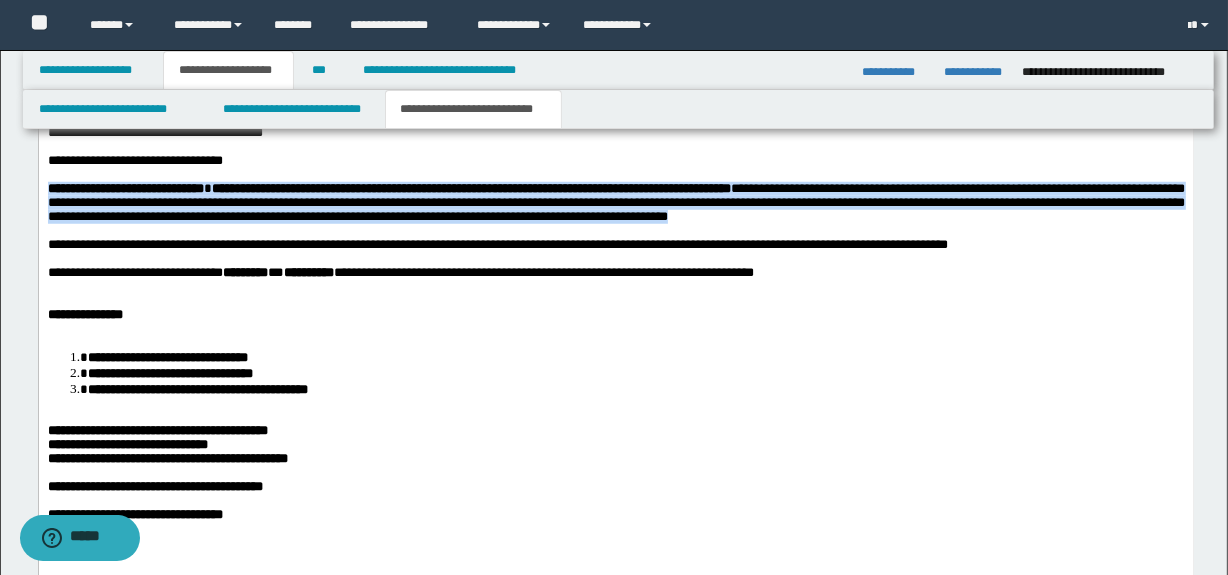 click at bounding box center (615, 301) 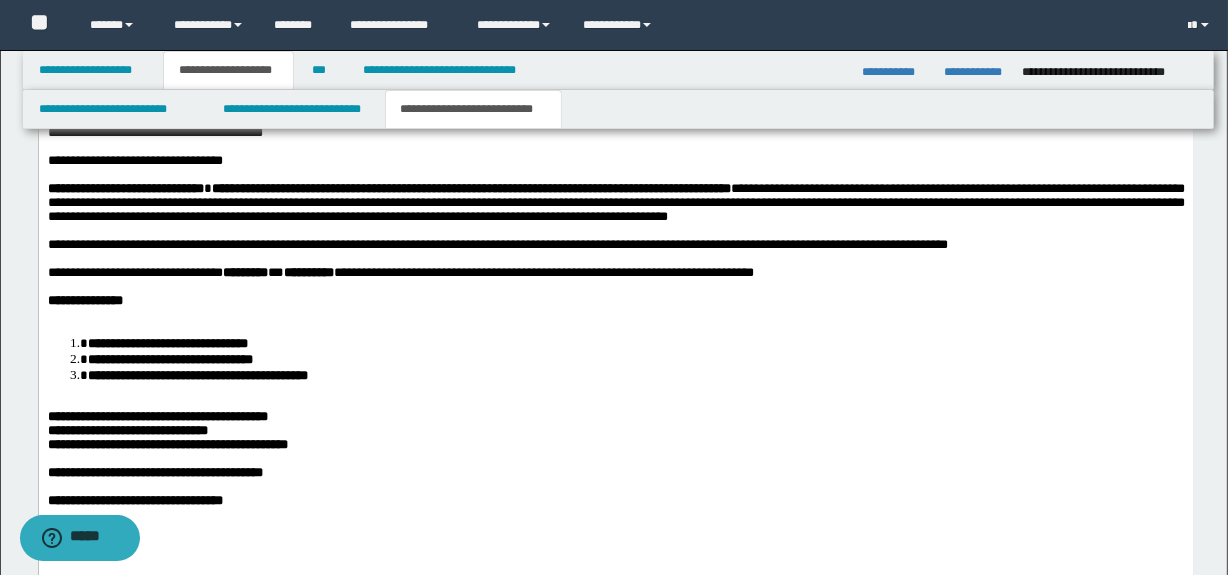 click at bounding box center (615, 315) 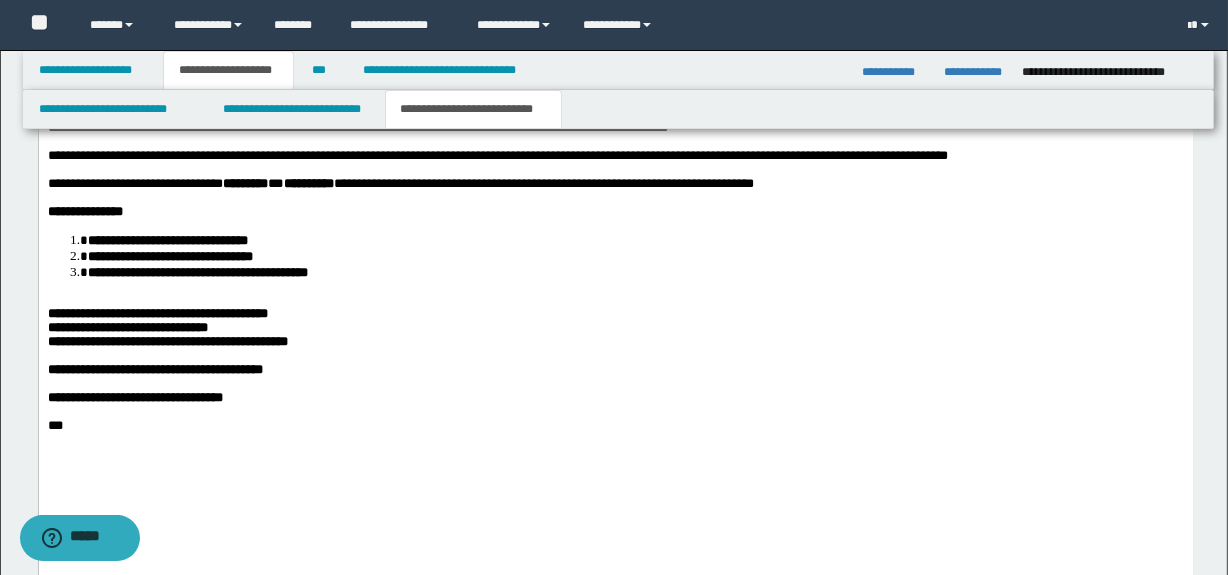 scroll, scrollTop: 1445, scrollLeft: 0, axis: vertical 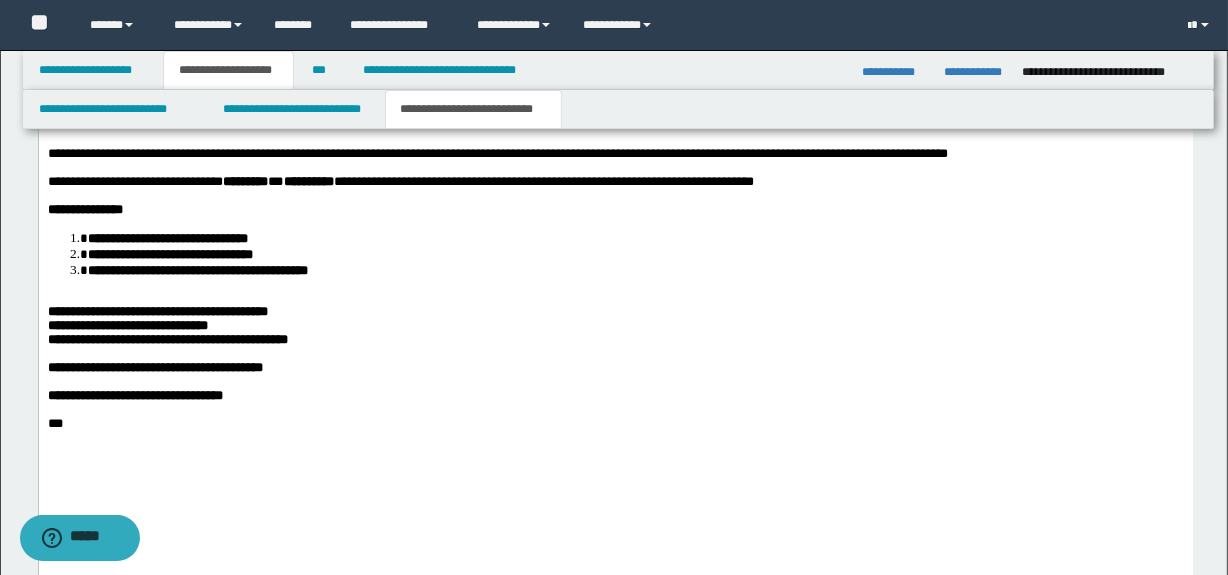 click at bounding box center (615, 298) 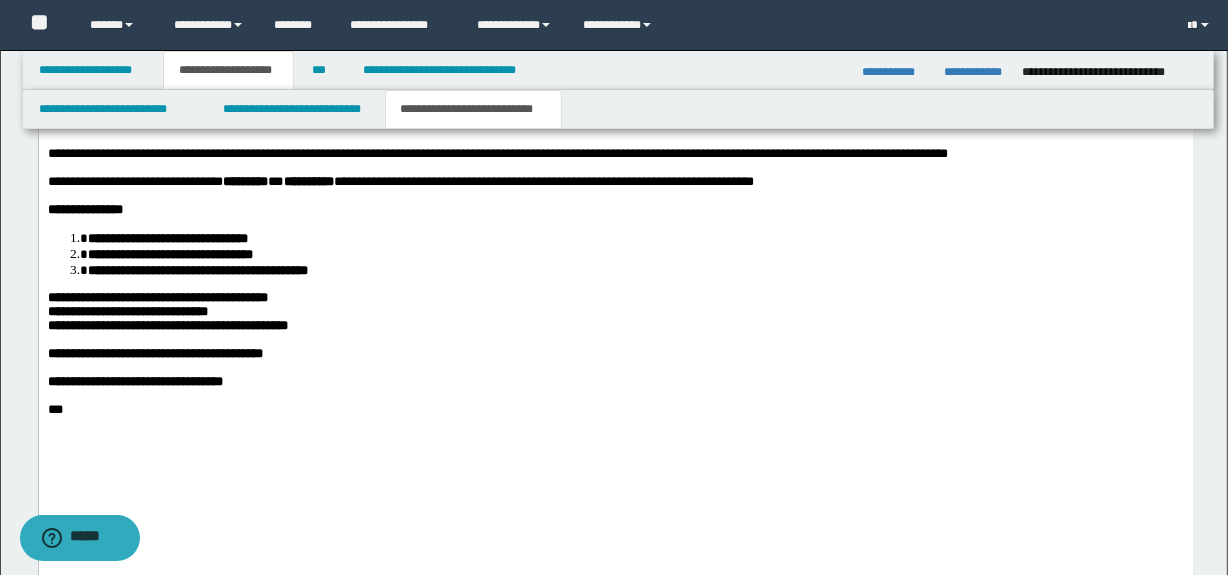 click on "**********" at bounding box center (167, 325) 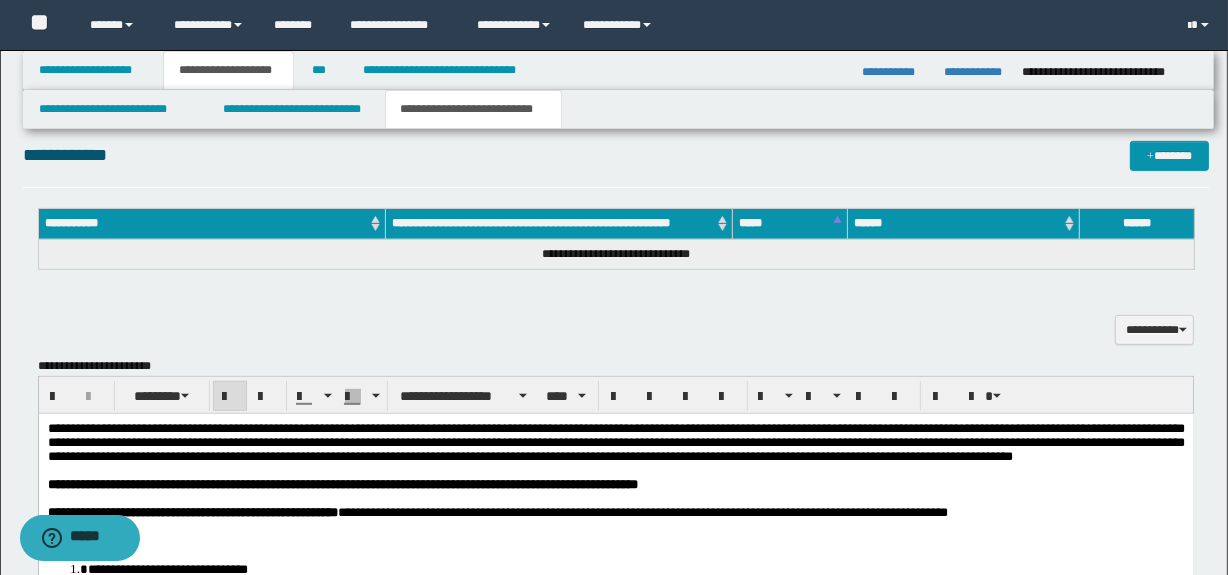 scroll, scrollTop: 779, scrollLeft: 0, axis: vertical 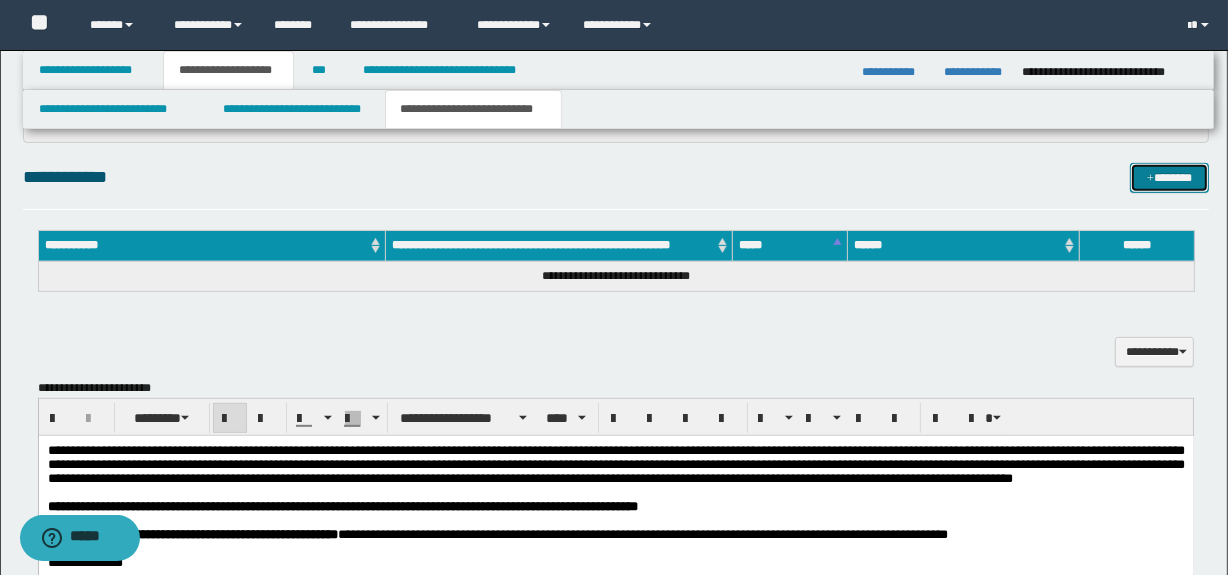click at bounding box center (1150, 179) 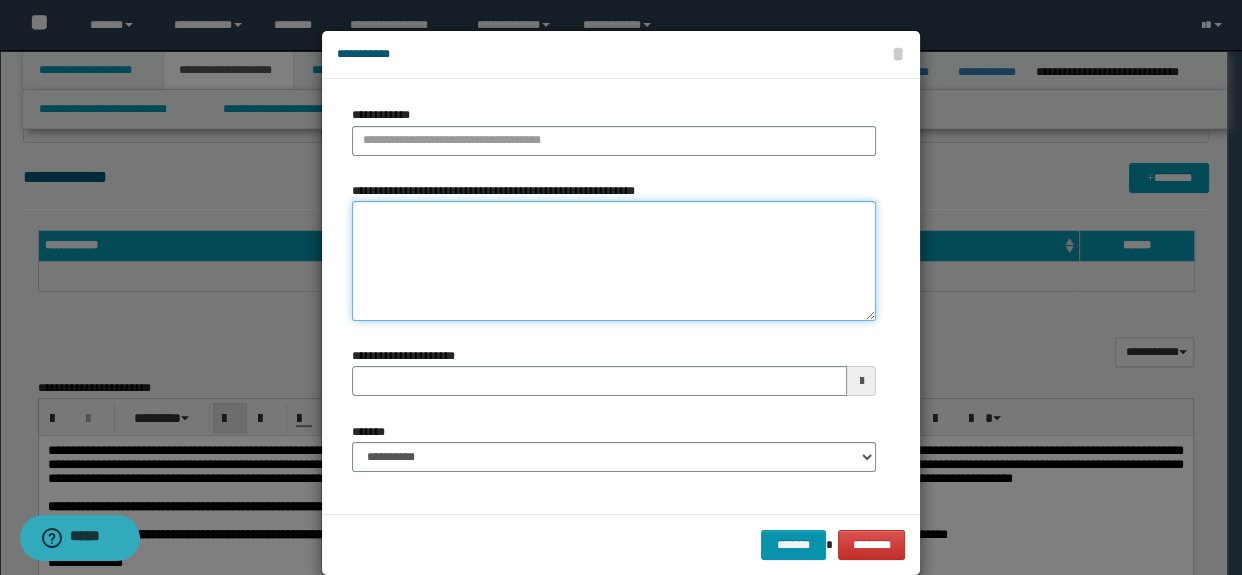 click on "**********" at bounding box center [614, 261] 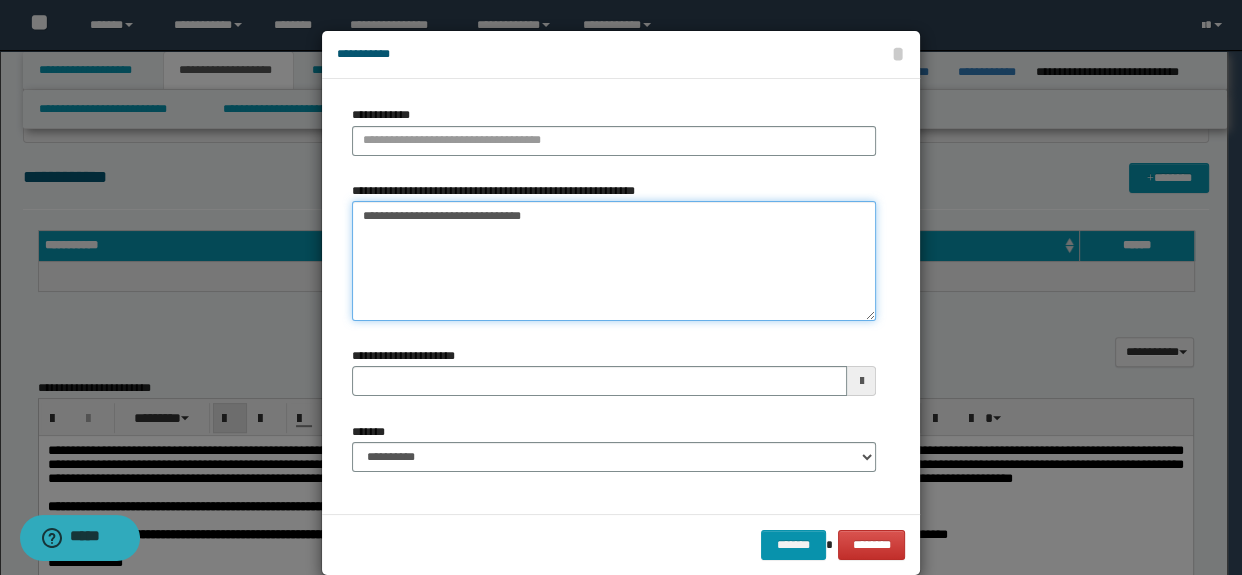 drag, startPoint x: 479, startPoint y: 212, endPoint x: 188, endPoint y: 212, distance: 291 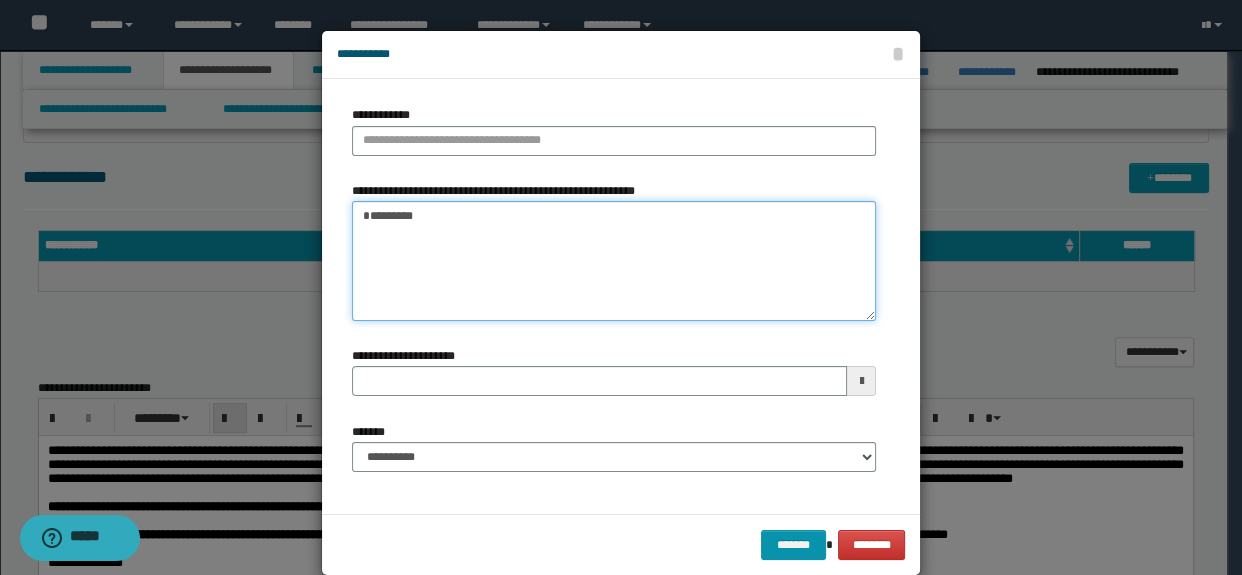 drag, startPoint x: 481, startPoint y: 213, endPoint x: 206, endPoint y: 210, distance: 275.01636 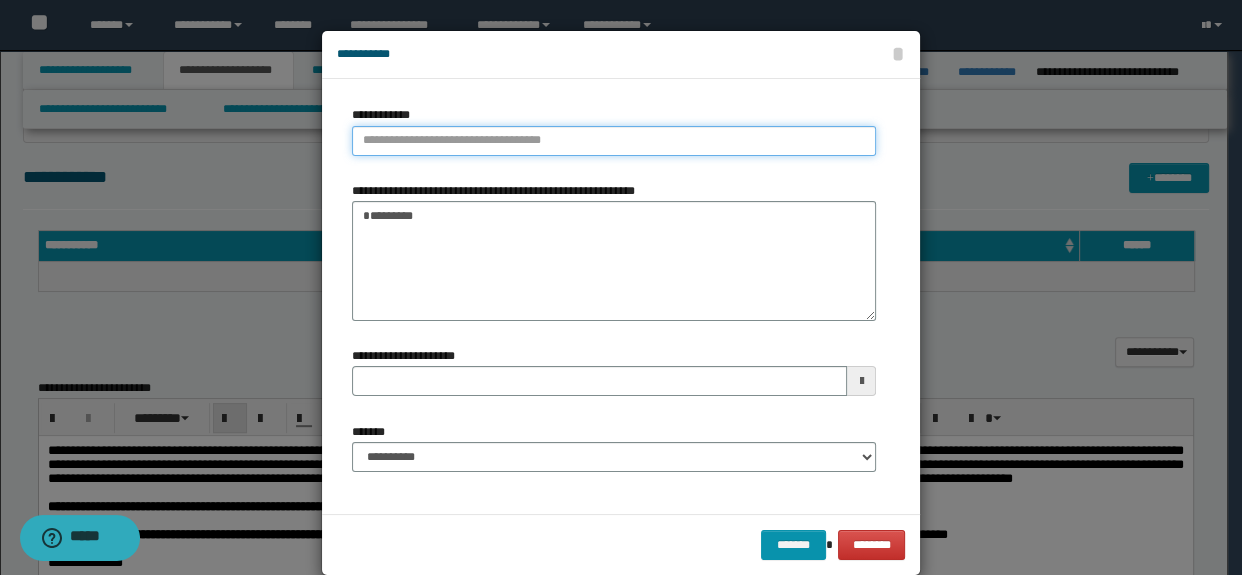 click on "**********" at bounding box center (614, 141) 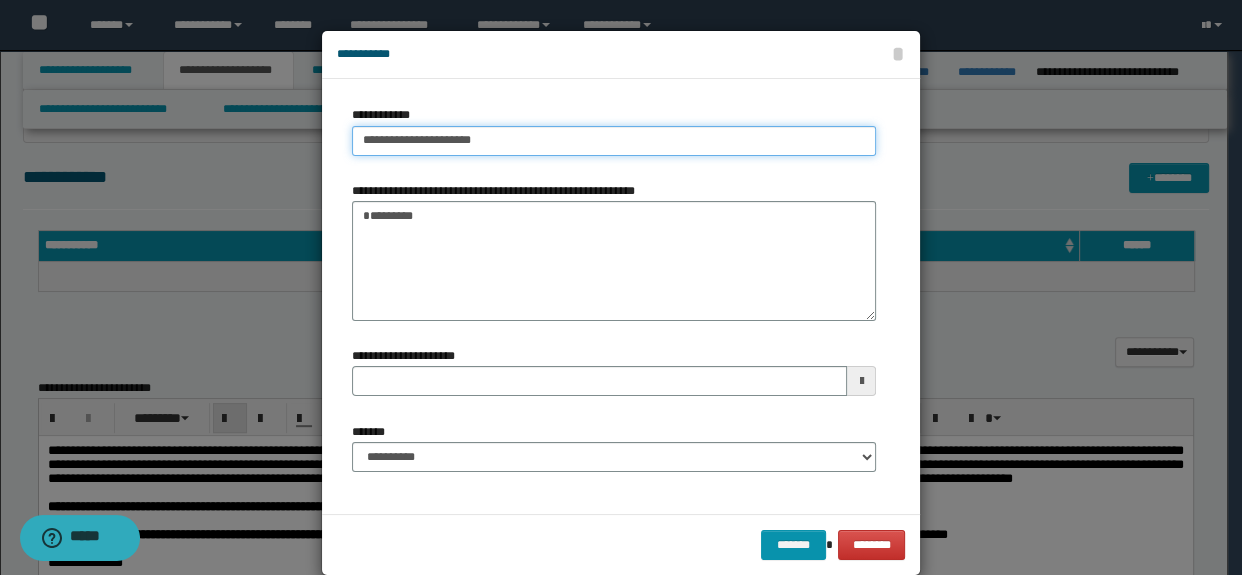 type on "**********" 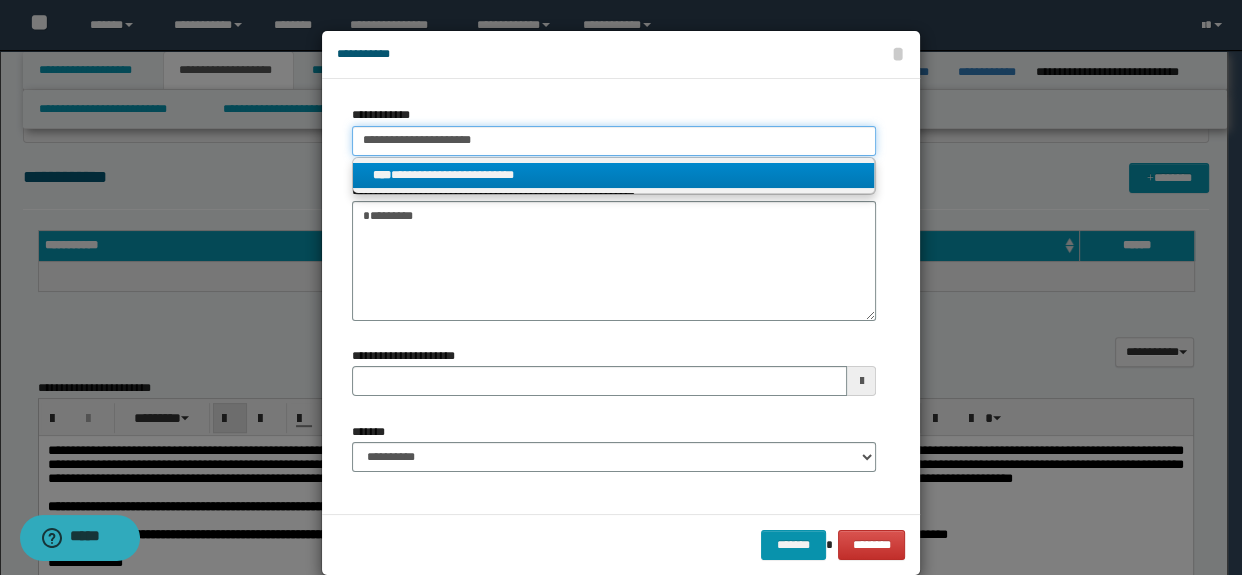 type on "**********" 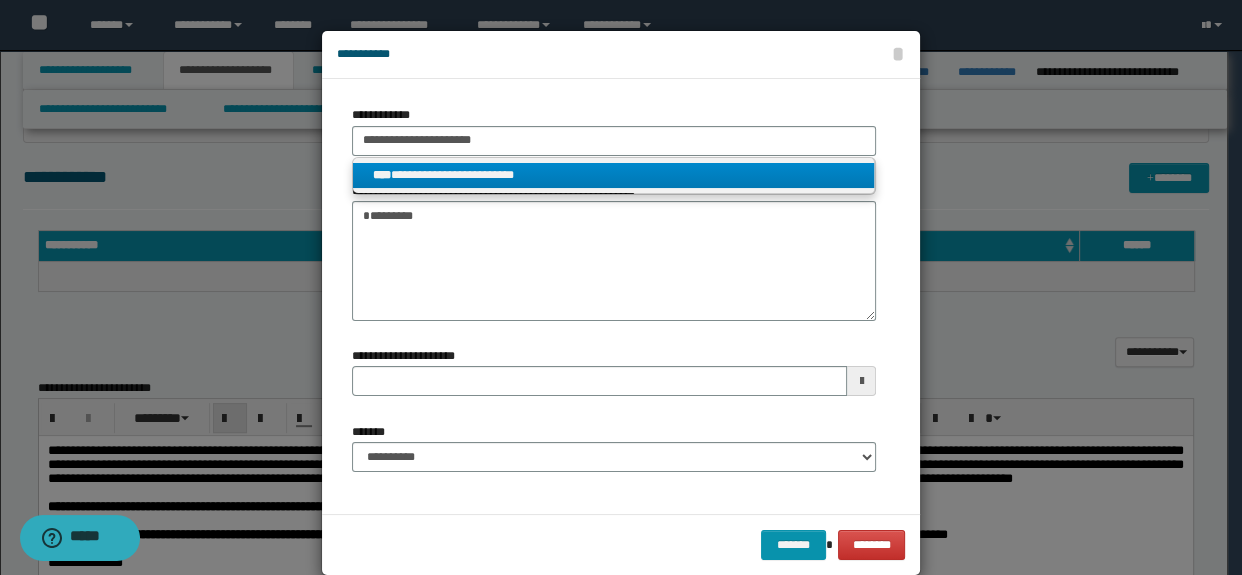click on "**********" at bounding box center (614, 175) 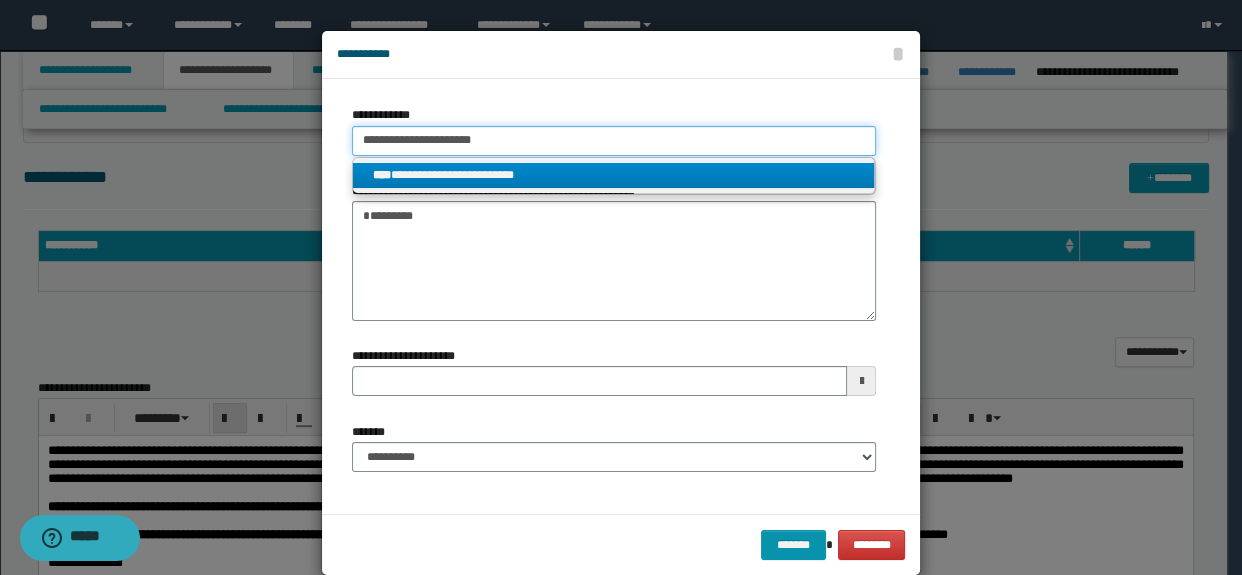 type 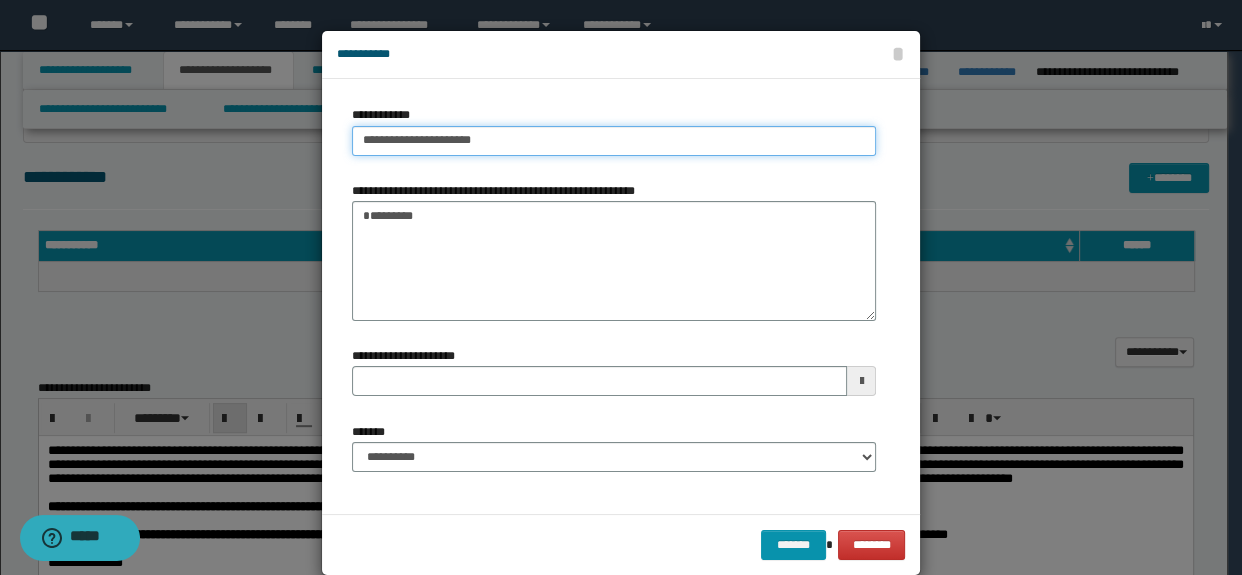 type 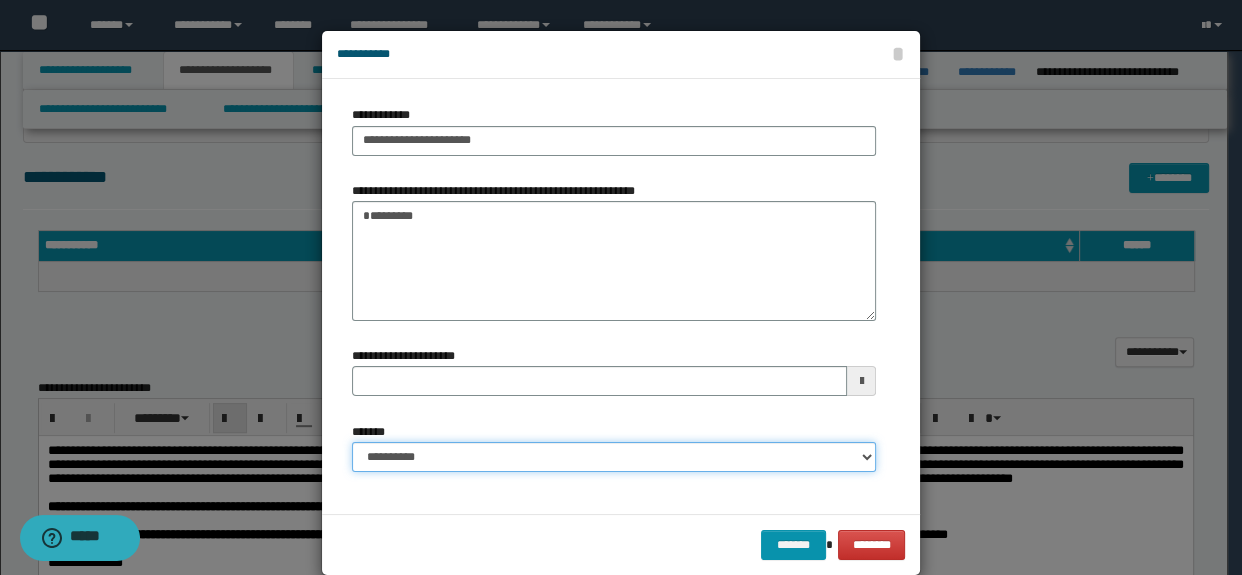 drag, startPoint x: 415, startPoint y: 460, endPoint x: 413, endPoint y: 443, distance: 17.117243 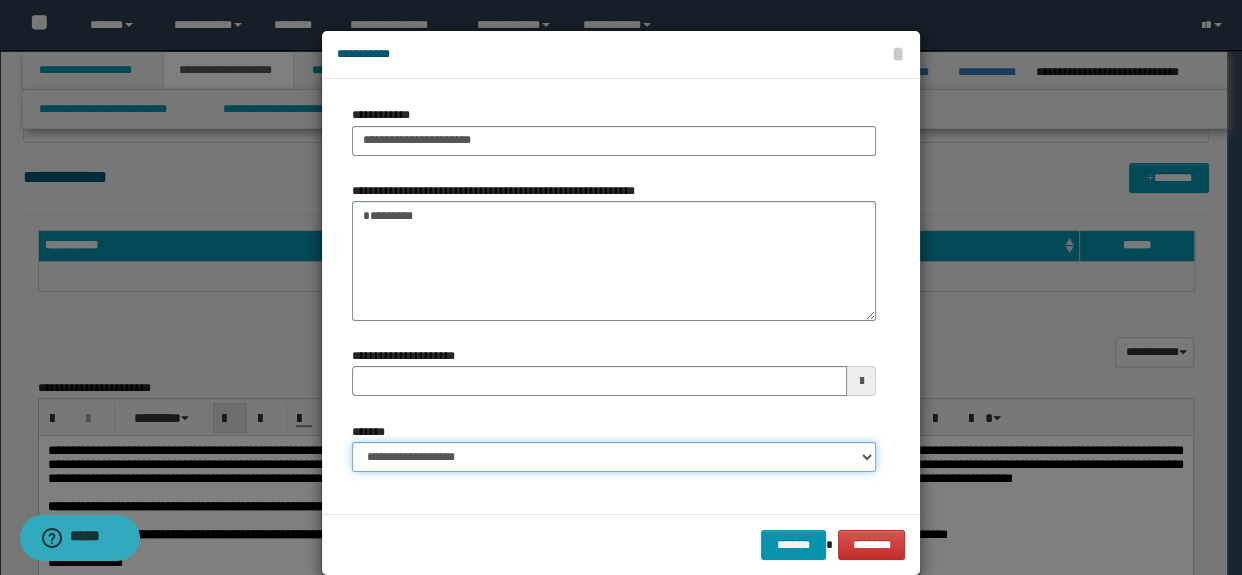 type 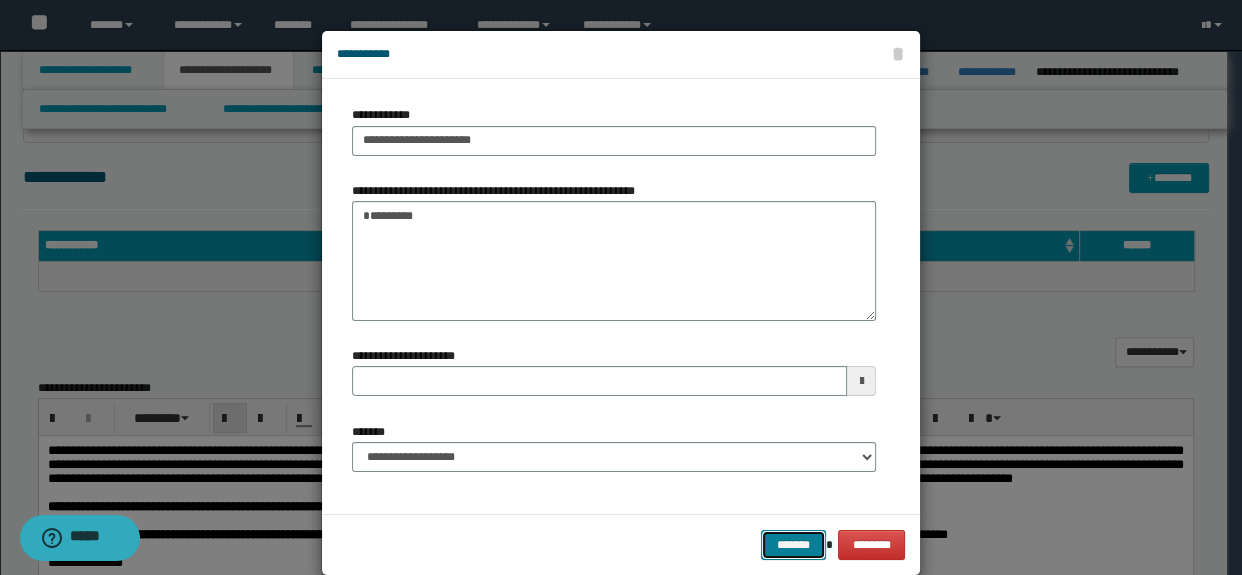 click on "*******" at bounding box center [793, 545] 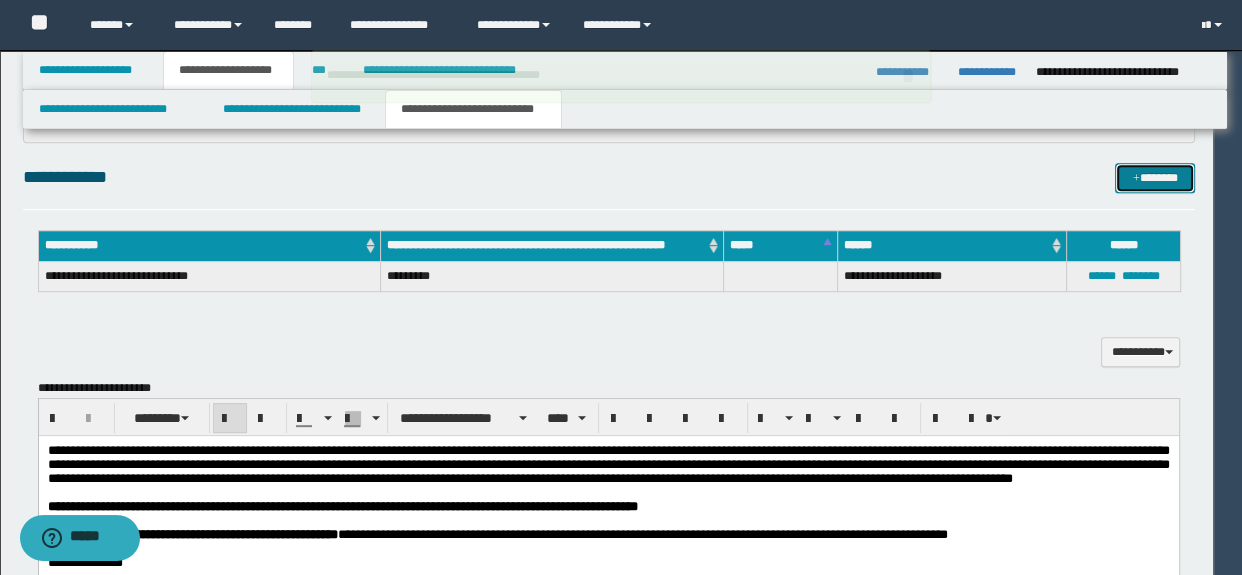 type 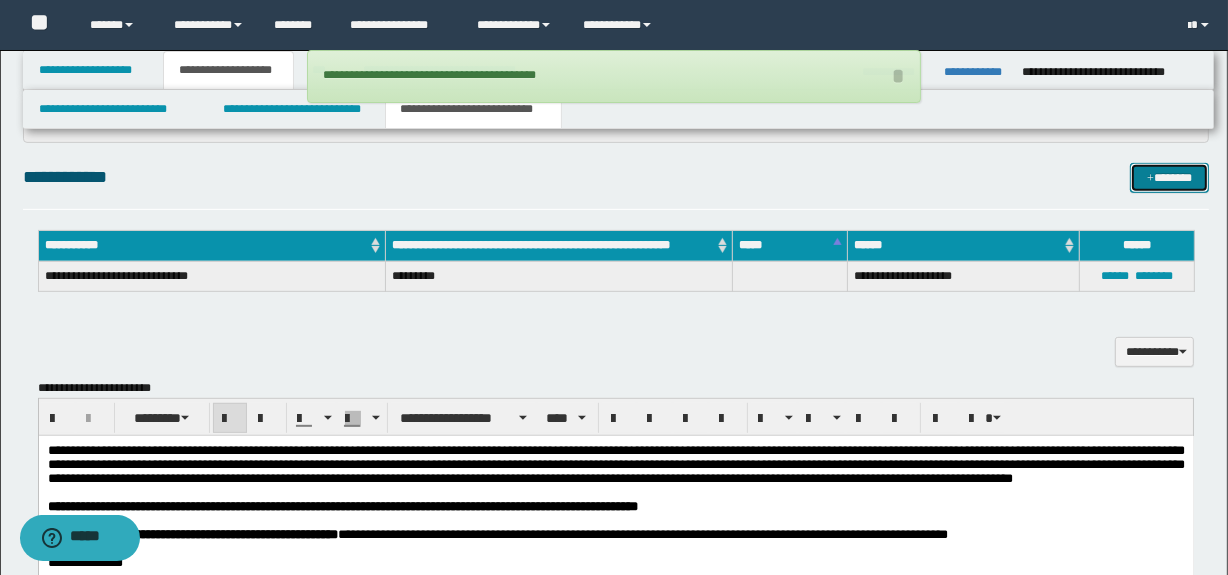 click on "*******" at bounding box center (1170, 178) 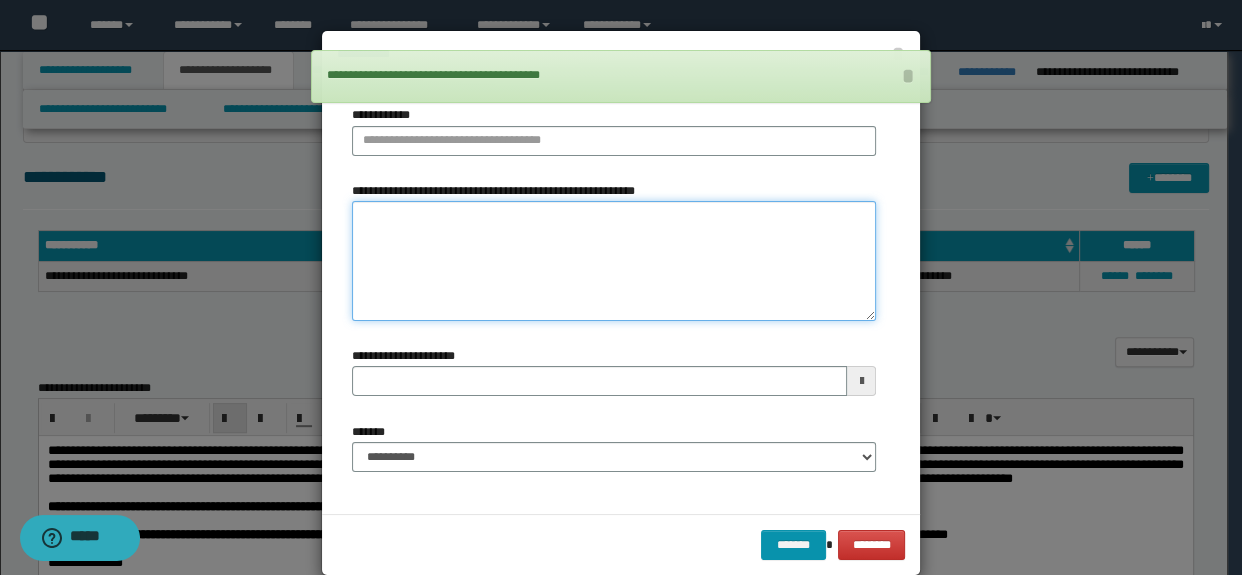 click on "**********" at bounding box center (614, 261) 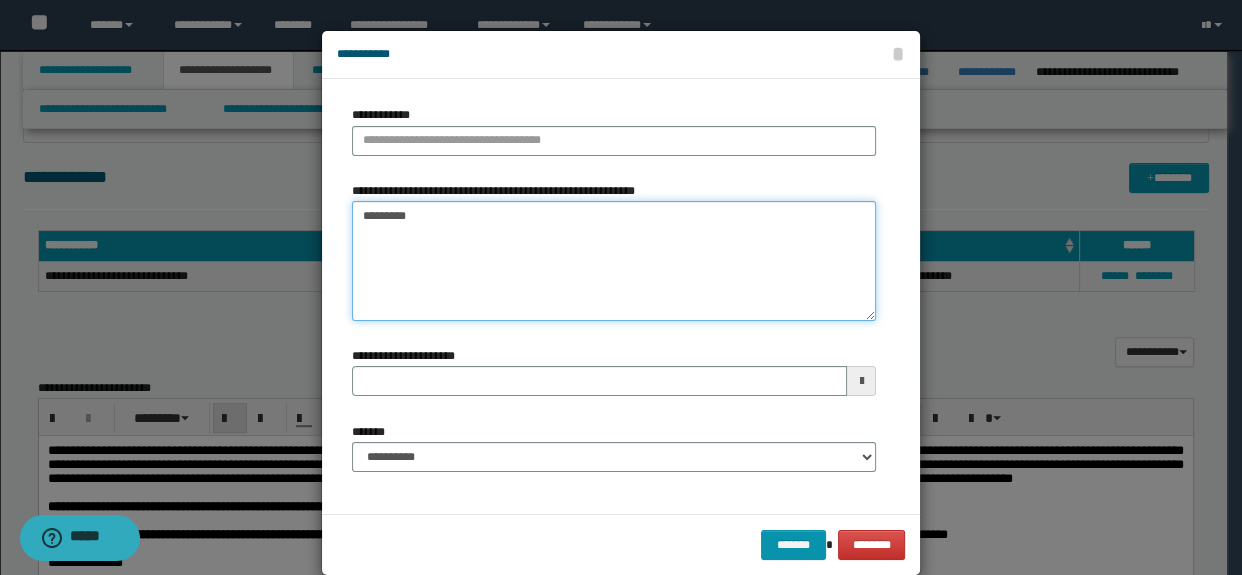 drag, startPoint x: 484, startPoint y: 213, endPoint x: 366, endPoint y: 173, distance: 124.595345 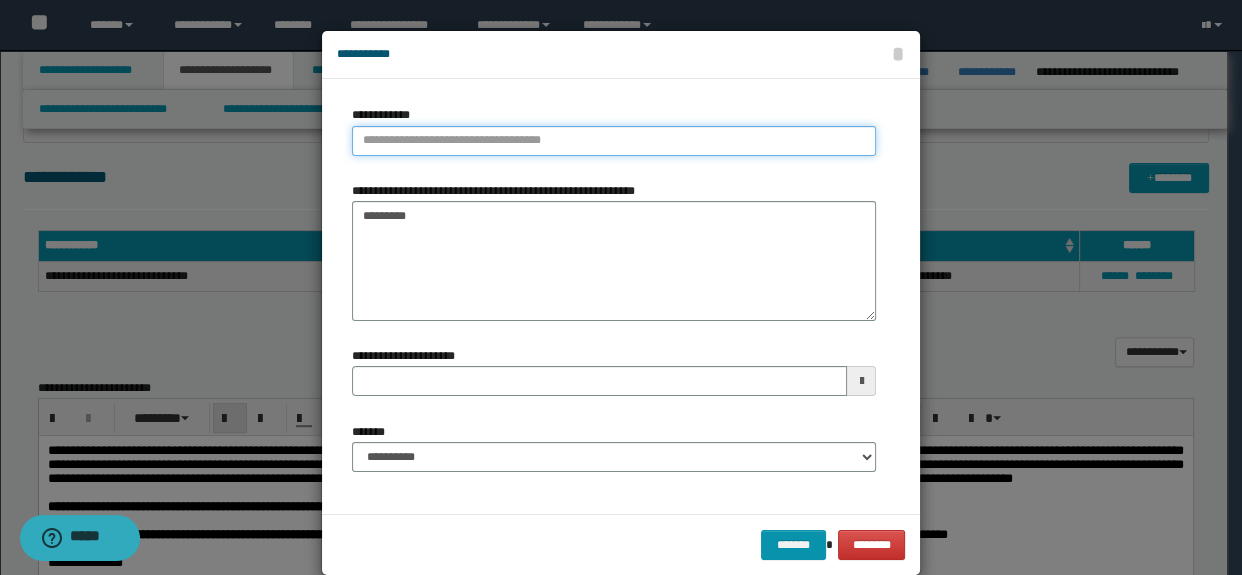 type on "**********" 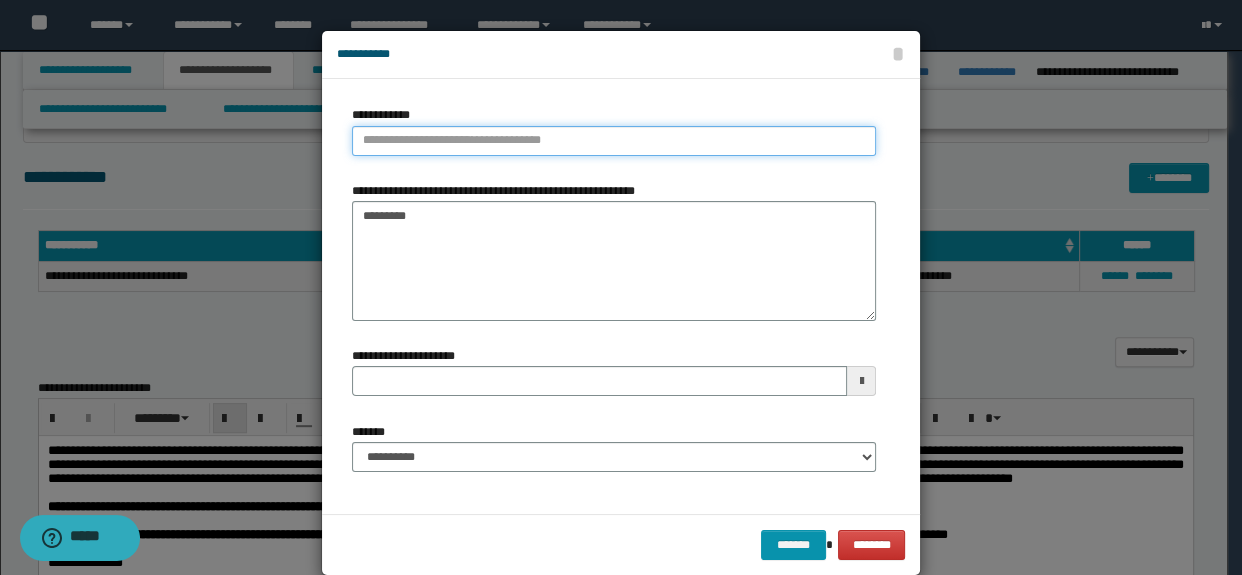 click on "**********" at bounding box center (614, 141) 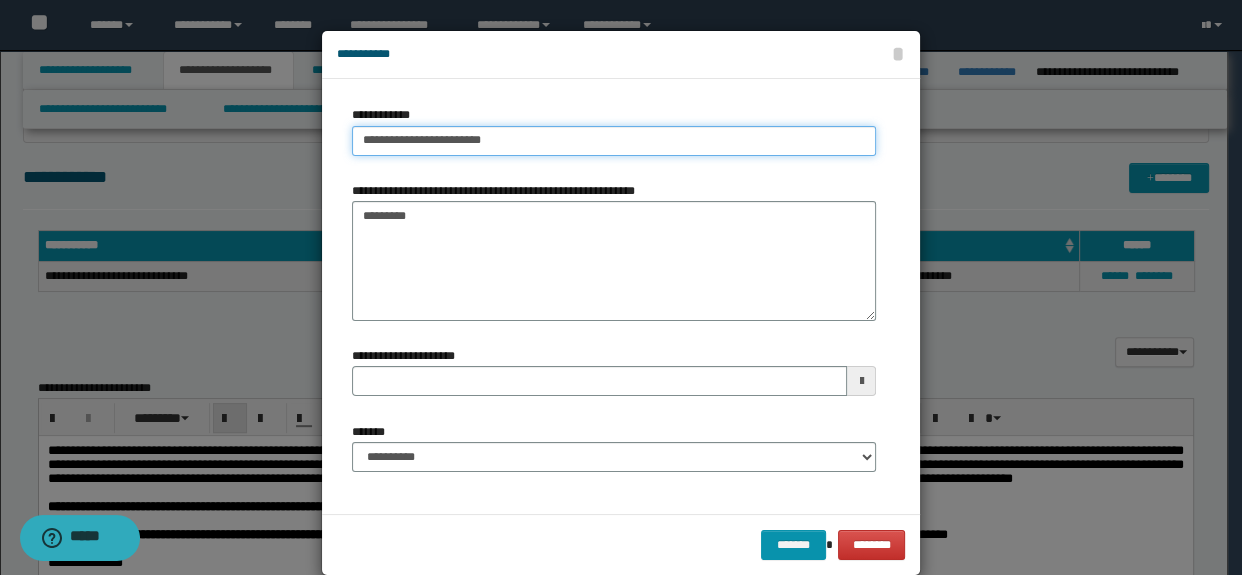 type on "**********" 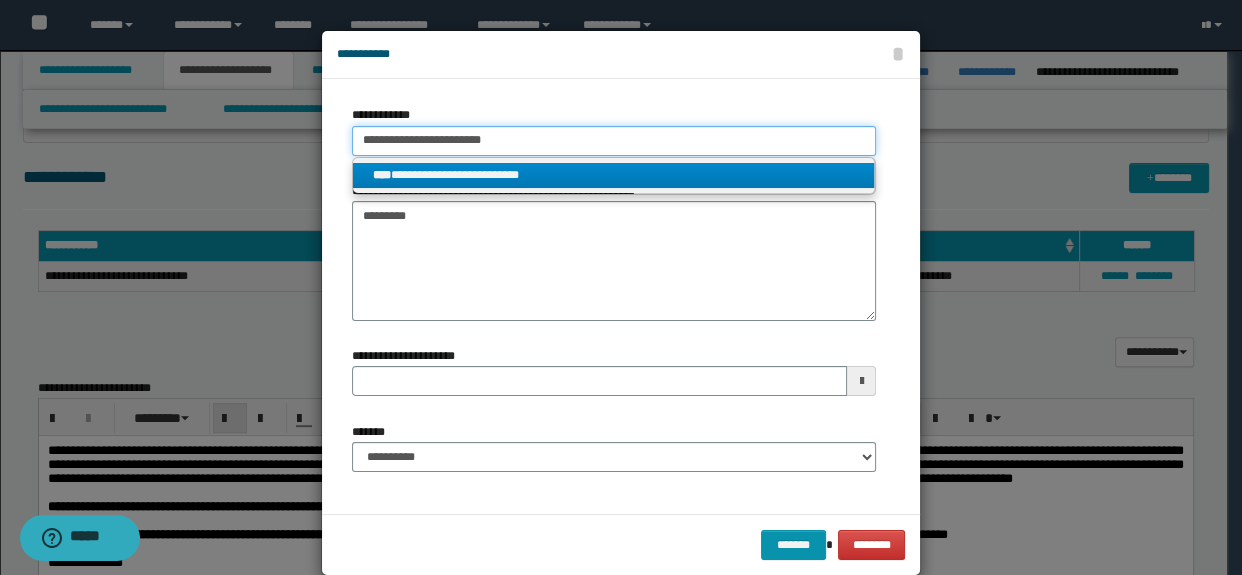 type on "**********" 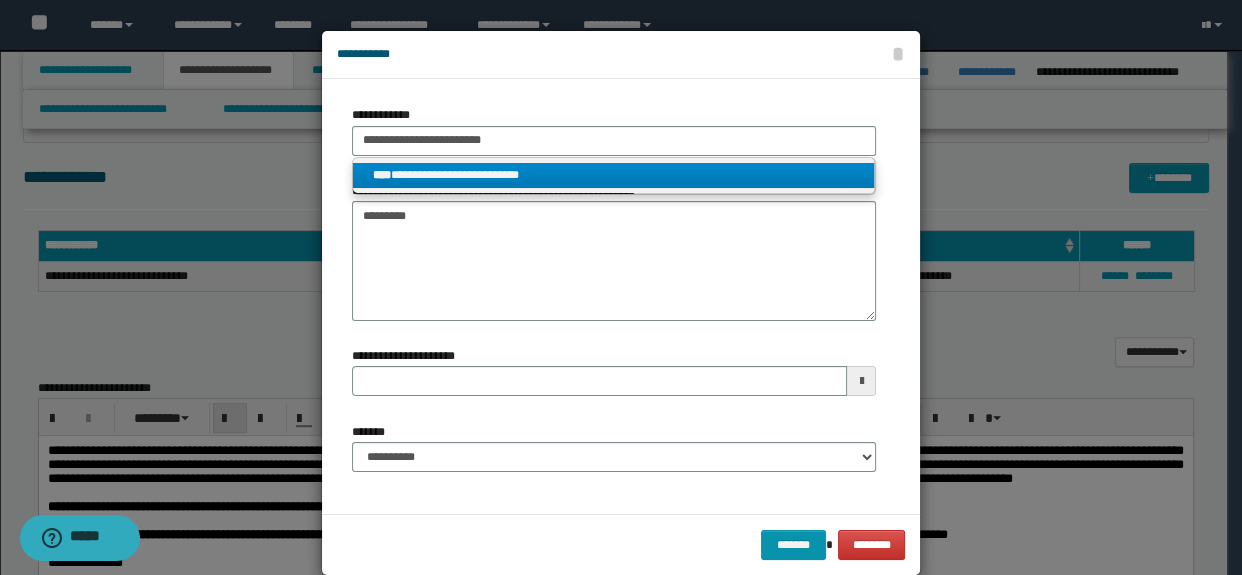 click on "**********" at bounding box center (614, 175) 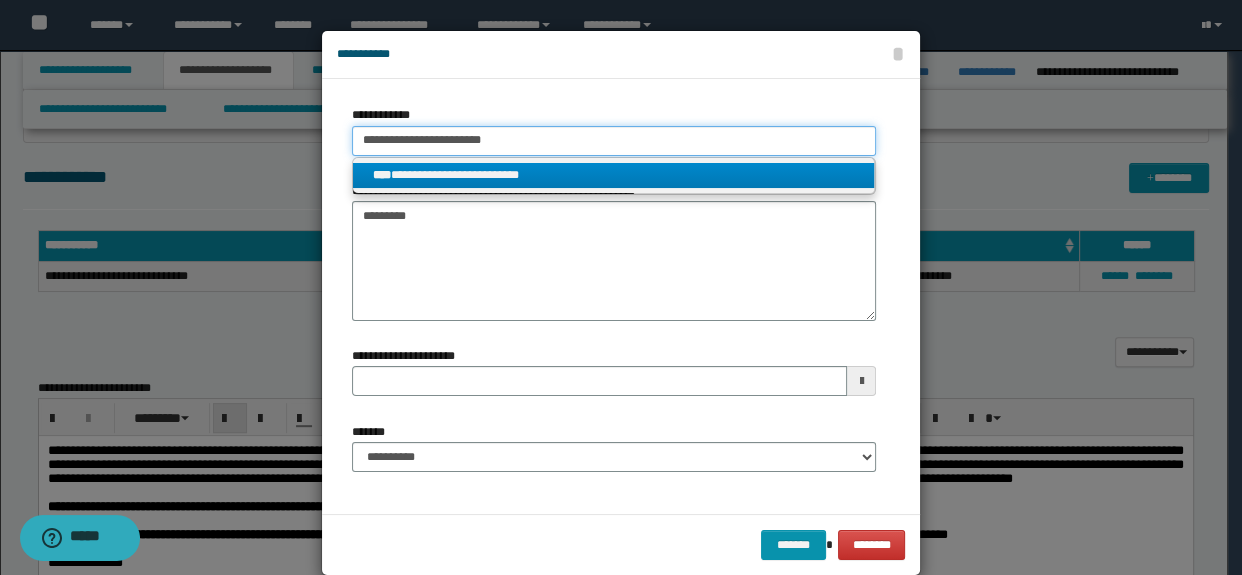type 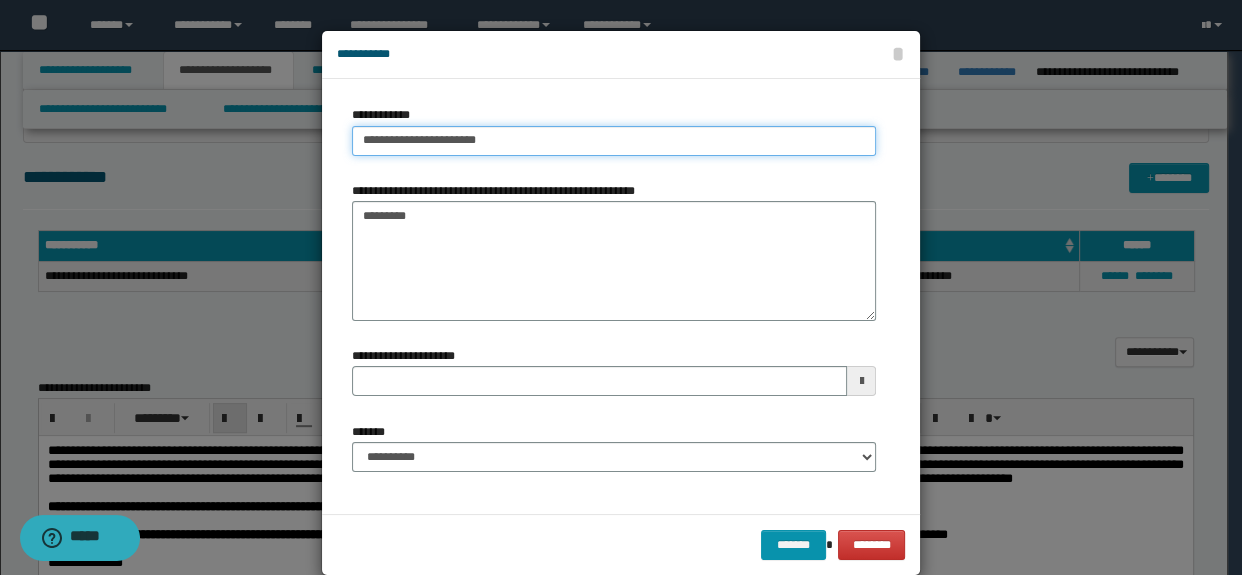 type 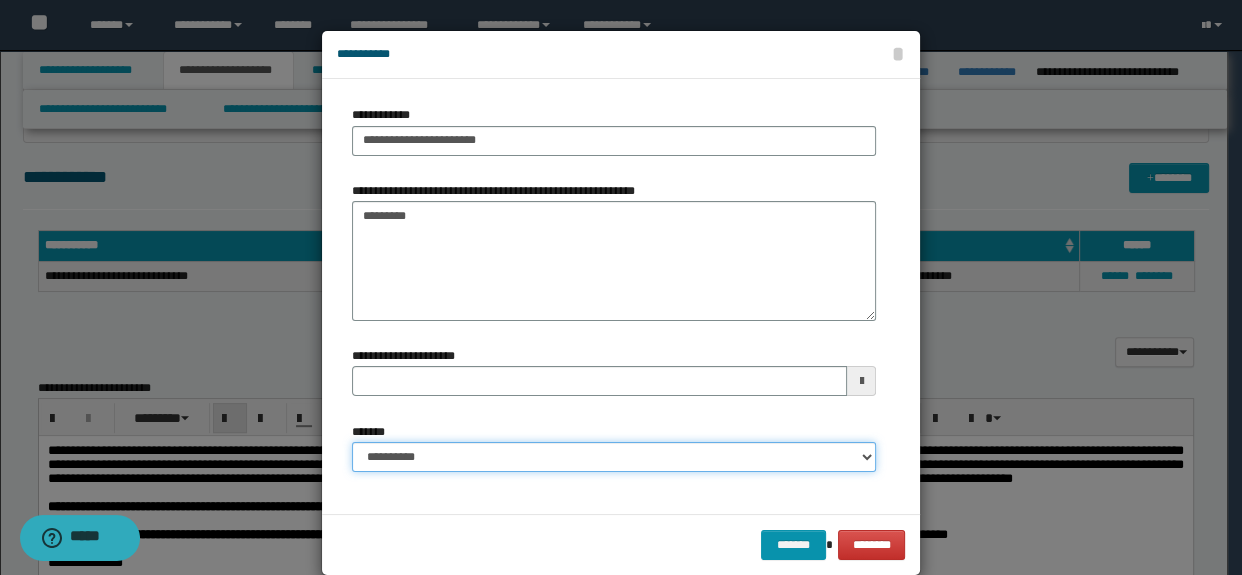 click on "**********" at bounding box center [614, 457] 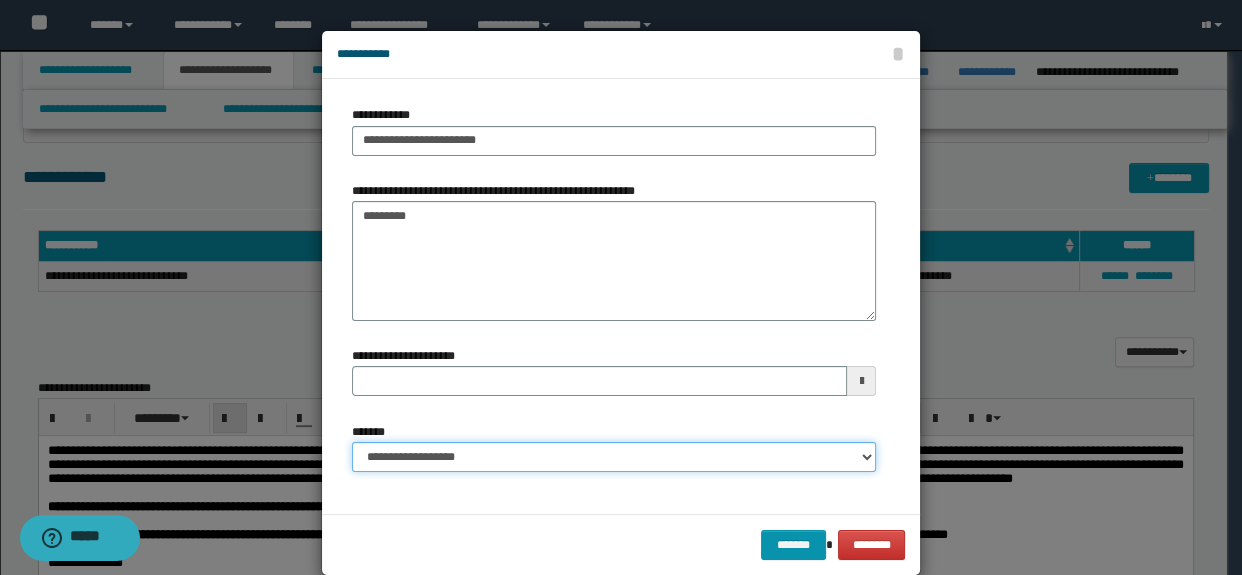 type 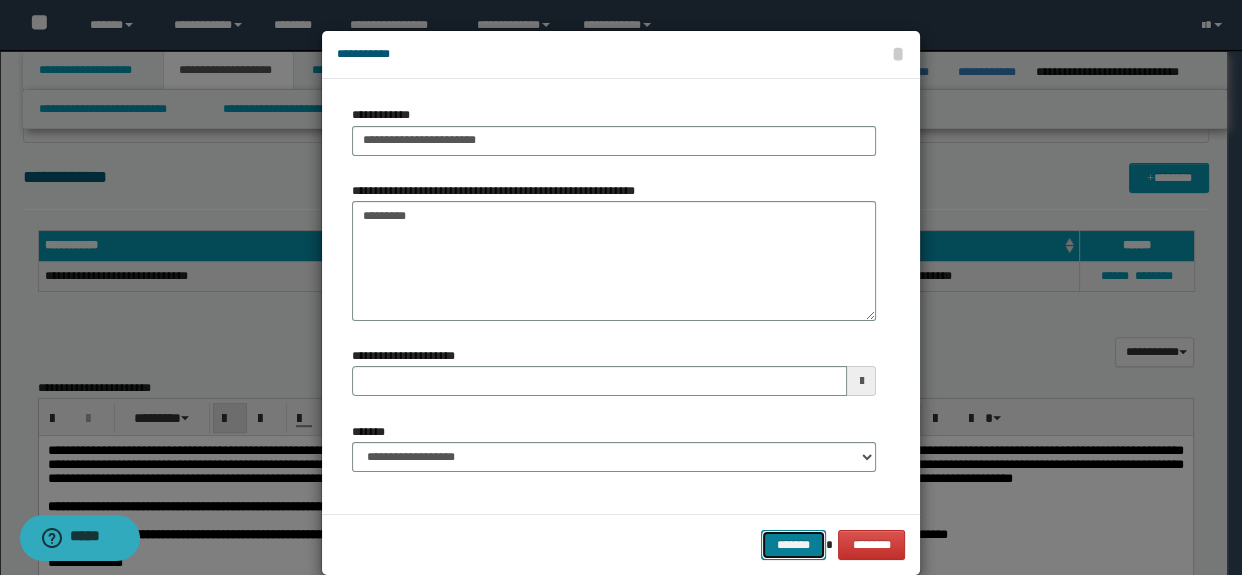 click on "*******" at bounding box center [793, 545] 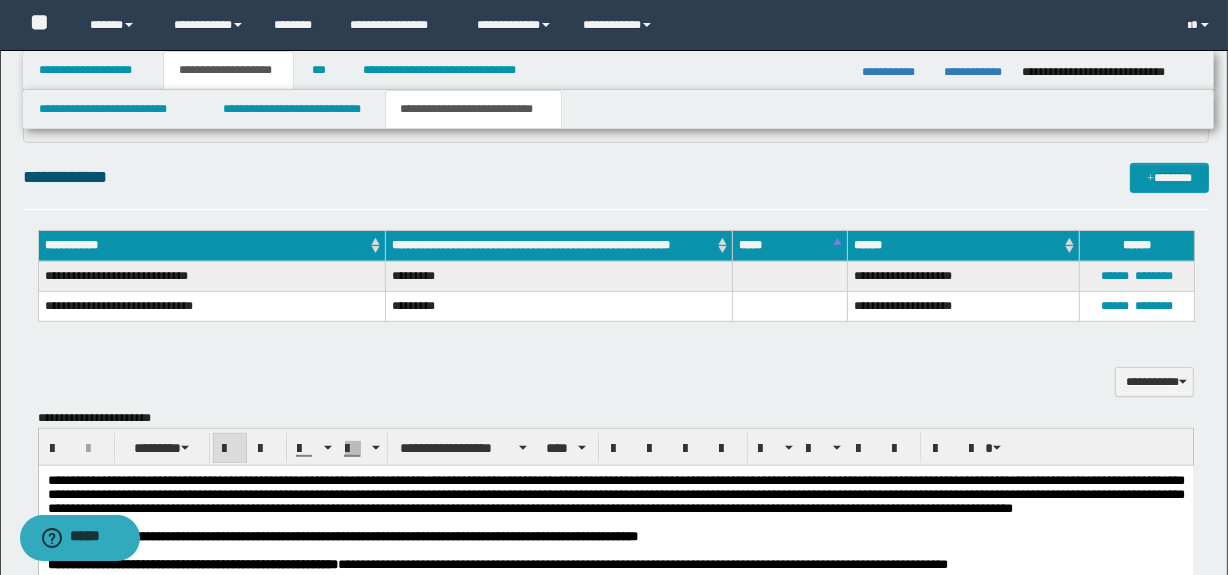 click on "**********" at bounding box center [616, 177] 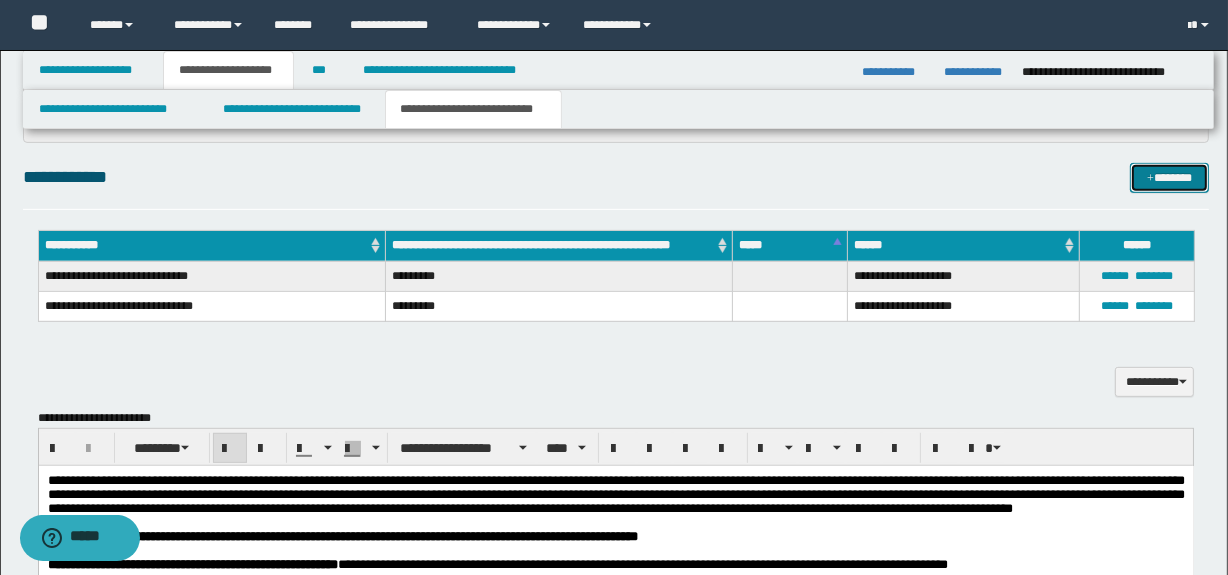 click at bounding box center [1150, 179] 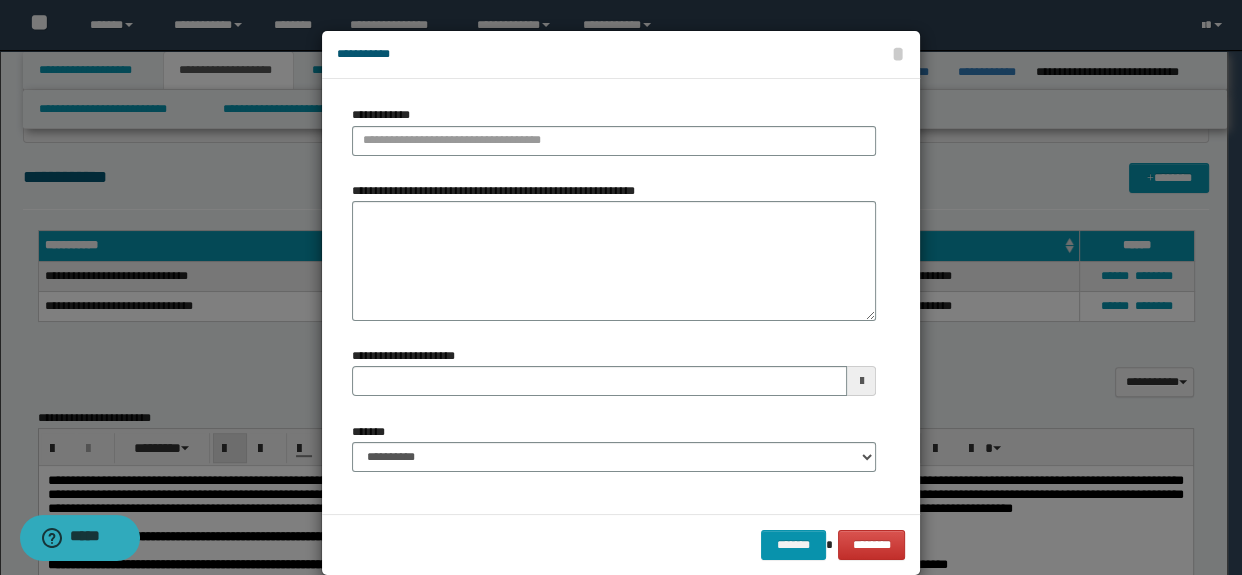 click on "**********" at bounding box center (498, 191) 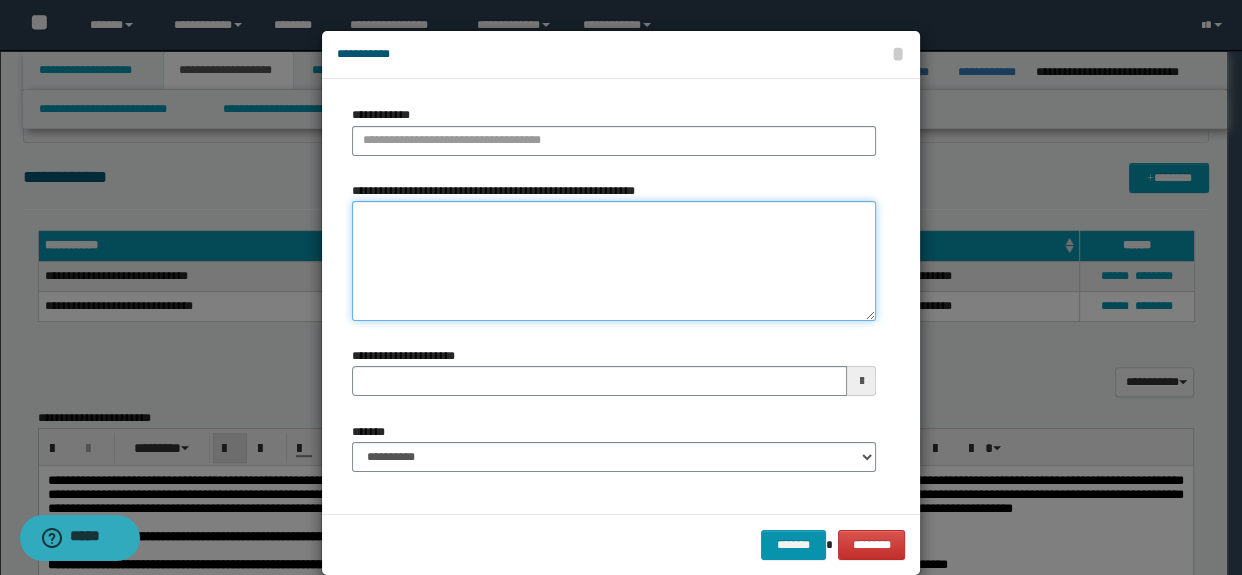 click on "**********" at bounding box center [614, 261] 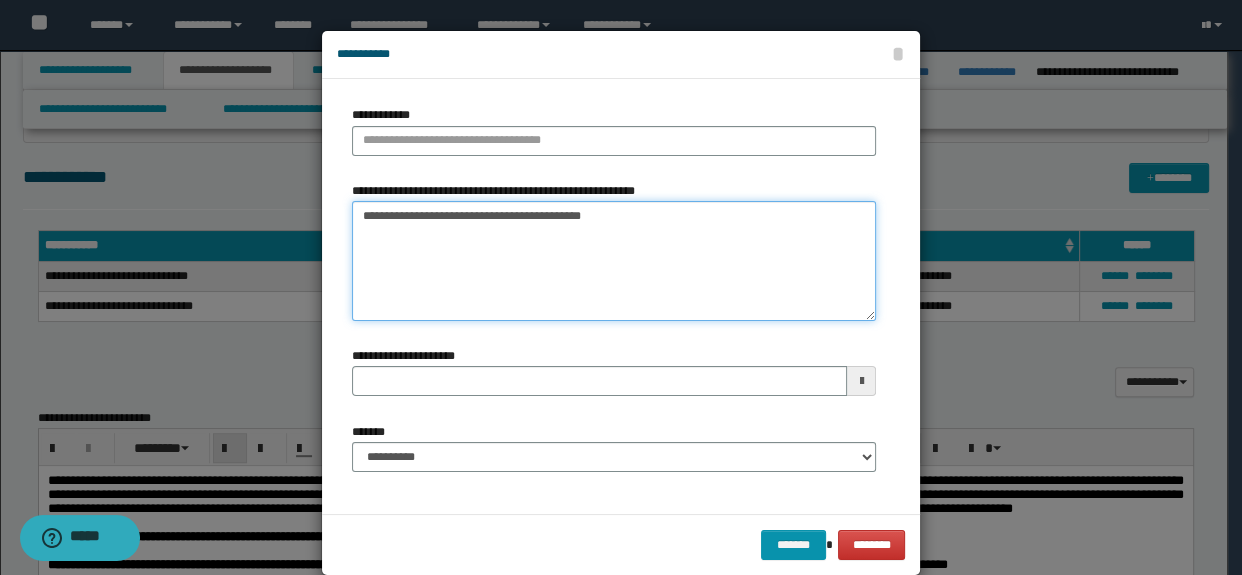 drag, startPoint x: 508, startPoint y: 205, endPoint x: 258, endPoint y: 203, distance: 250.008 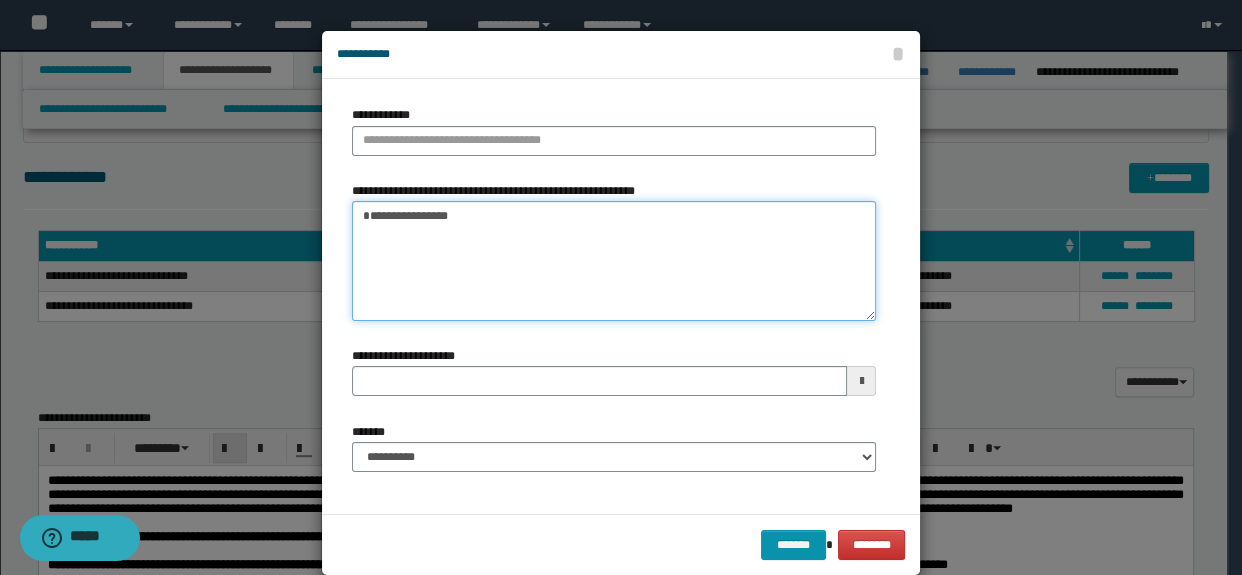 type on "**********" 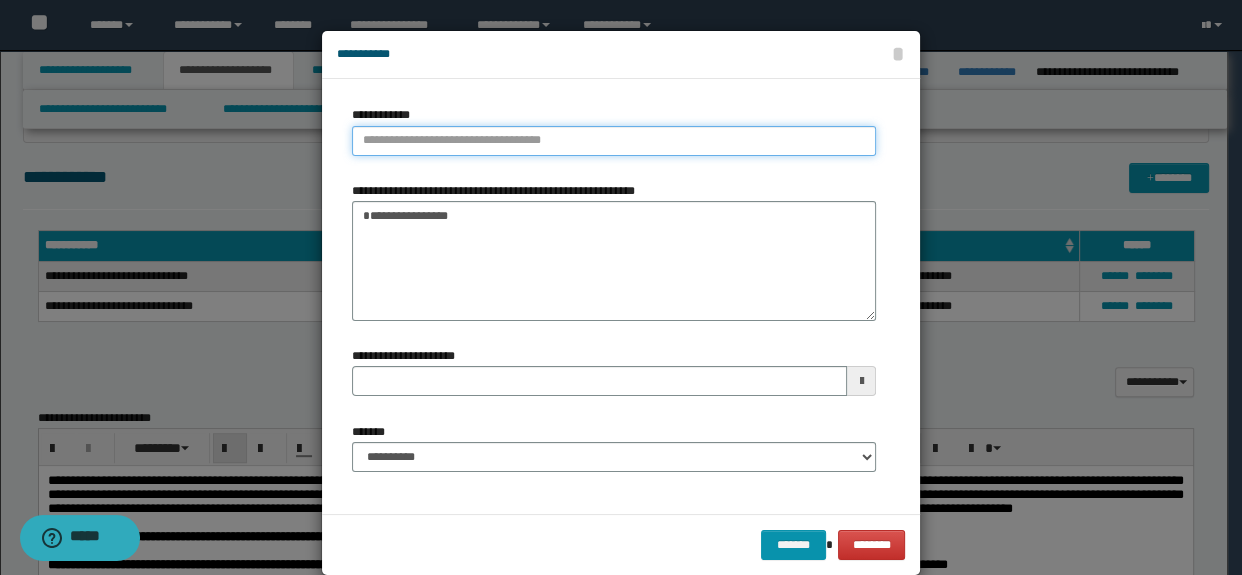 type on "**********" 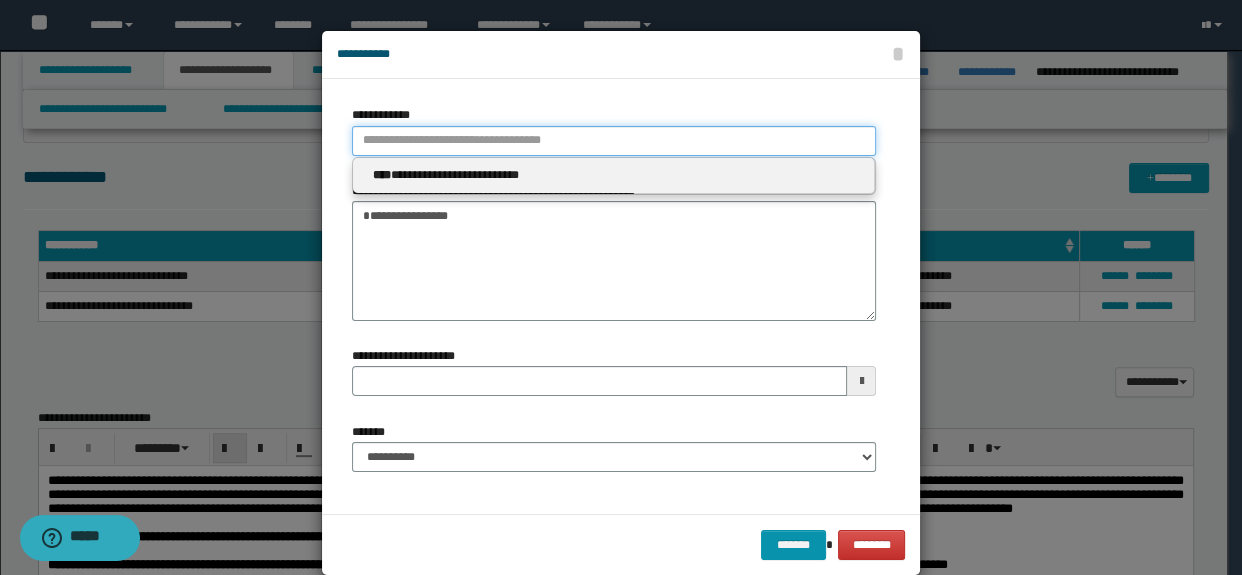 click on "**********" at bounding box center (614, 141) 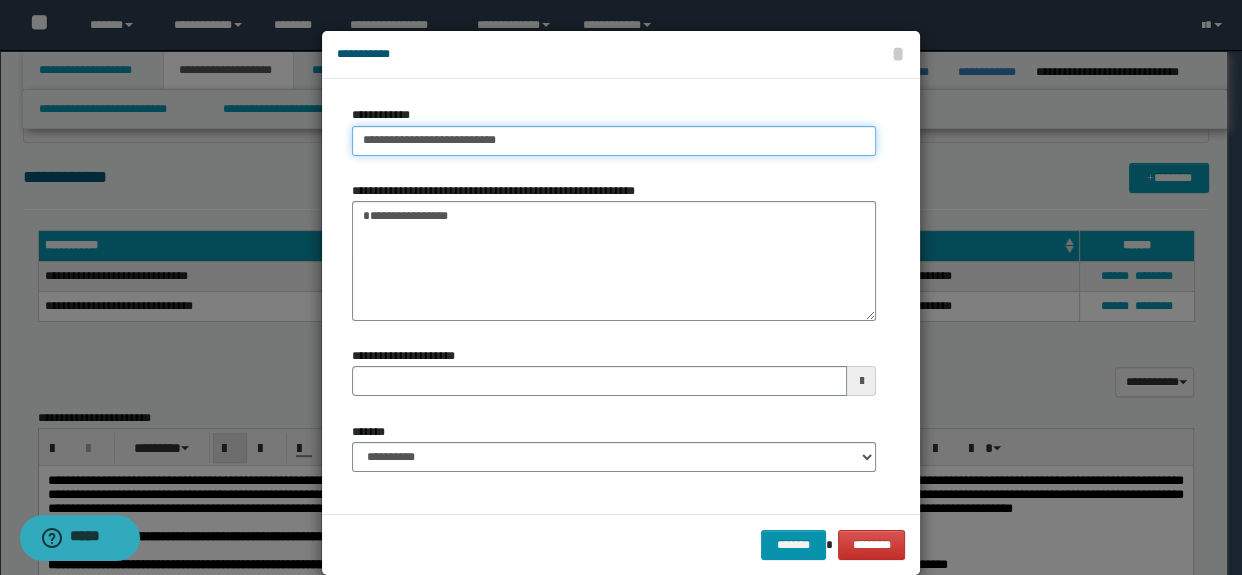 type on "**********" 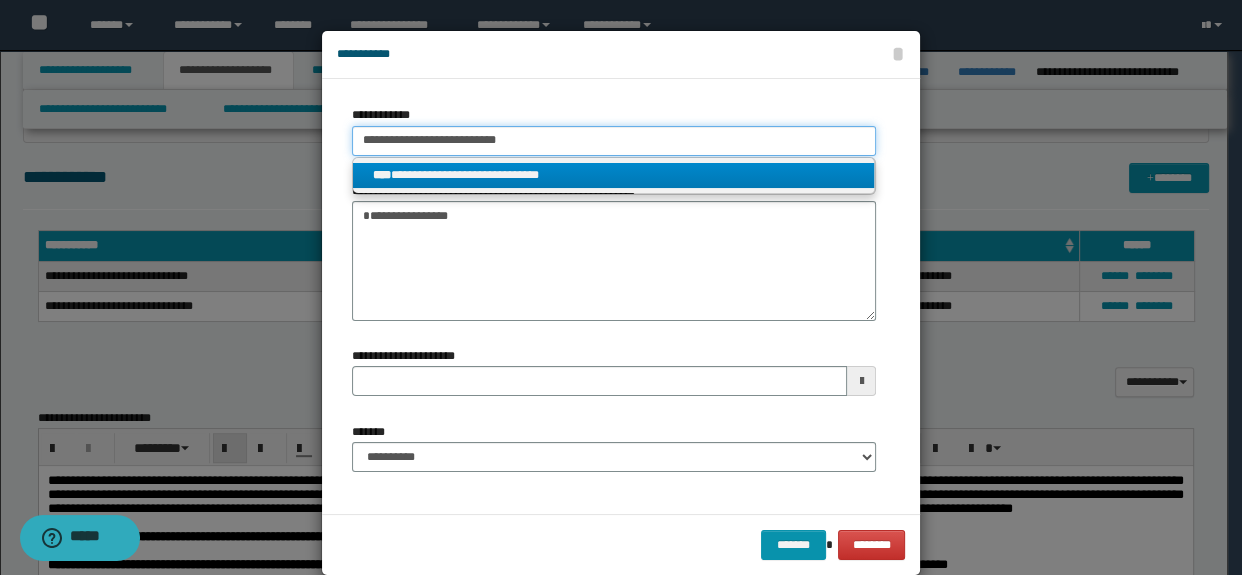 type on "**********" 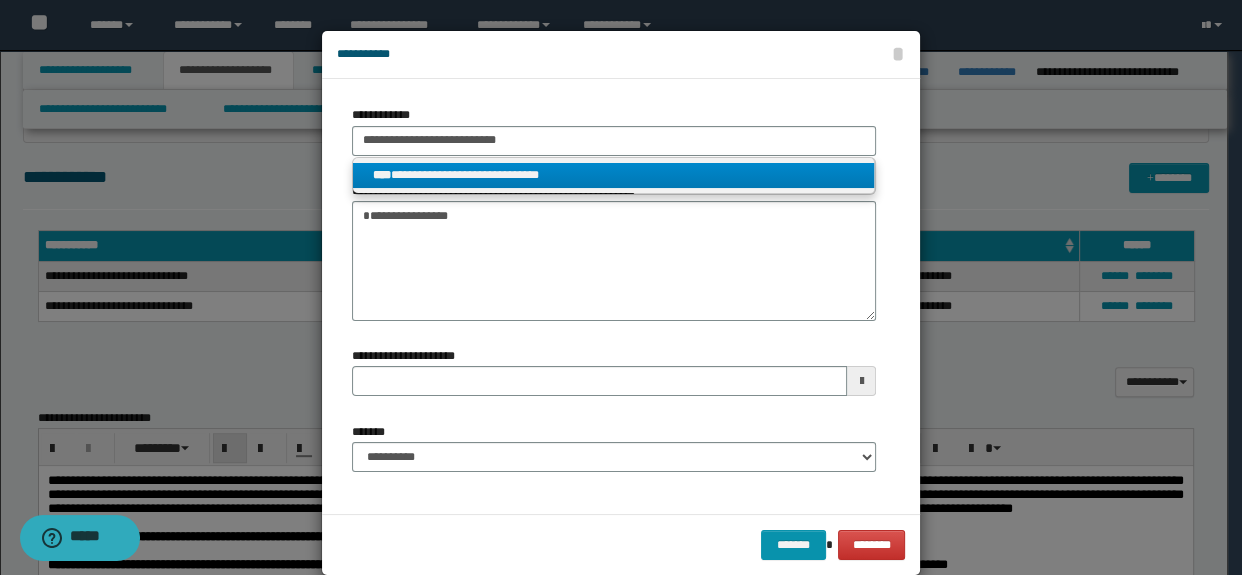 click on "**********" at bounding box center [614, 175] 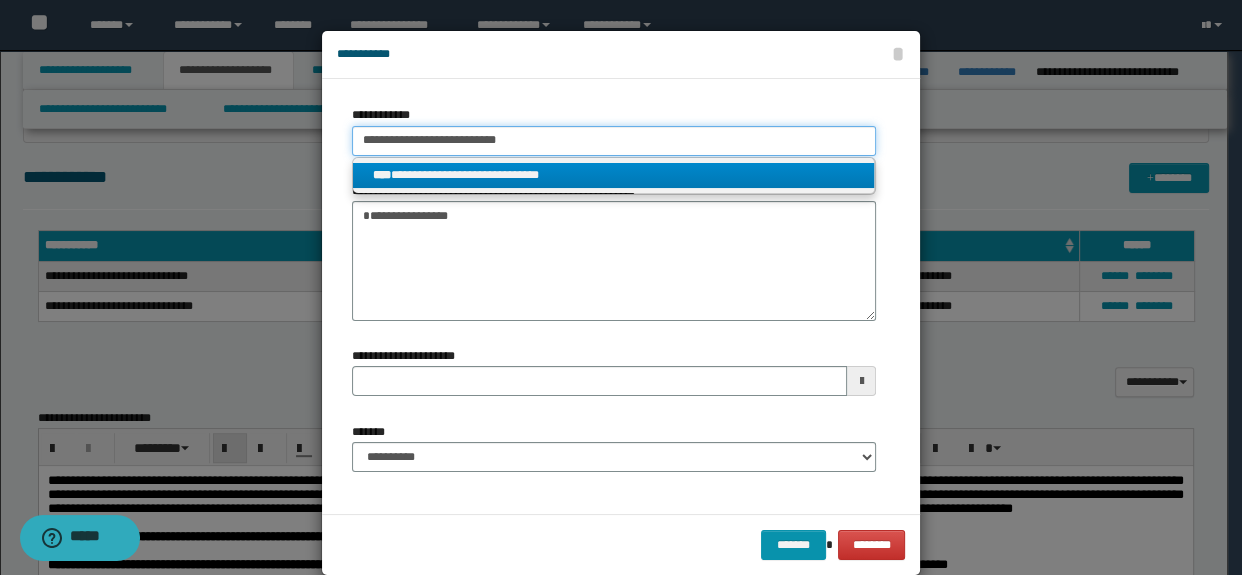 type 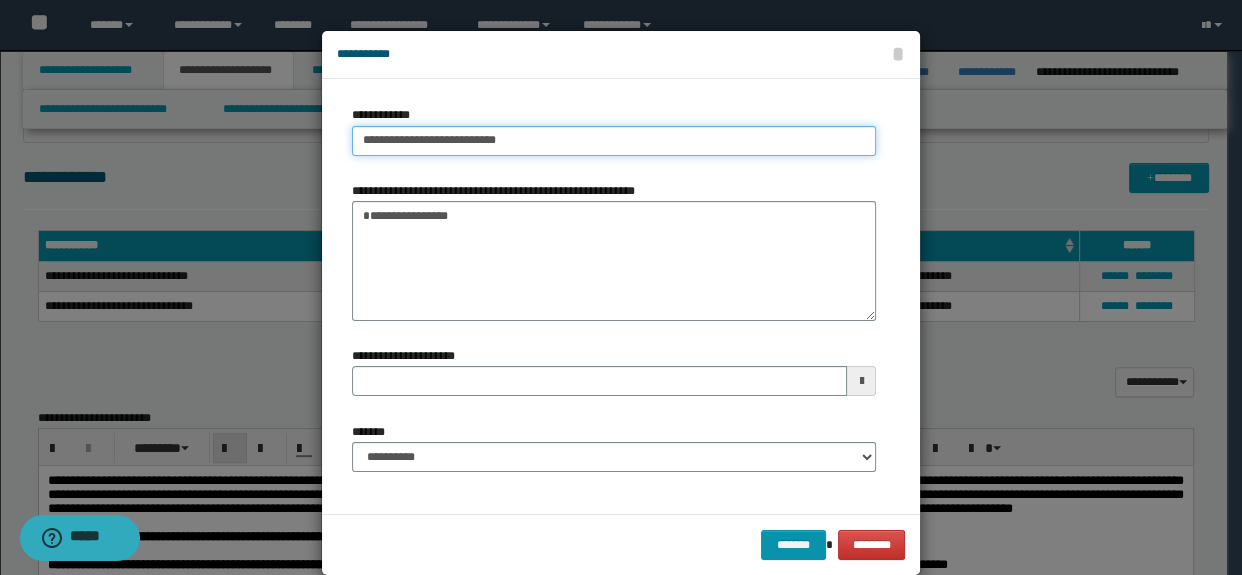 type 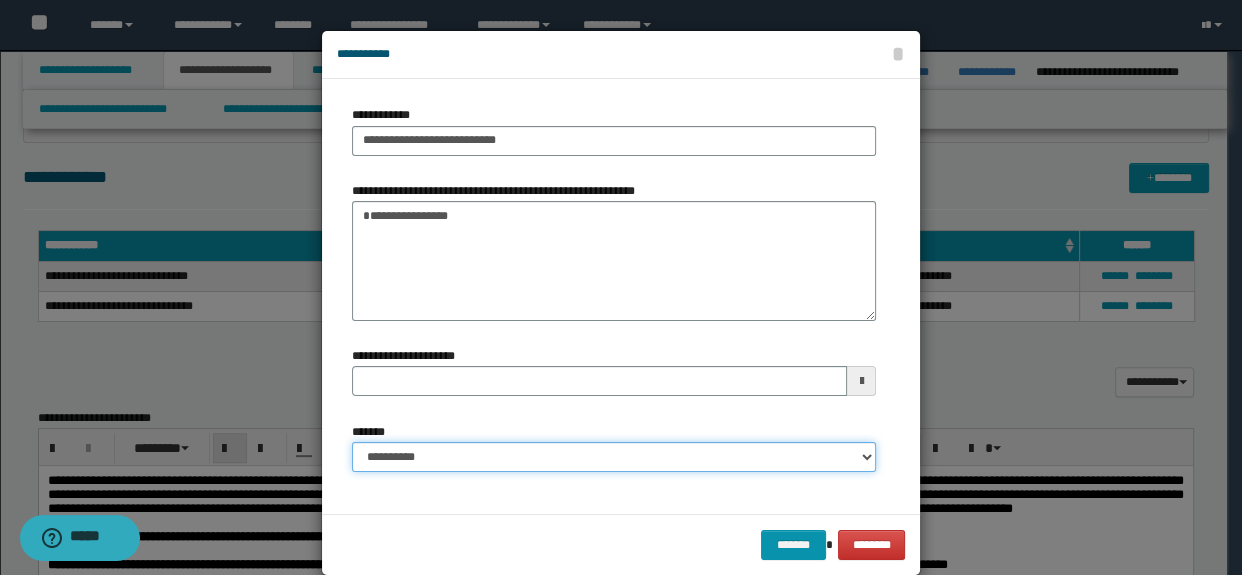 click on "**********" at bounding box center [614, 457] 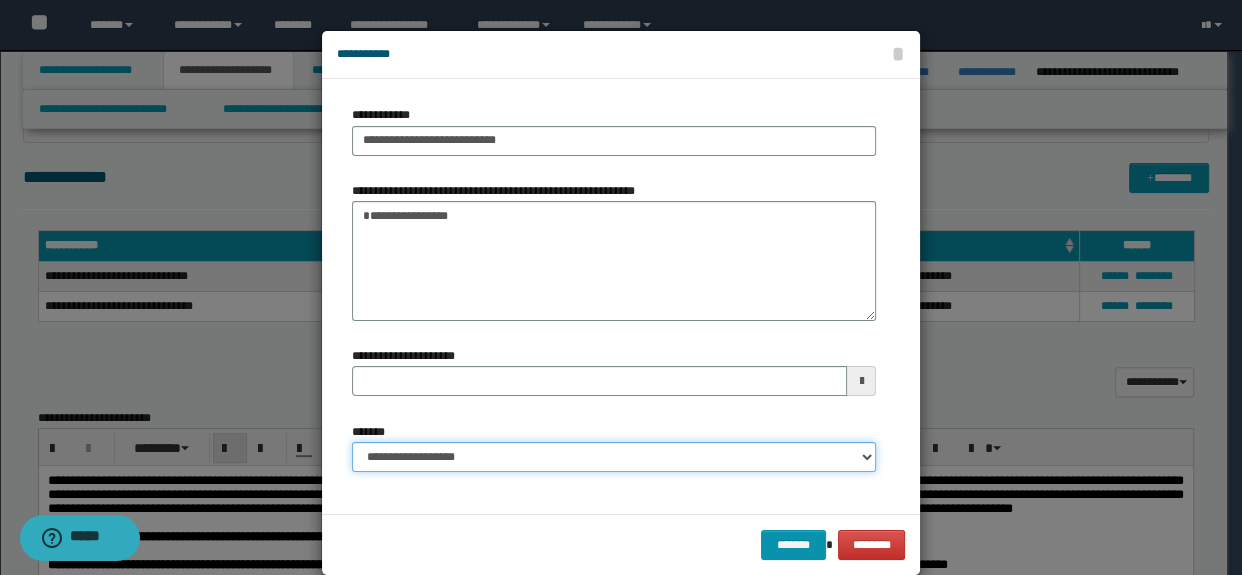 type 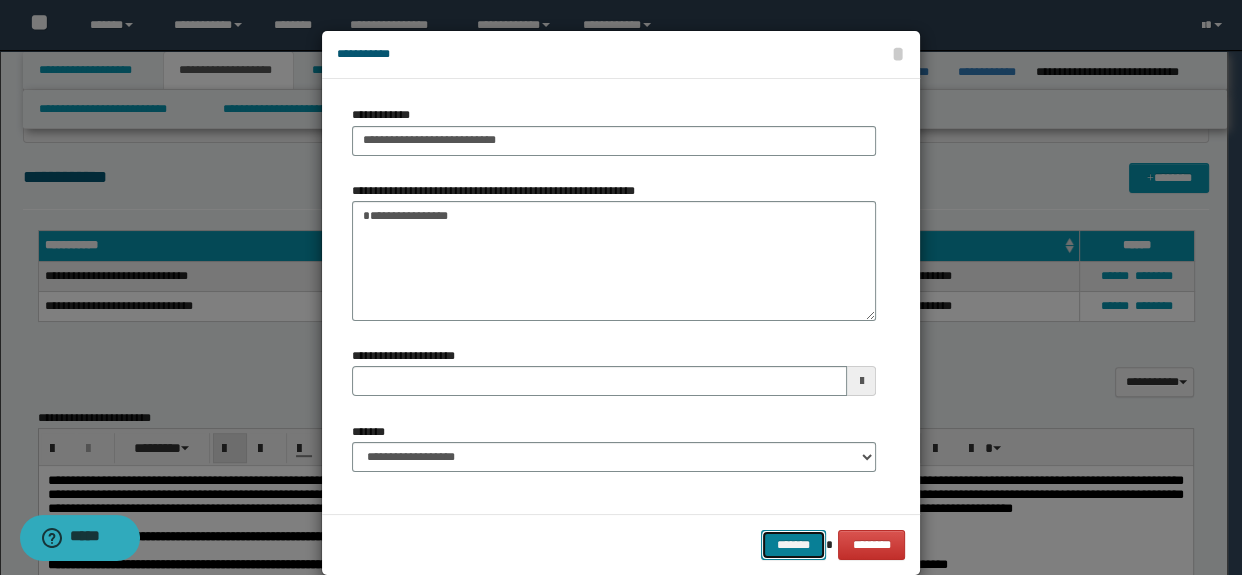 click on "*******" at bounding box center [793, 545] 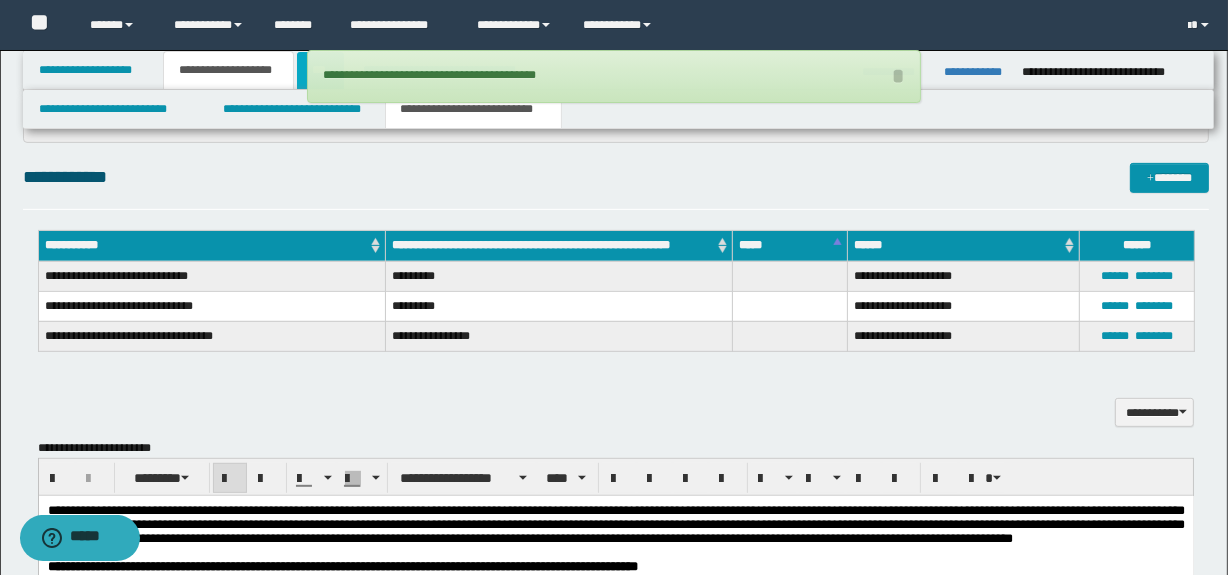 click on "***" at bounding box center (320, 70) 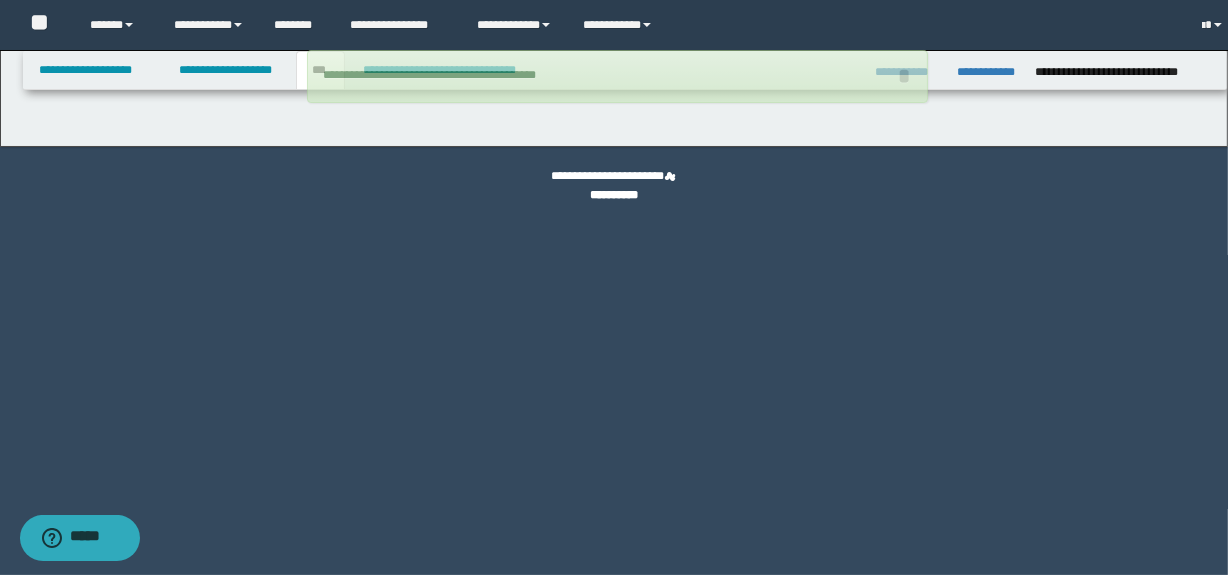 scroll, scrollTop: 0, scrollLeft: 0, axis: both 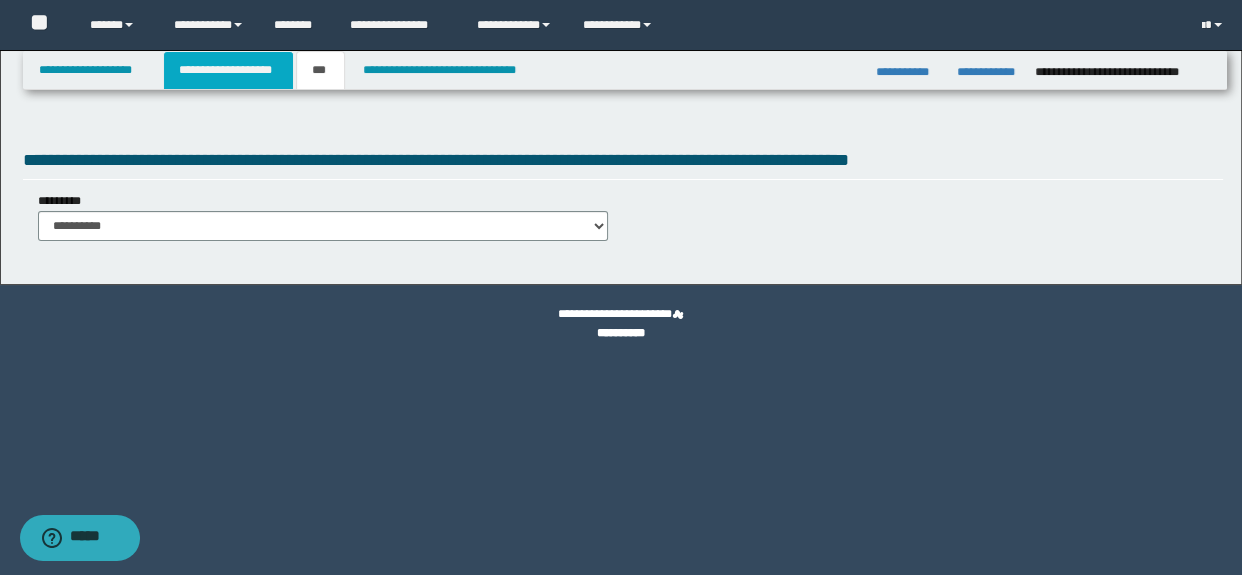 click on "**********" at bounding box center (228, 70) 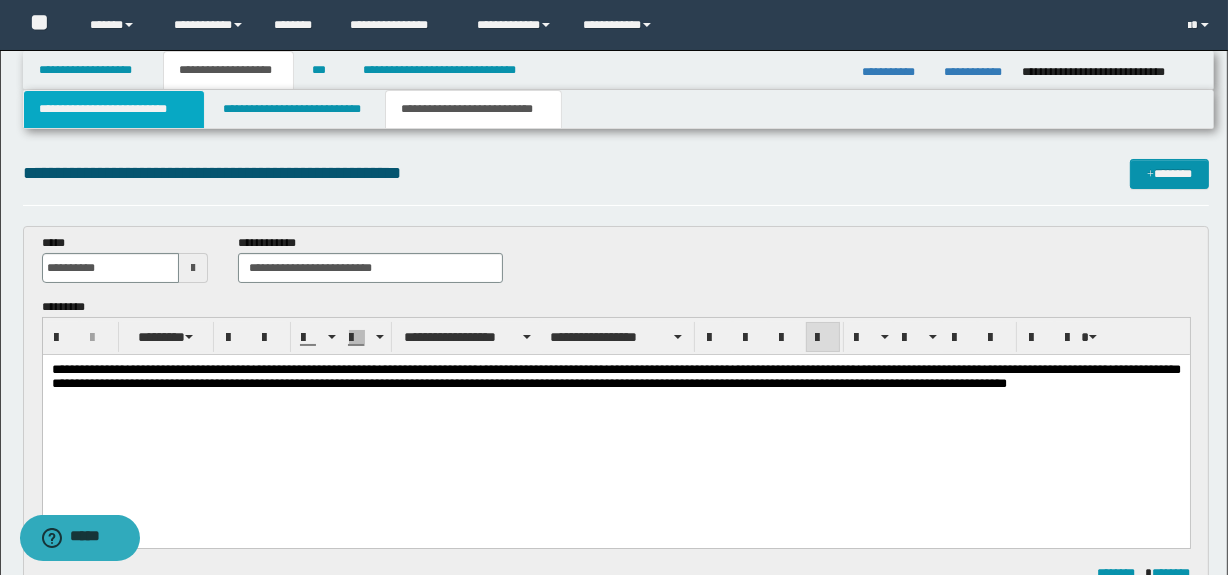 click on "**********" at bounding box center (114, 109) 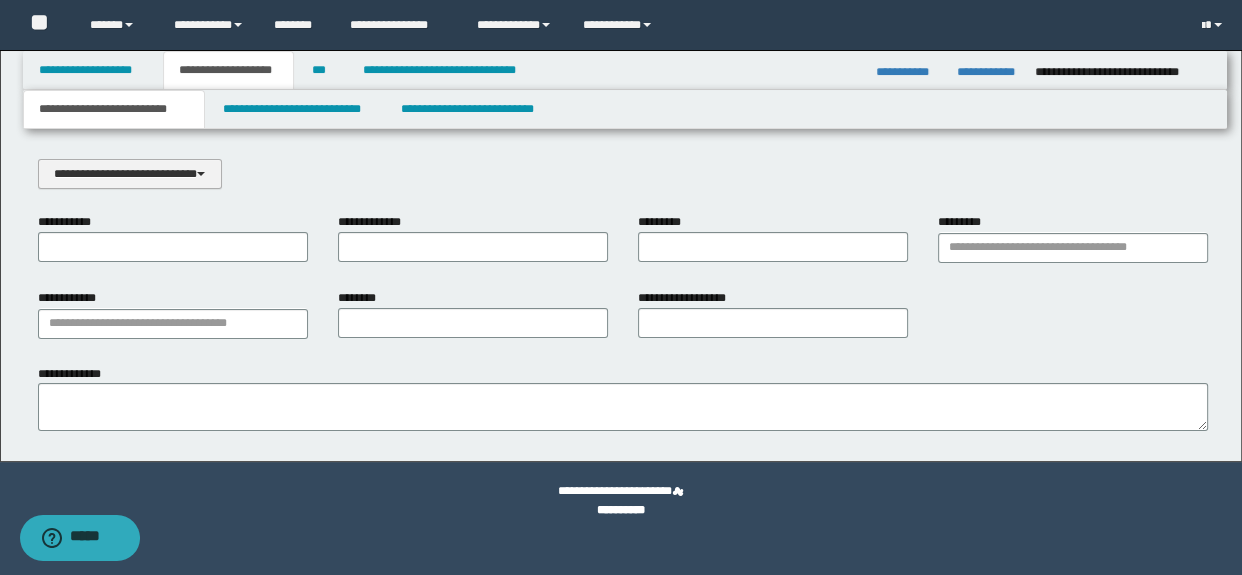 click on "**********" at bounding box center [130, 174] 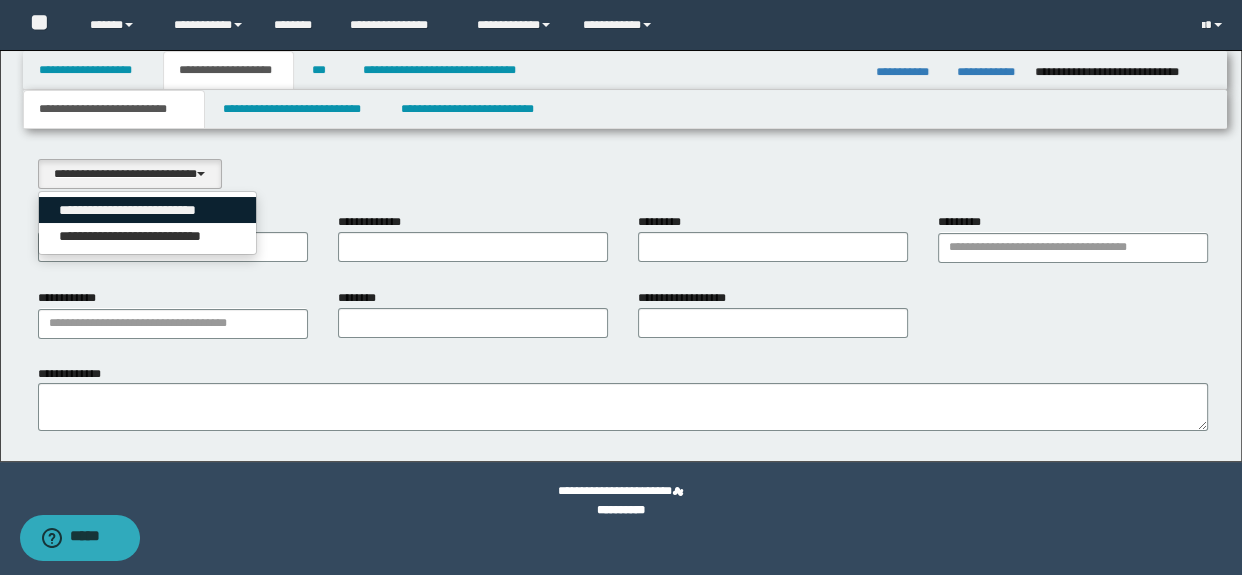 click on "**********" at bounding box center (148, 210) 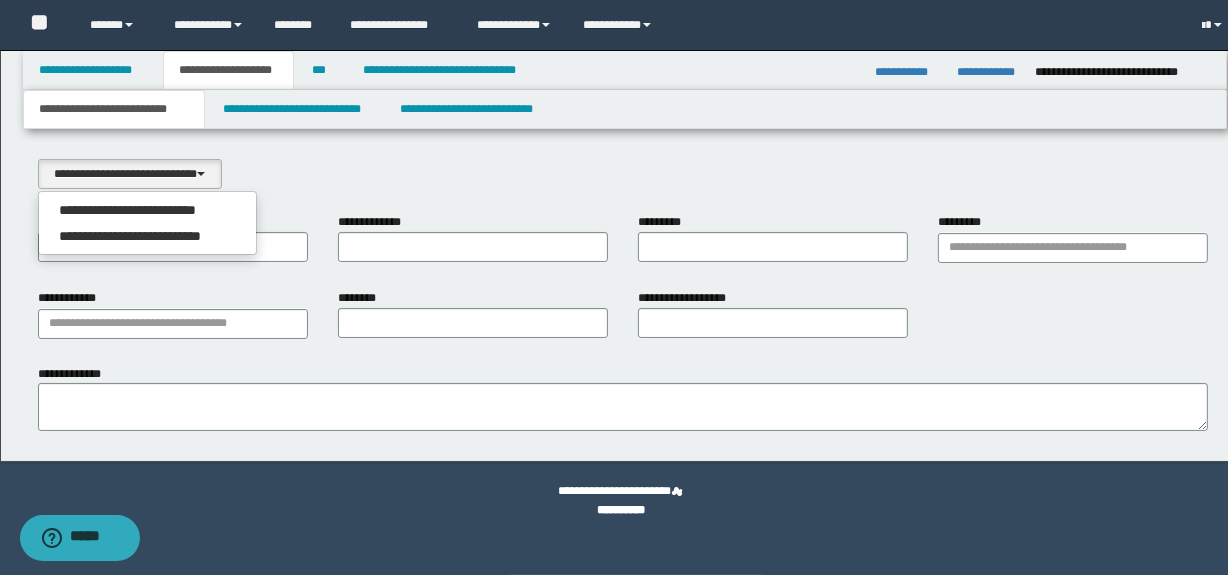 select on "*" 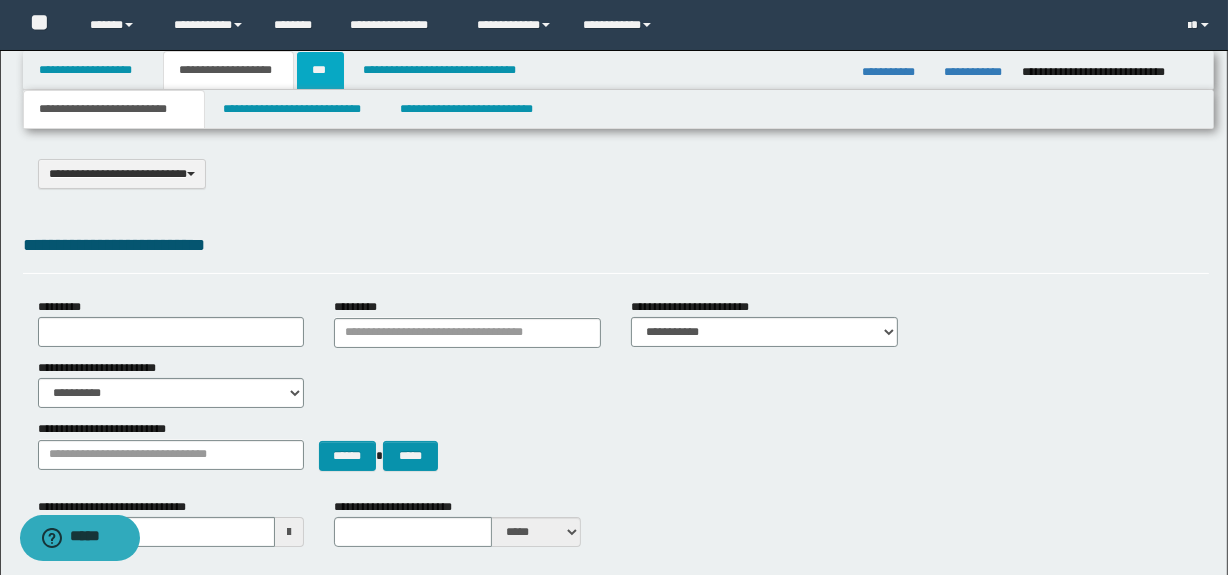 click on "***" at bounding box center [320, 70] 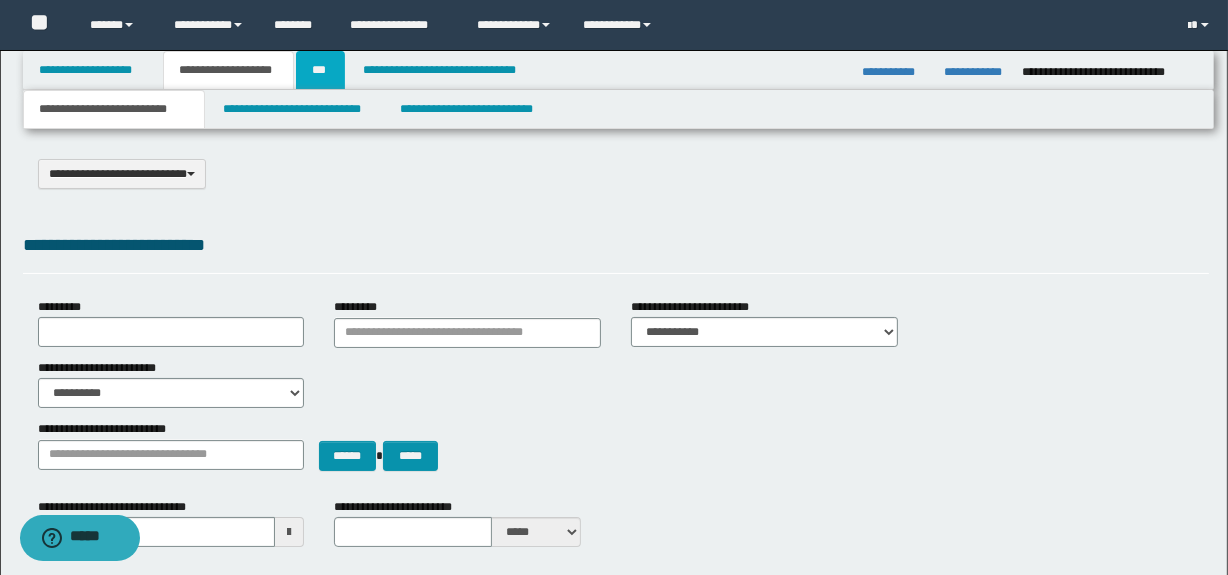 select on "***" 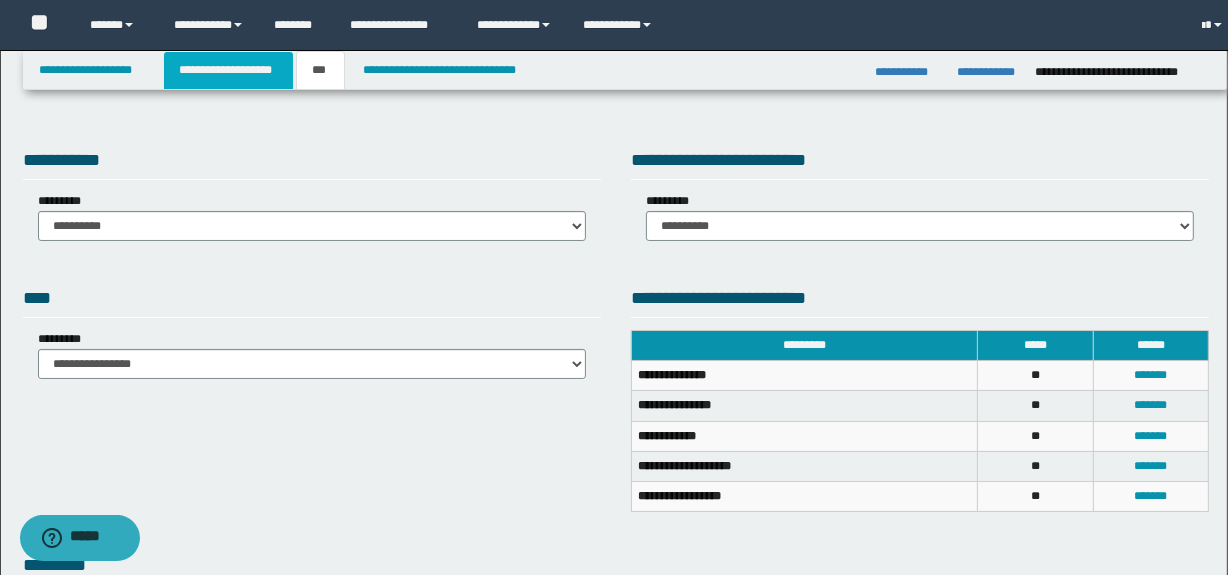 click on "**********" at bounding box center [228, 70] 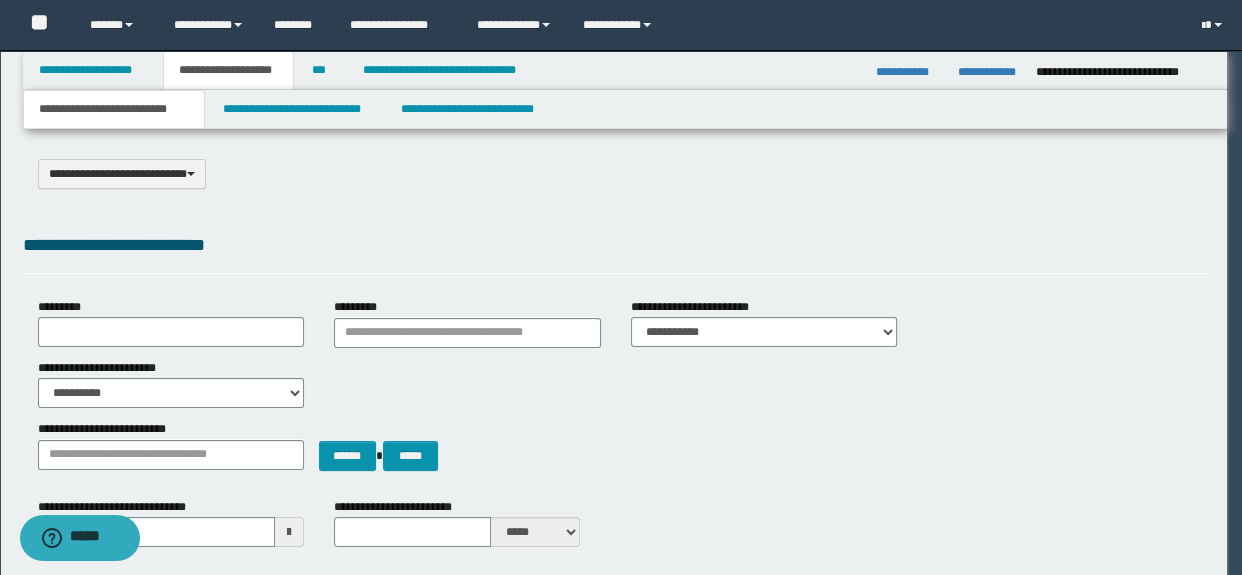 type 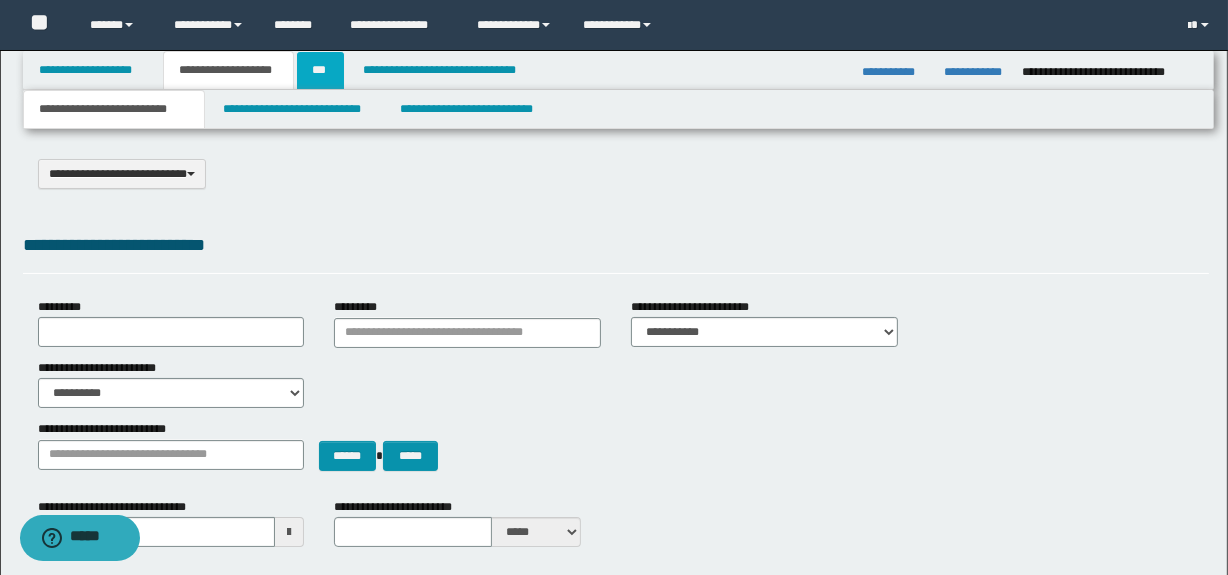 click on "***" at bounding box center (320, 70) 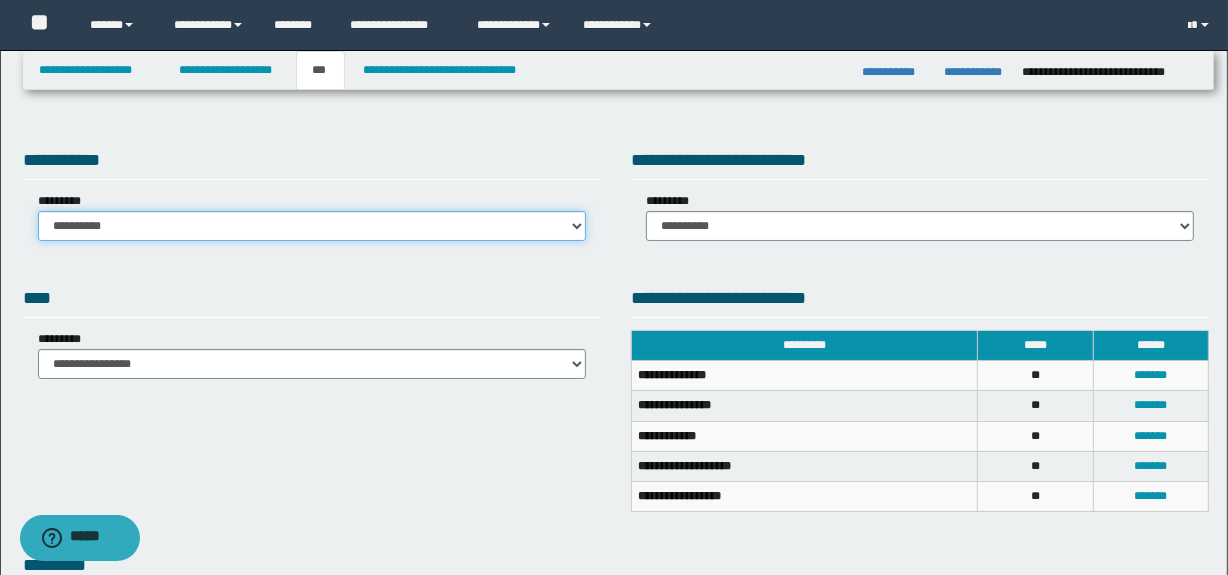 click on "**********" at bounding box center (312, 226) 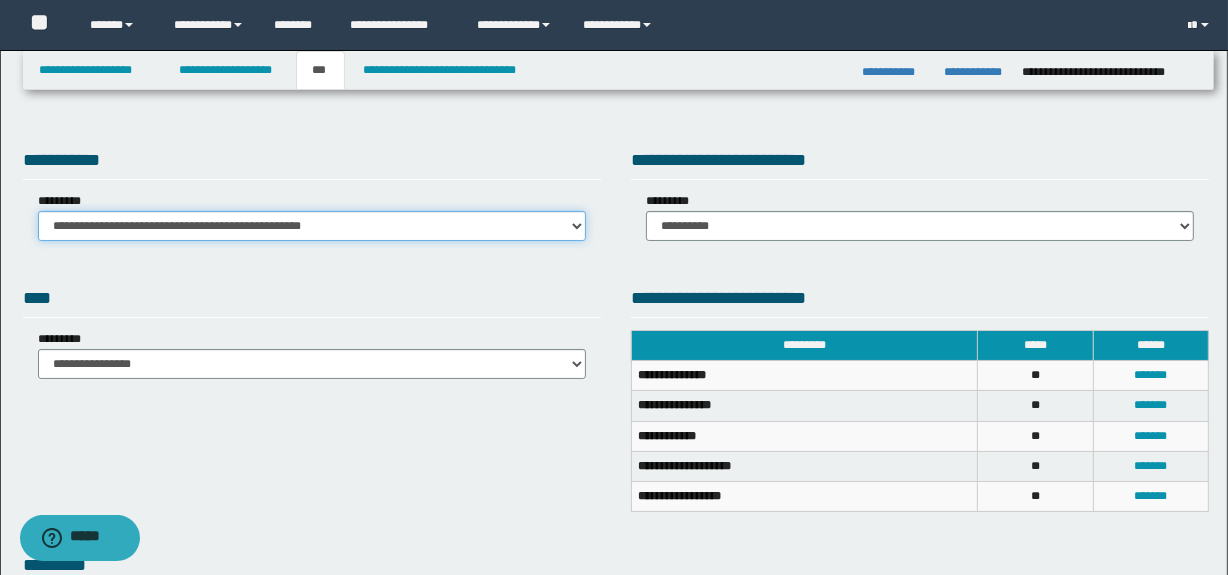 click on "**********" at bounding box center (312, 226) 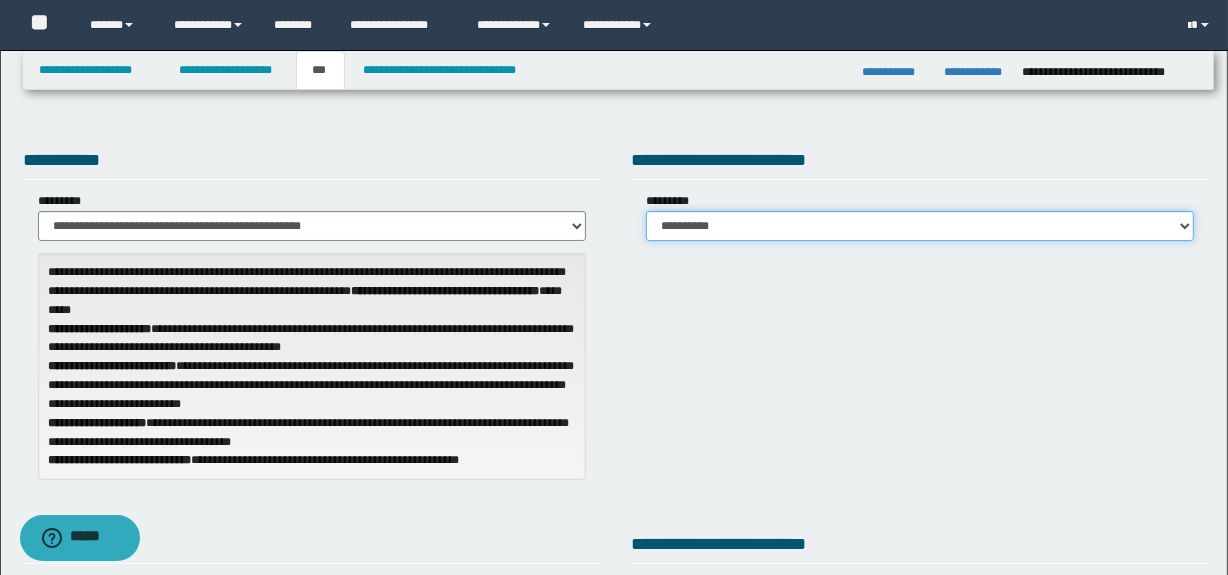 click on "**********" at bounding box center (920, 226) 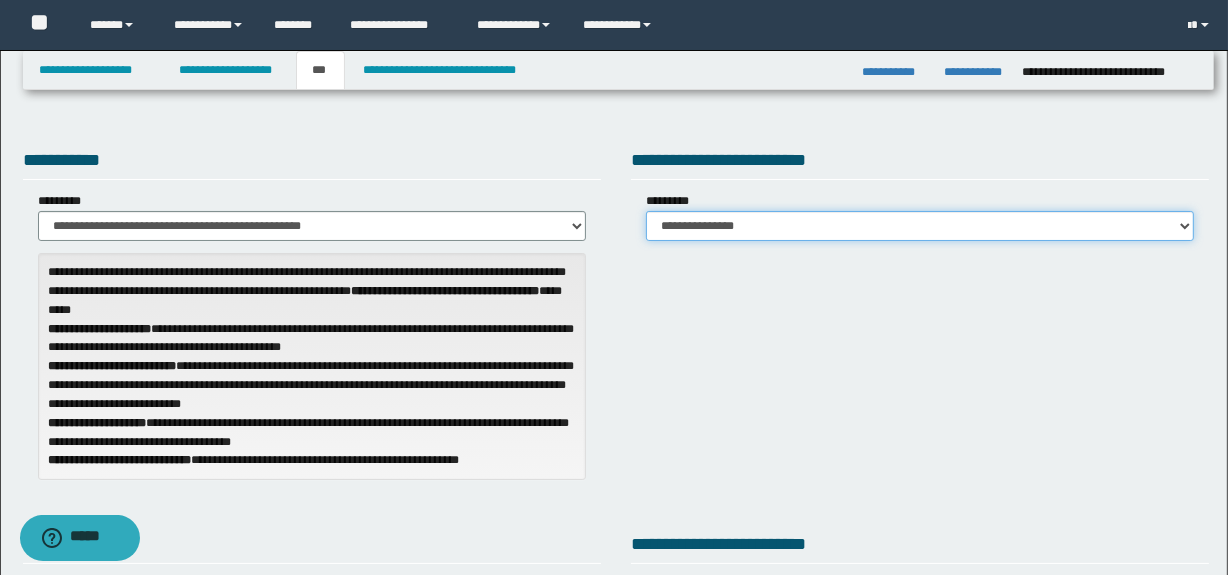 click on "**********" at bounding box center [920, 226] 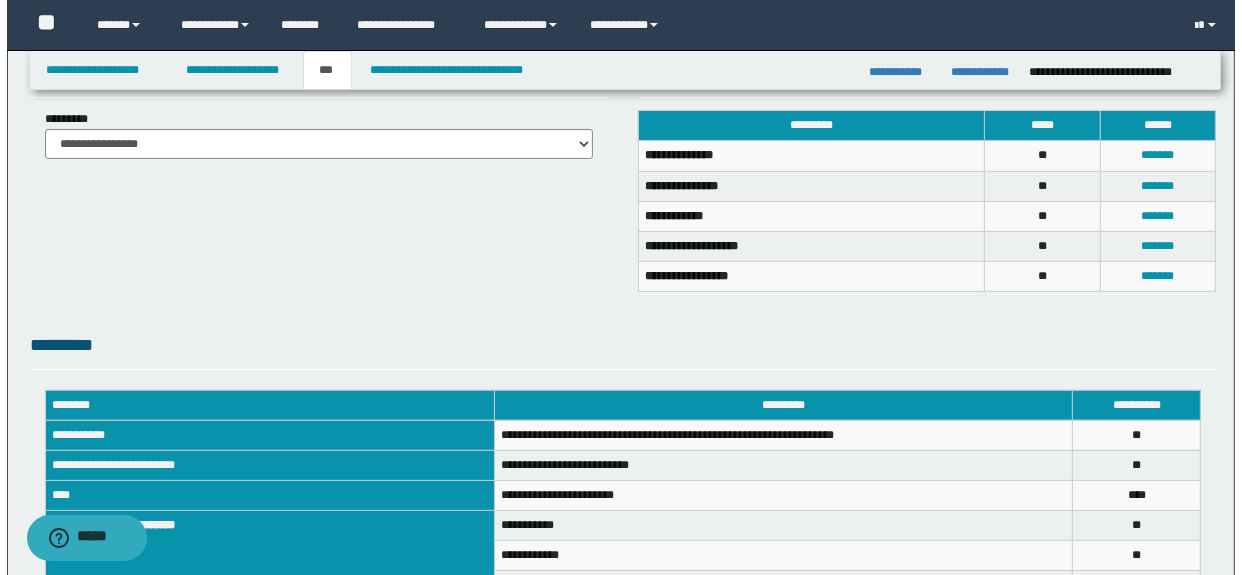 scroll, scrollTop: 450, scrollLeft: 0, axis: vertical 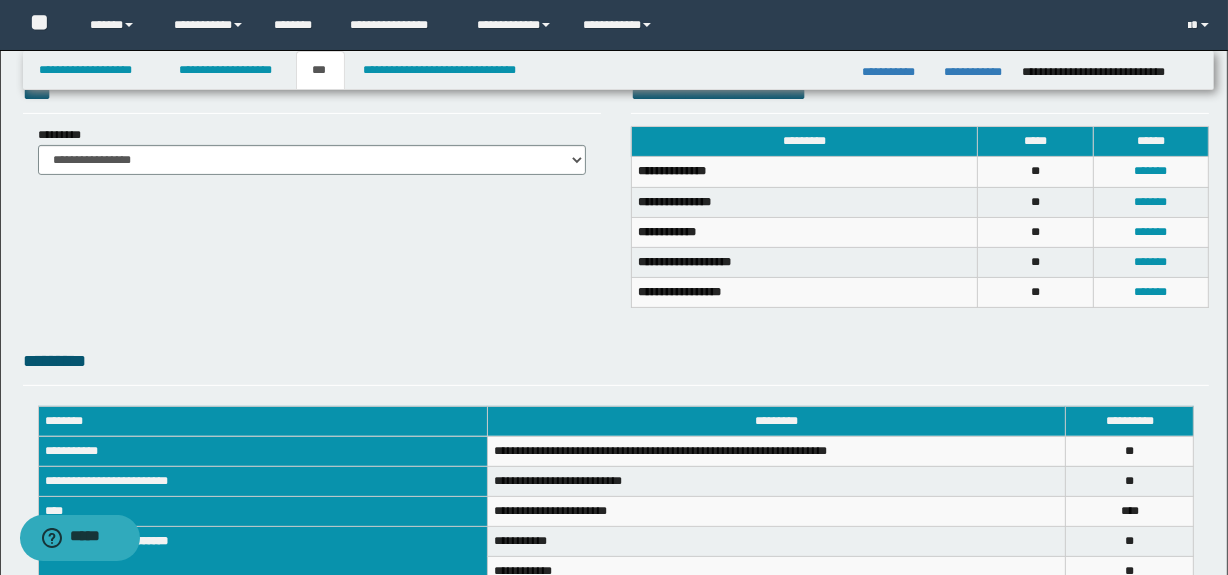 click on "*******" at bounding box center [1150, 232] 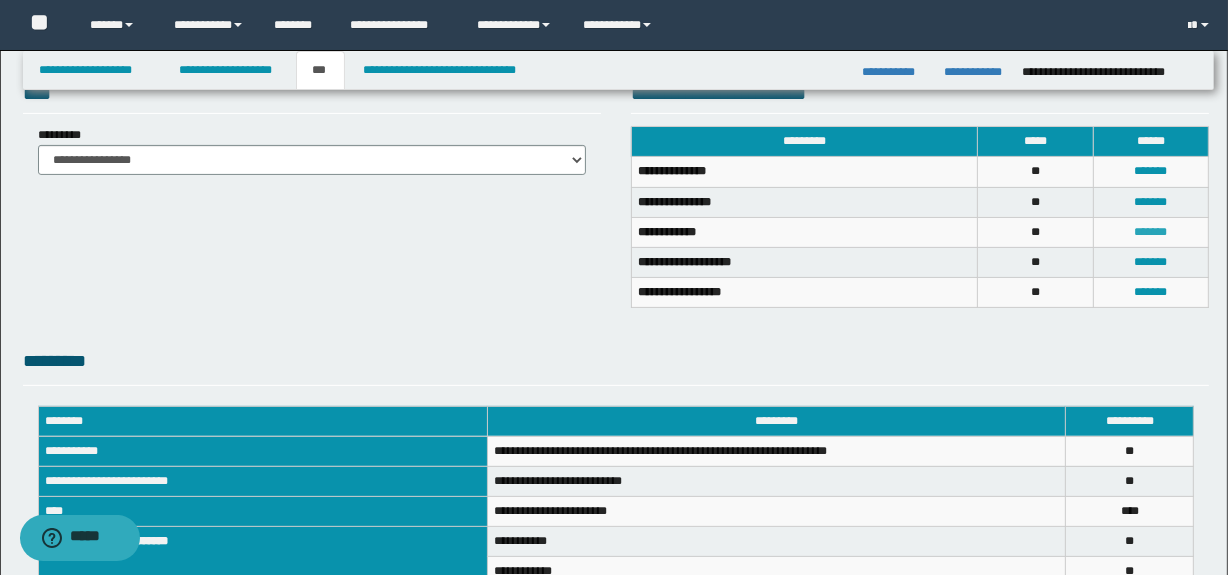 click on "*******" at bounding box center (1151, 232) 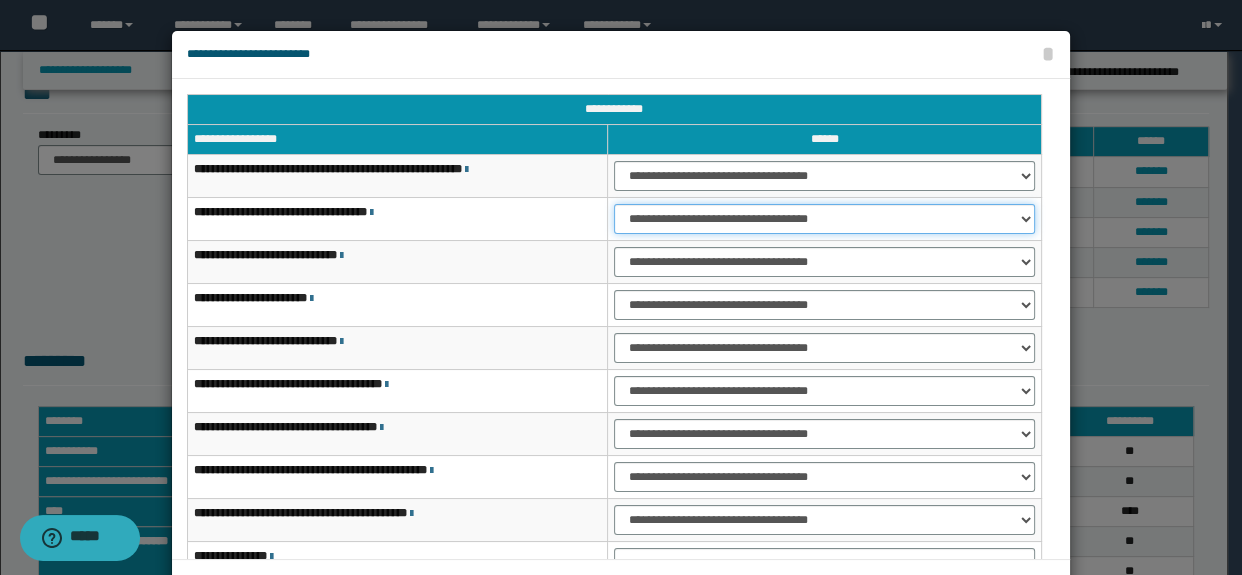 drag, startPoint x: 682, startPoint y: 203, endPoint x: 656, endPoint y: 172, distance: 40.459858 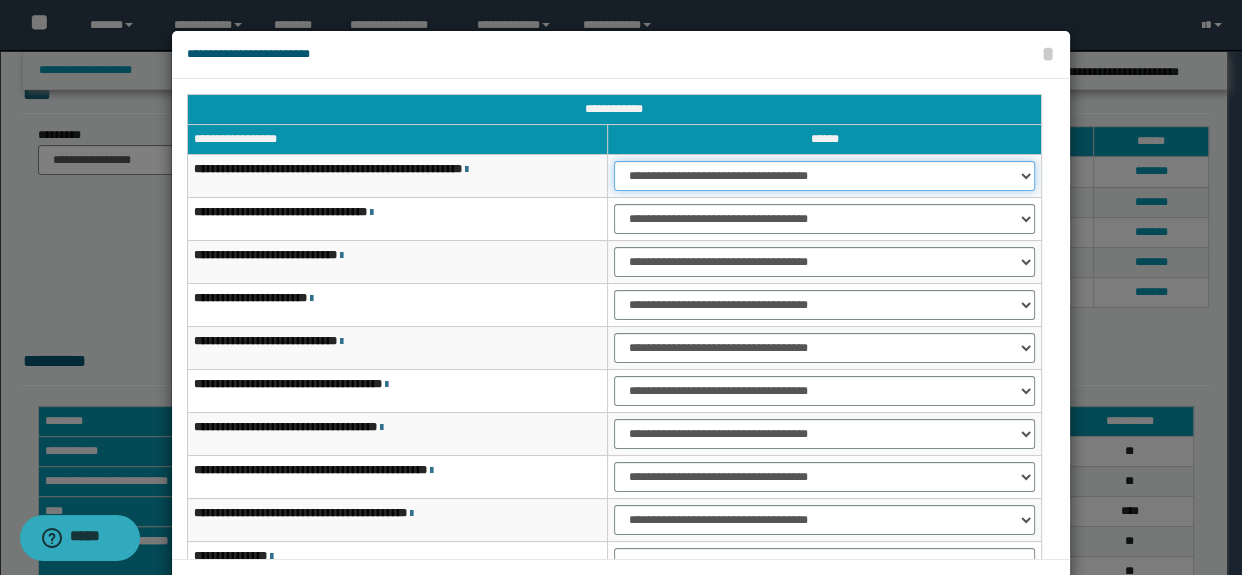 click on "**********" at bounding box center (824, 176) 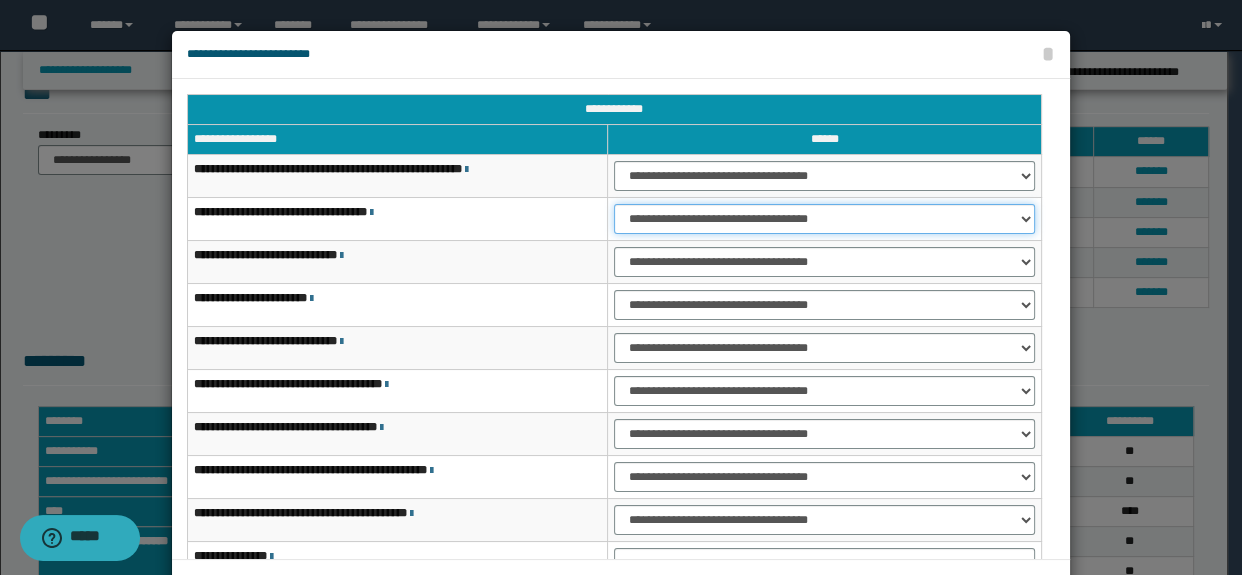 click on "**********" at bounding box center [824, 219] 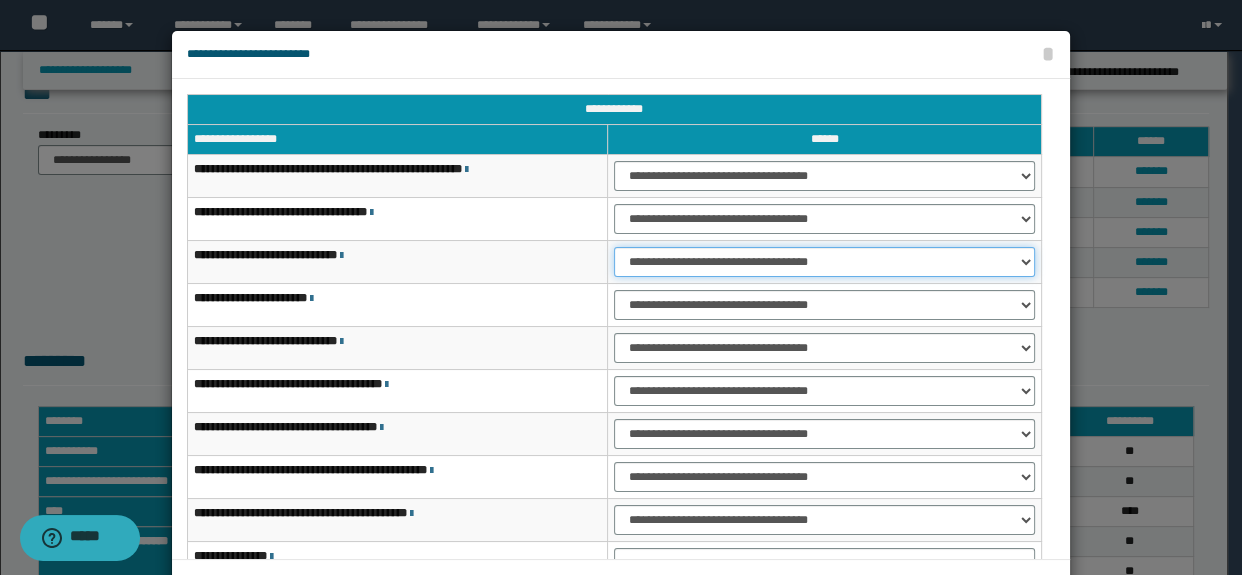 click on "**********" at bounding box center (824, 262) 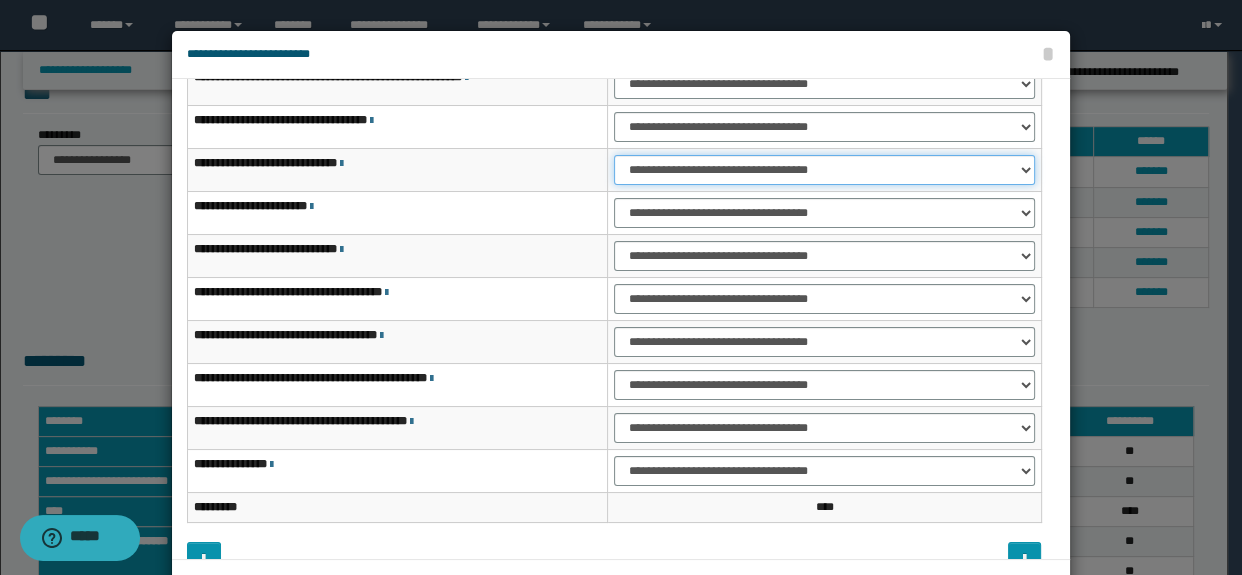 scroll, scrollTop: 120, scrollLeft: 0, axis: vertical 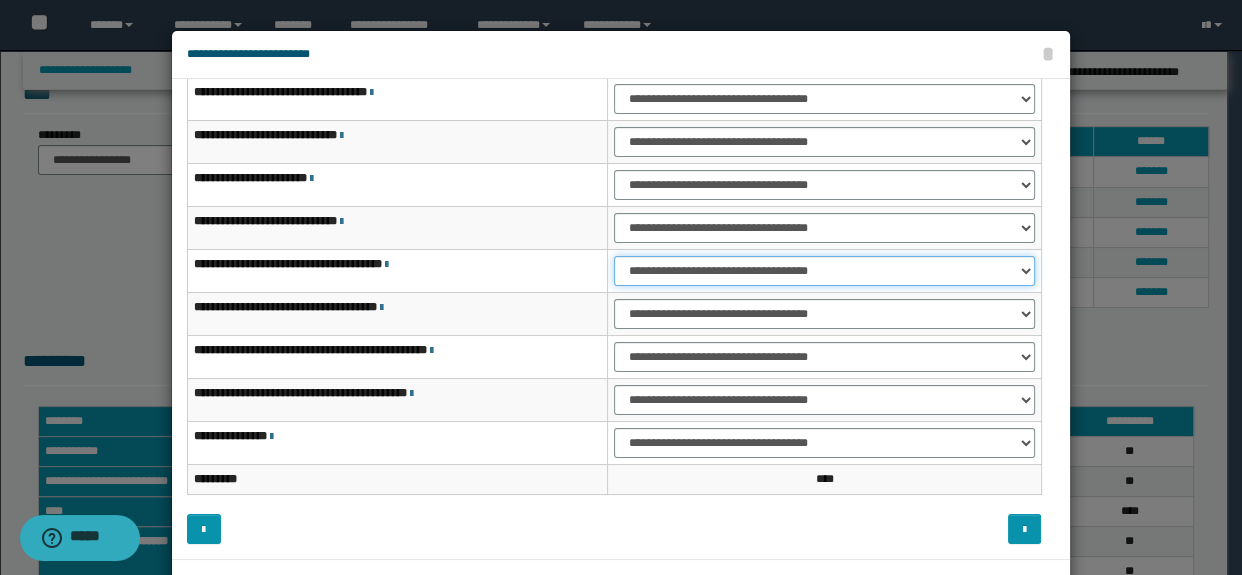 click on "**********" at bounding box center [824, 271] 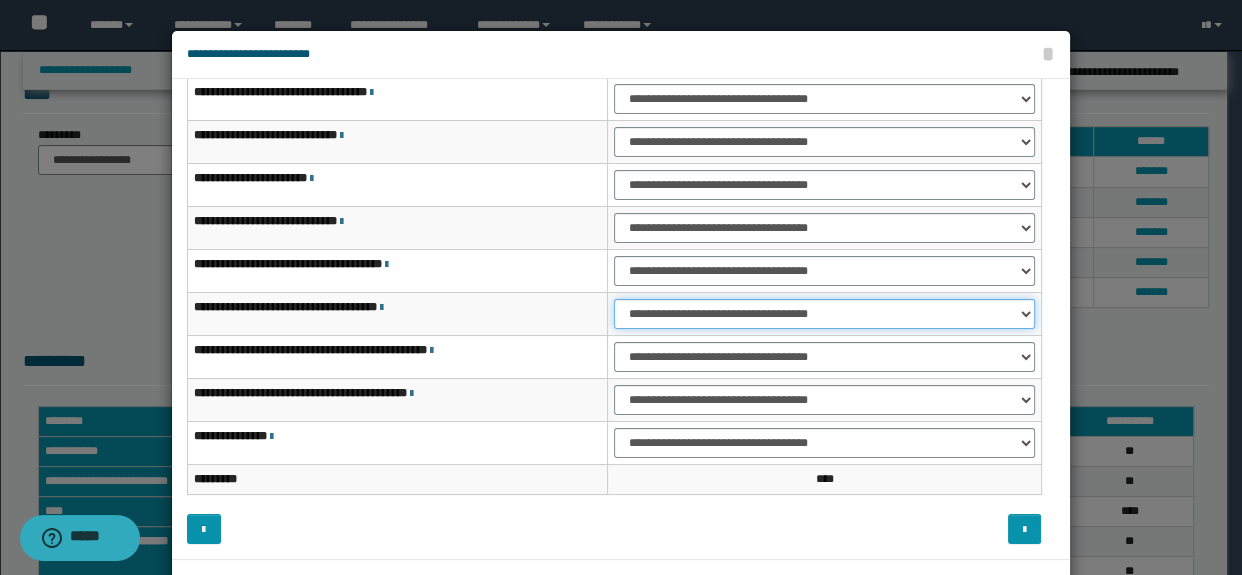 drag, startPoint x: 611, startPoint y: 310, endPoint x: 627, endPoint y: 316, distance: 17.088007 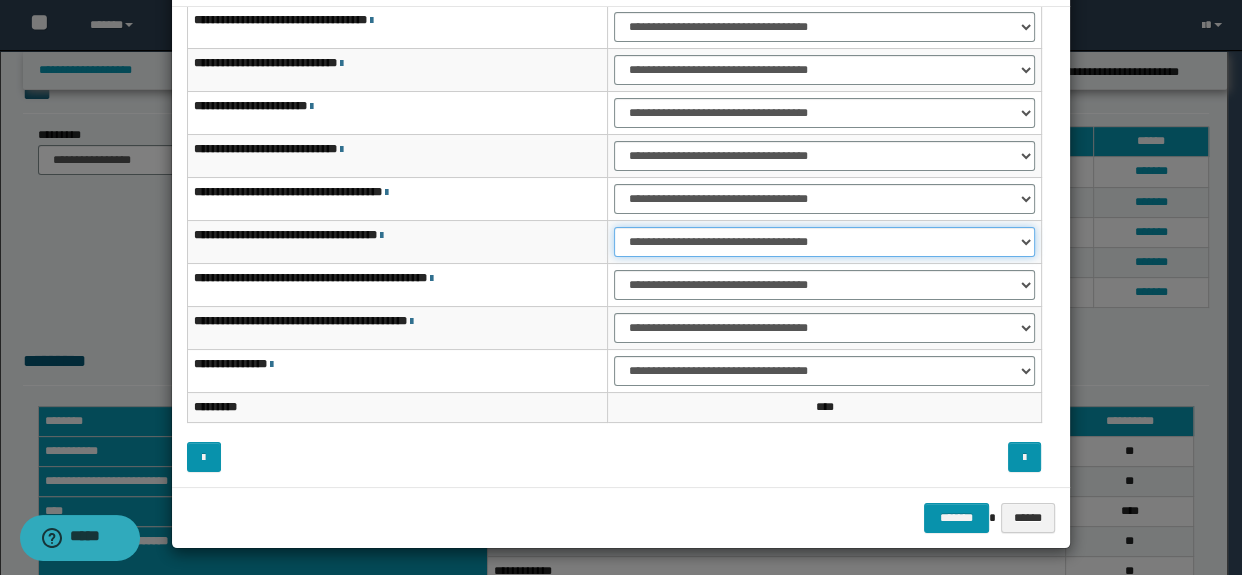 scroll, scrollTop: 75, scrollLeft: 0, axis: vertical 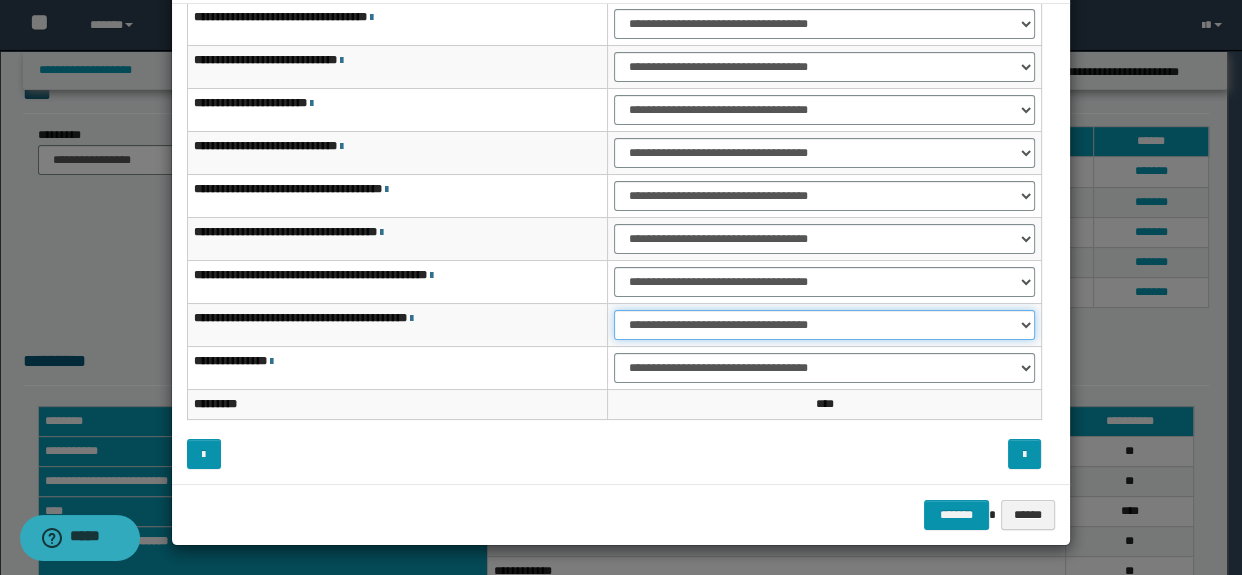 click on "**********" at bounding box center [824, 325] 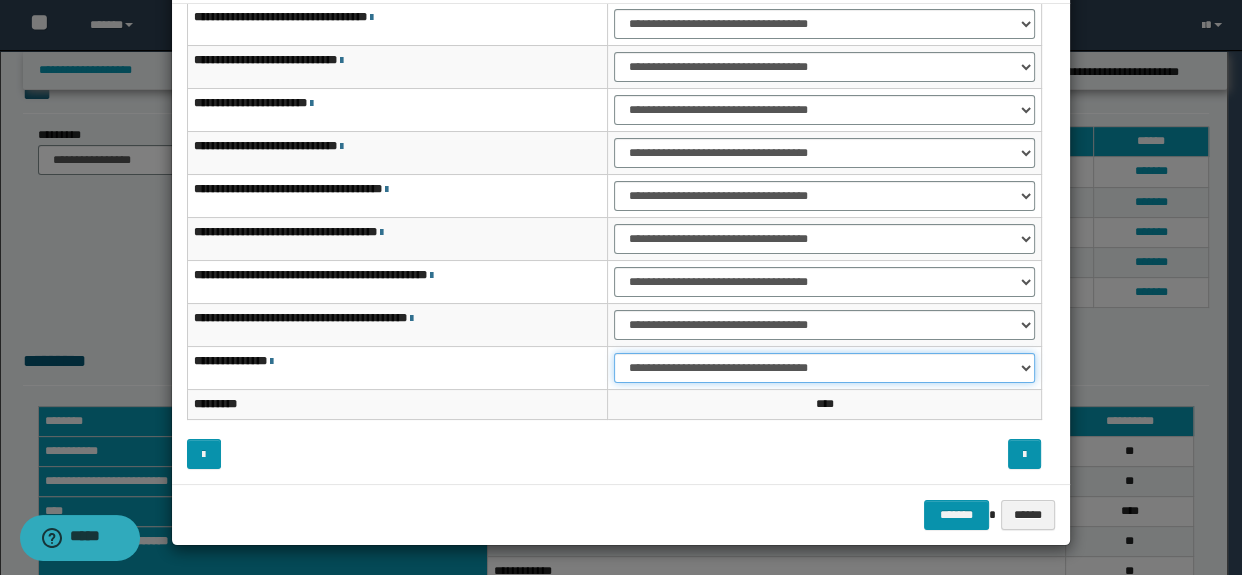 click on "**********" at bounding box center (824, 368) 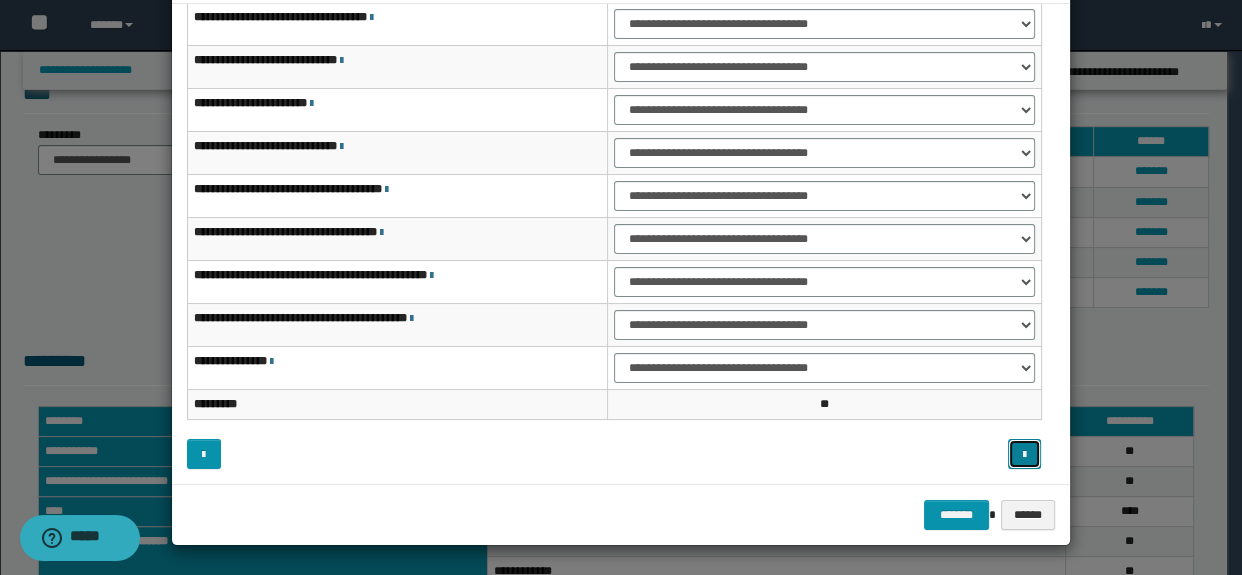 click at bounding box center [1025, 454] 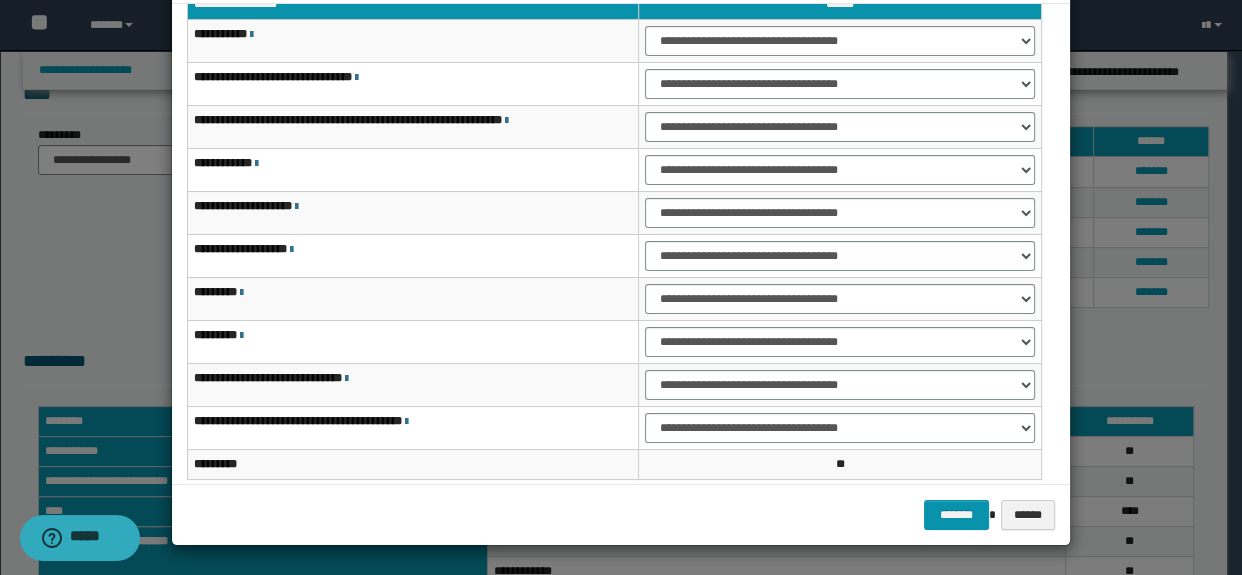 type 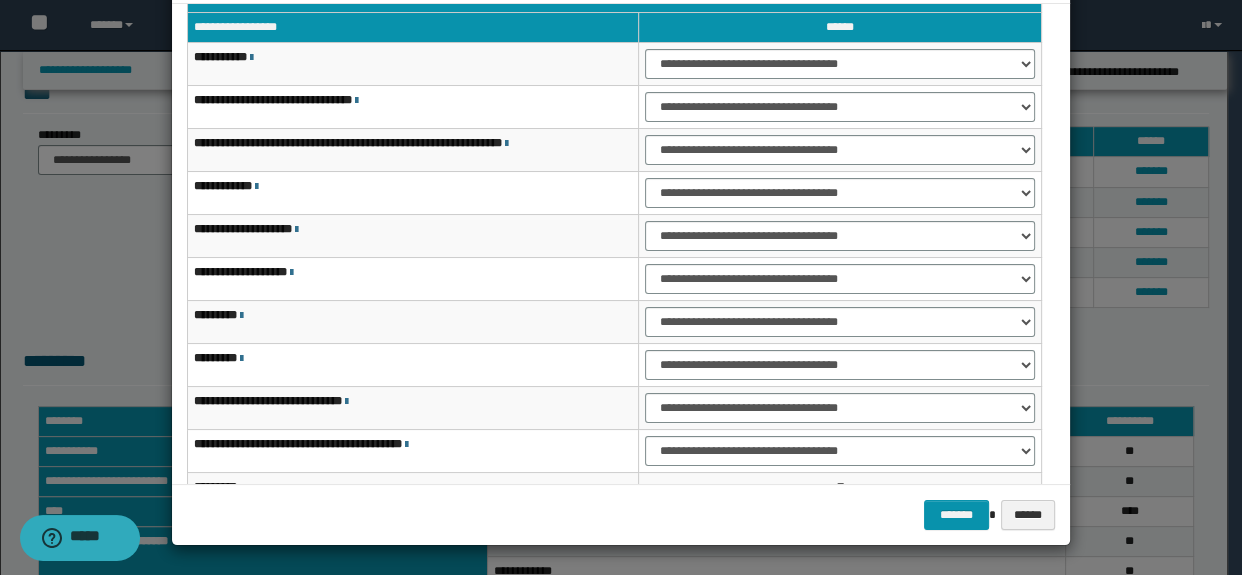 scroll, scrollTop: 29, scrollLeft: 0, axis: vertical 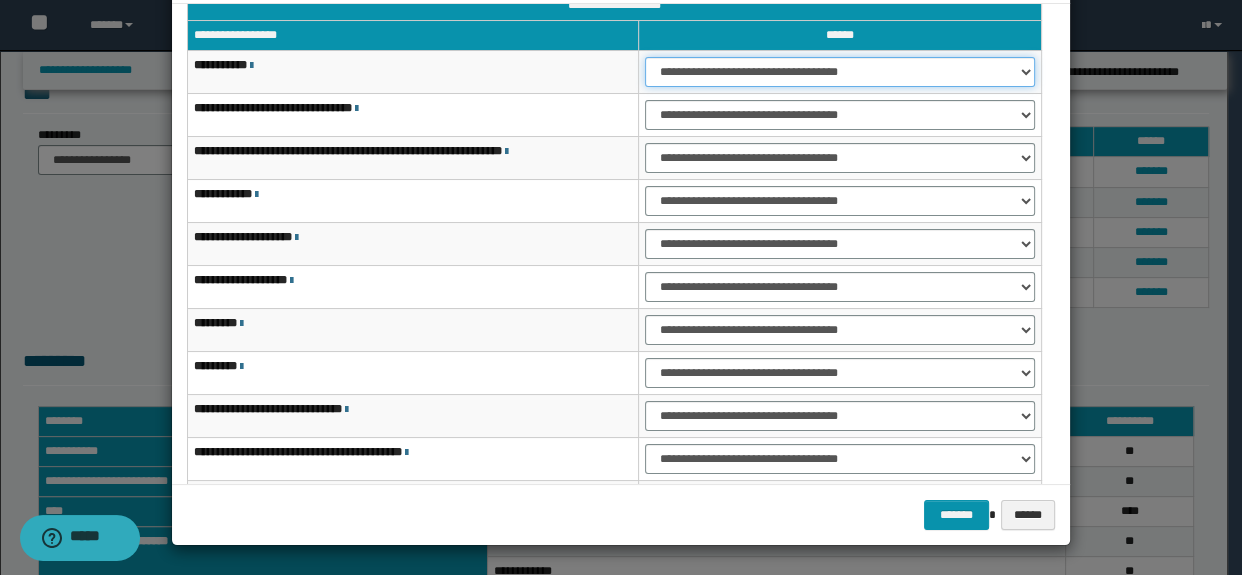 click on "**********" at bounding box center [839, 72] 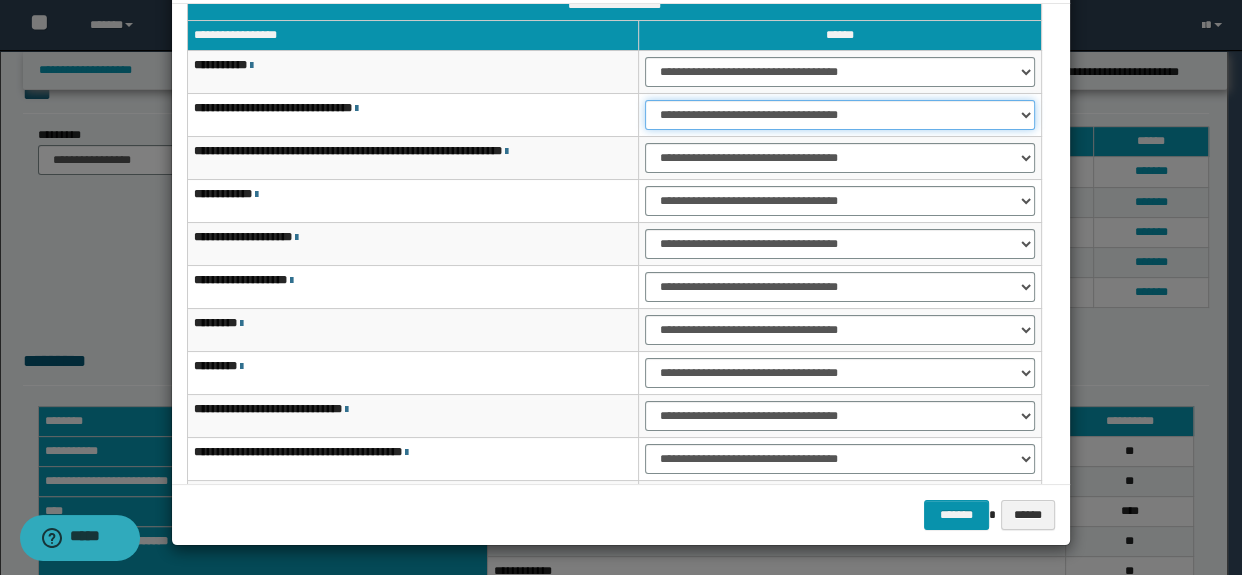drag, startPoint x: 656, startPoint y: 112, endPoint x: 661, endPoint y: 122, distance: 11.18034 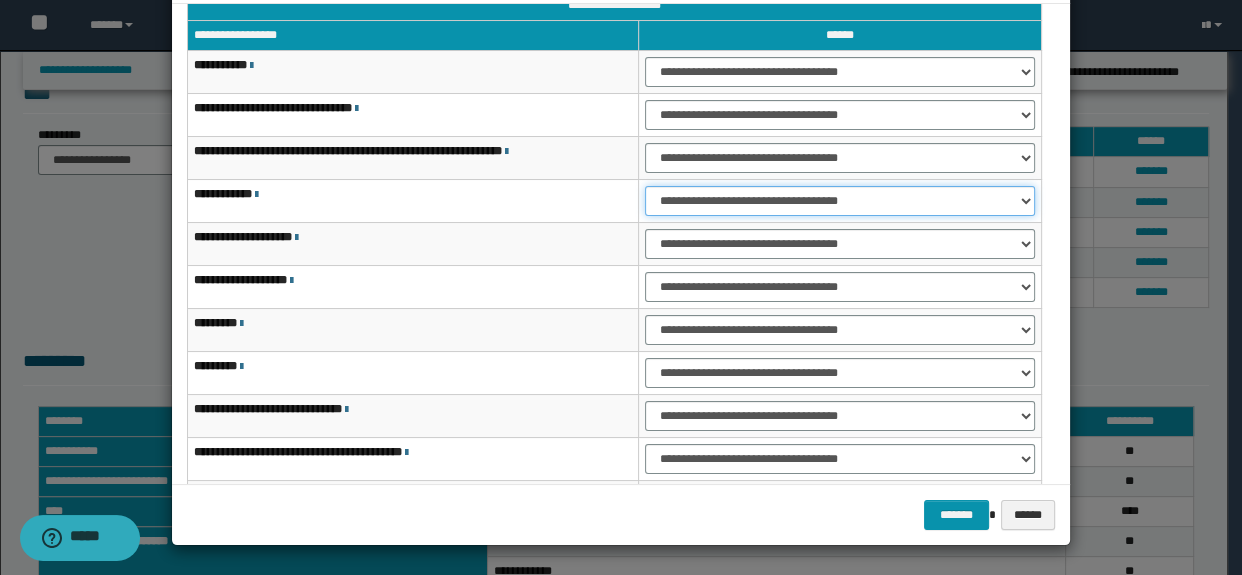click on "**********" at bounding box center (839, 201) 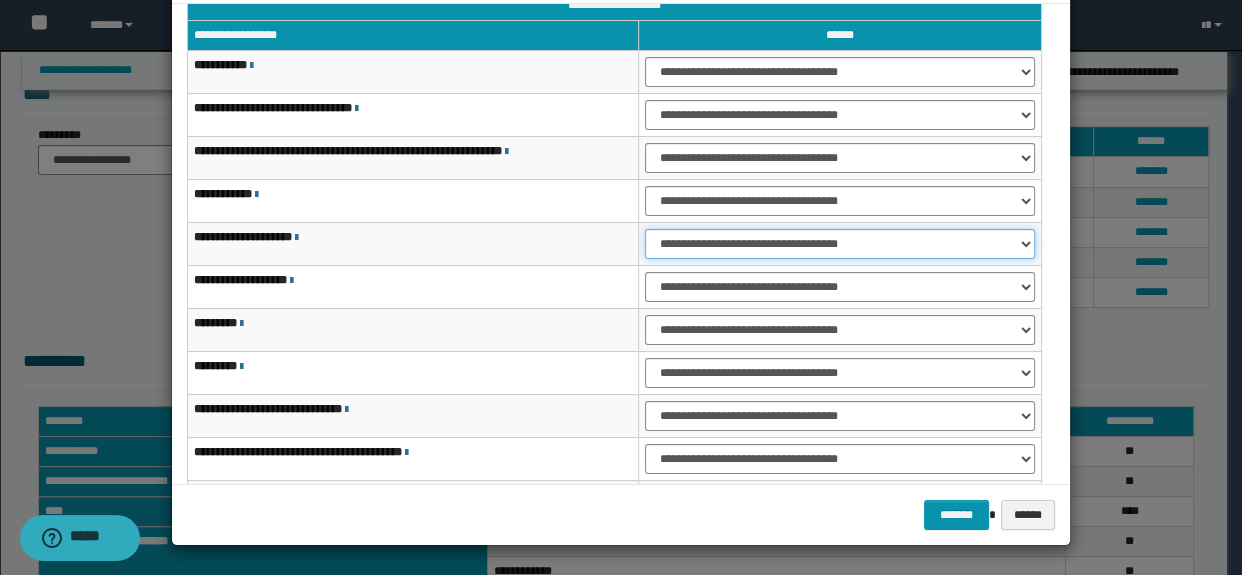 click on "**********" at bounding box center (839, 244) 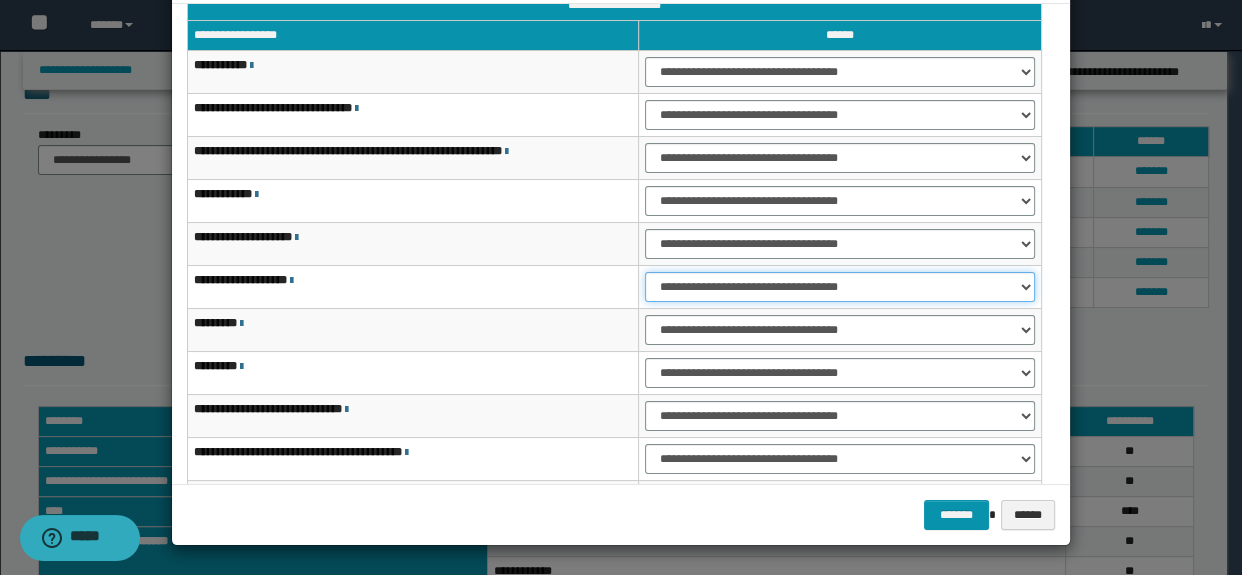 click on "**********" at bounding box center (839, 287) 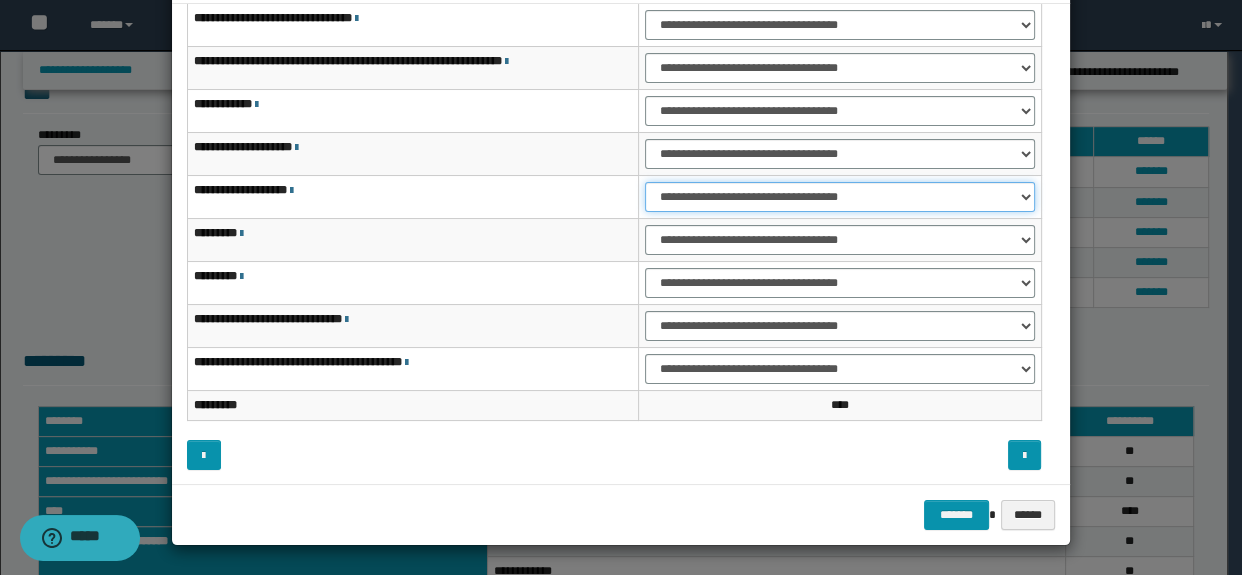 scroll, scrollTop: 120, scrollLeft: 0, axis: vertical 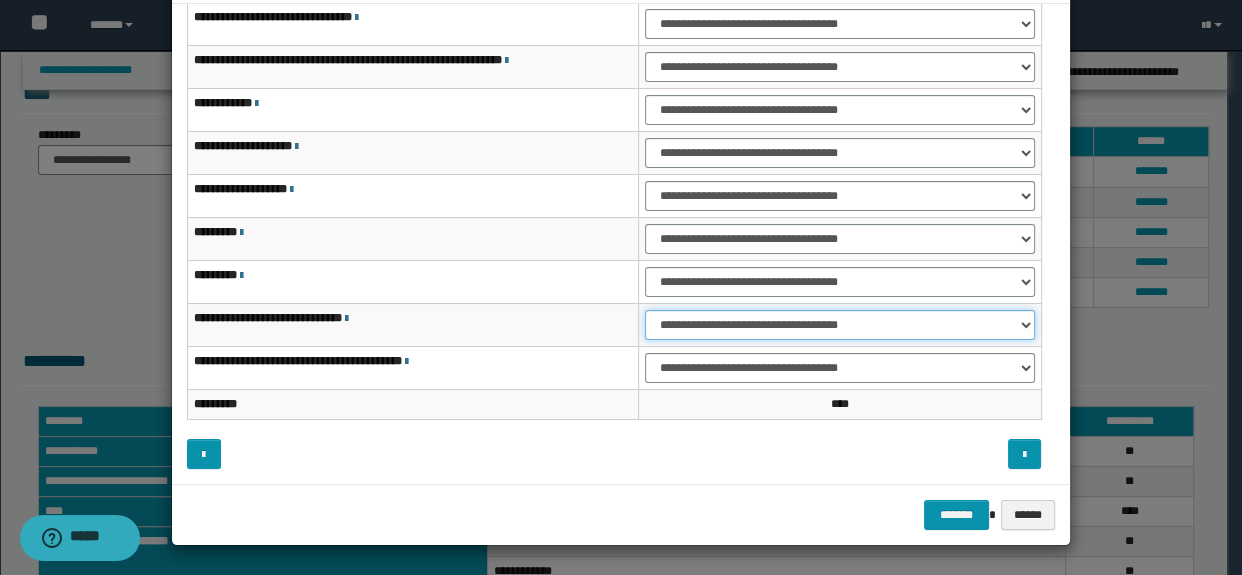 click on "**********" at bounding box center (839, 325) 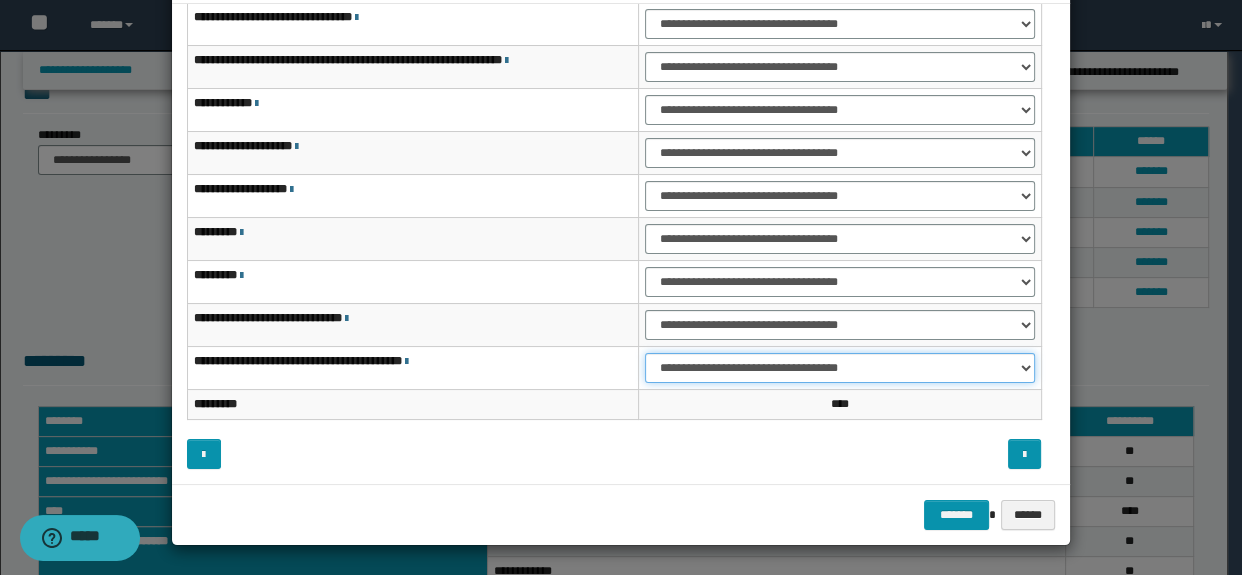 drag, startPoint x: 665, startPoint y: 358, endPoint x: 670, endPoint y: 375, distance: 17.720045 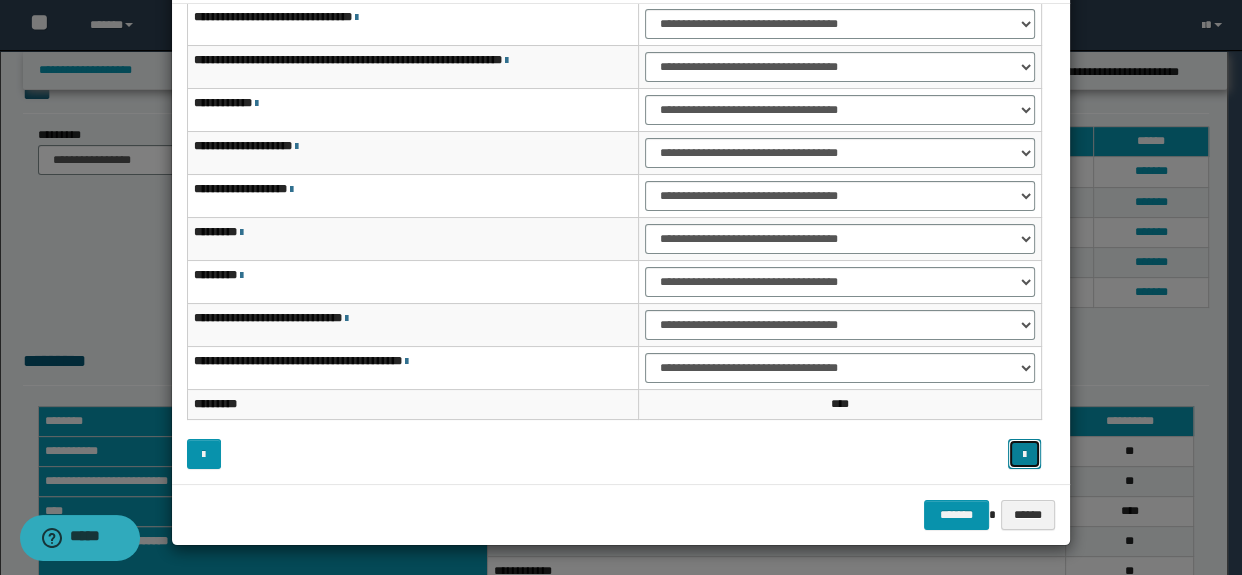 click at bounding box center [1024, 455] 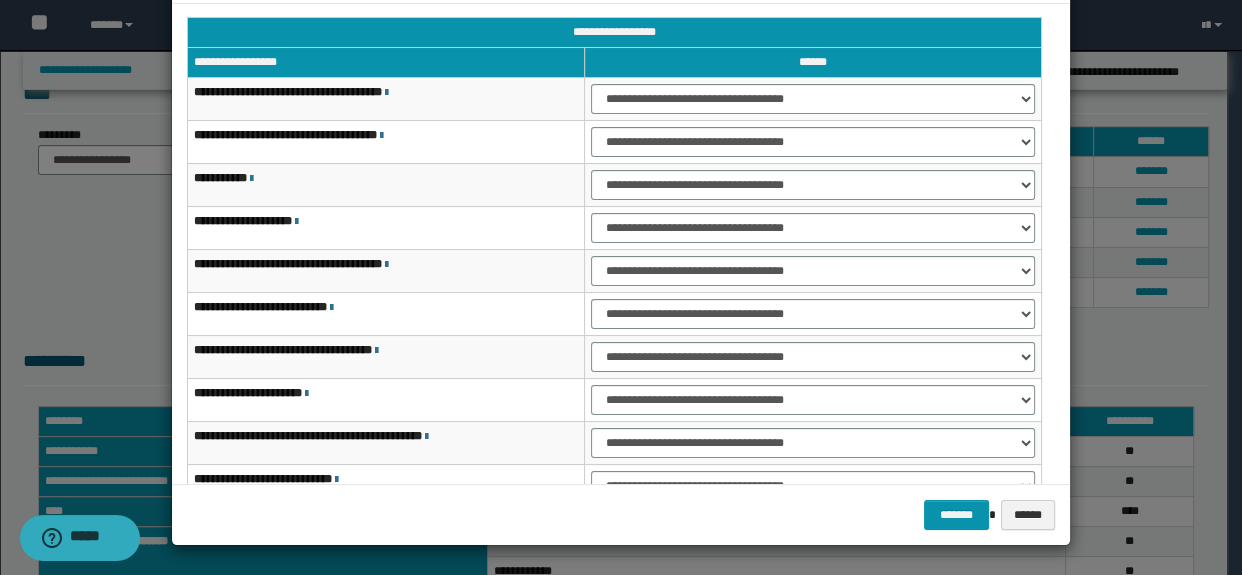 scroll, scrollTop: 0, scrollLeft: 0, axis: both 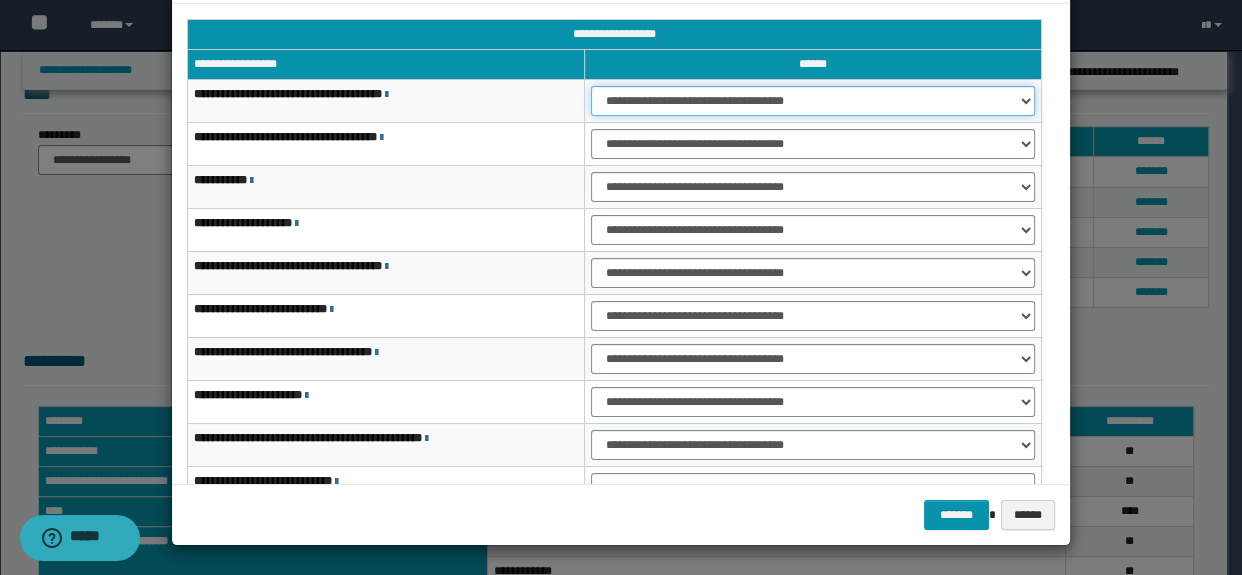 click on "**********" at bounding box center [813, 101] 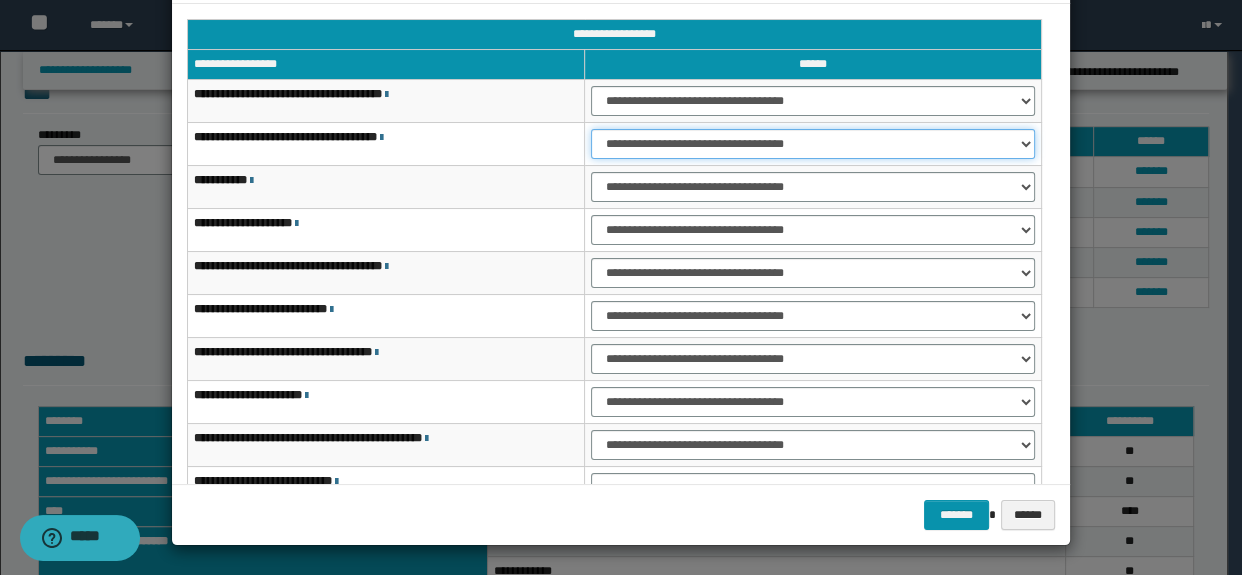 click on "**********" at bounding box center [813, 144] 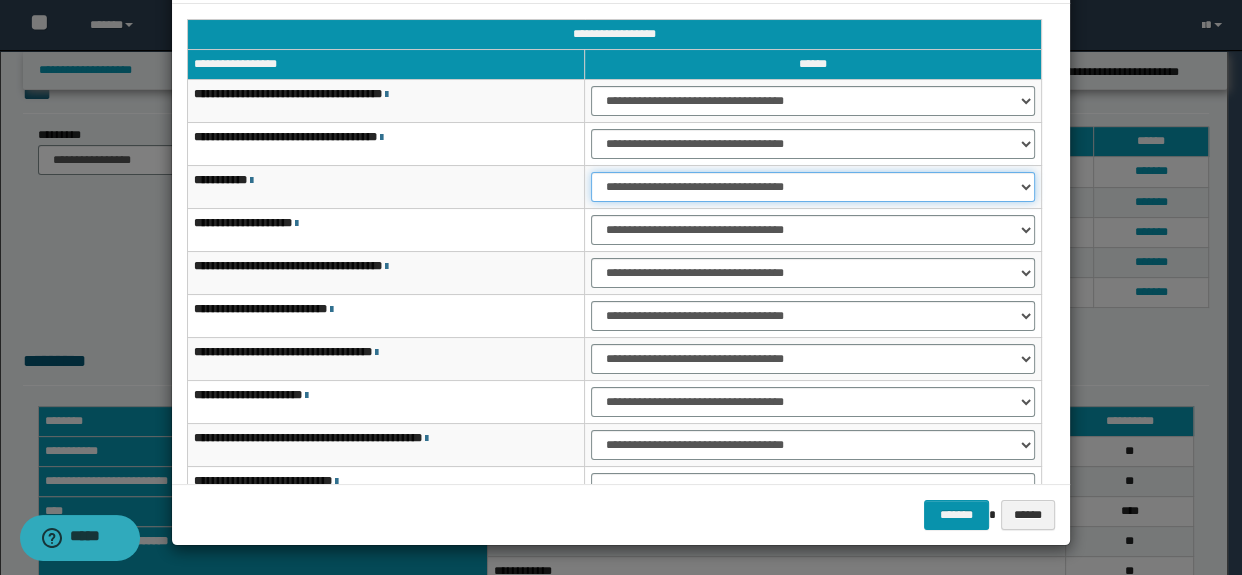 drag, startPoint x: 610, startPoint y: 179, endPoint x: 618, endPoint y: 198, distance: 20.615528 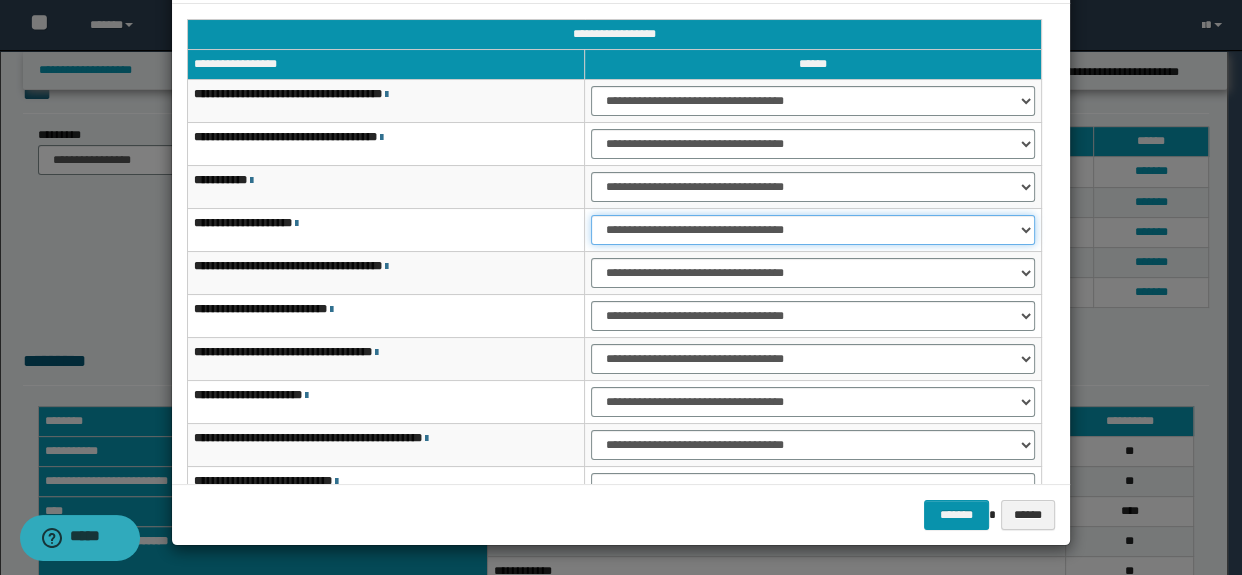 click on "**********" at bounding box center [813, 230] 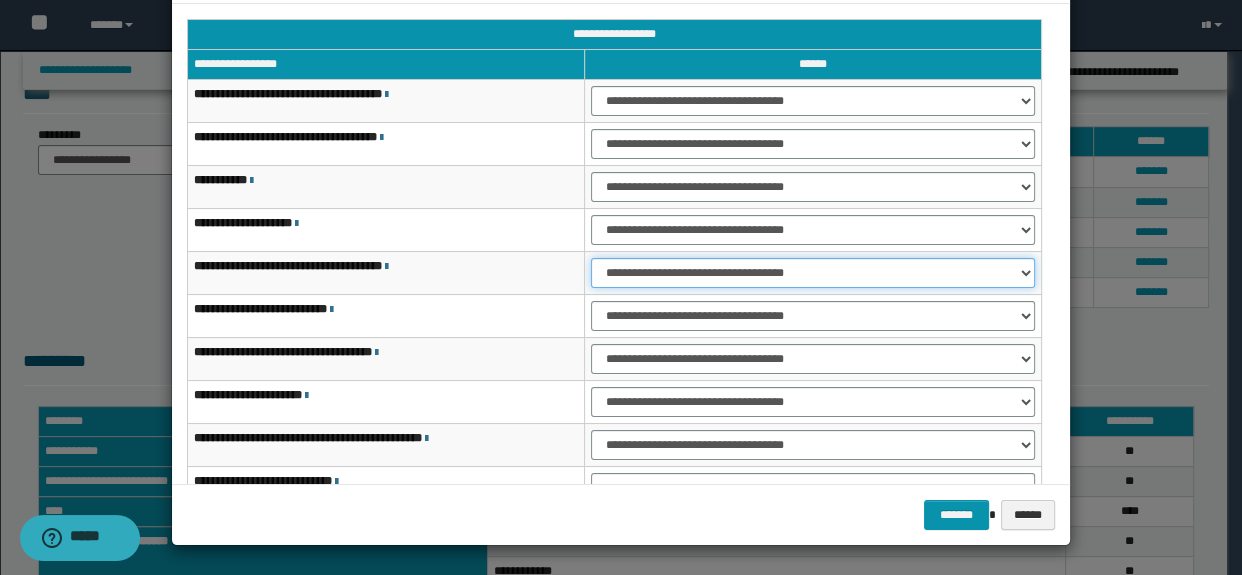 drag, startPoint x: 606, startPoint y: 260, endPoint x: 612, endPoint y: 286, distance: 26.683329 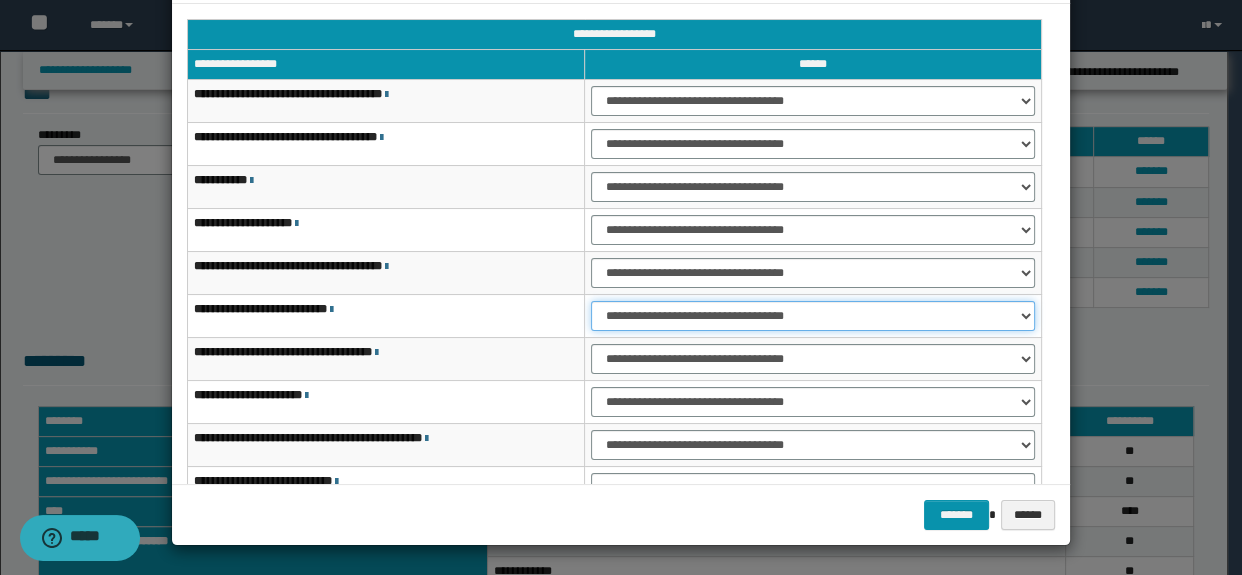 click on "**********" at bounding box center (813, 316) 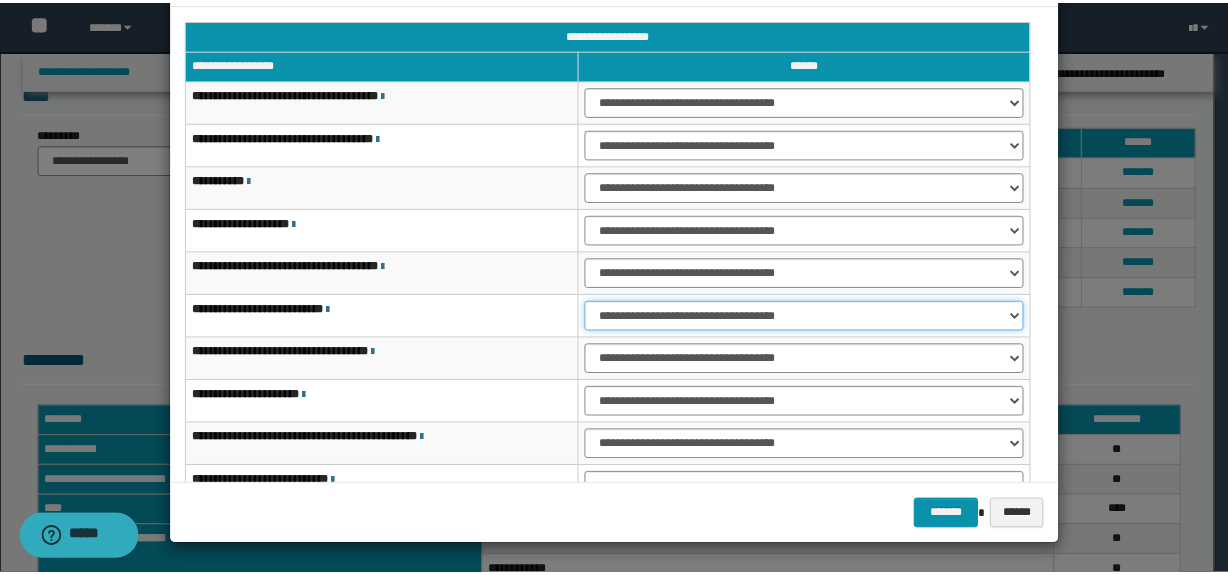 scroll, scrollTop: 120, scrollLeft: 0, axis: vertical 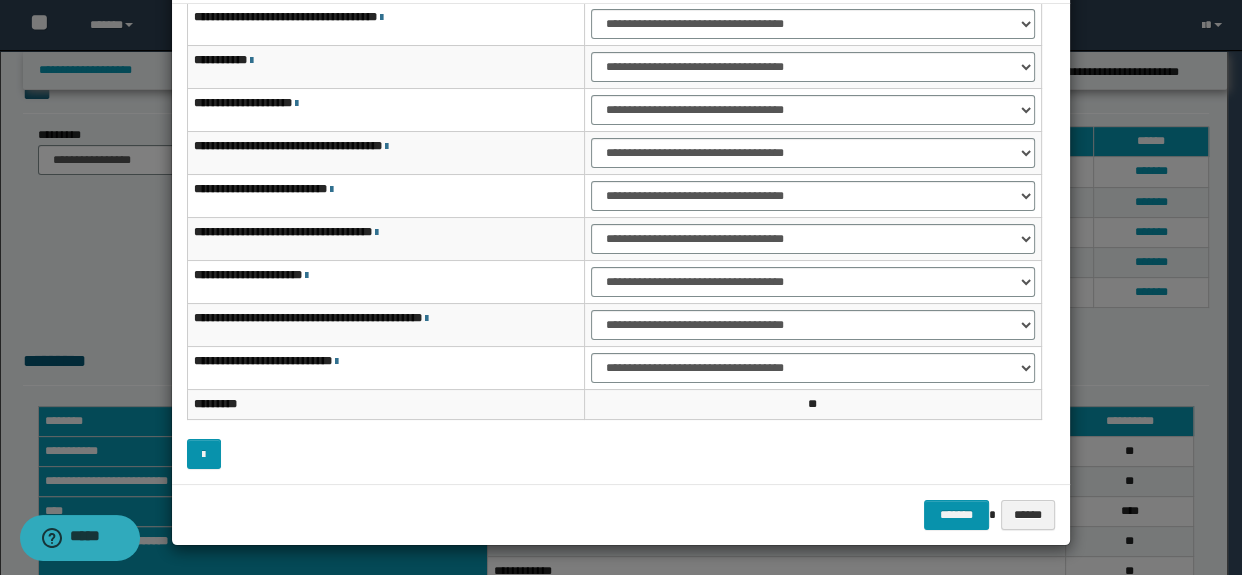click on "**********" at bounding box center [813, 239] 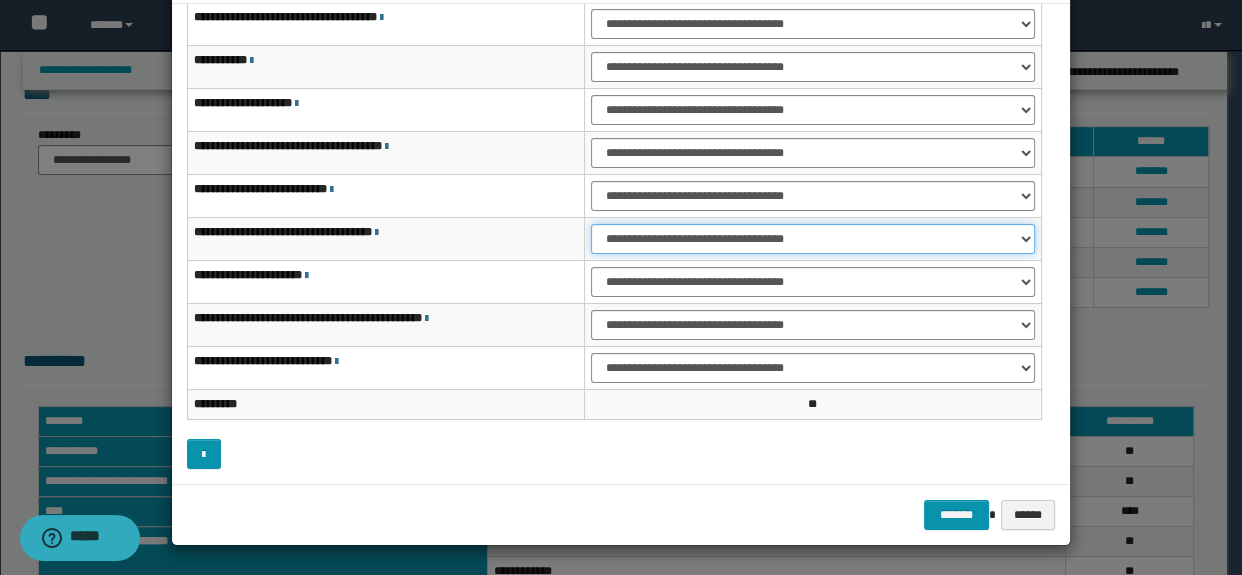 click on "**********" at bounding box center (813, 239) 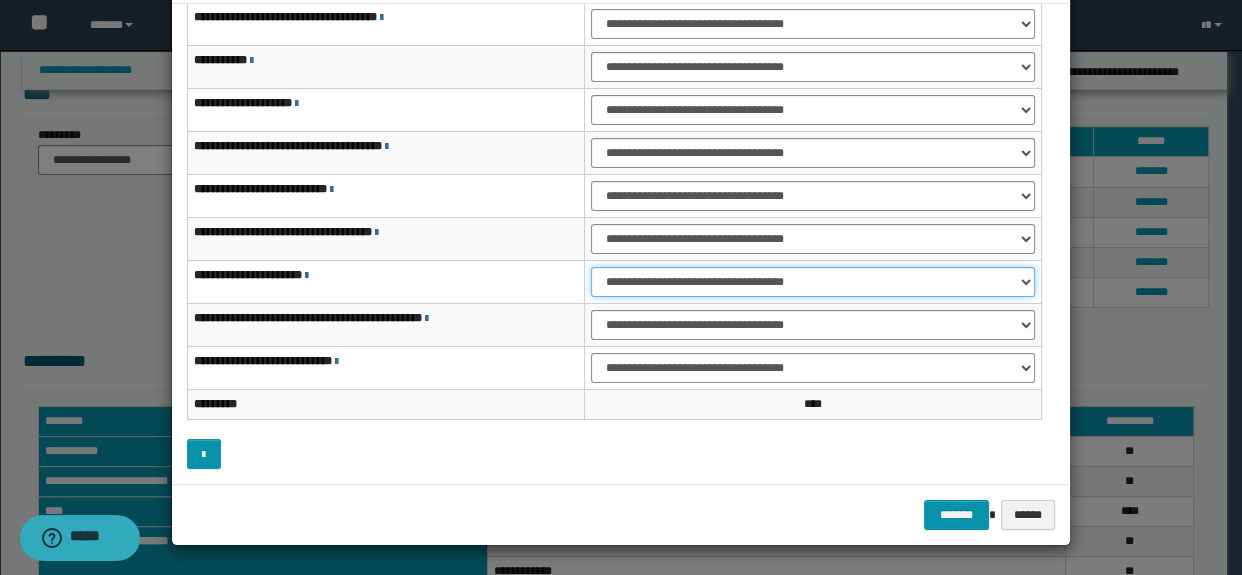 click on "**********" at bounding box center [813, 282] 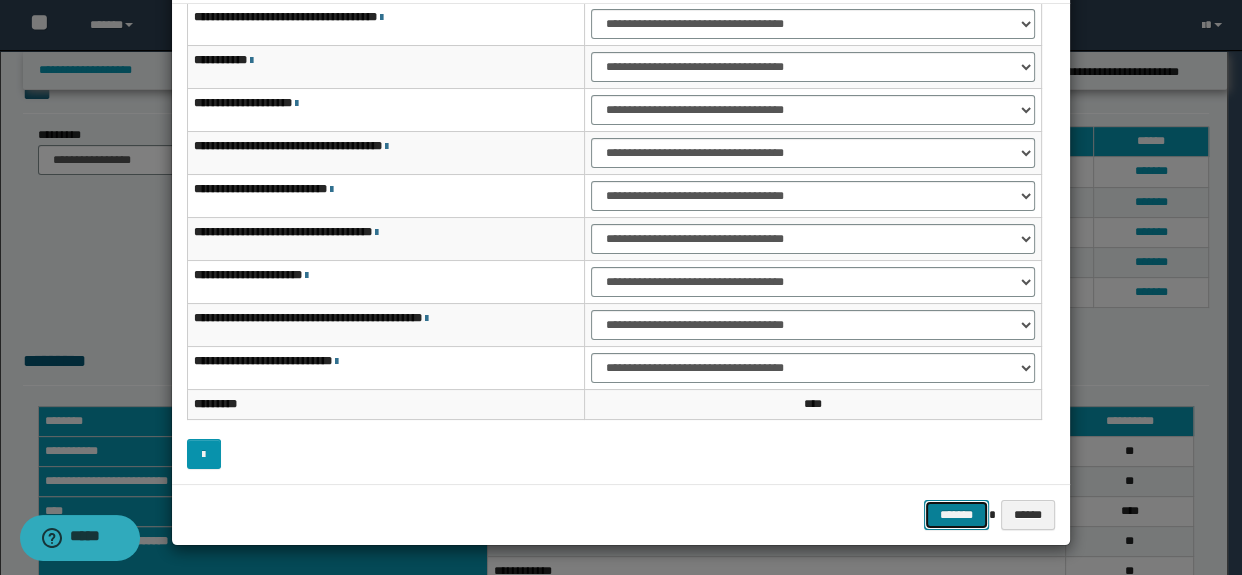 click on "*******" at bounding box center (956, 515) 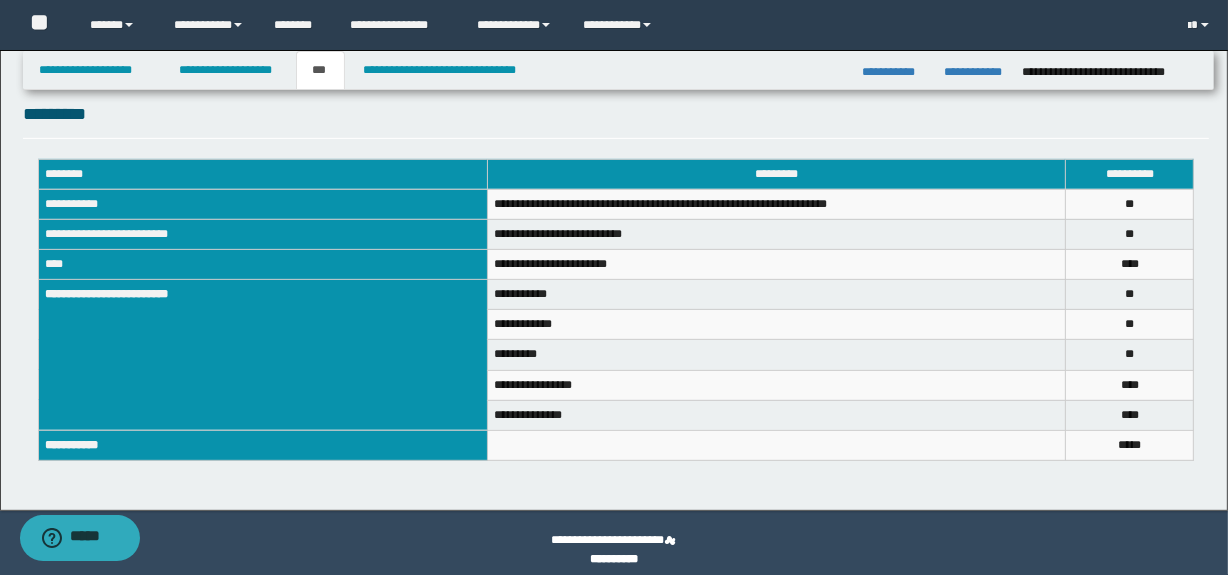 scroll, scrollTop: 710, scrollLeft: 0, axis: vertical 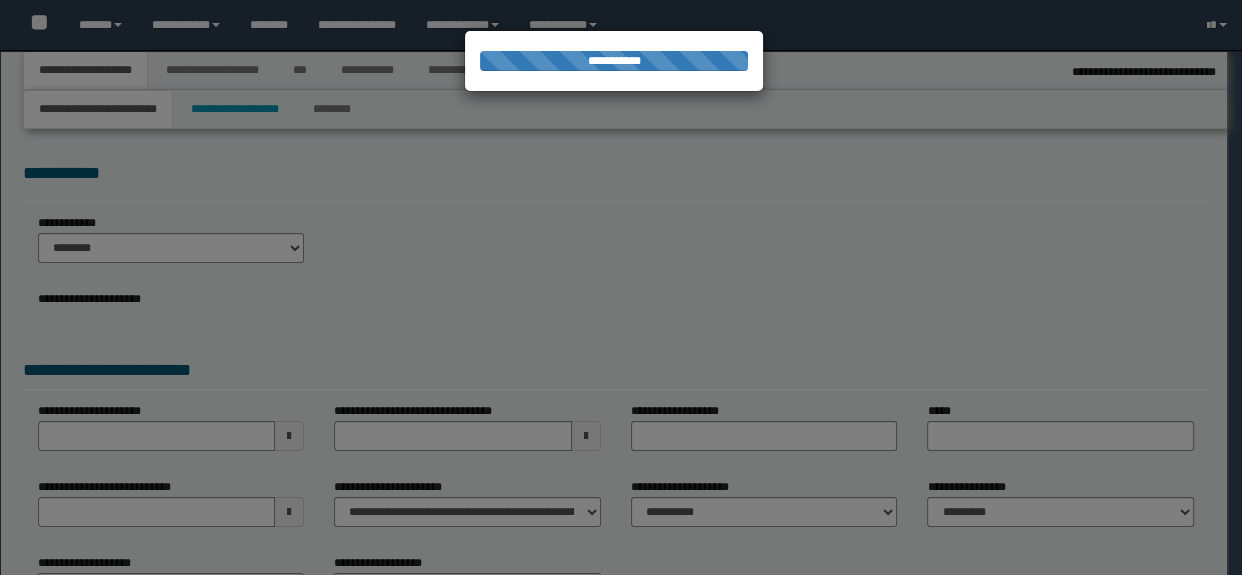 select on "*" 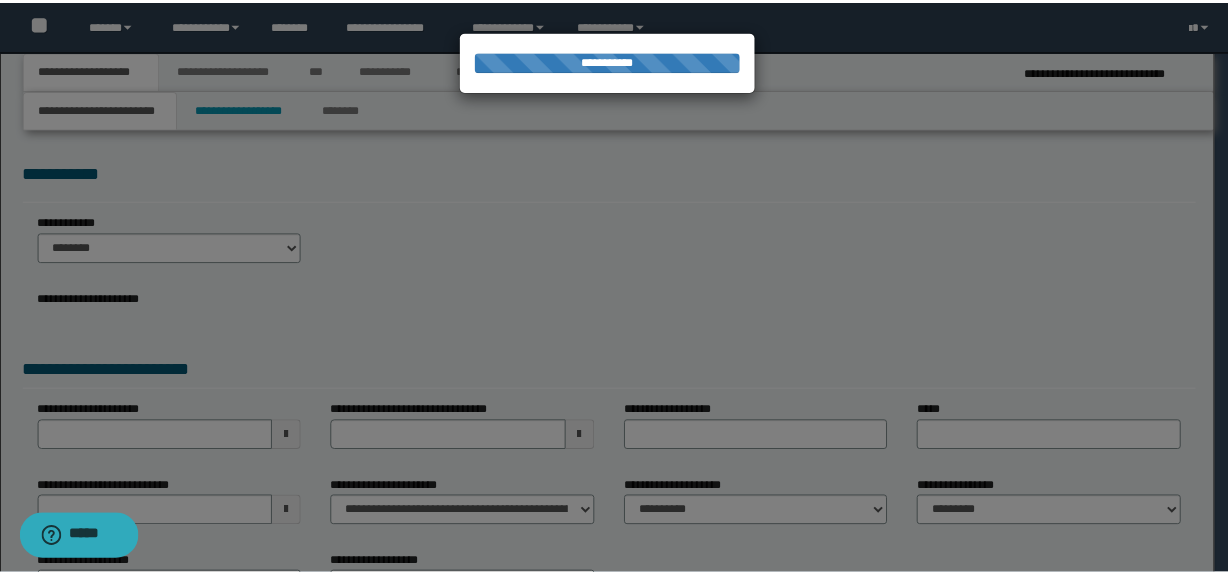 scroll, scrollTop: 0, scrollLeft: 0, axis: both 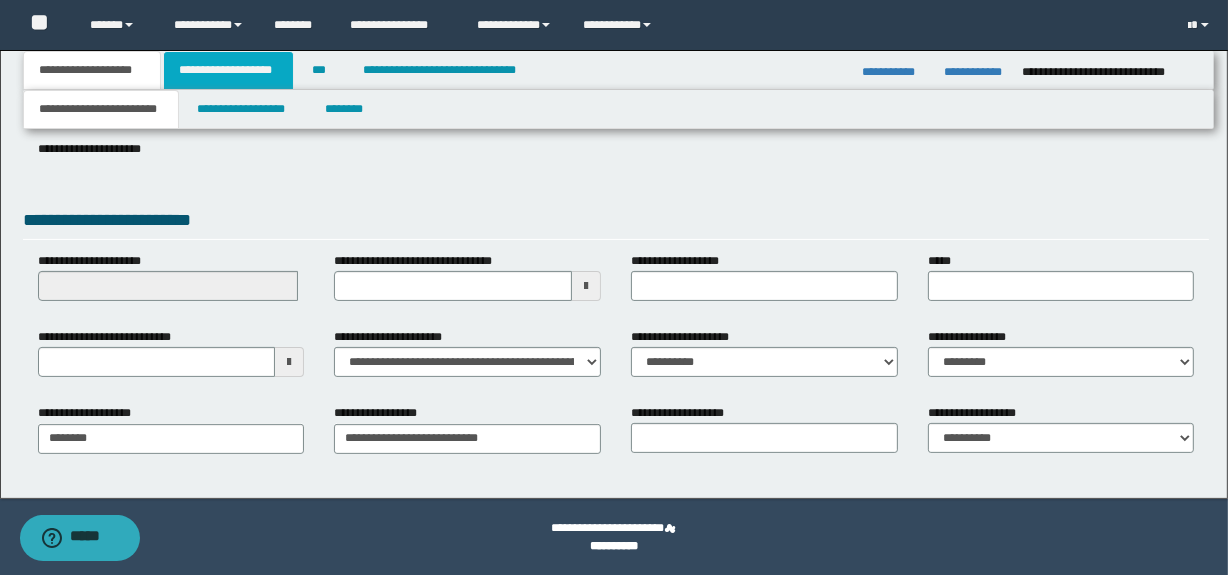 click on "**********" at bounding box center (228, 70) 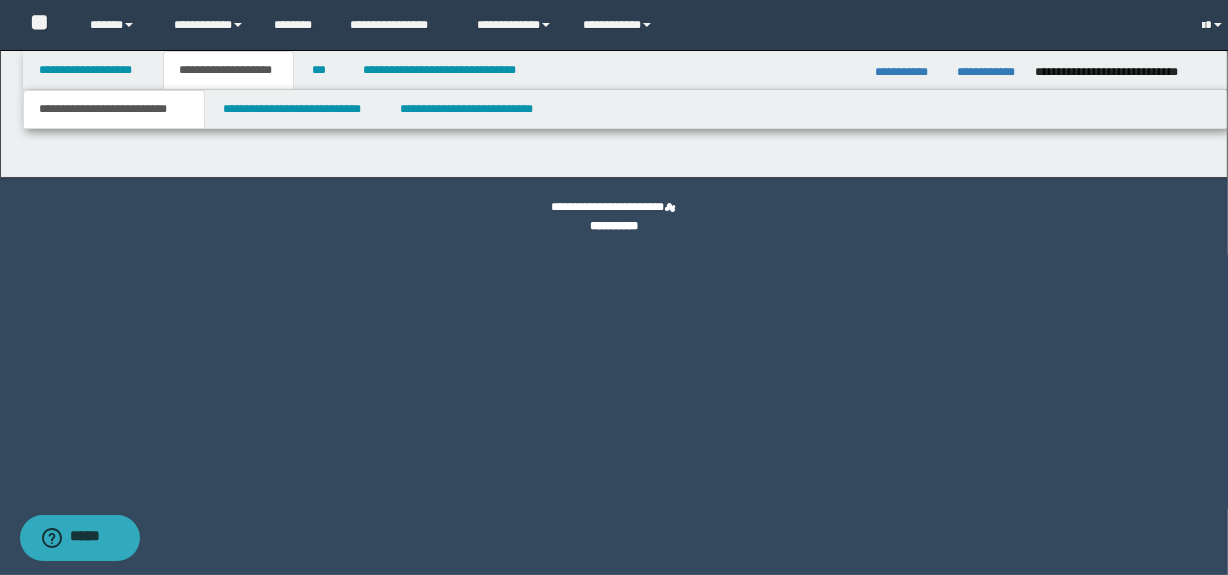 scroll, scrollTop: 0, scrollLeft: 0, axis: both 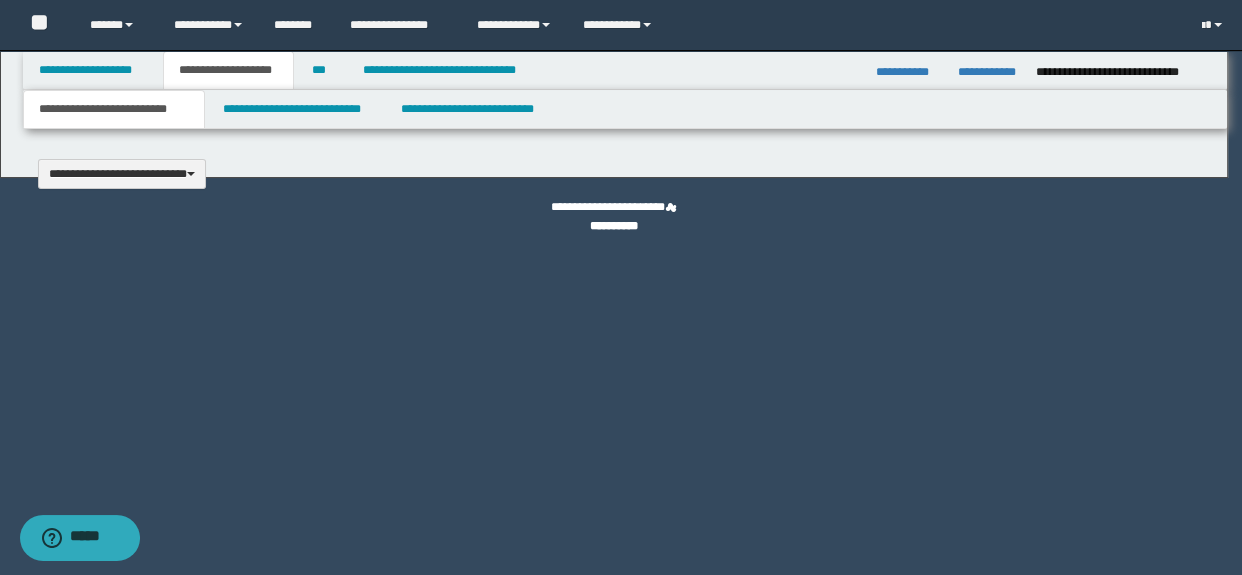 type 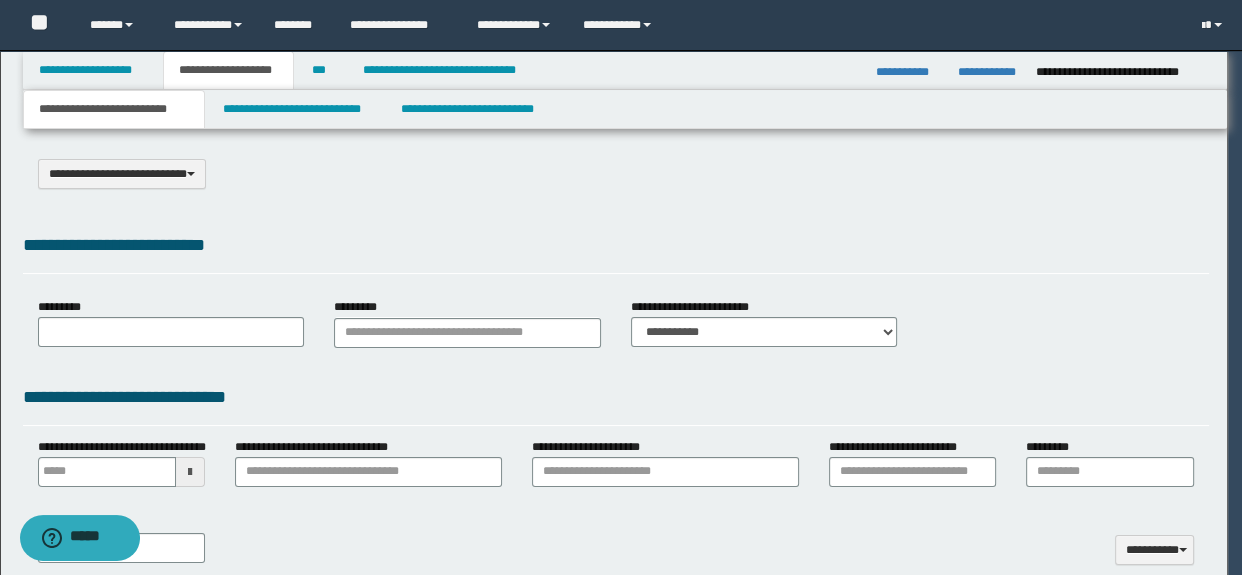 select on "*" 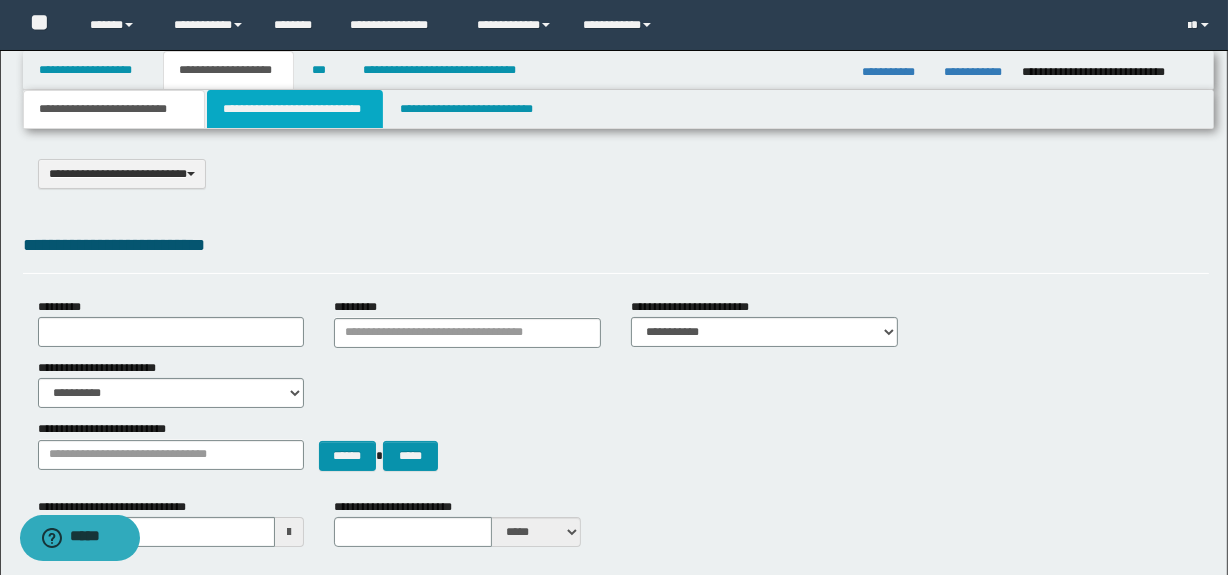 click on "**********" at bounding box center [294, 109] 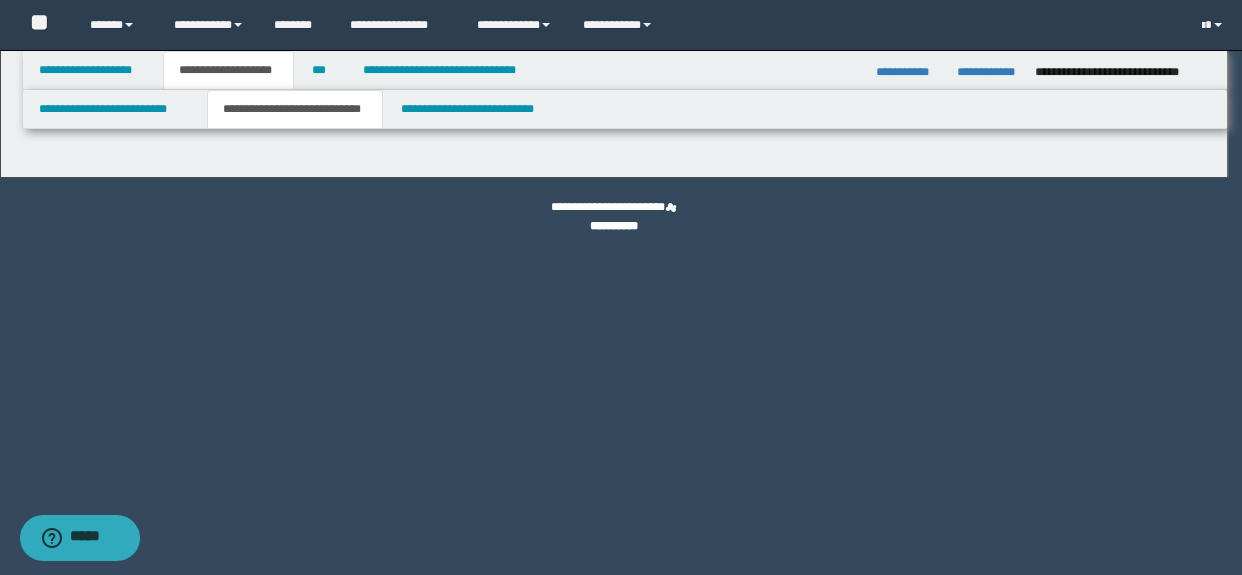 select on "*" 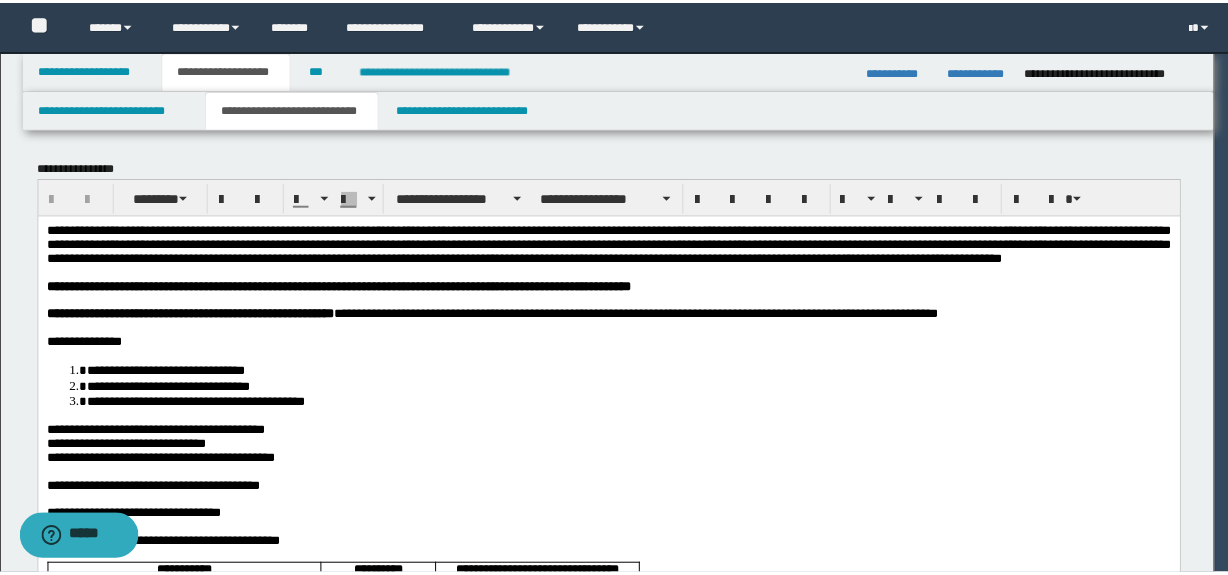 scroll, scrollTop: 0, scrollLeft: 0, axis: both 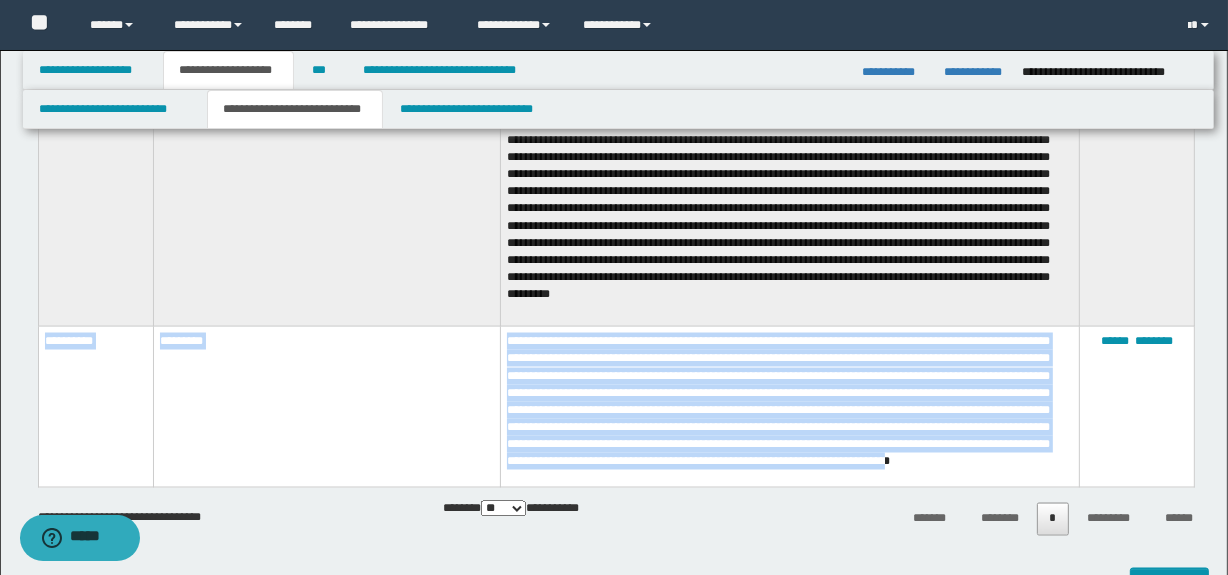 drag, startPoint x: 557, startPoint y: 487, endPoint x: 41, endPoint y: 344, distance: 535.4484 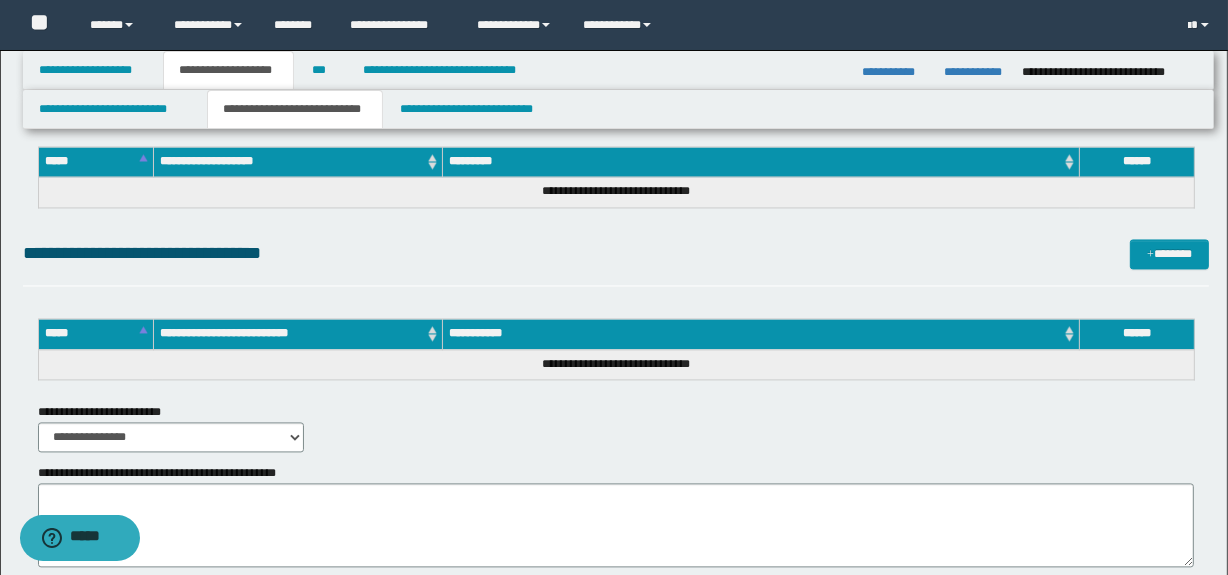 scroll, scrollTop: 3644, scrollLeft: 0, axis: vertical 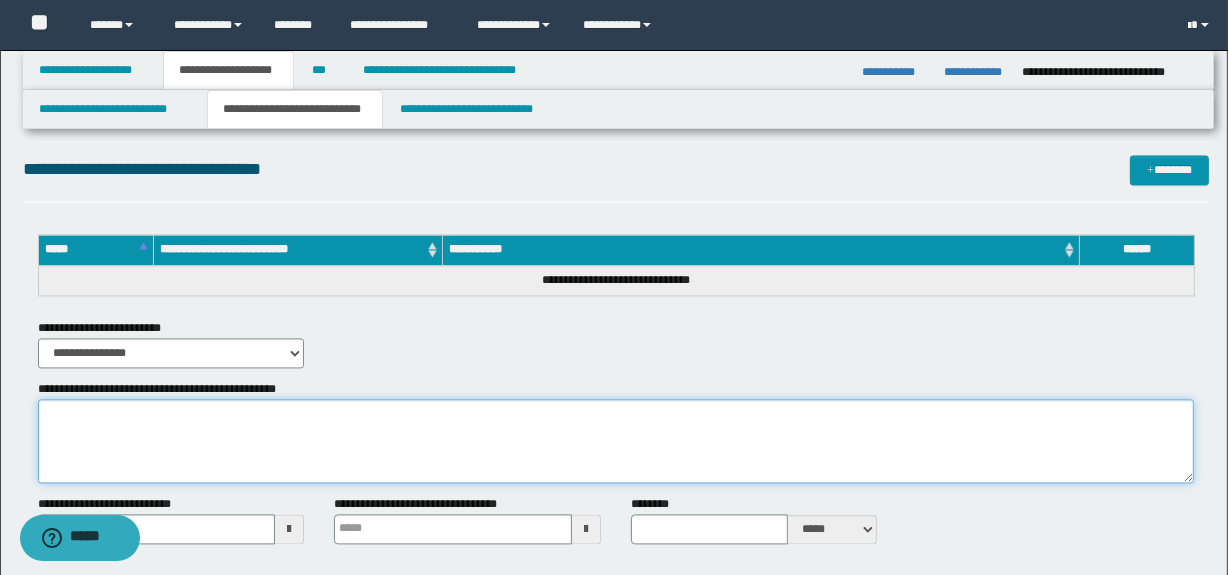 click on "**********" at bounding box center (616, 441) 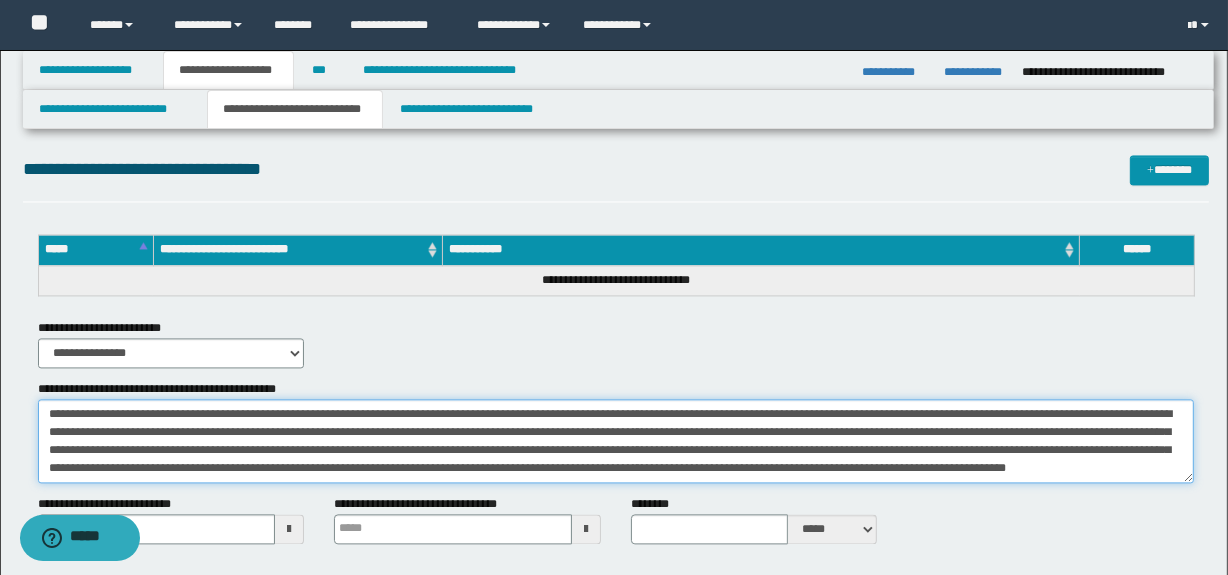scroll, scrollTop: 11, scrollLeft: 0, axis: vertical 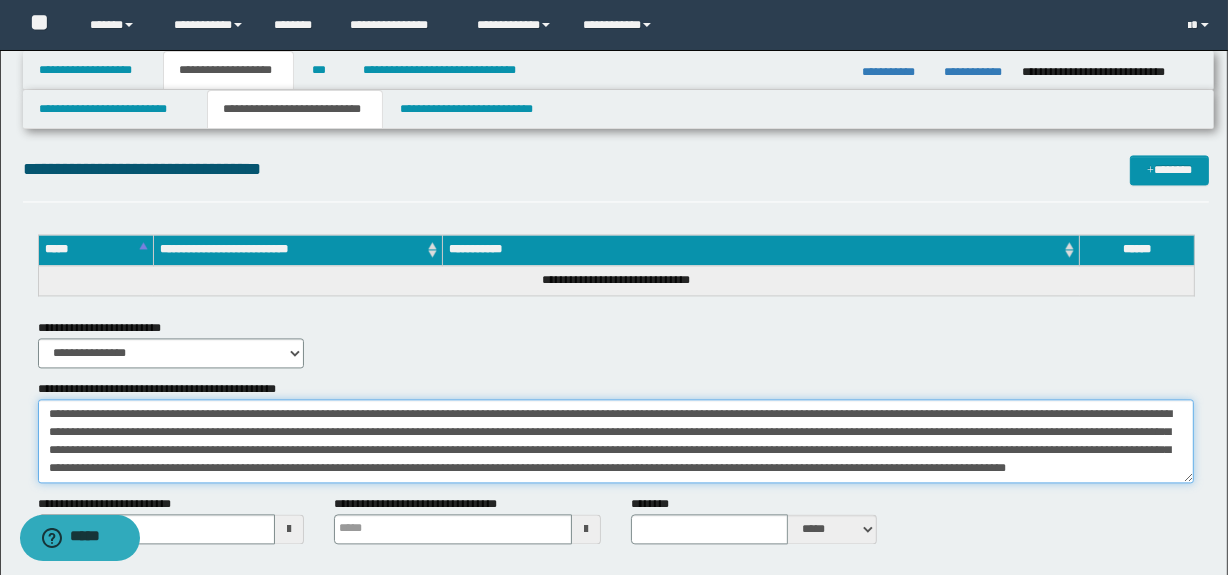 drag, startPoint x: 116, startPoint y: 407, endPoint x: 140, endPoint y: 406, distance: 24.020824 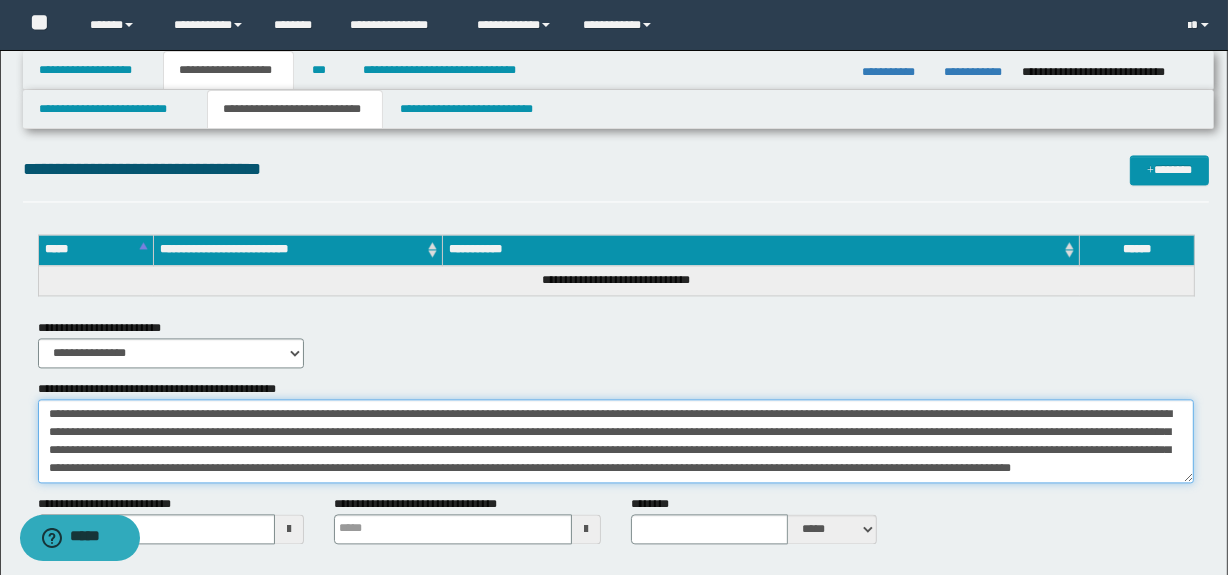 scroll, scrollTop: 18, scrollLeft: 0, axis: vertical 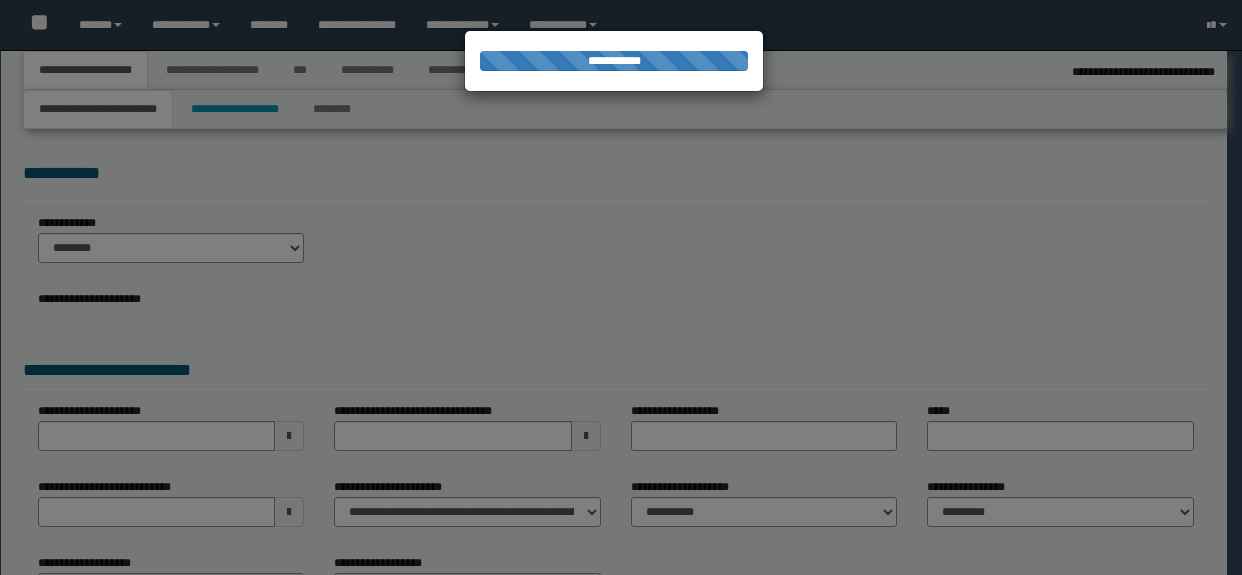select on "*" 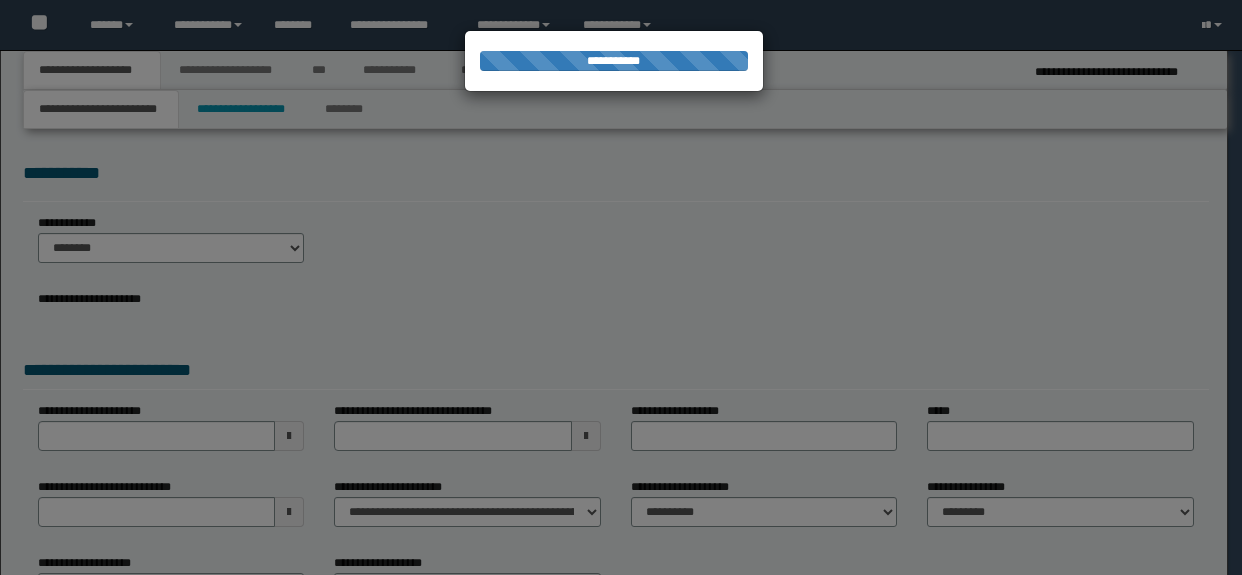 scroll, scrollTop: 0, scrollLeft: 0, axis: both 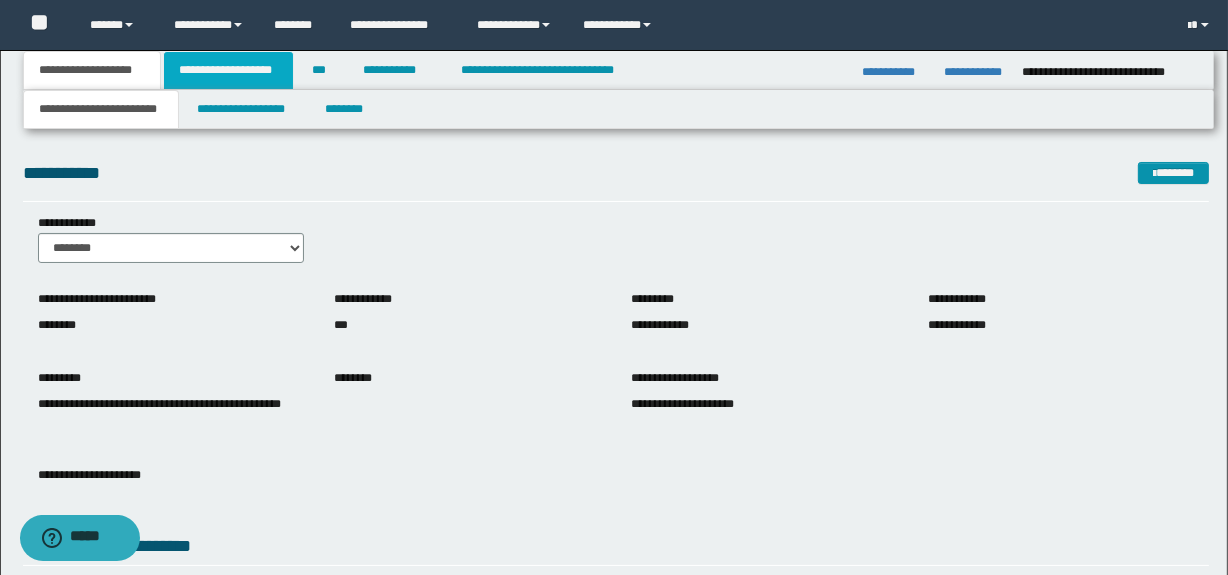 click on "**********" at bounding box center (228, 70) 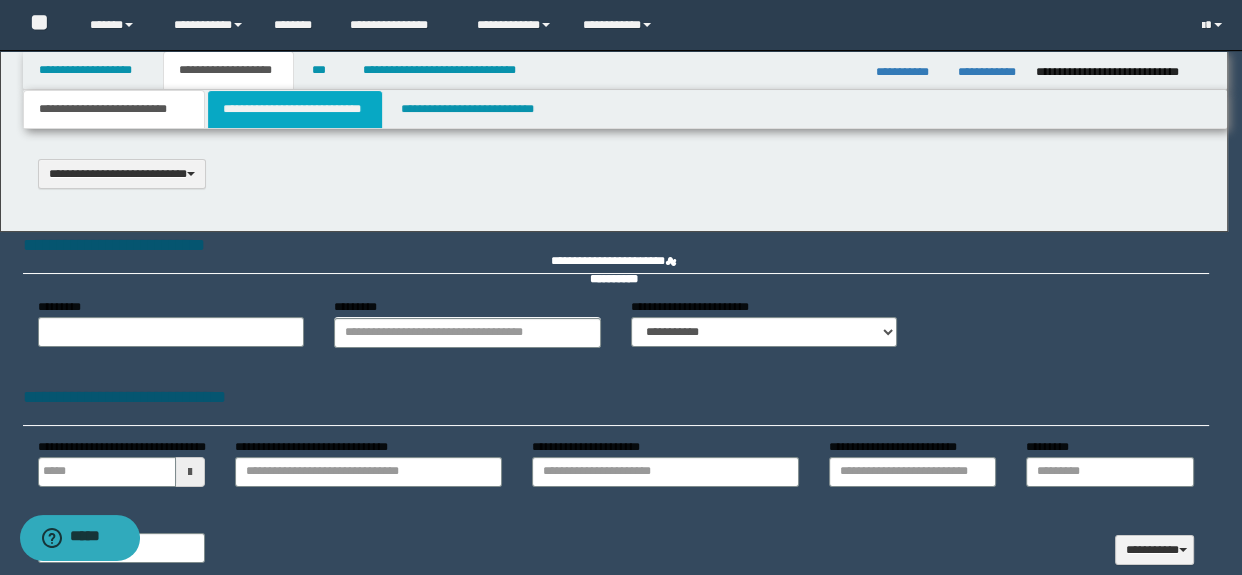 scroll, scrollTop: 0, scrollLeft: 0, axis: both 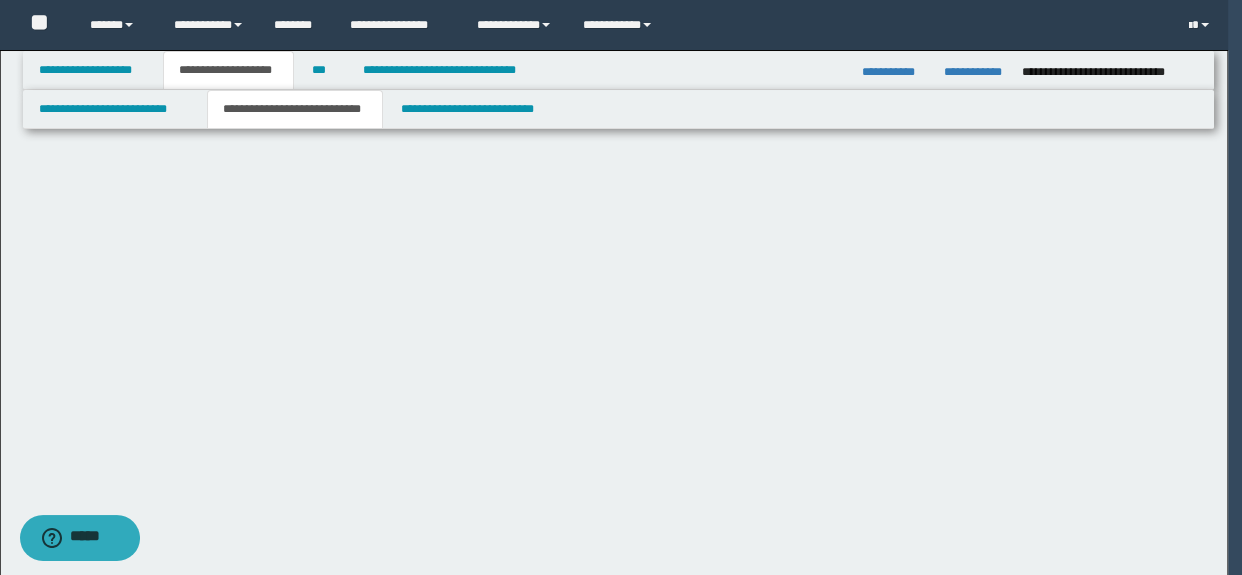 select on "*" 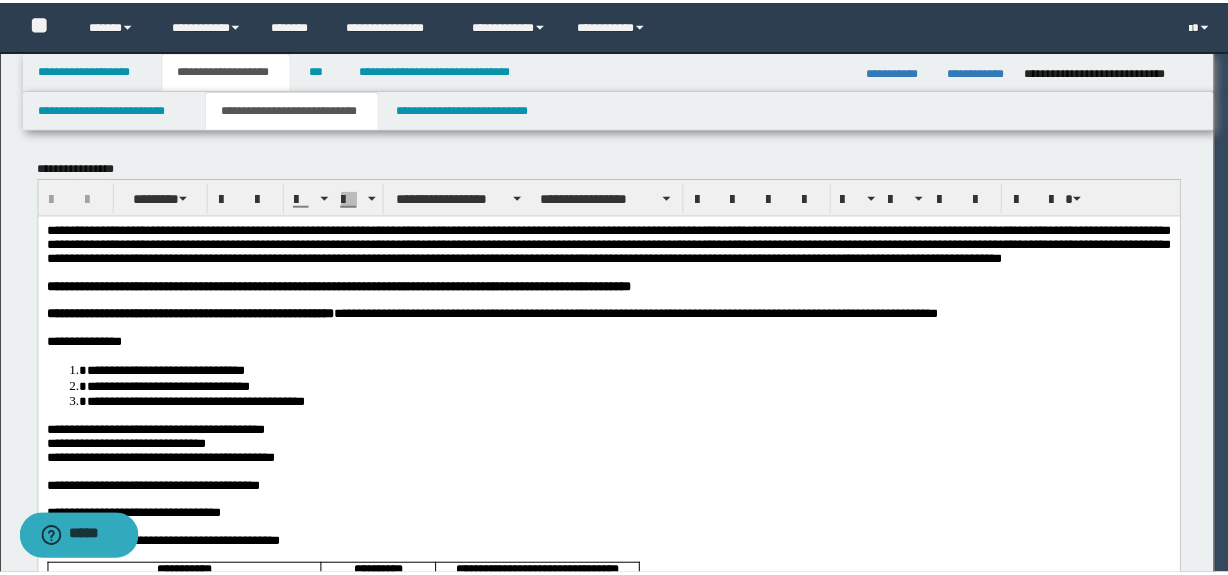 scroll, scrollTop: 0, scrollLeft: 0, axis: both 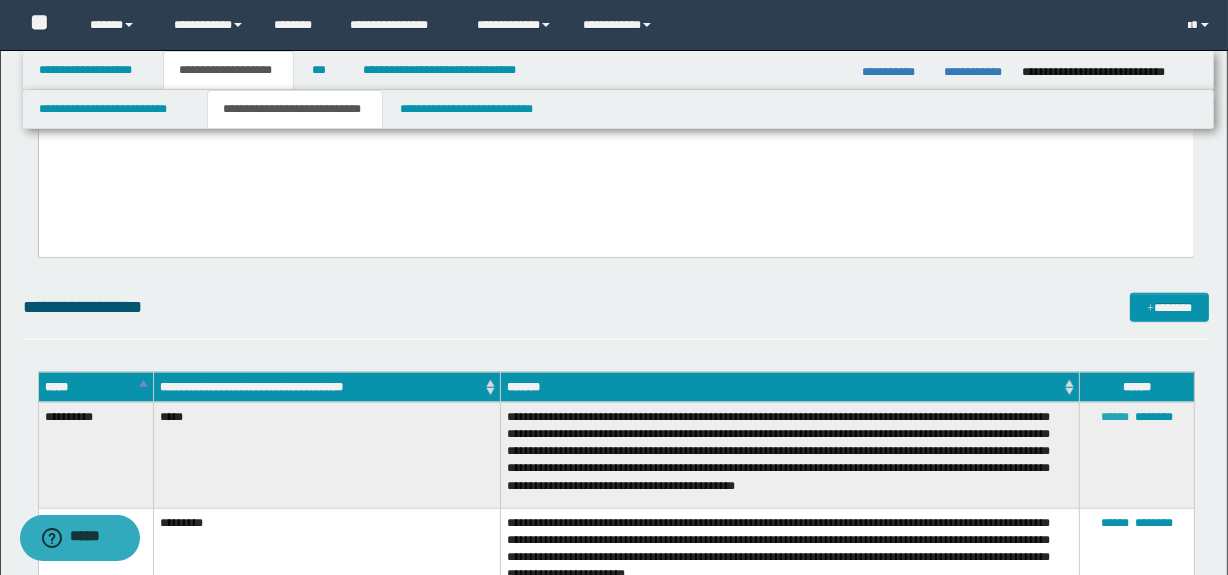 click on "******" at bounding box center [1115, 417] 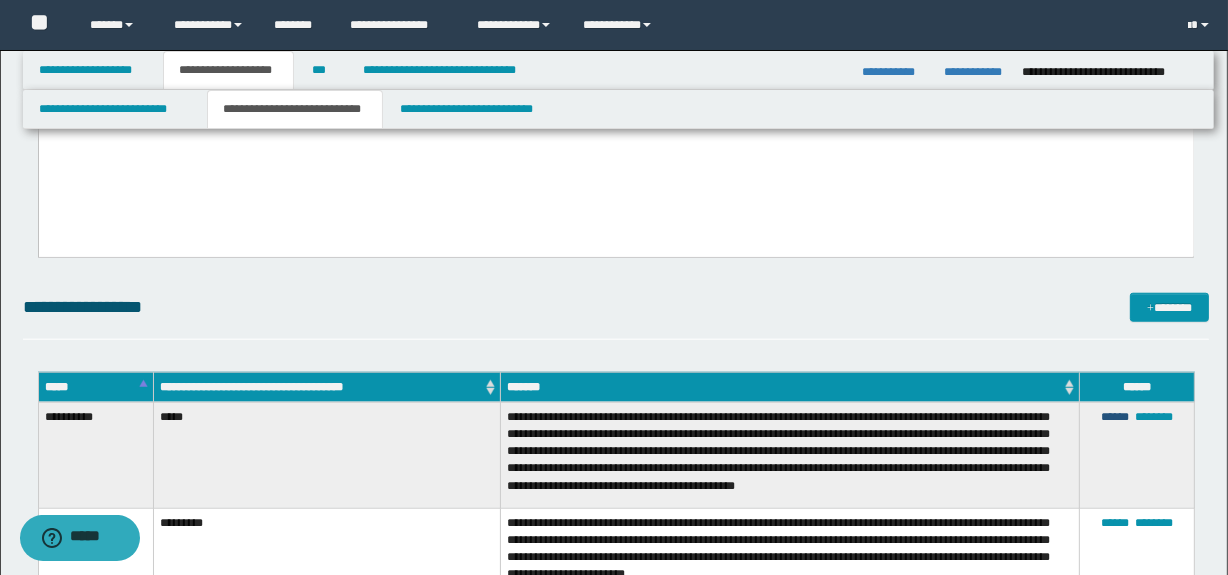 type on "**********" 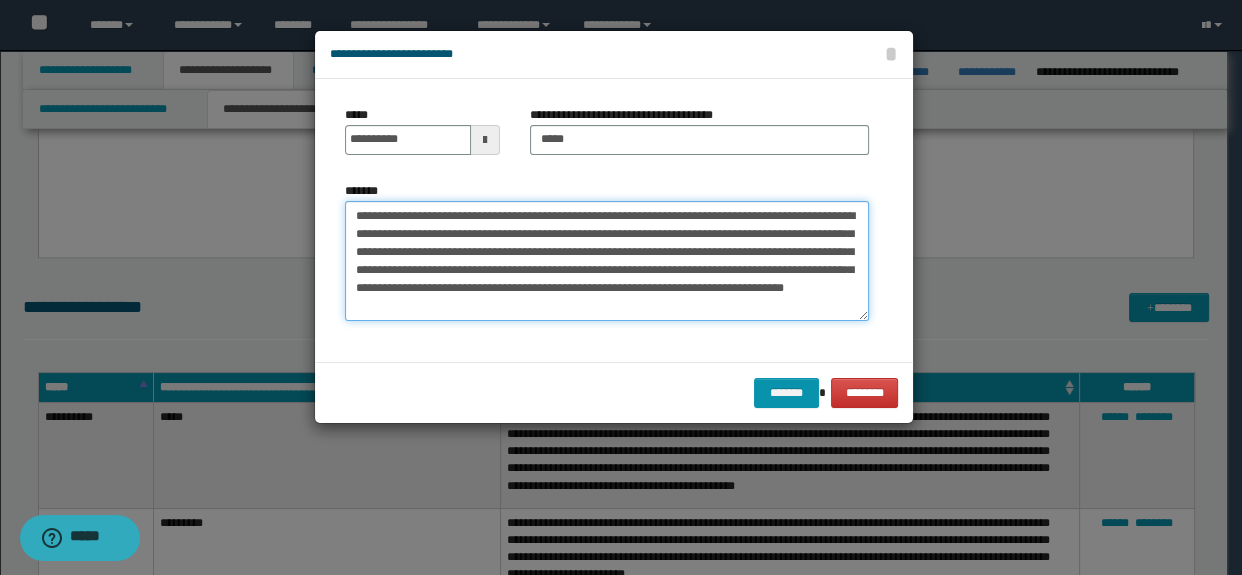 click on "**********" at bounding box center [607, 261] 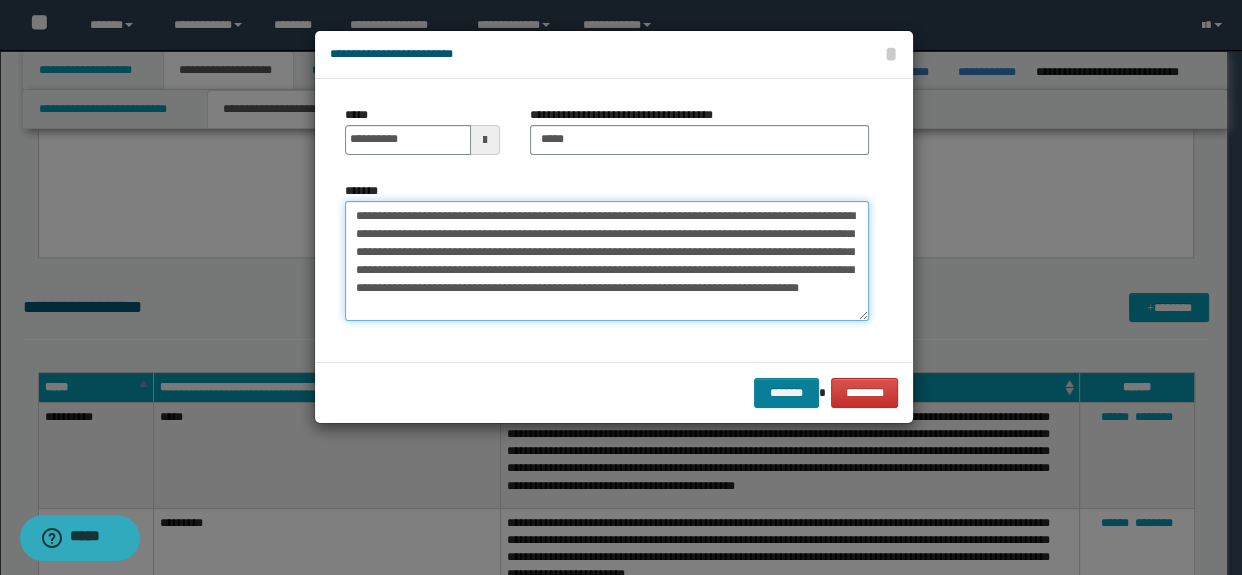 type on "**********" 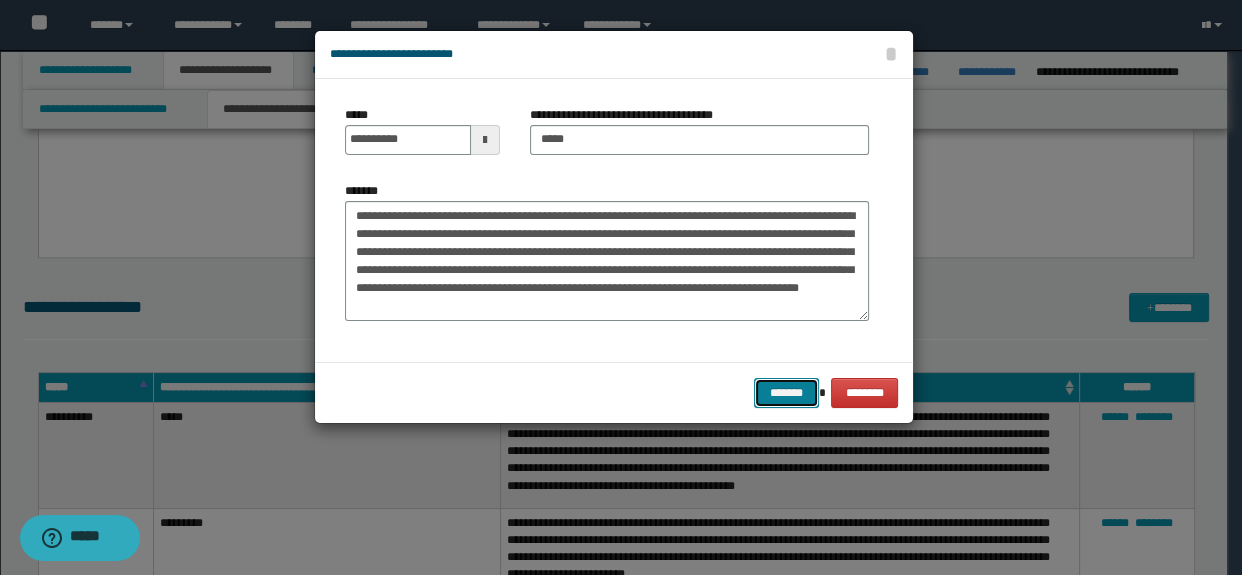 click on "*******" at bounding box center [786, 393] 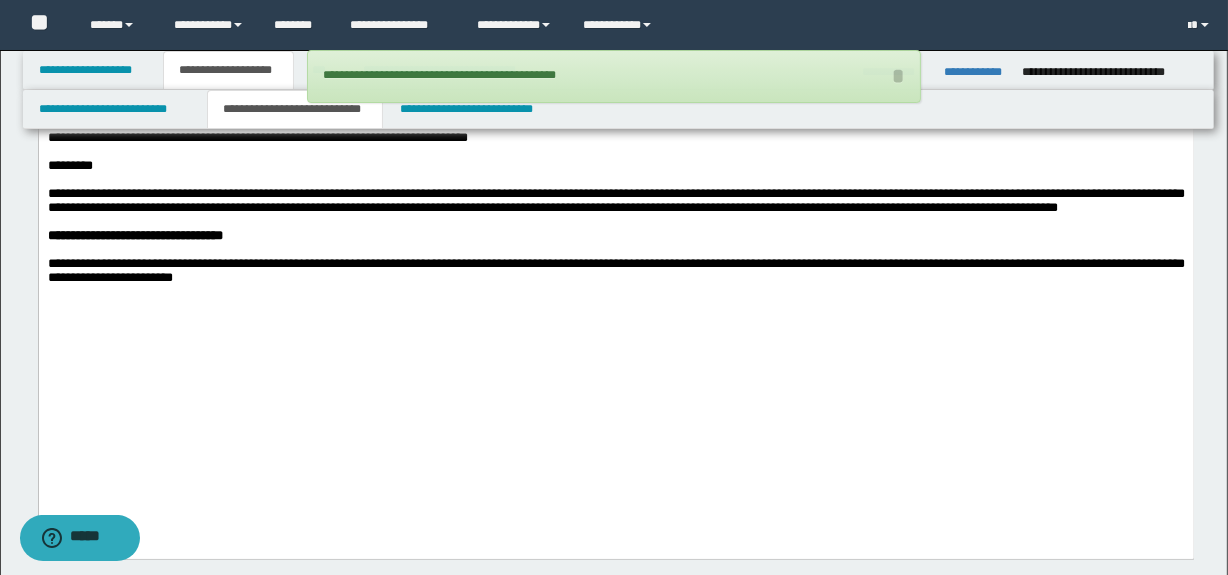 scroll, scrollTop: 1167, scrollLeft: 0, axis: vertical 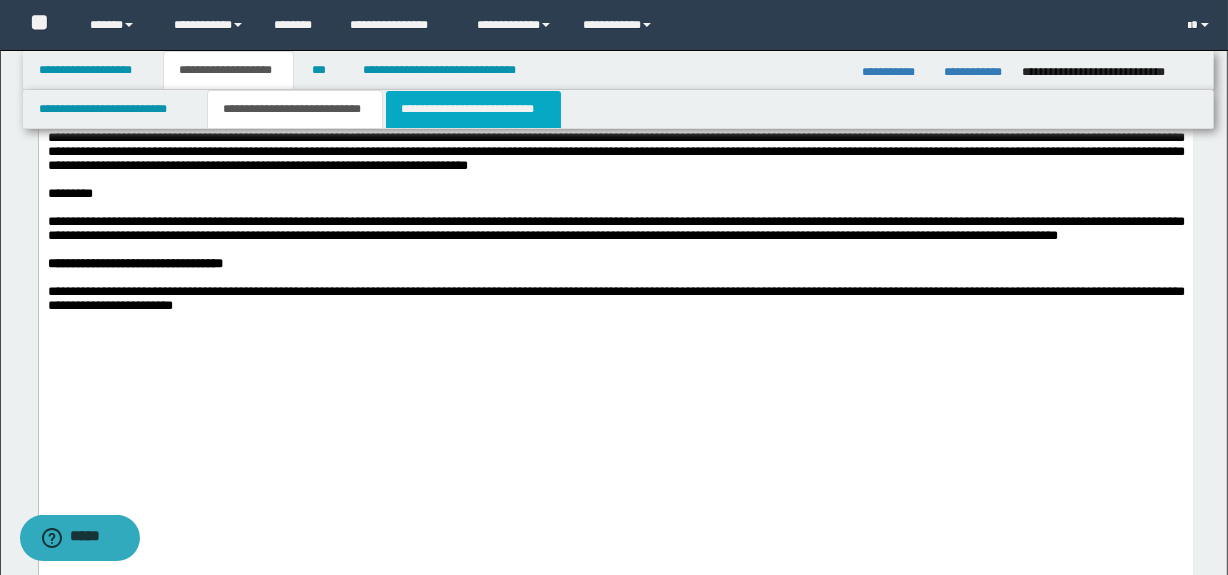 click on "**********" at bounding box center [473, 109] 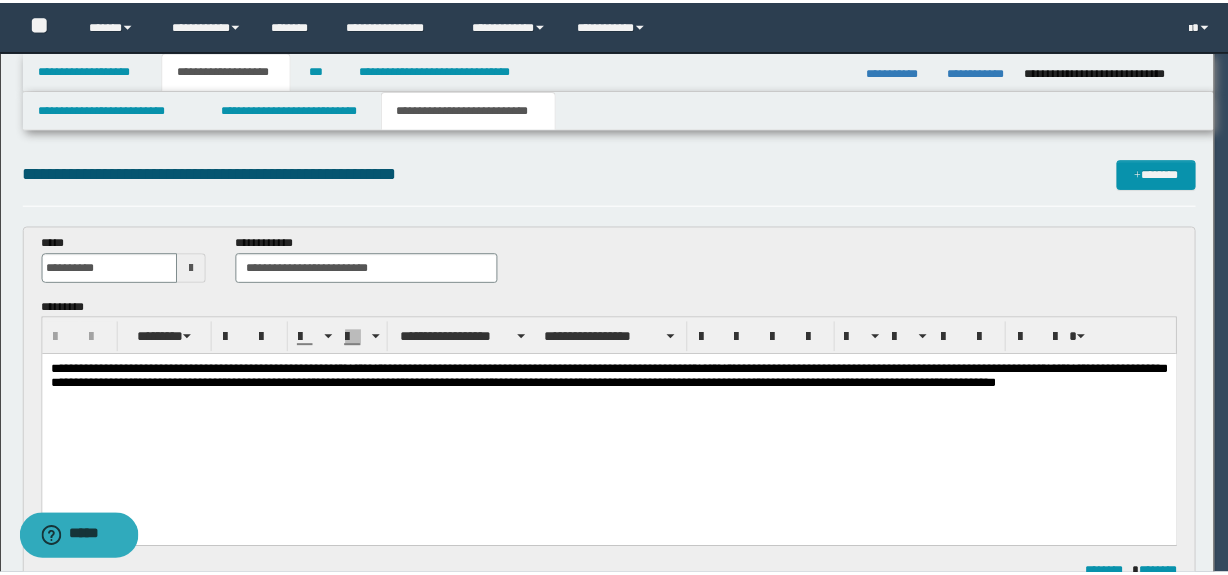 scroll, scrollTop: 0, scrollLeft: 0, axis: both 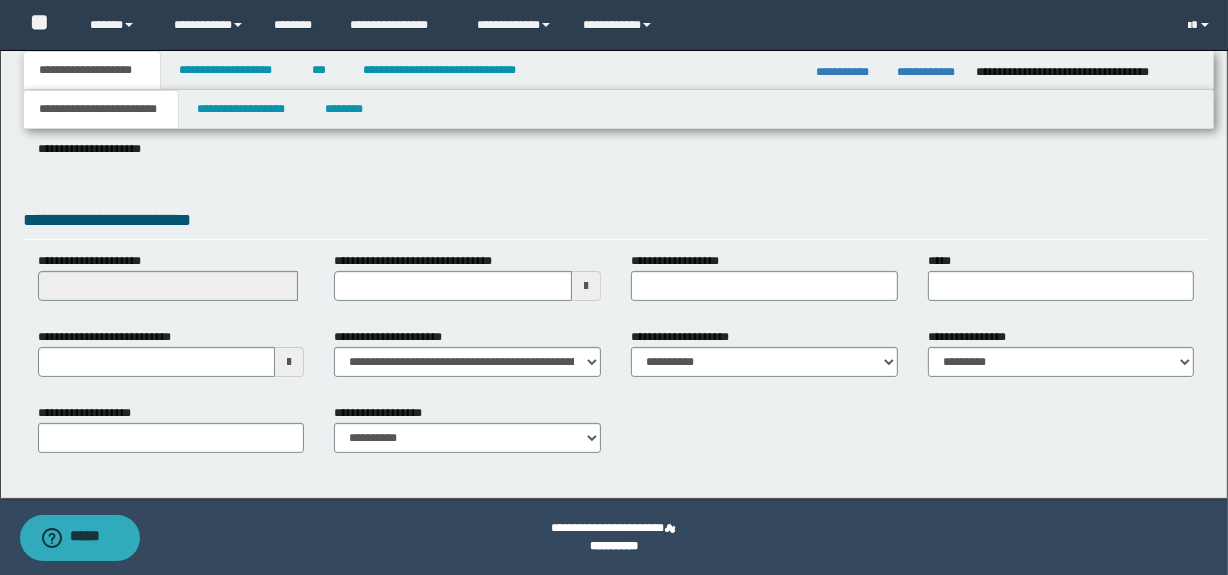 click at bounding box center [289, 362] 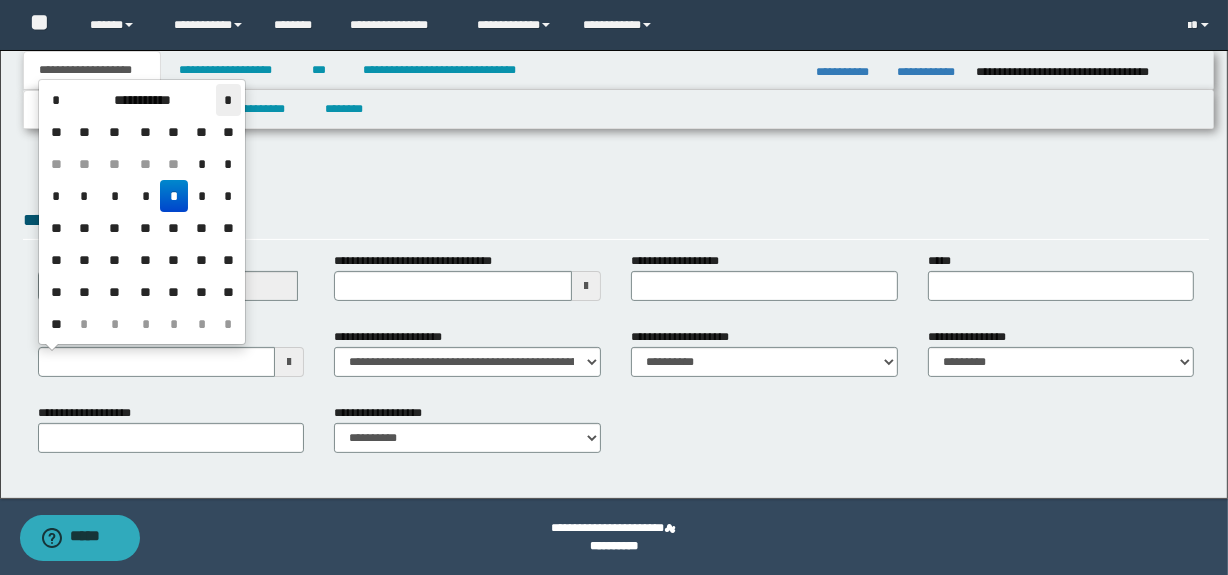 click on "*" at bounding box center (228, 100) 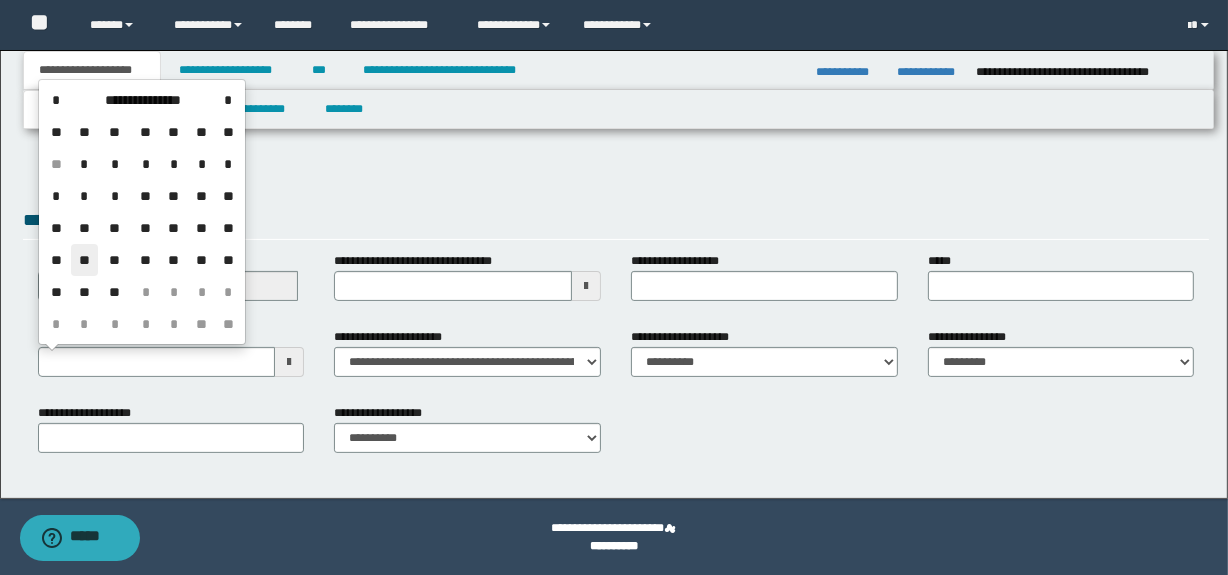 click on "**" at bounding box center (85, 260) 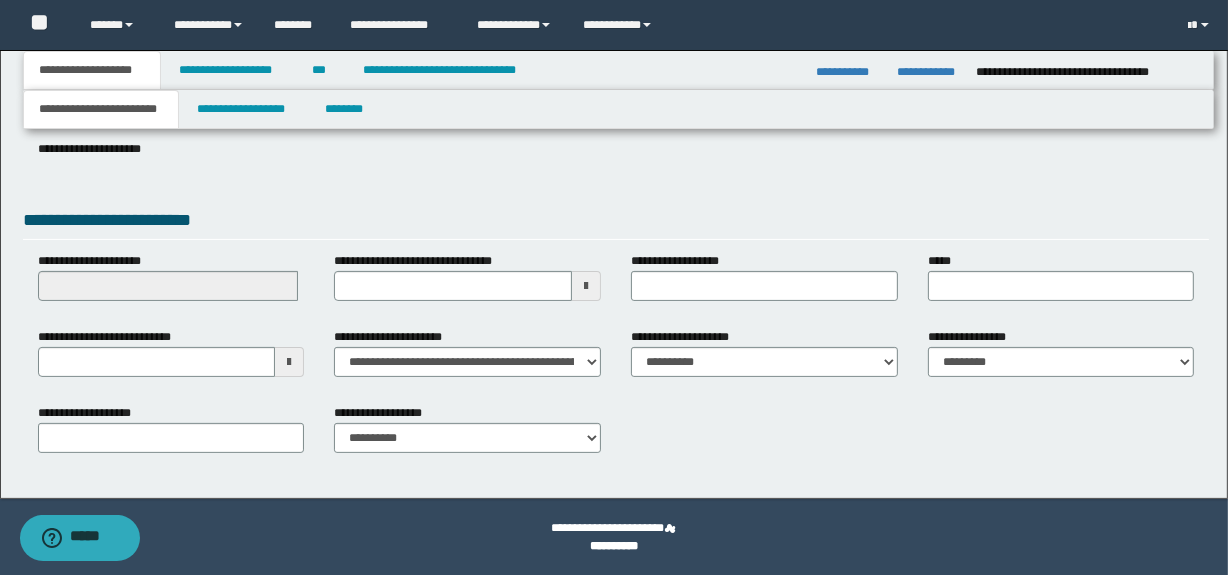 click on "**********" at bounding box center (968, 337) 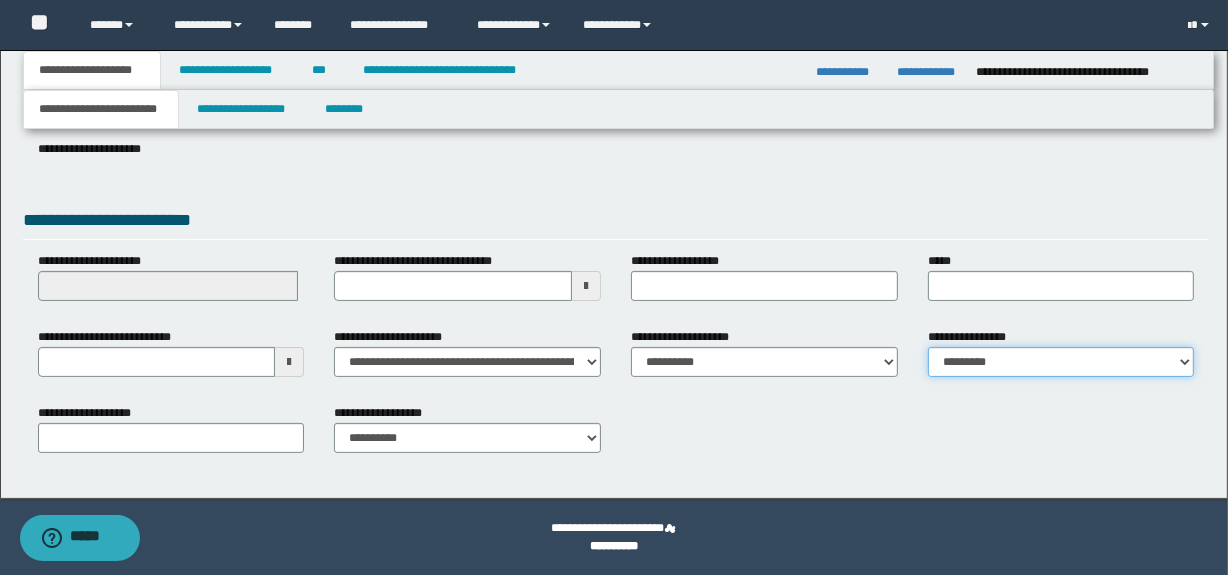 click on "**********" at bounding box center [1061, 362] 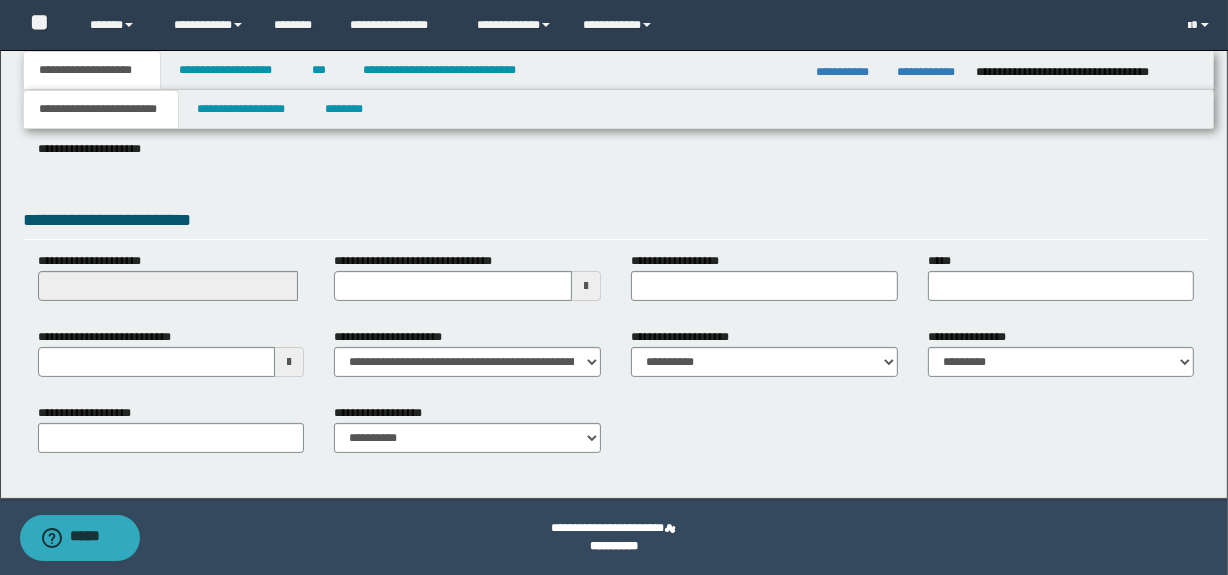 click on "**********" at bounding box center (968, 337) 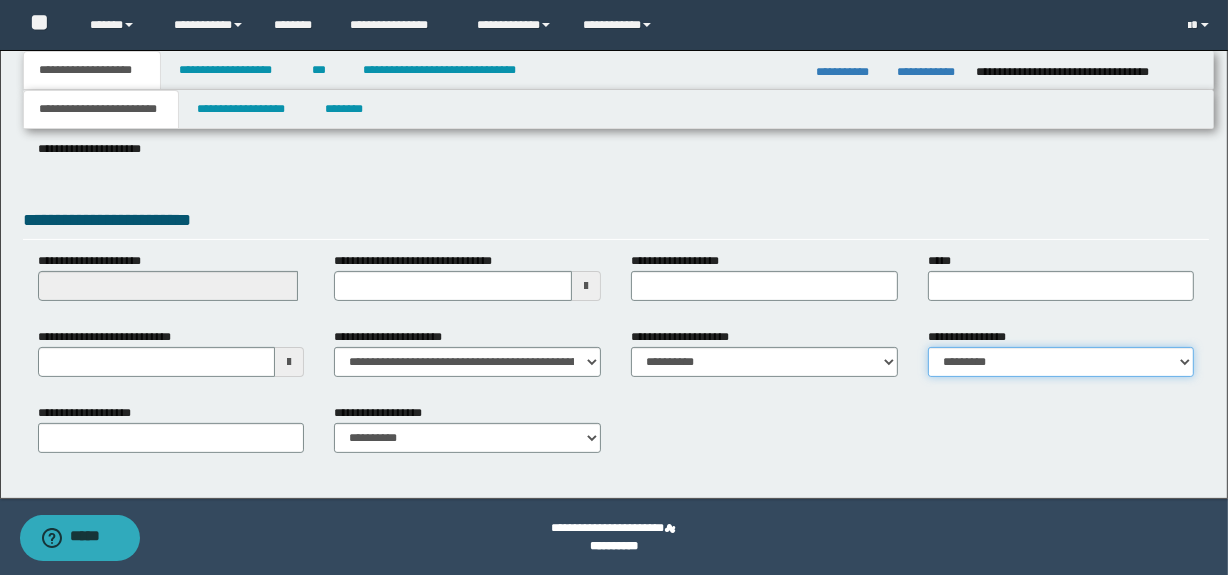click on "**********" at bounding box center [1061, 362] 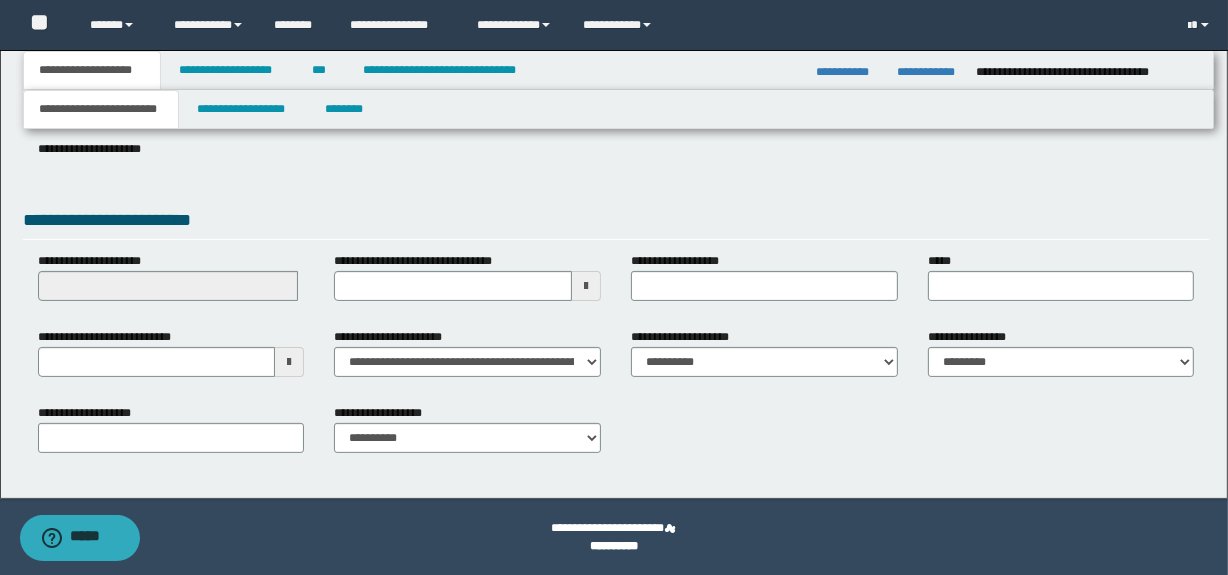 click on "**********" at bounding box center (968, 337) 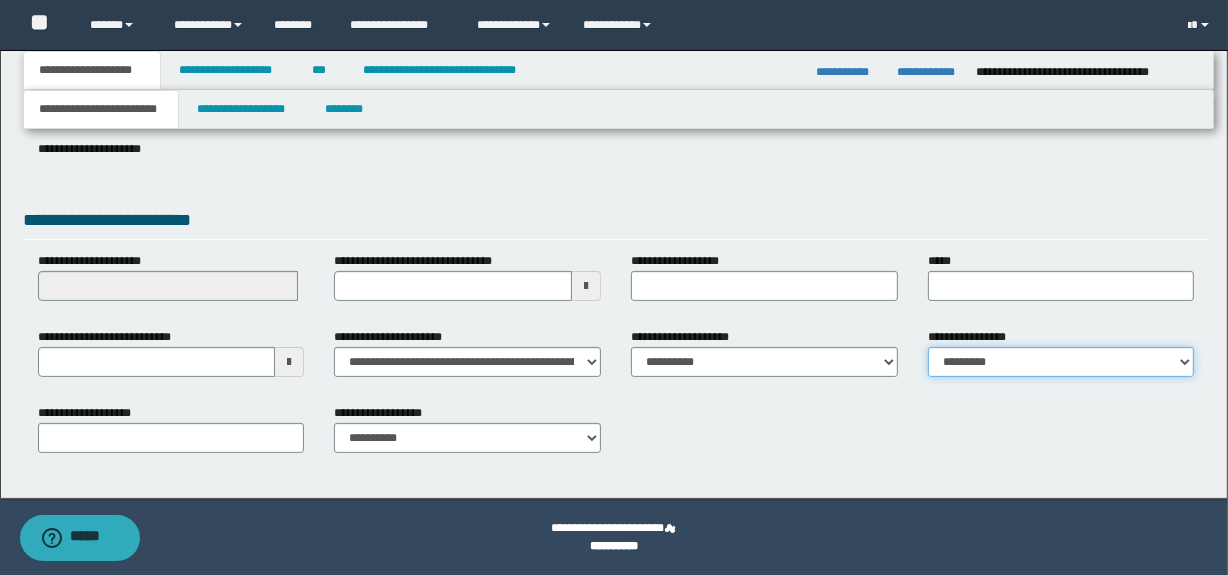 click on "**********" at bounding box center (1061, 362) 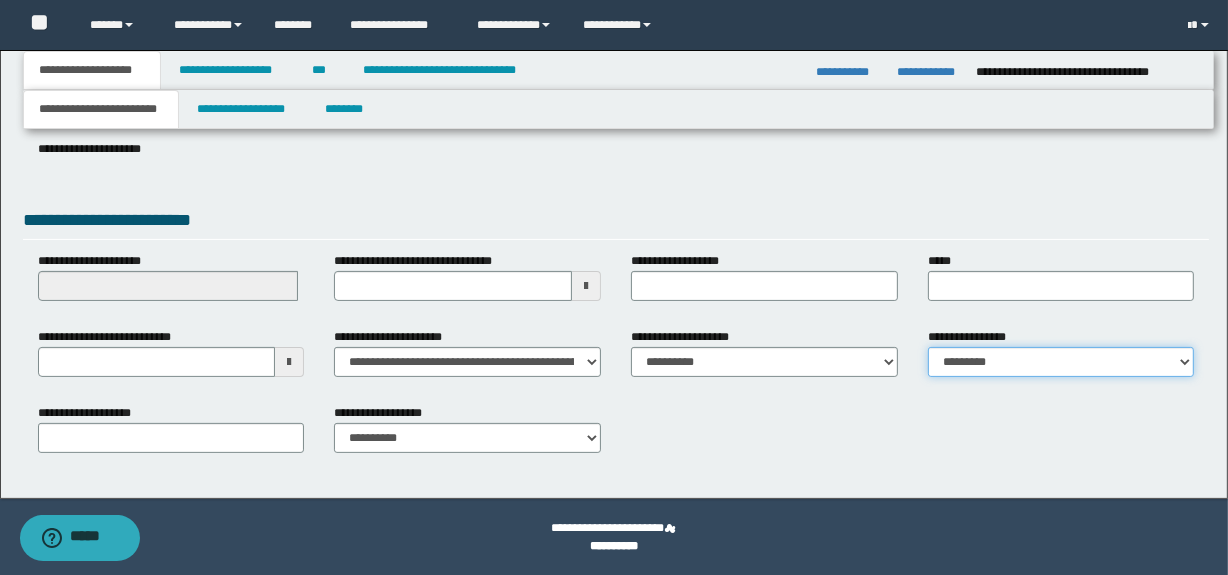 click on "**********" at bounding box center (1061, 362) 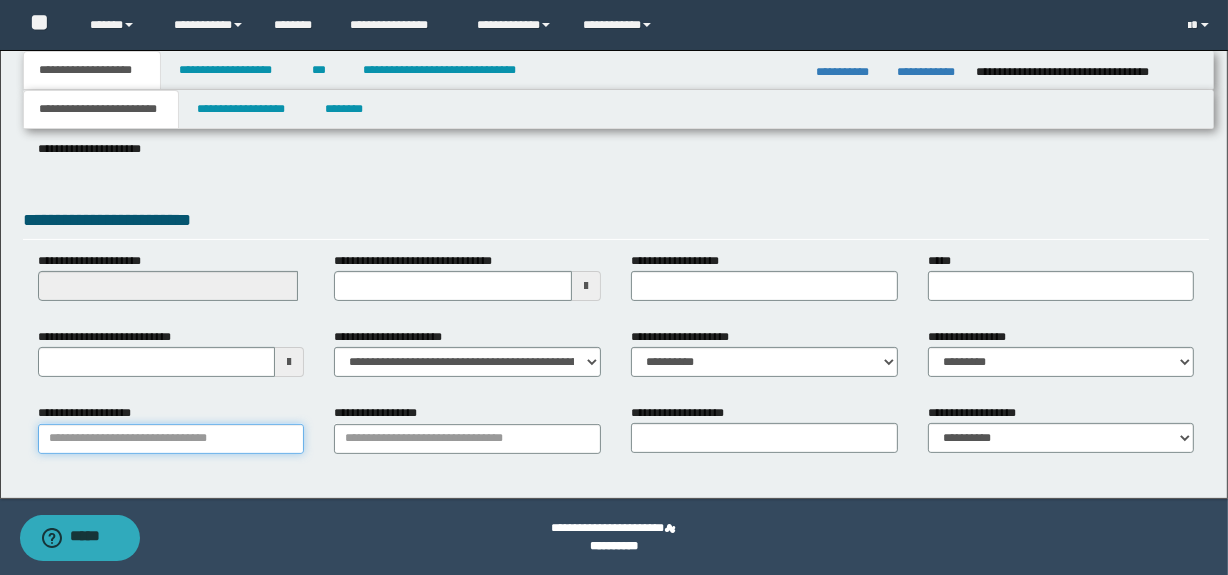 click on "**********" at bounding box center [171, 439] 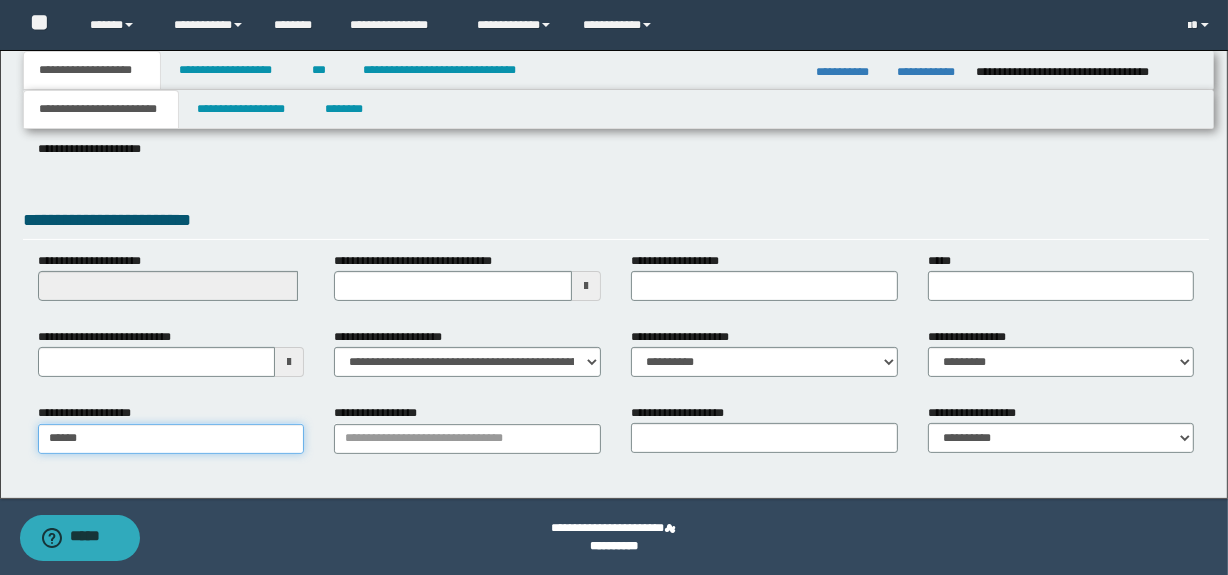 type on "*******" 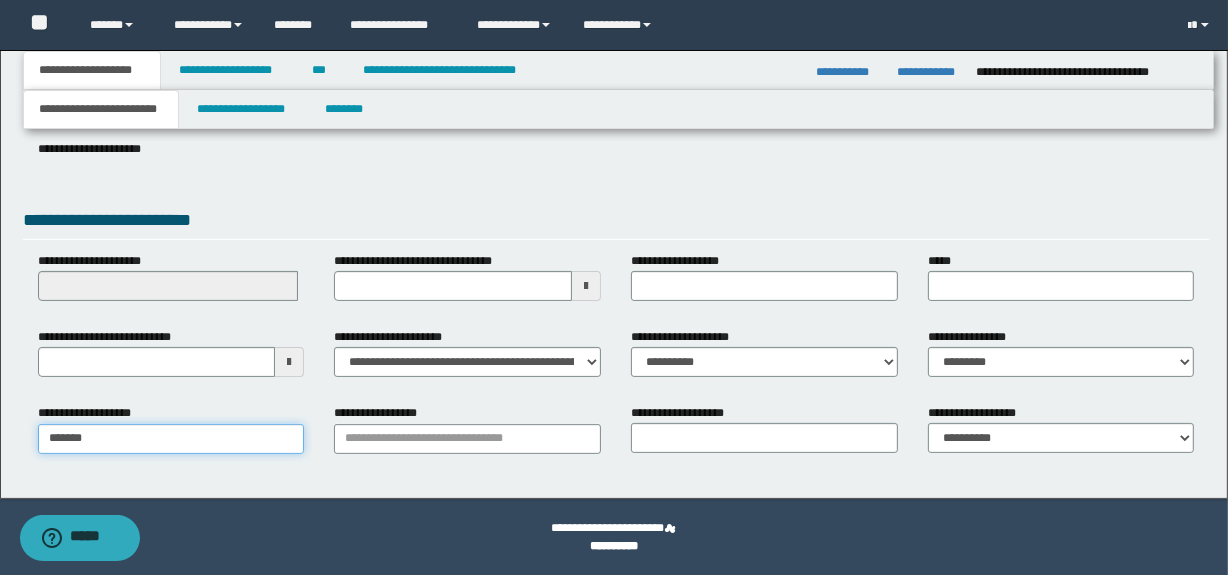 type on "********" 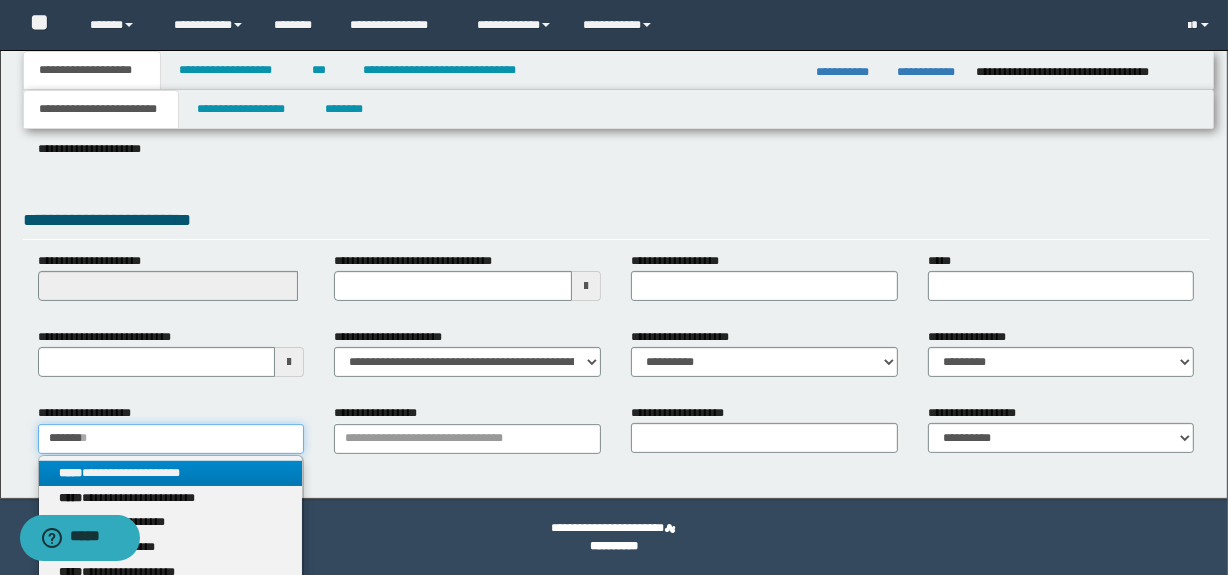 type on "*******" 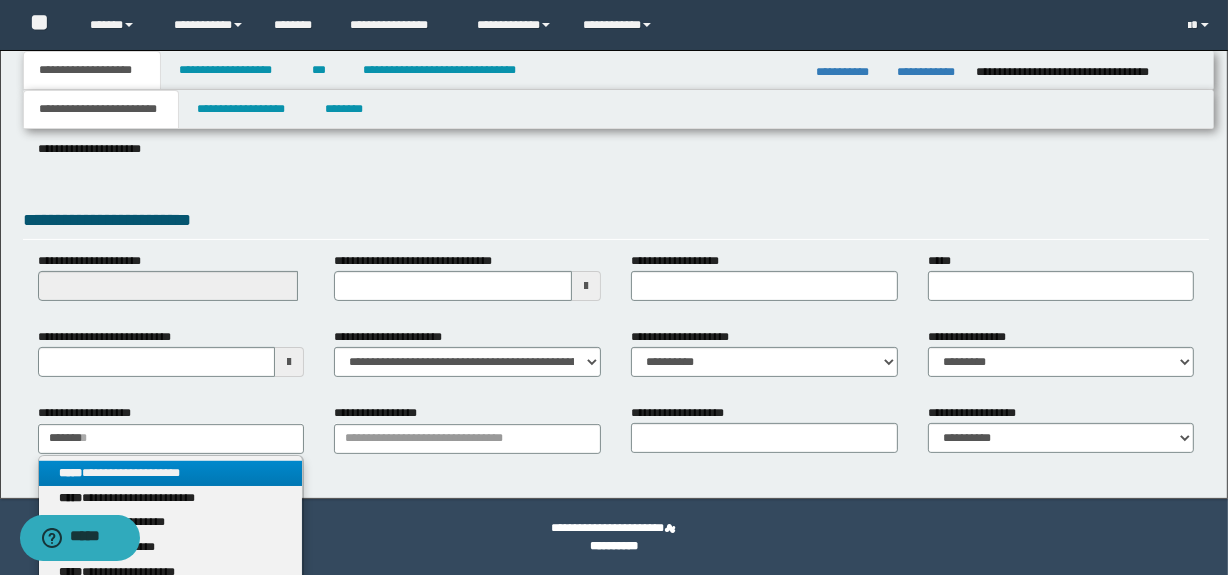 click on "**********" at bounding box center (171, 473) 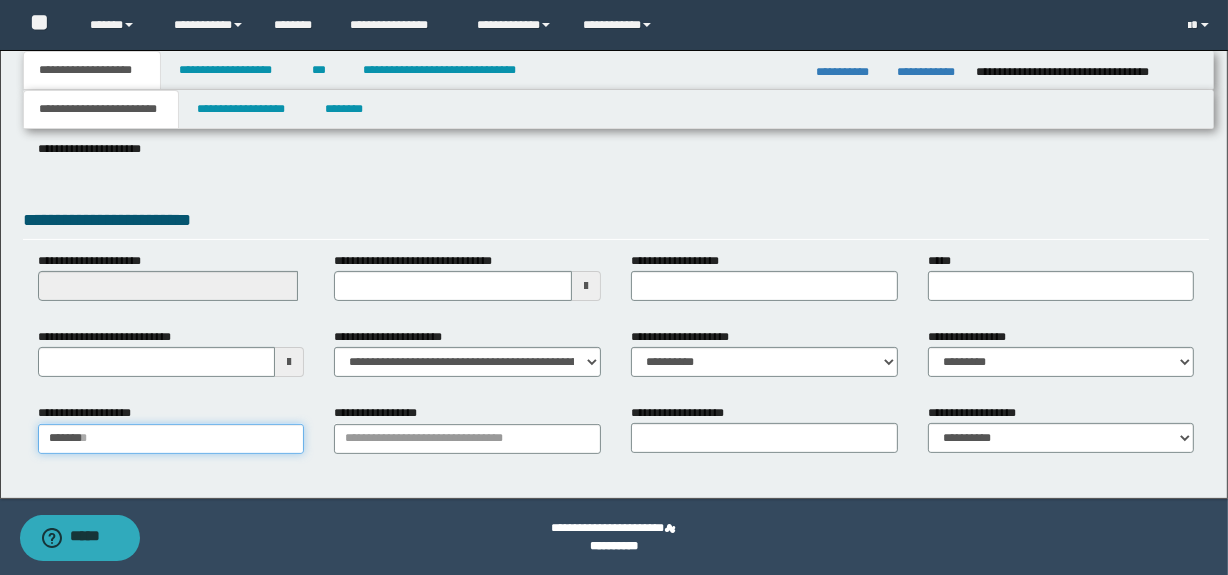 type 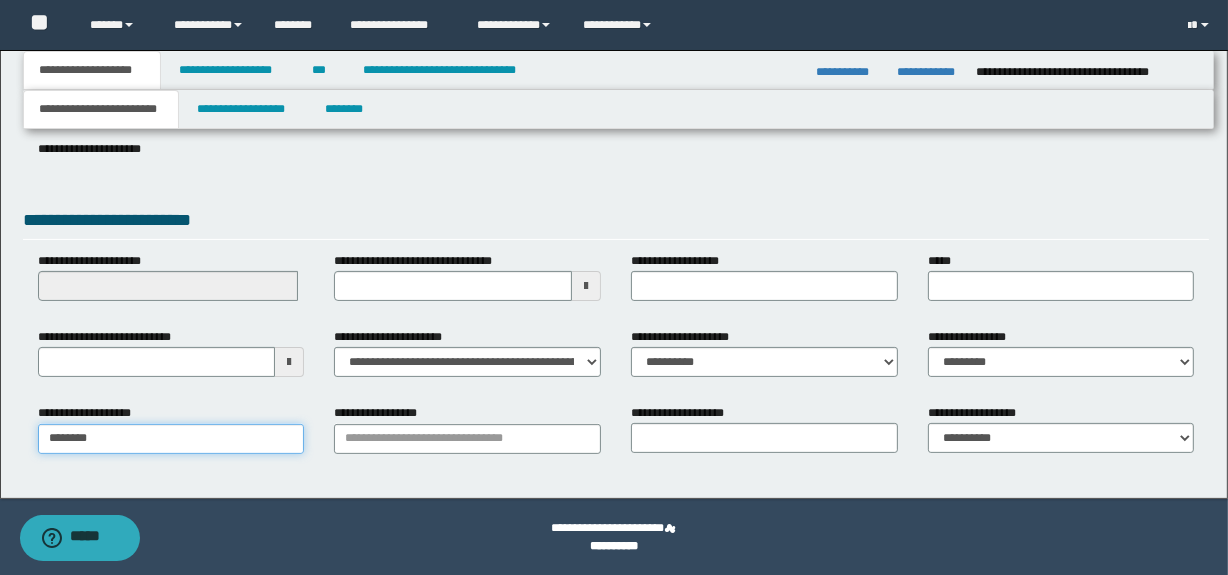type on "********" 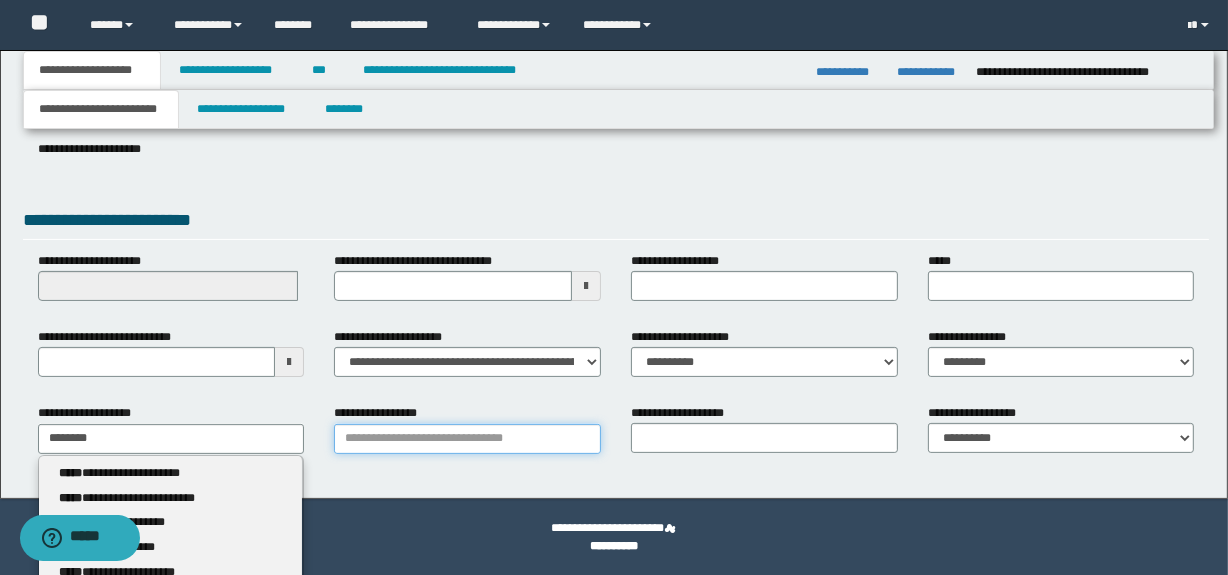type 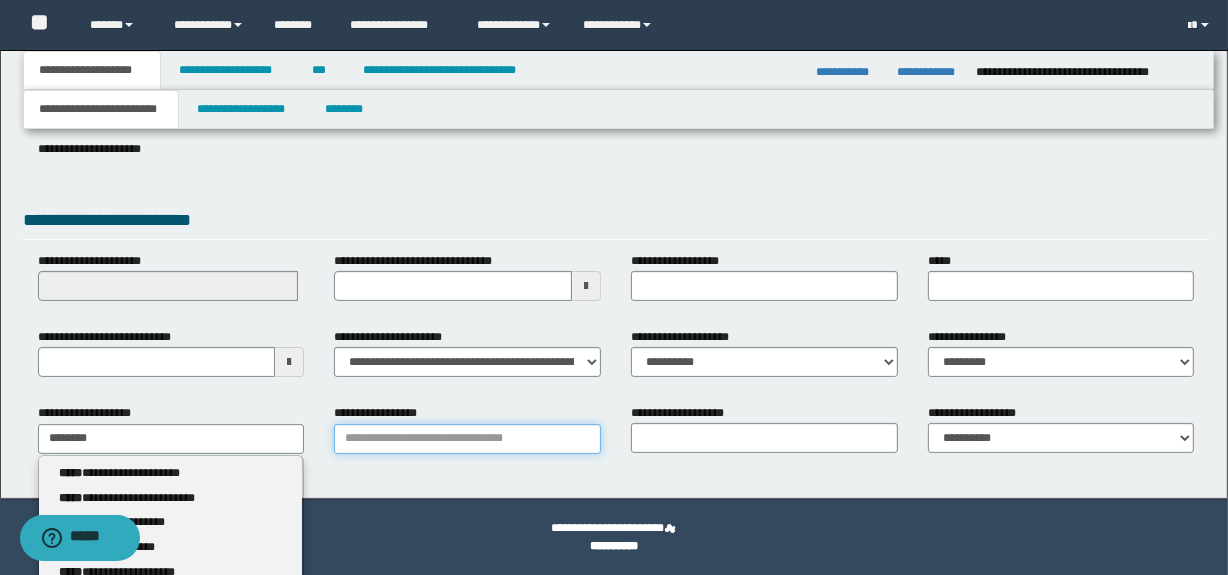 click on "**********" at bounding box center (467, 439) 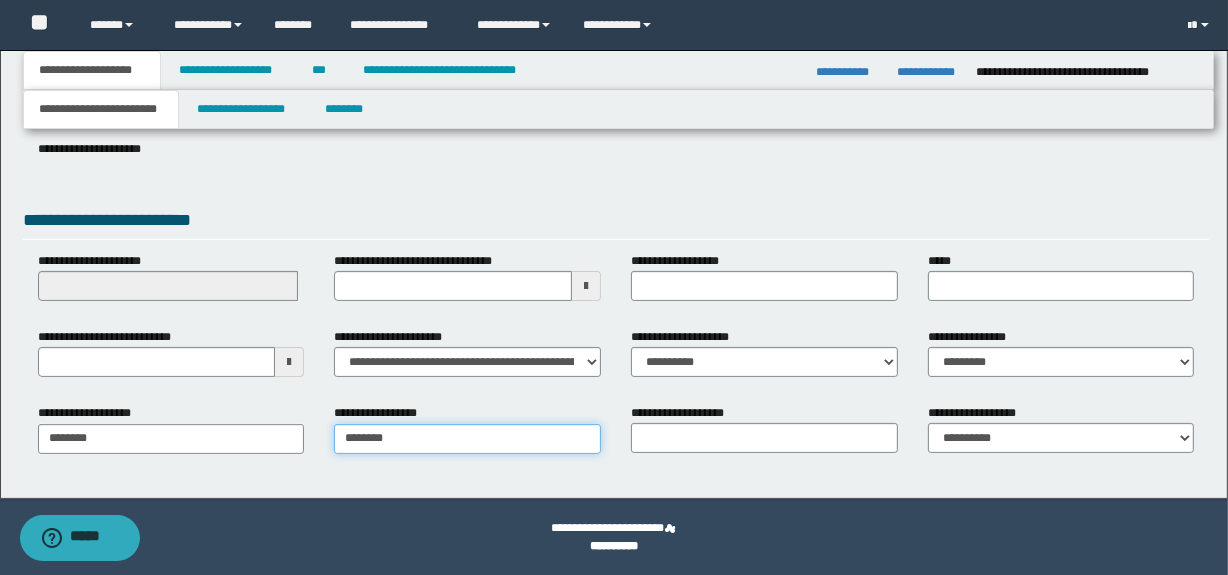 type on "*********" 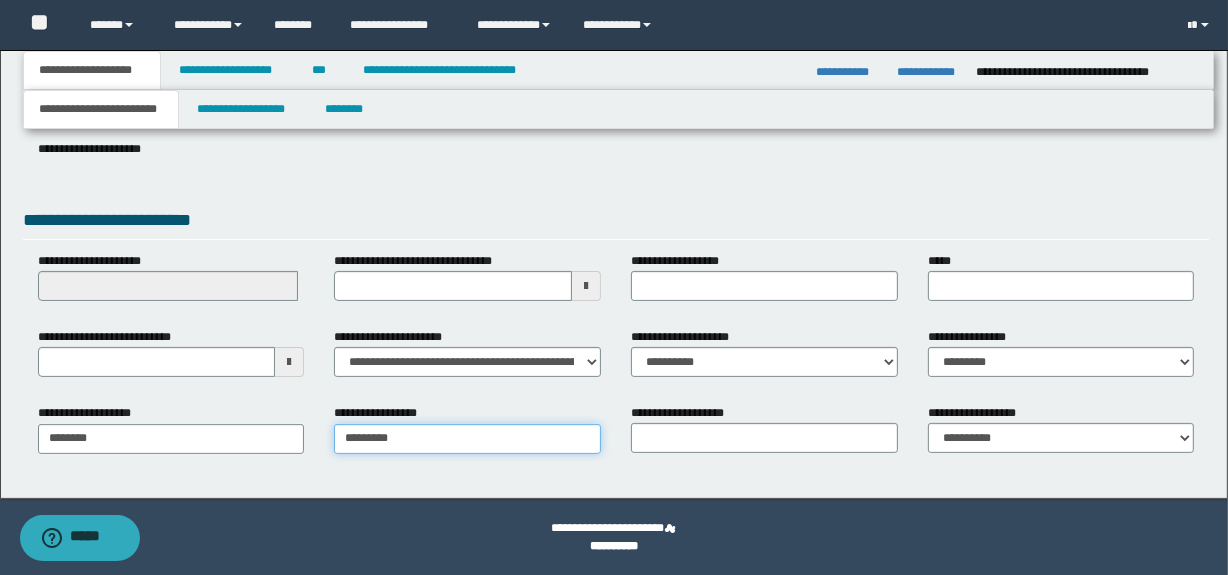 type on "*********" 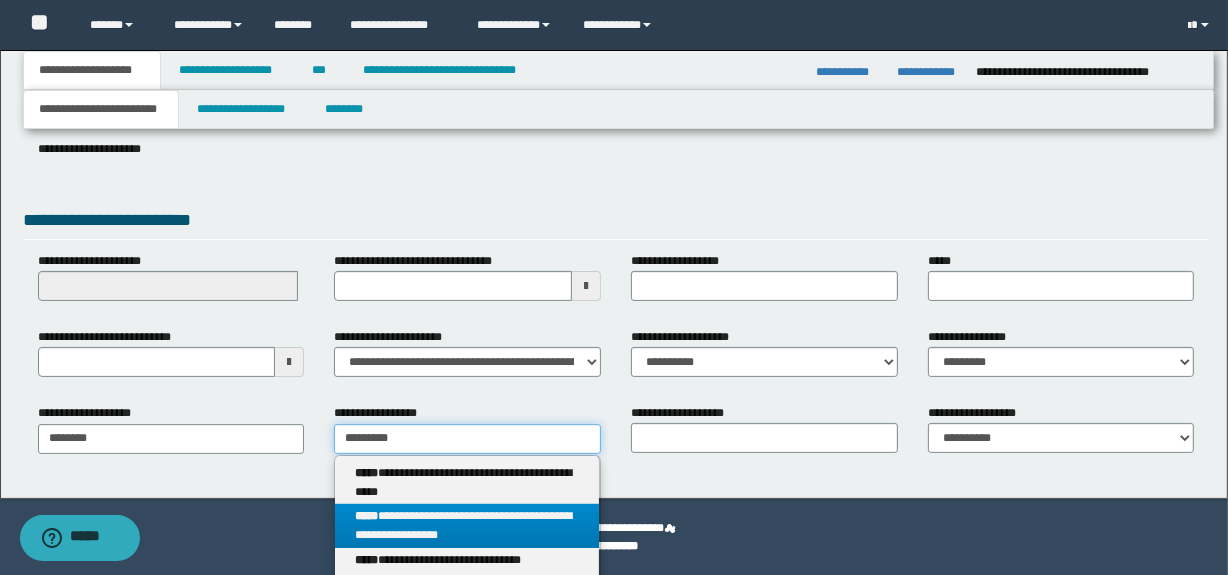 type on "*********" 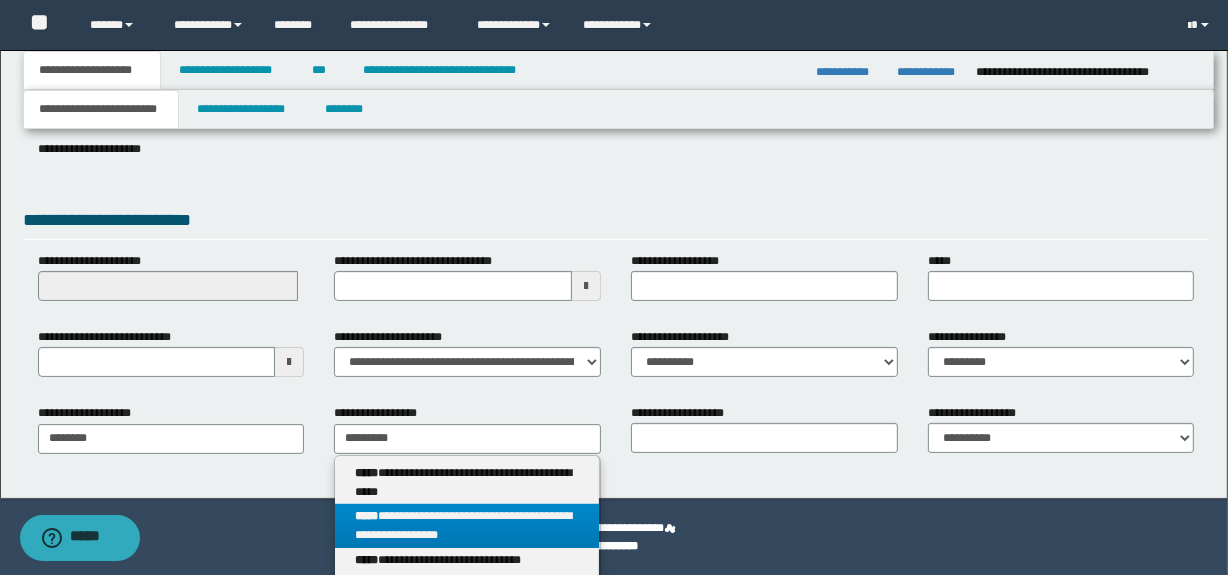 click on "**********" at bounding box center [467, 526] 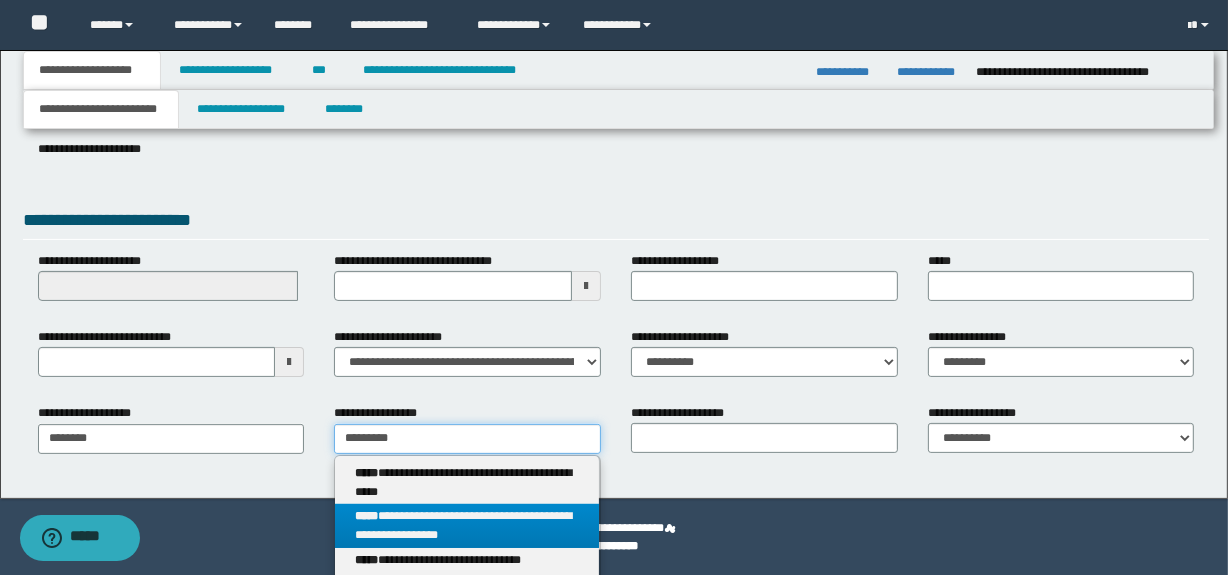 type 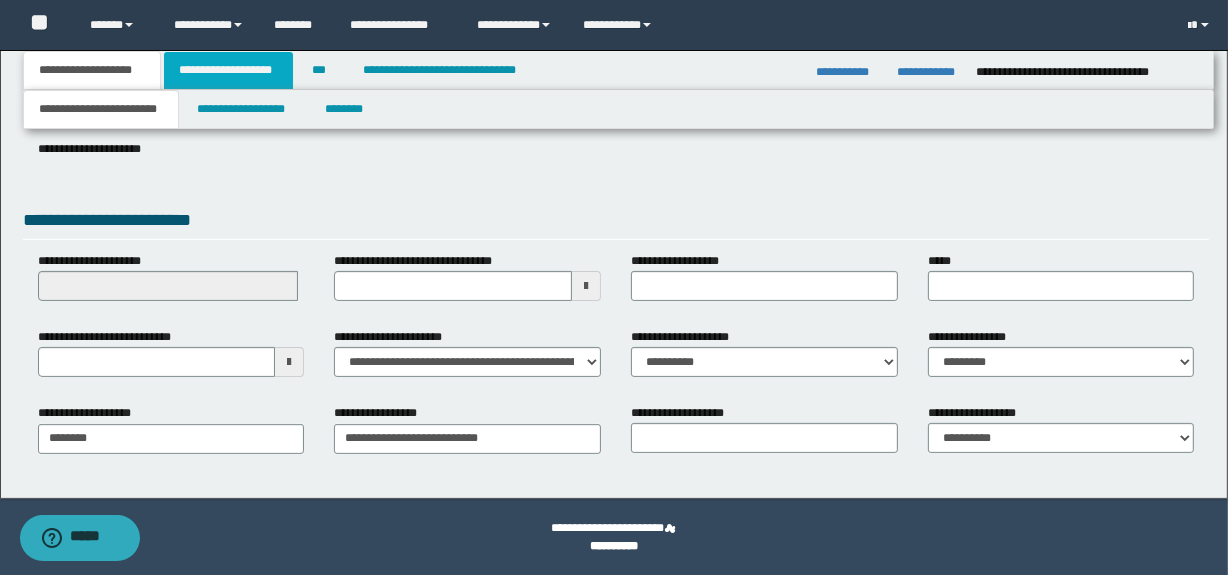 click on "**********" at bounding box center [228, 70] 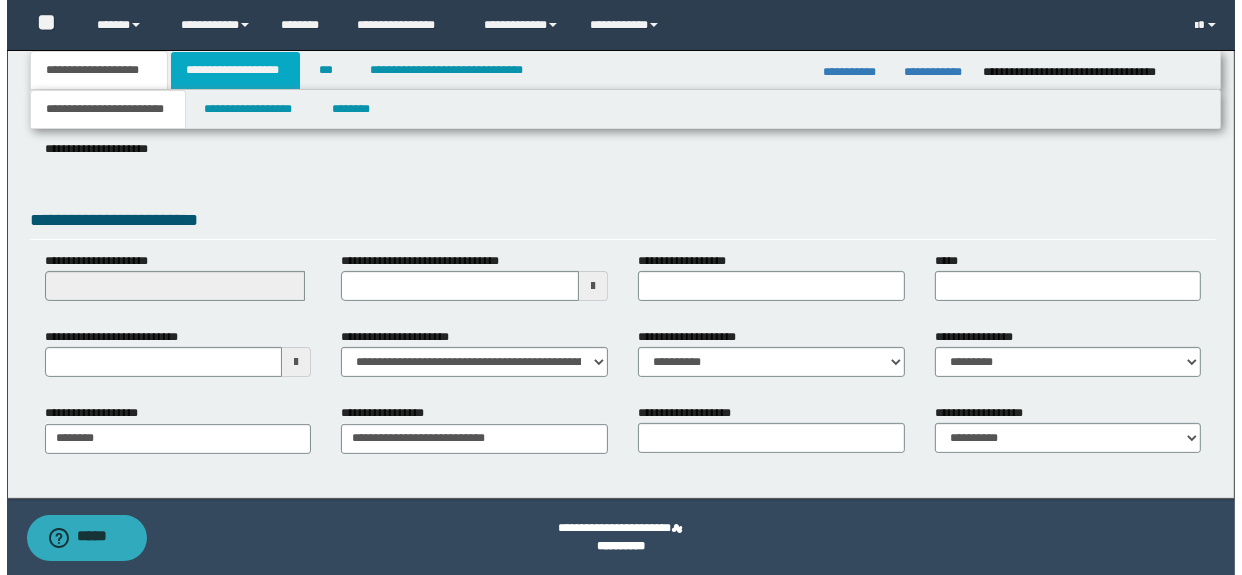 scroll, scrollTop: 0, scrollLeft: 0, axis: both 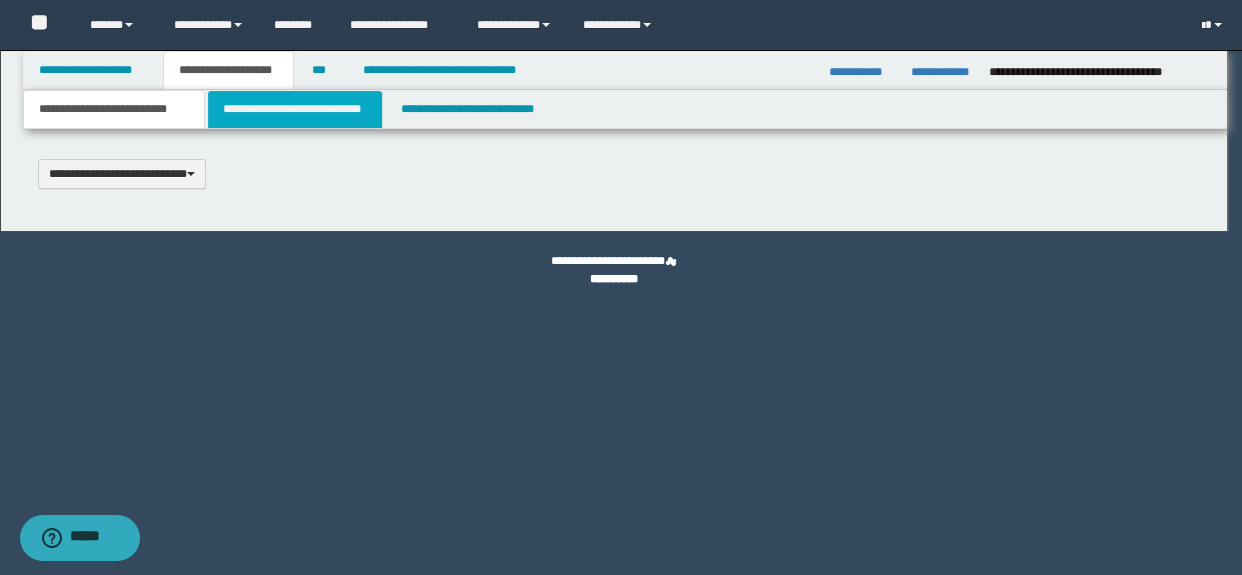 select on "*" 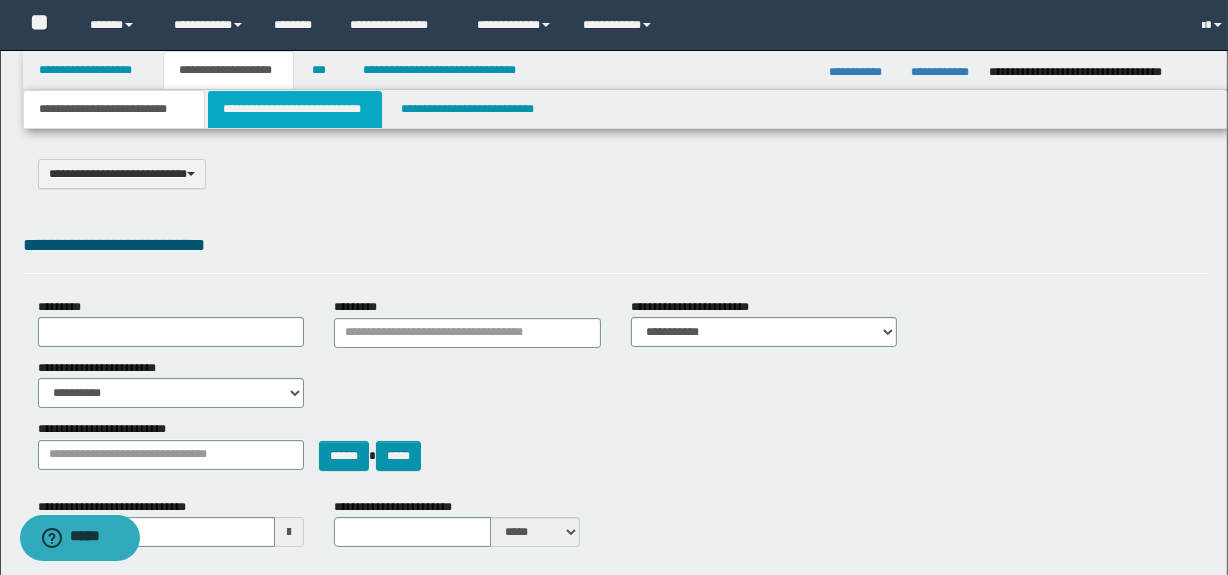 click on "**********" at bounding box center [294, 109] 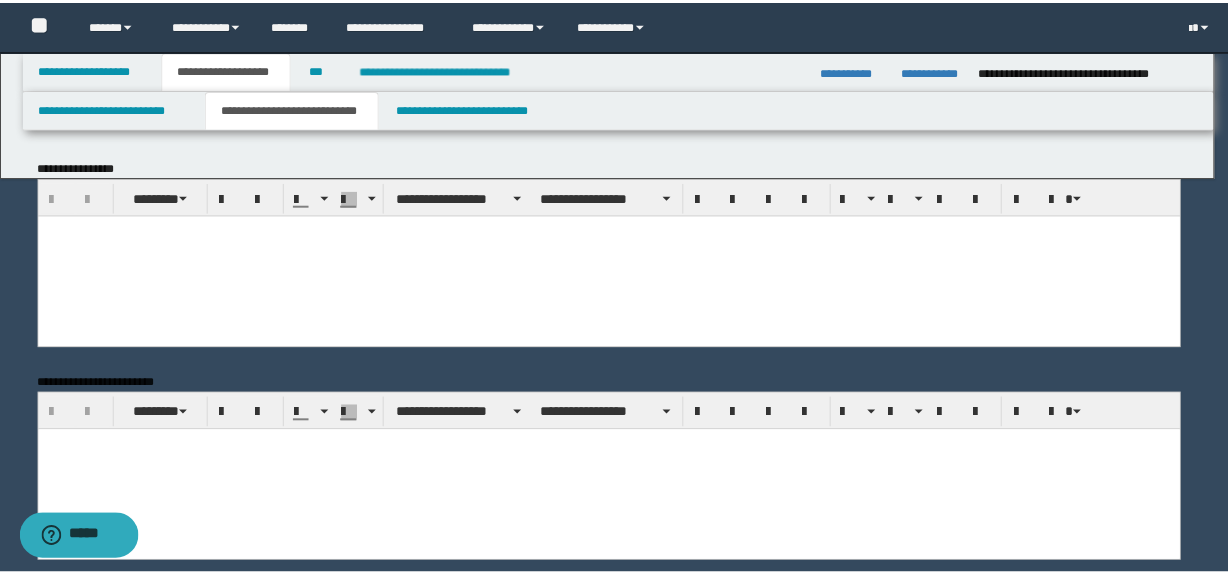 scroll, scrollTop: 0, scrollLeft: 0, axis: both 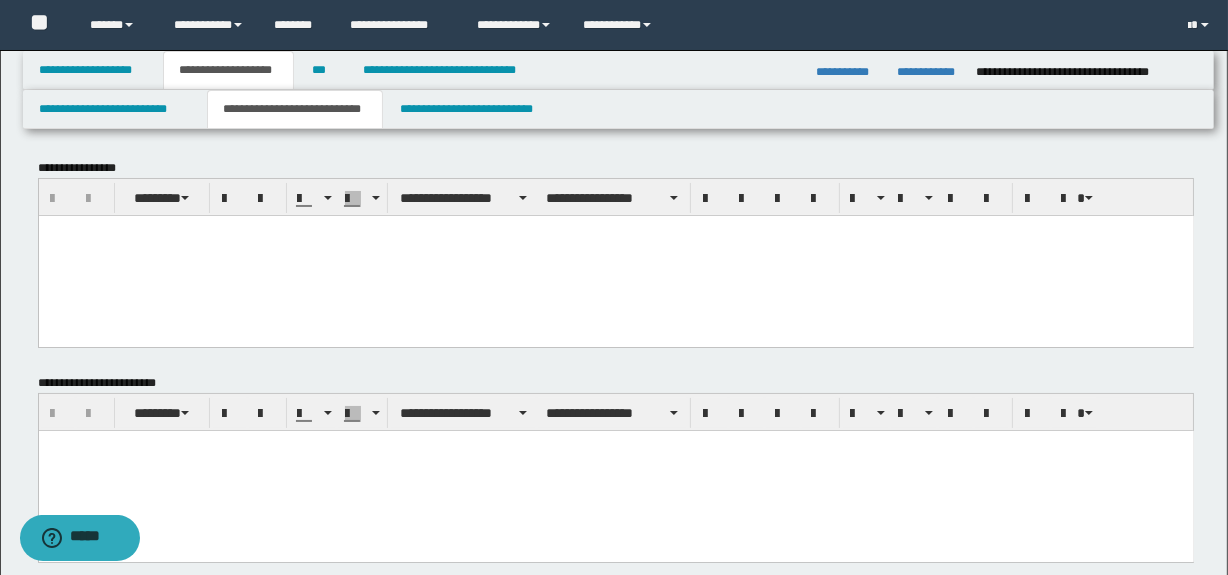 drag, startPoint x: 226, startPoint y: 280, endPoint x: 250, endPoint y: 279, distance: 24.020824 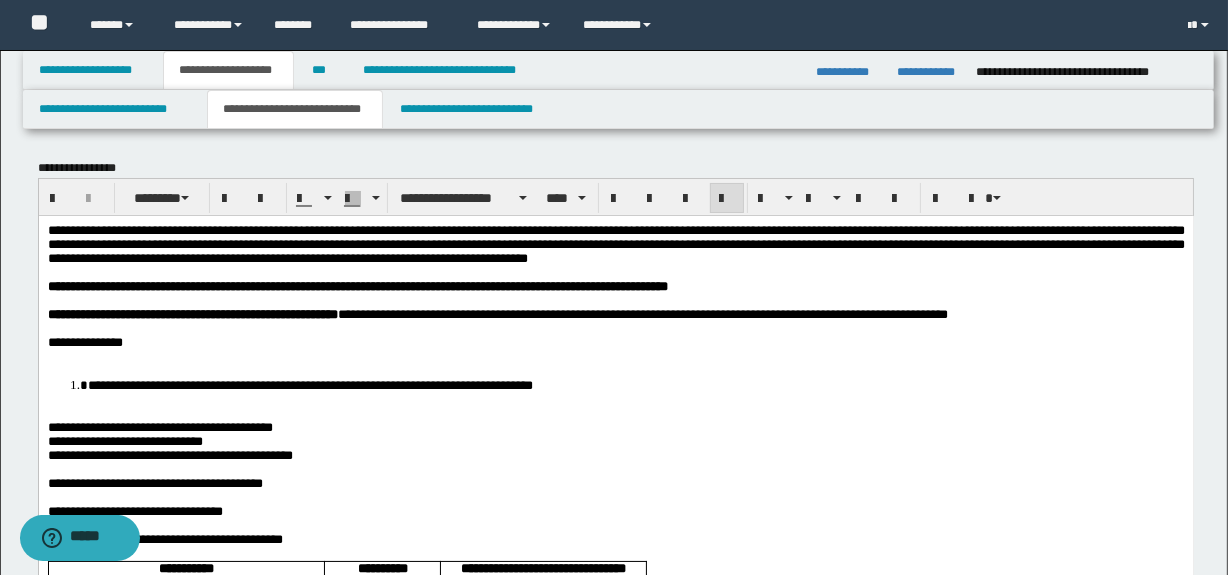 click on "**********" at bounding box center (615, 853) 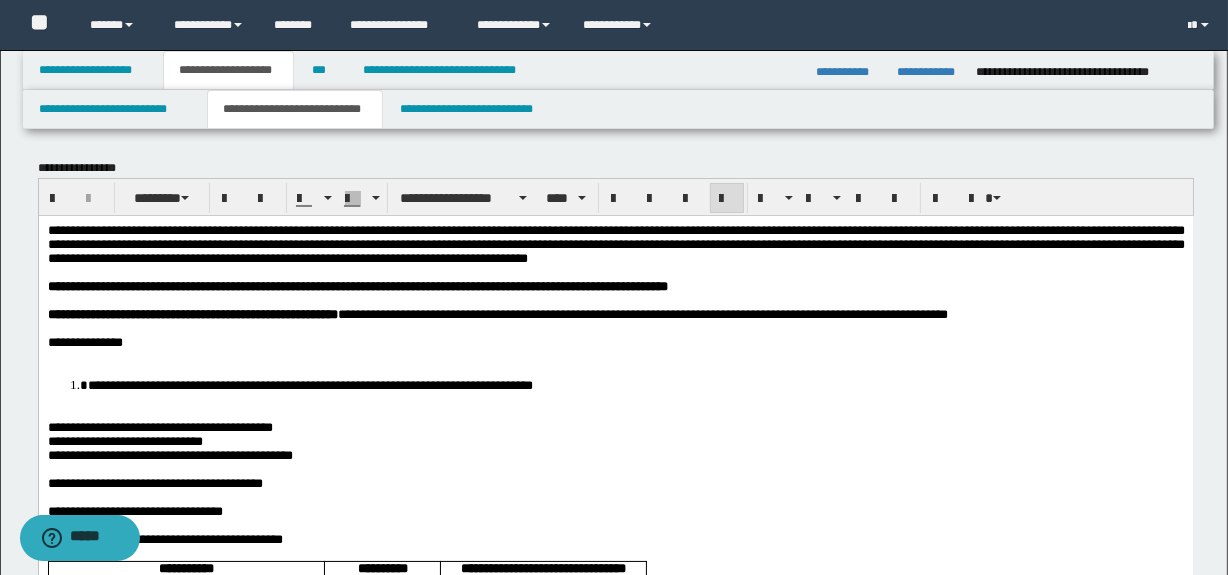 click at bounding box center (615, 356) 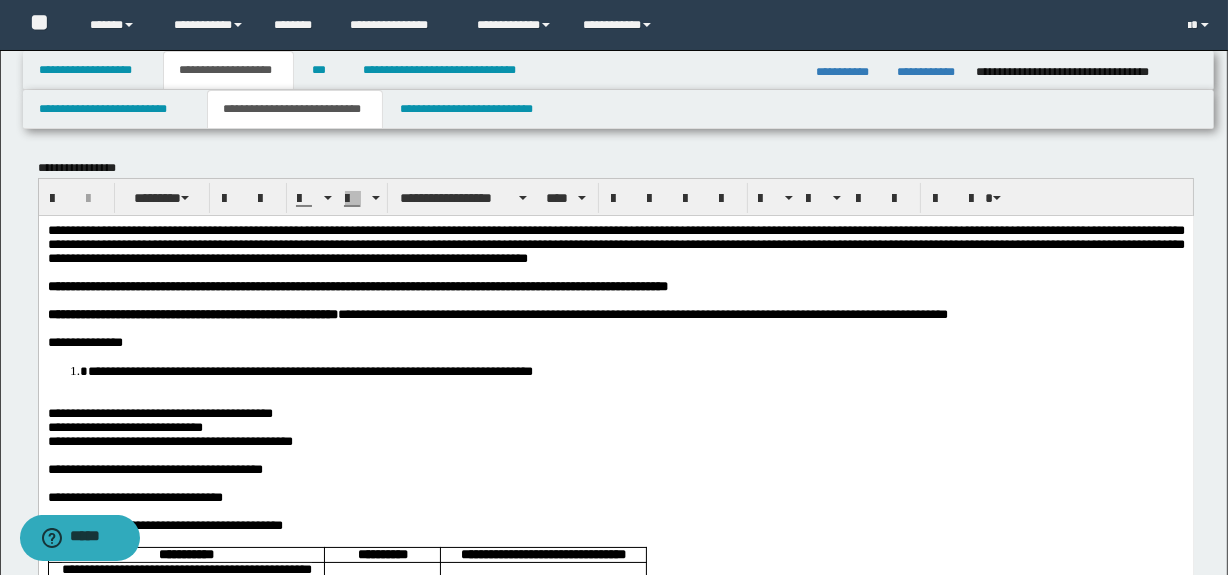 click on "**********" at bounding box center (615, 846) 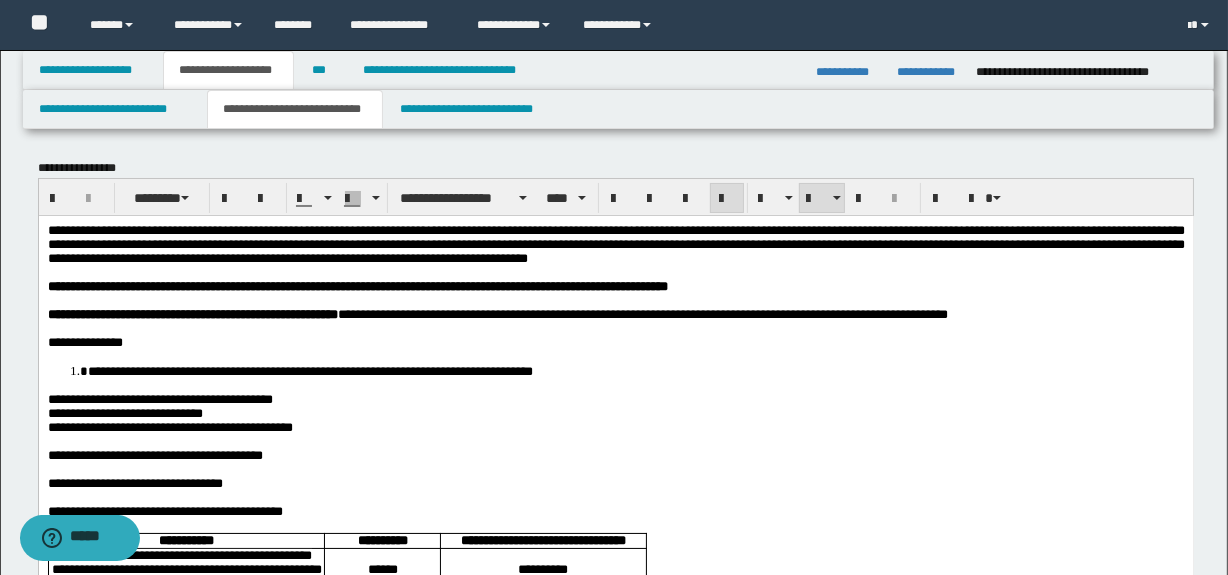 click on "**********" at bounding box center [159, 398] 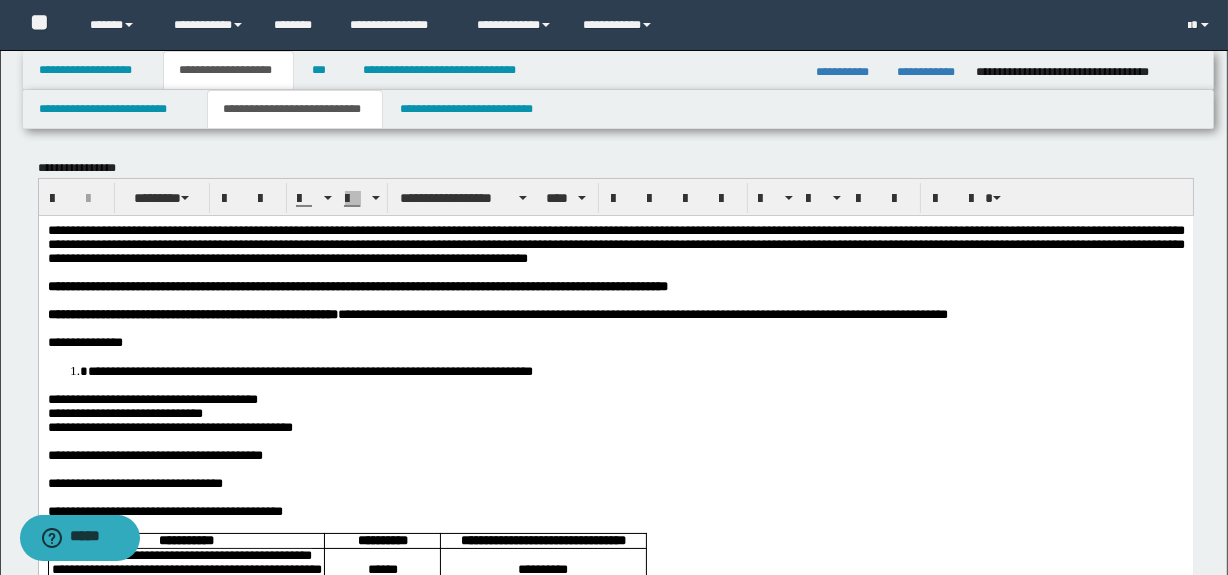 click on "**********" at bounding box center [169, 426] 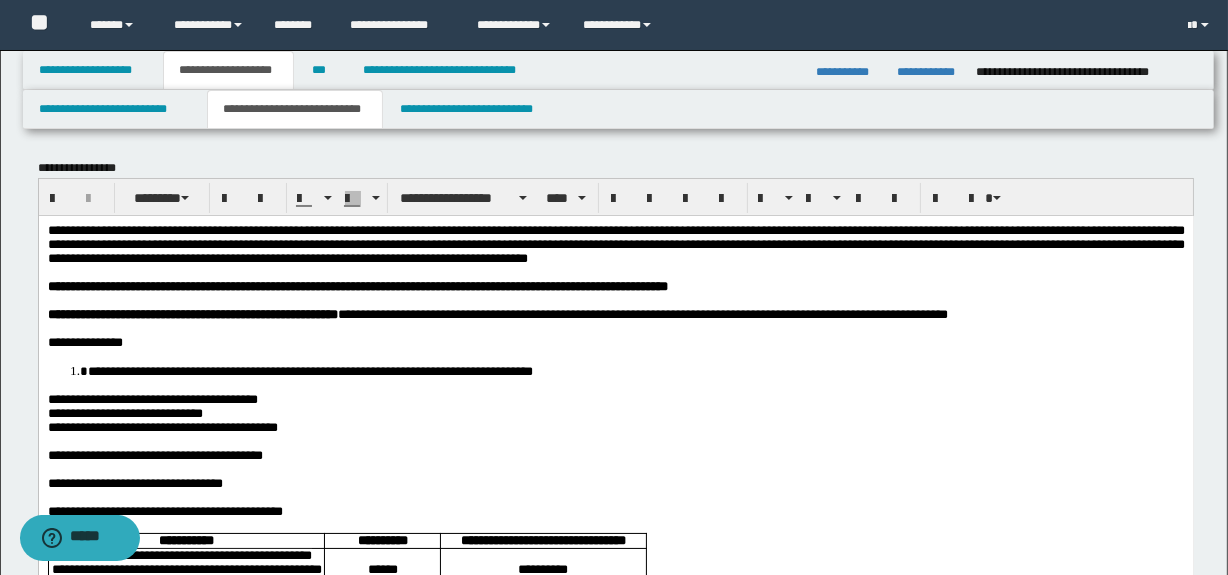 click on "**********" at bounding box center (615, 243) 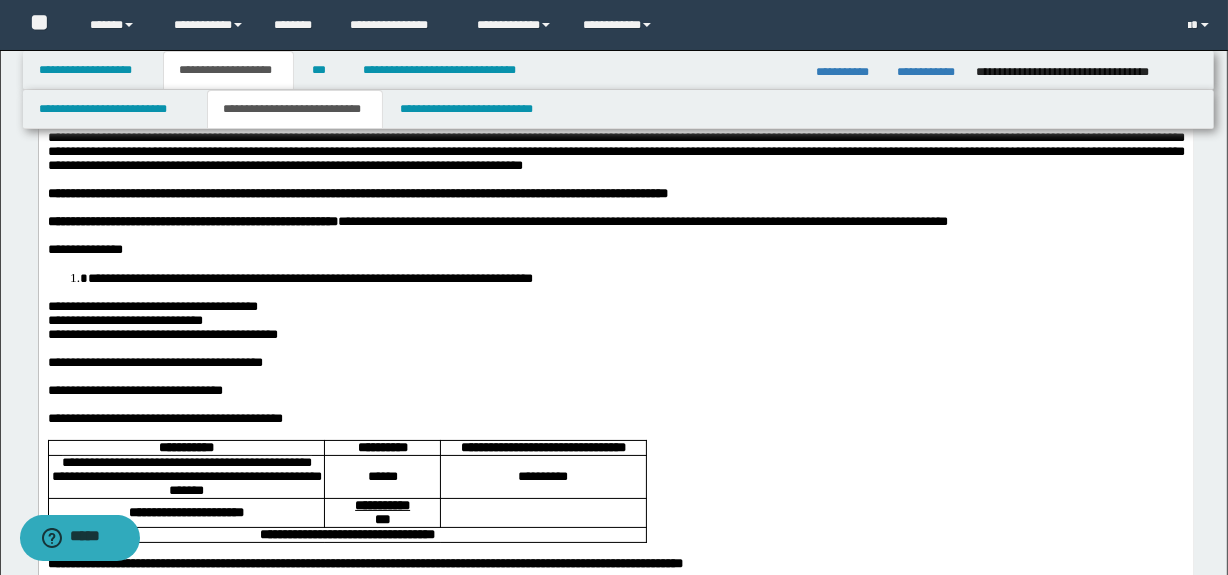 scroll, scrollTop: 120, scrollLeft: 0, axis: vertical 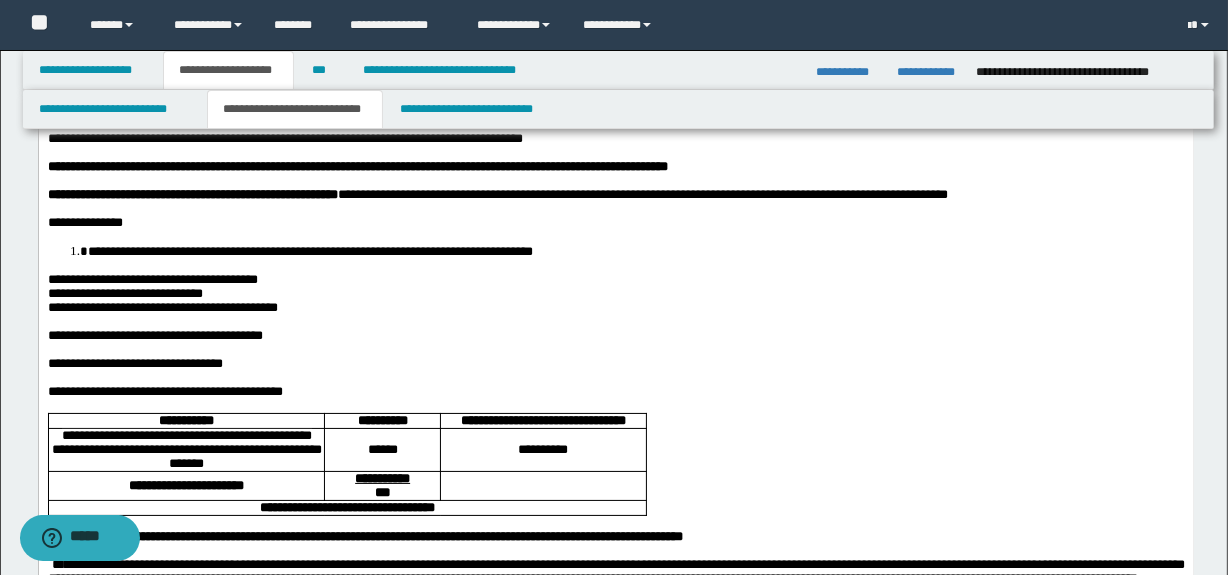 click on "**********" at bounding box center (162, 306) 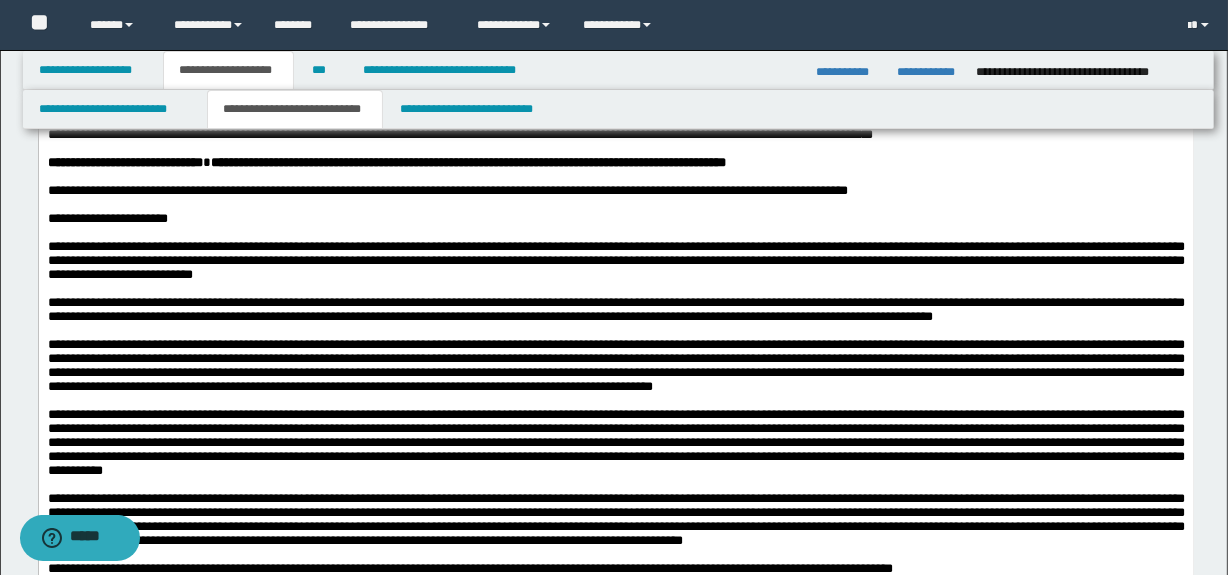 scroll, scrollTop: 697, scrollLeft: 0, axis: vertical 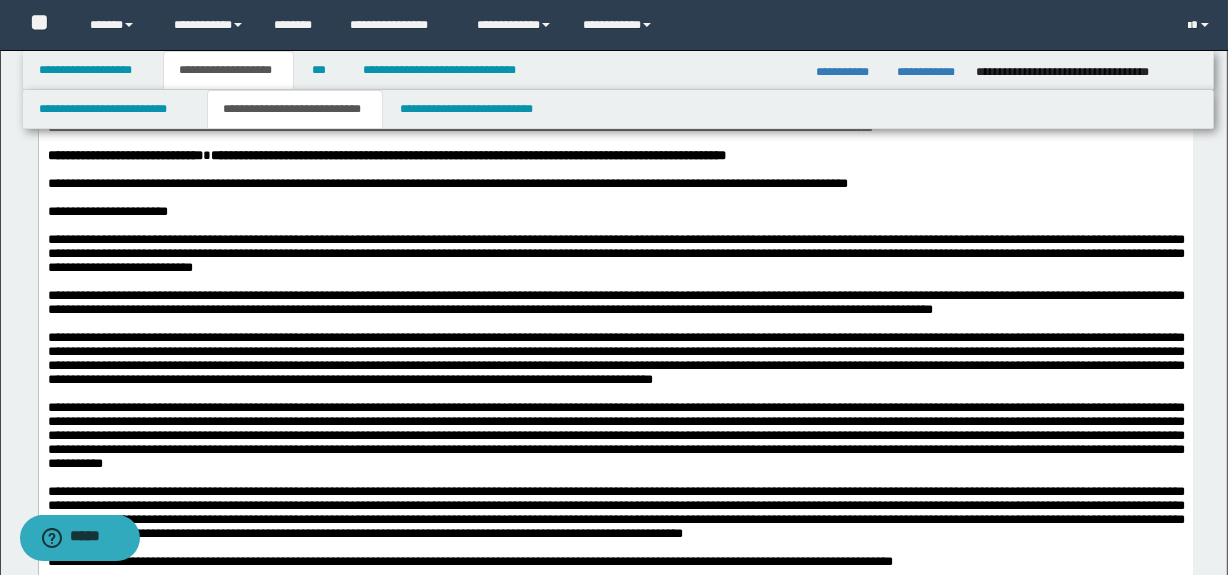 click on "**********" at bounding box center (615, 253) 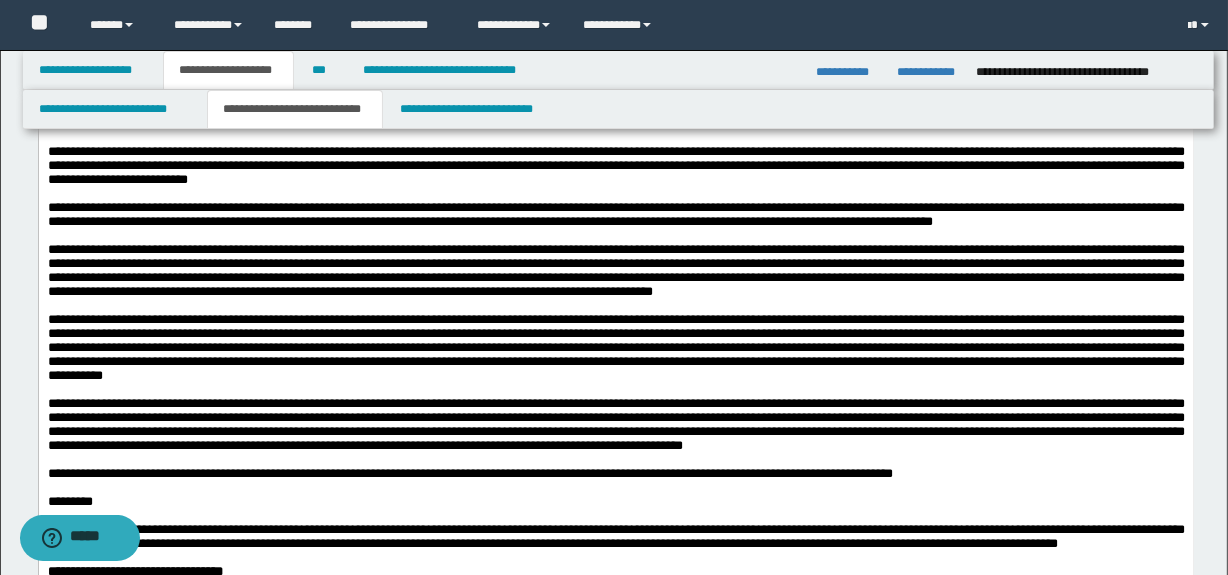 scroll, scrollTop: 788, scrollLeft: 0, axis: vertical 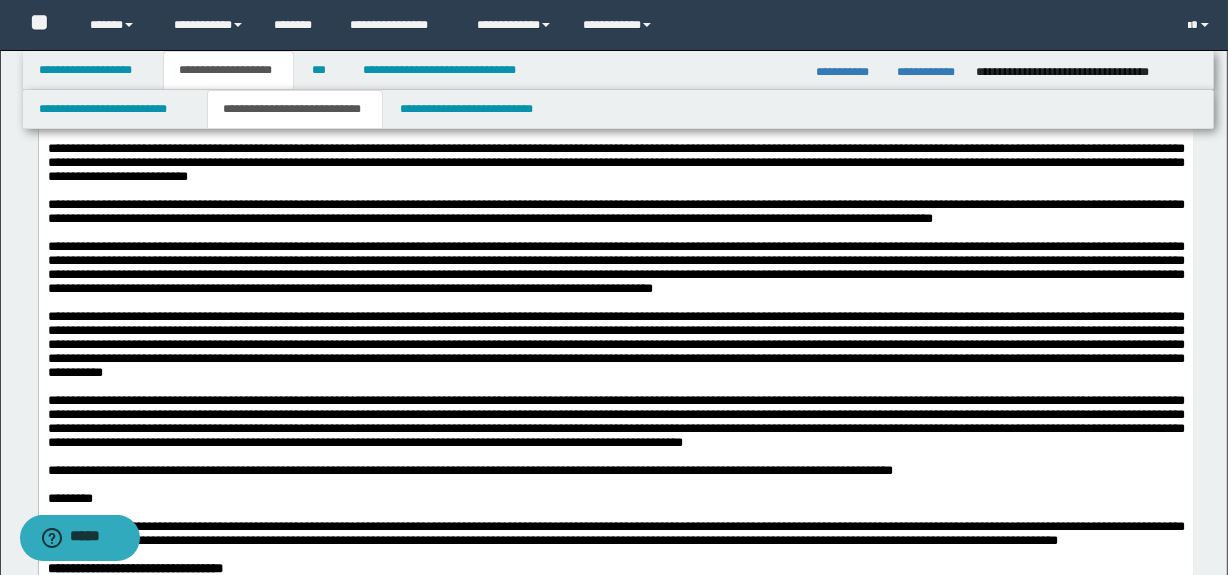 drag, startPoint x: 428, startPoint y: 453, endPoint x: 331, endPoint y: 470, distance: 98.478424 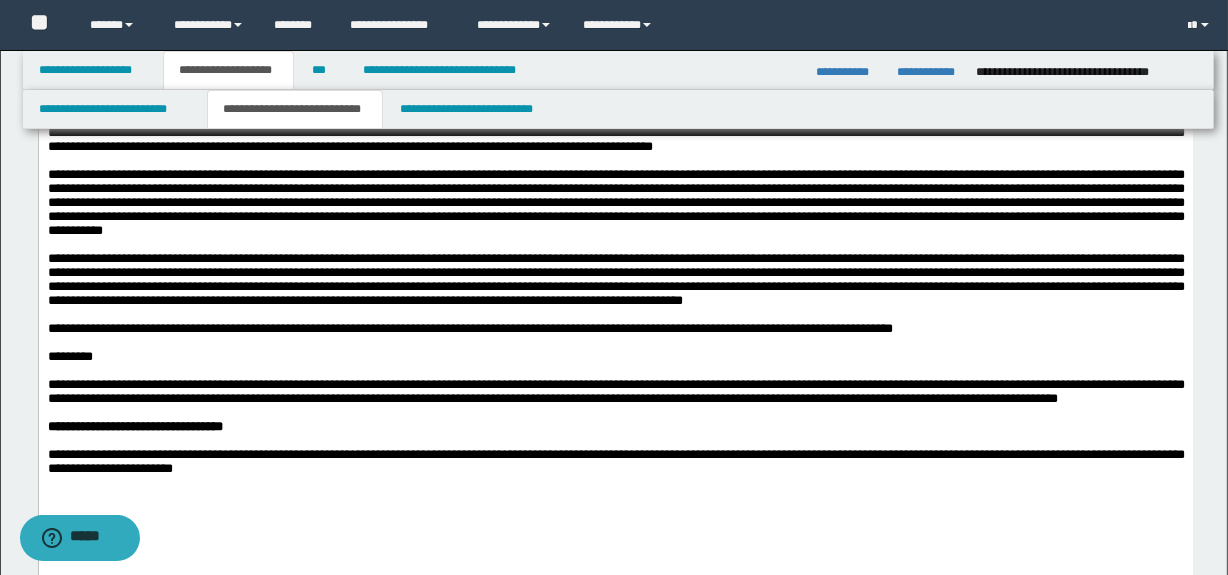 scroll, scrollTop: 970, scrollLeft: 0, axis: vertical 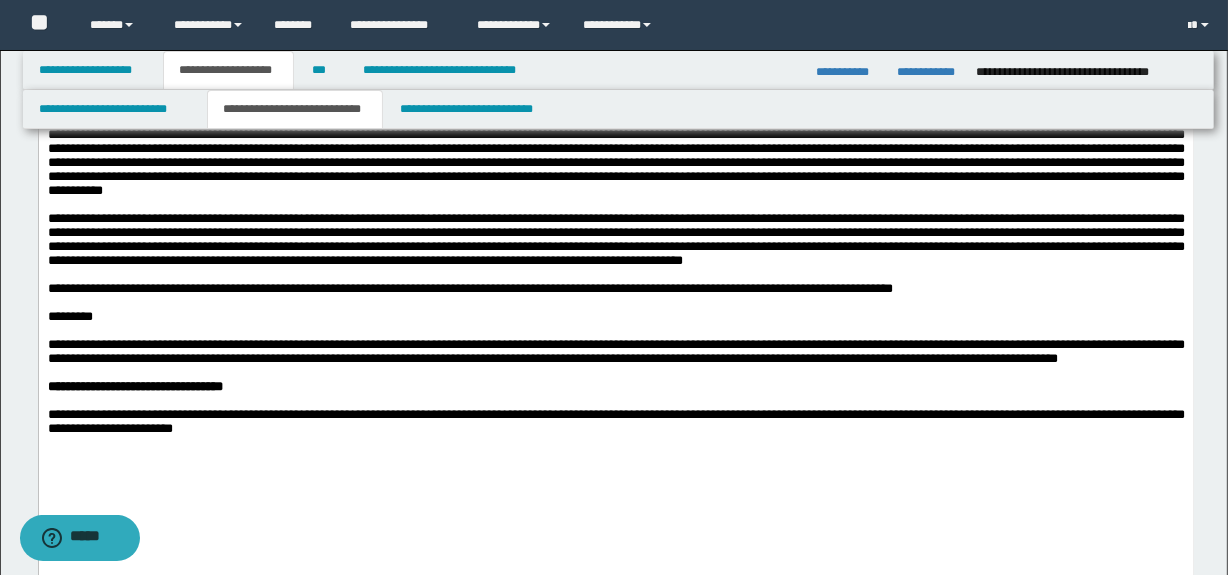 drag, startPoint x: 995, startPoint y: 345, endPoint x: 1005, endPoint y: 353, distance: 12.806249 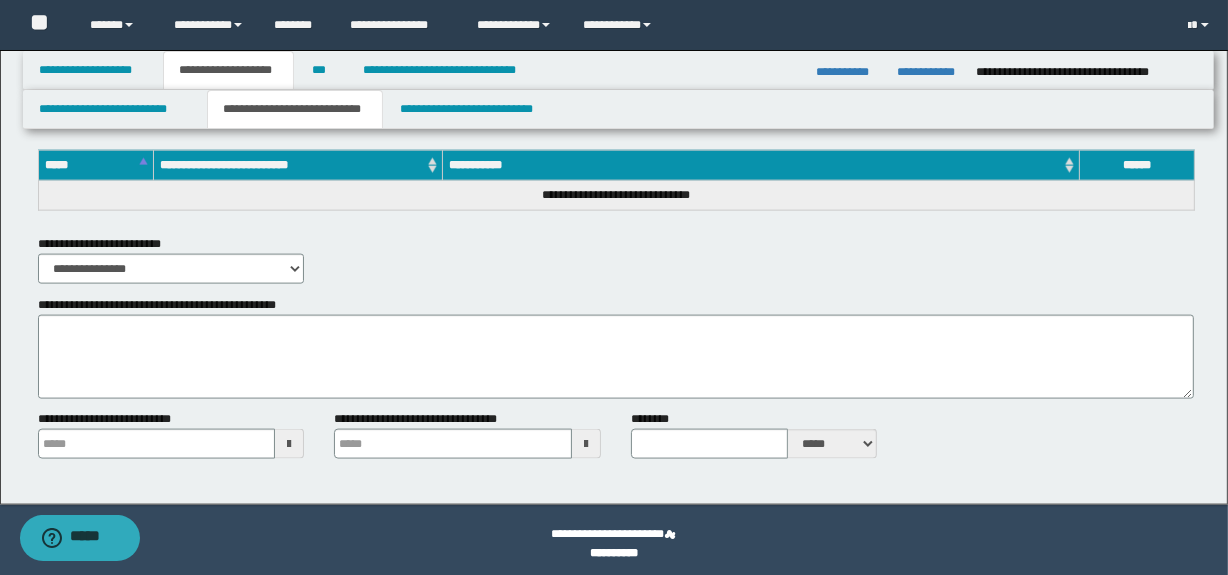 scroll, scrollTop: 2411, scrollLeft: 0, axis: vertical 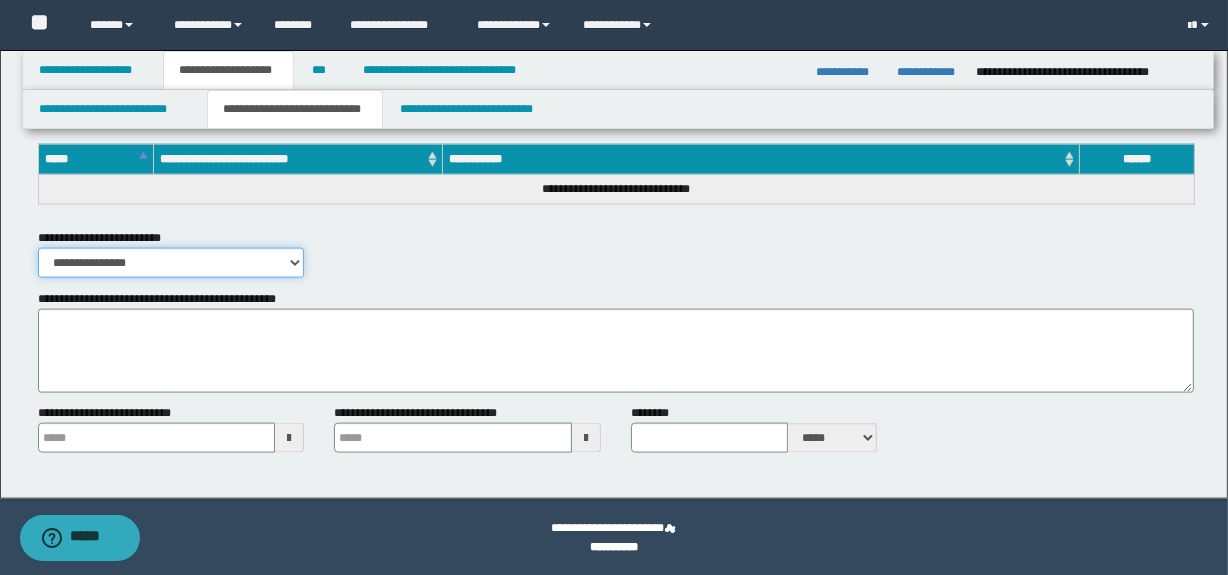 drag, startPoint x: 197, startPoint y: 254, endPoint x: 184, endPoint y: 280, distance: 29.068884 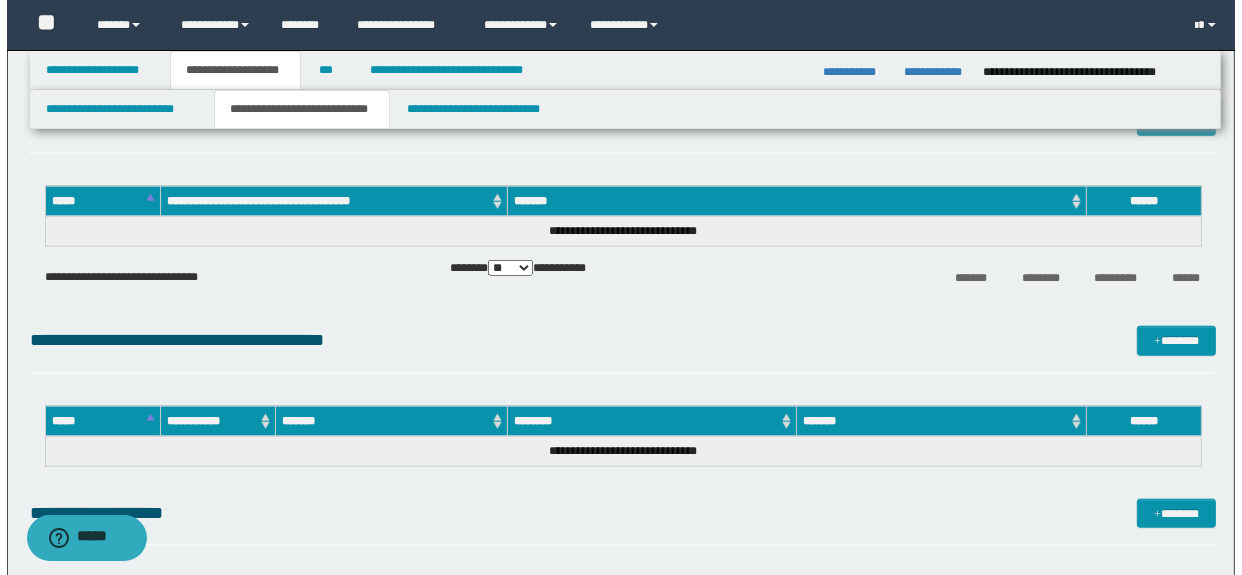 scroll, scrollTop: 1745, scrollLeft: 0, axis: vertical 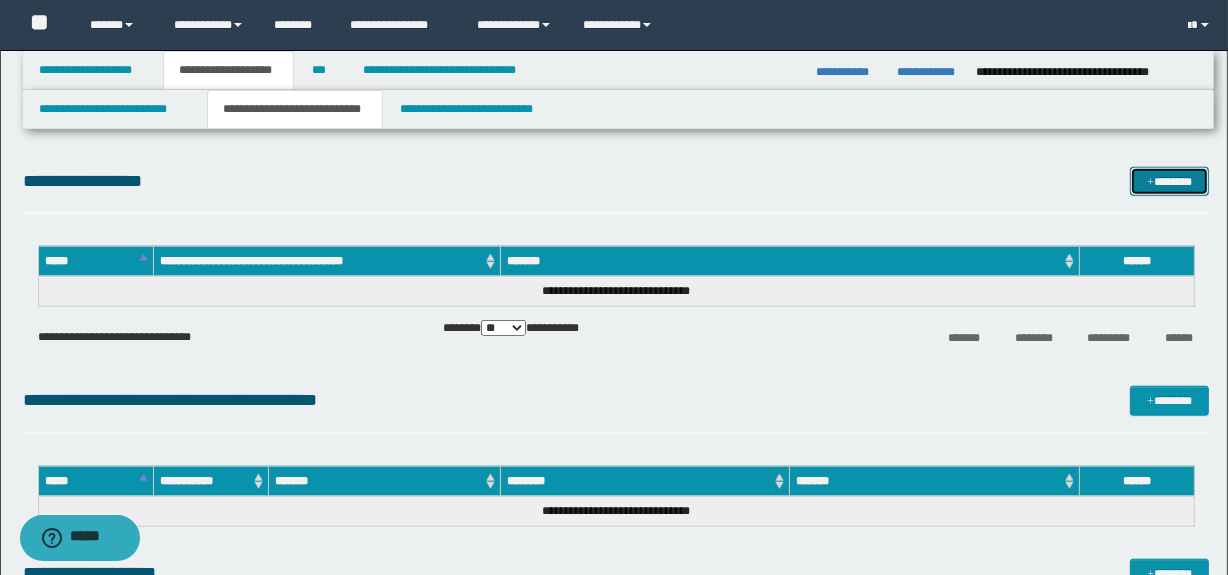 click on "*******" at bounding box center [1170, 182] 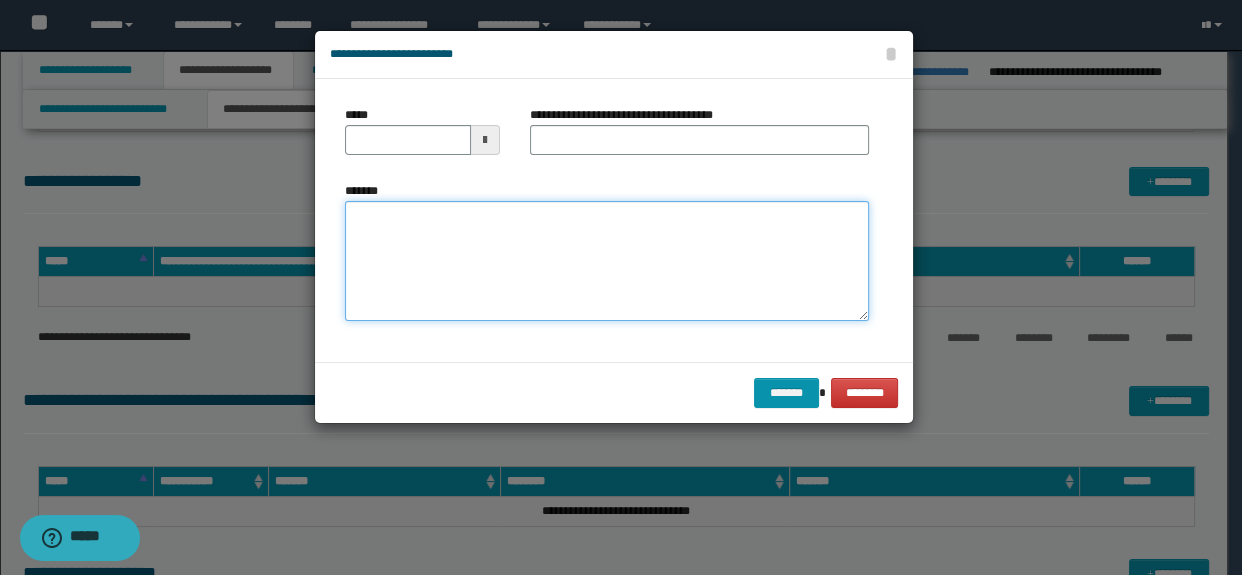 click on "*******" at bounding box center [607, 261] 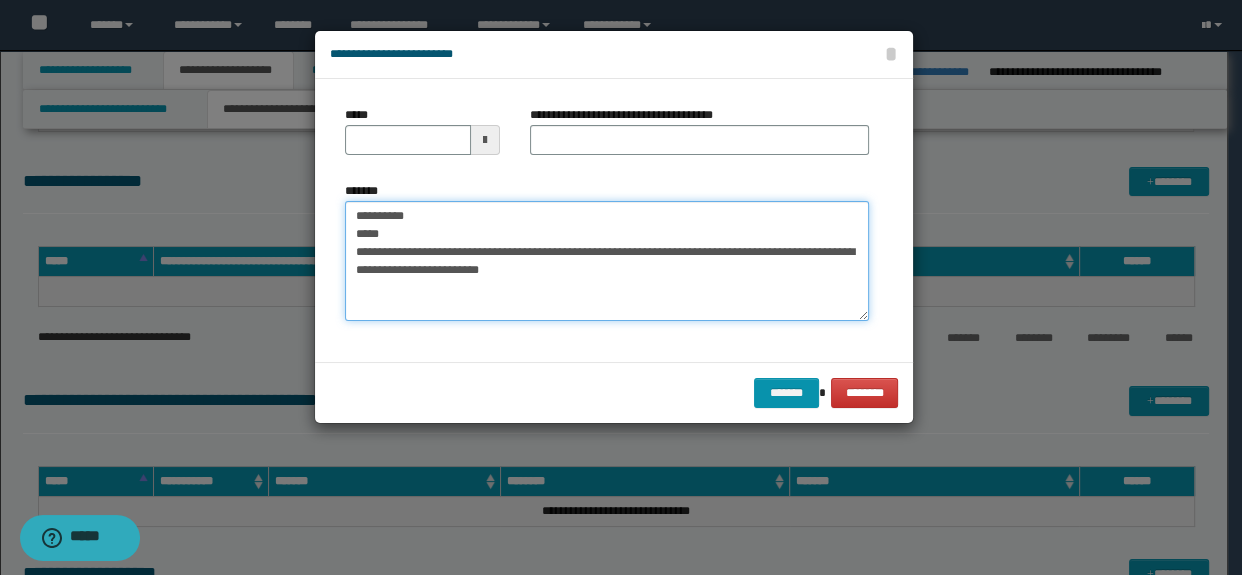 drag, startPoint x: 439, startPoint y: 236, endPoint x: 252, endPoint y: 194, distance: 191.65855 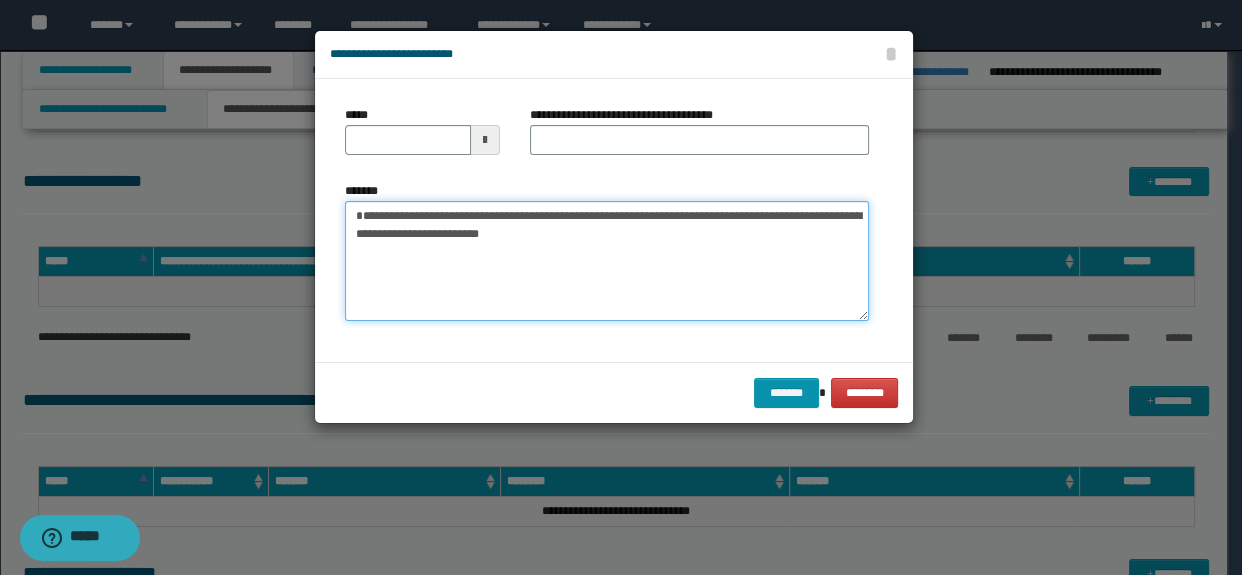 type 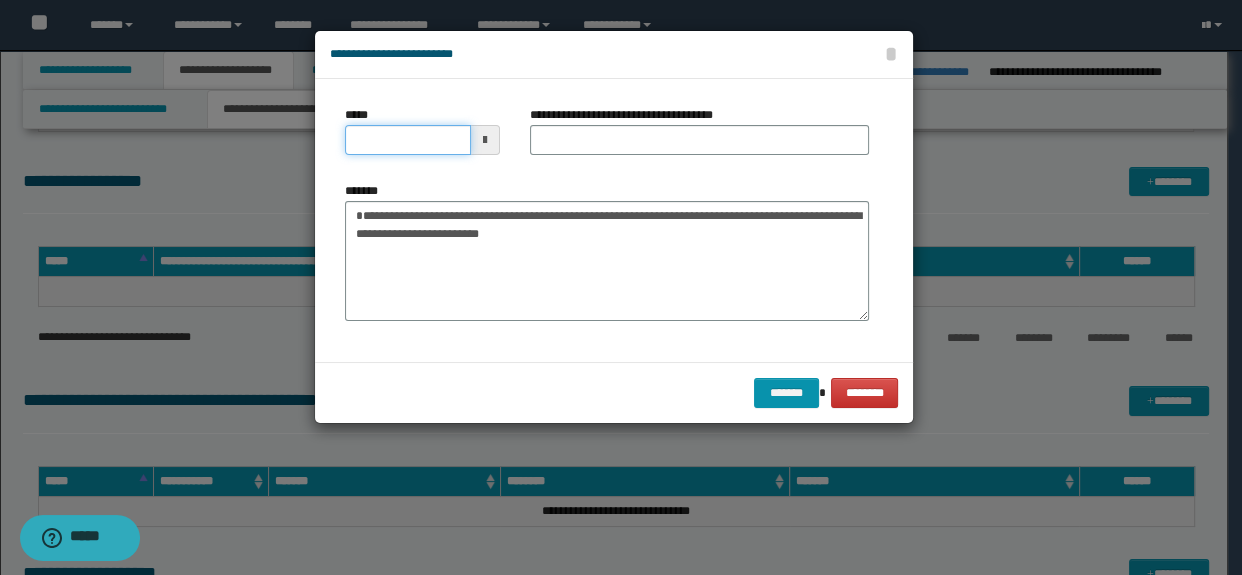 click on "*****" at bounding box center [408, 140] 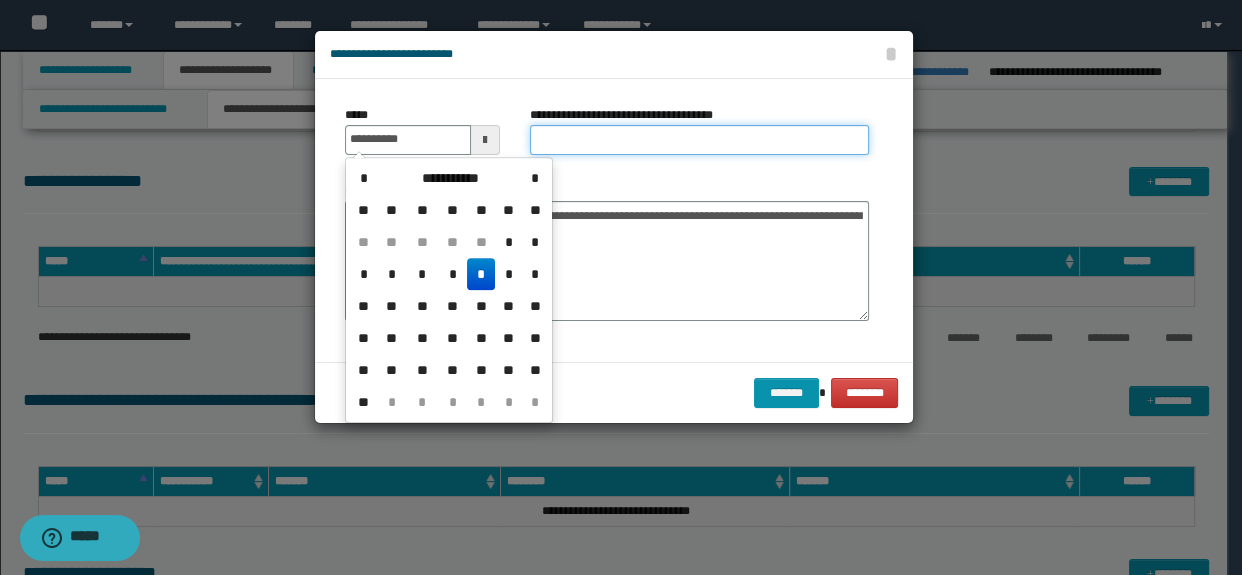 type on "**********" 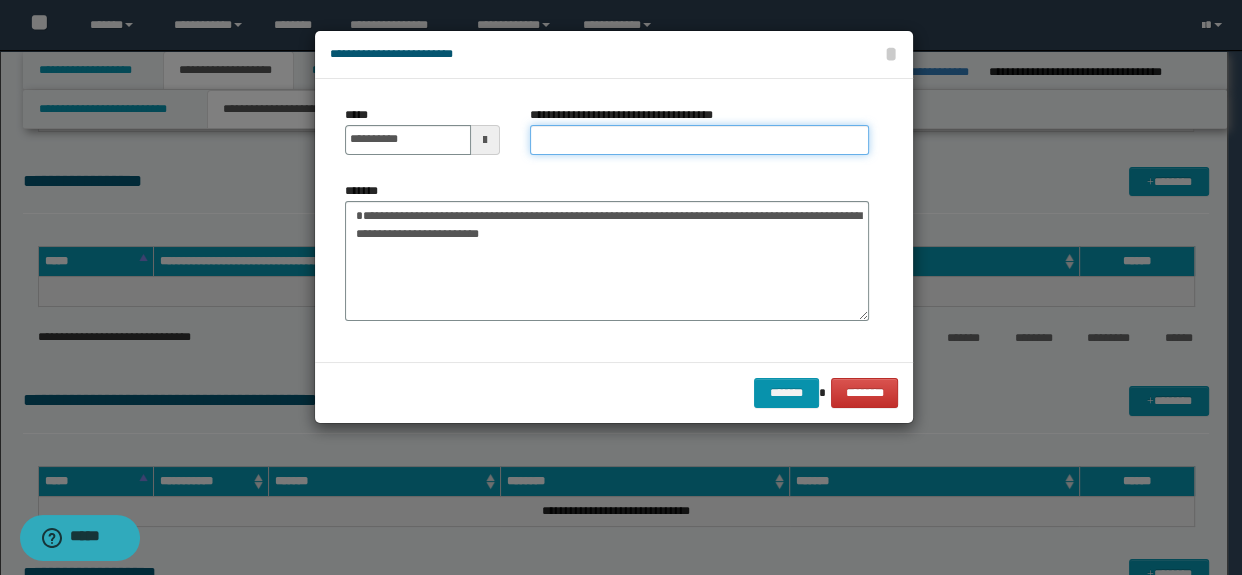 click on "**********" at bounding box center (700, 140) 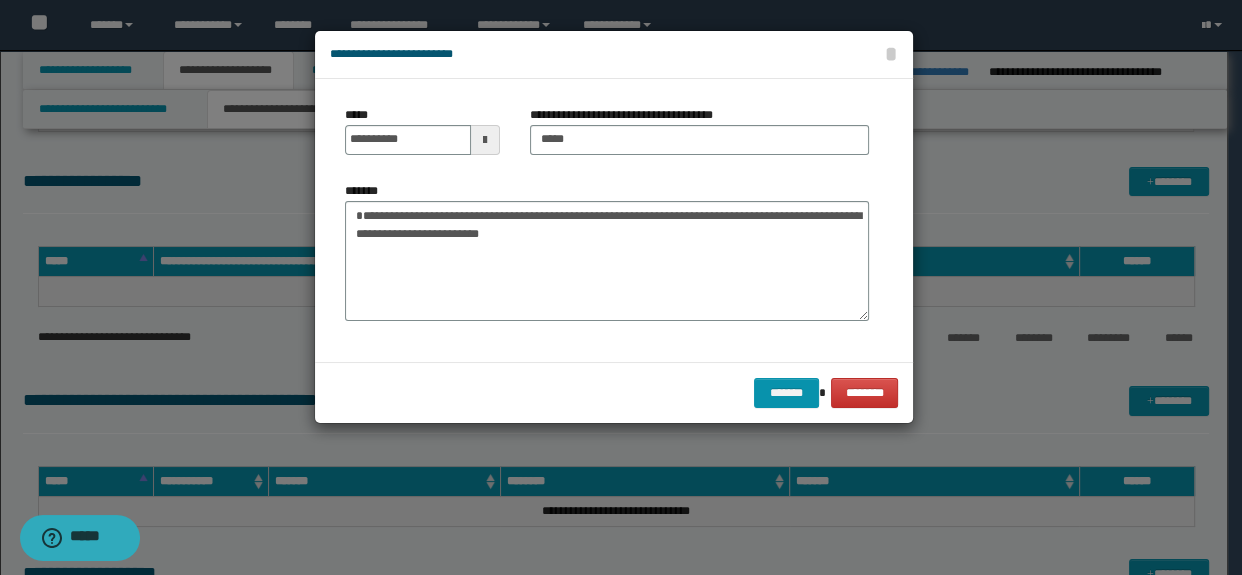 click on "*******
********" at bounding box center (614, 392) 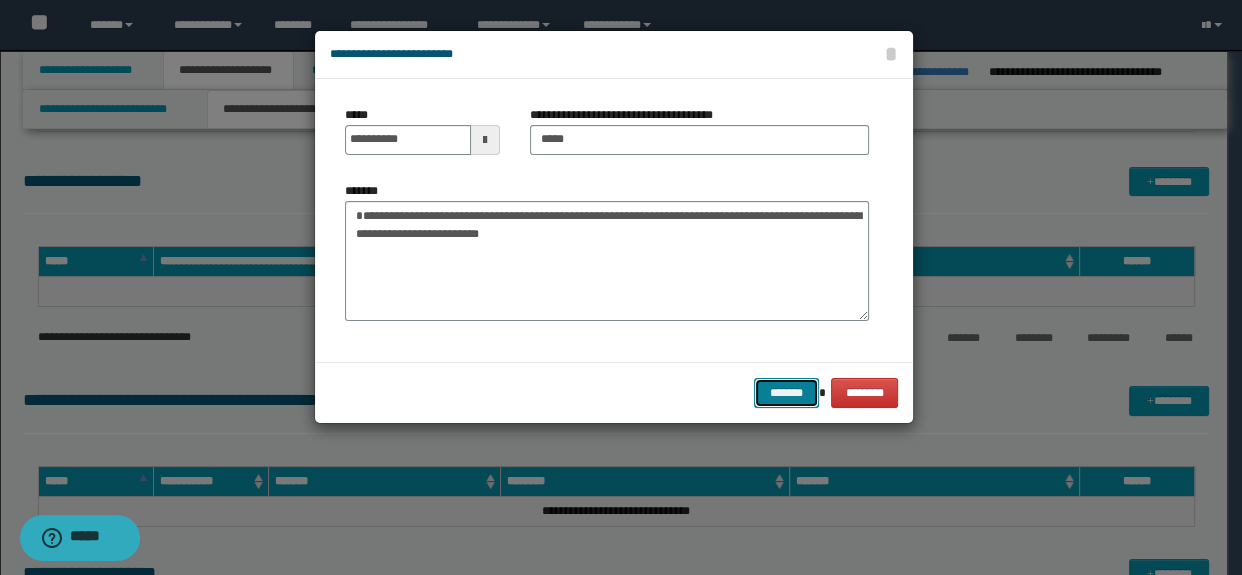 click on "*******" at bounding box center [786, 393] 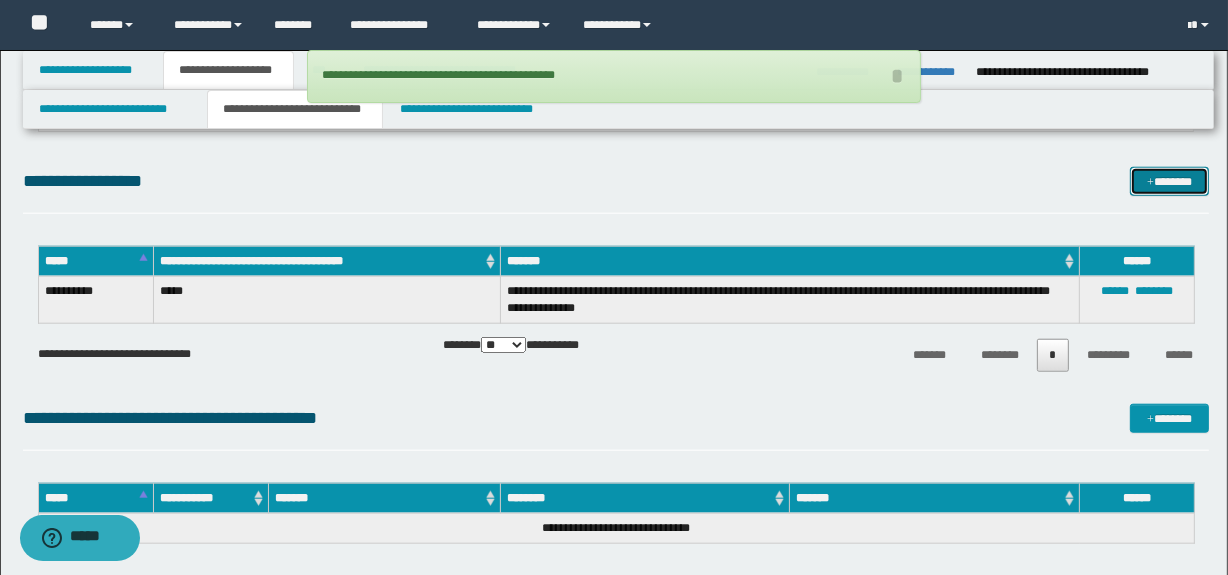 click on "*******" at bounding box center (1170, 182) 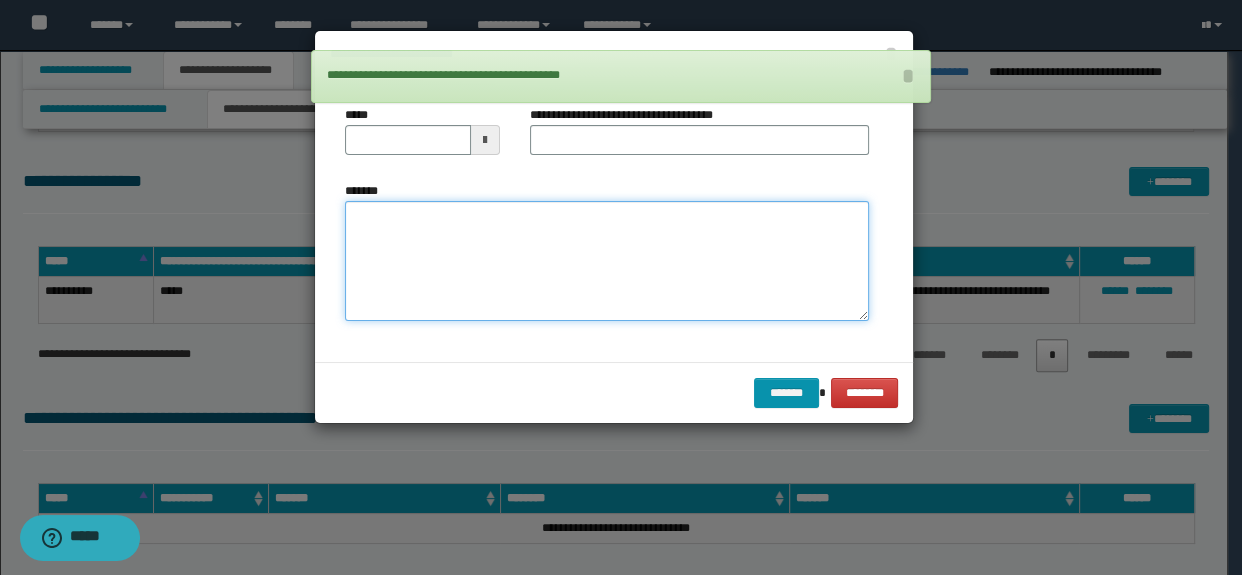 click on "*******" at bounding box center [607, 261] 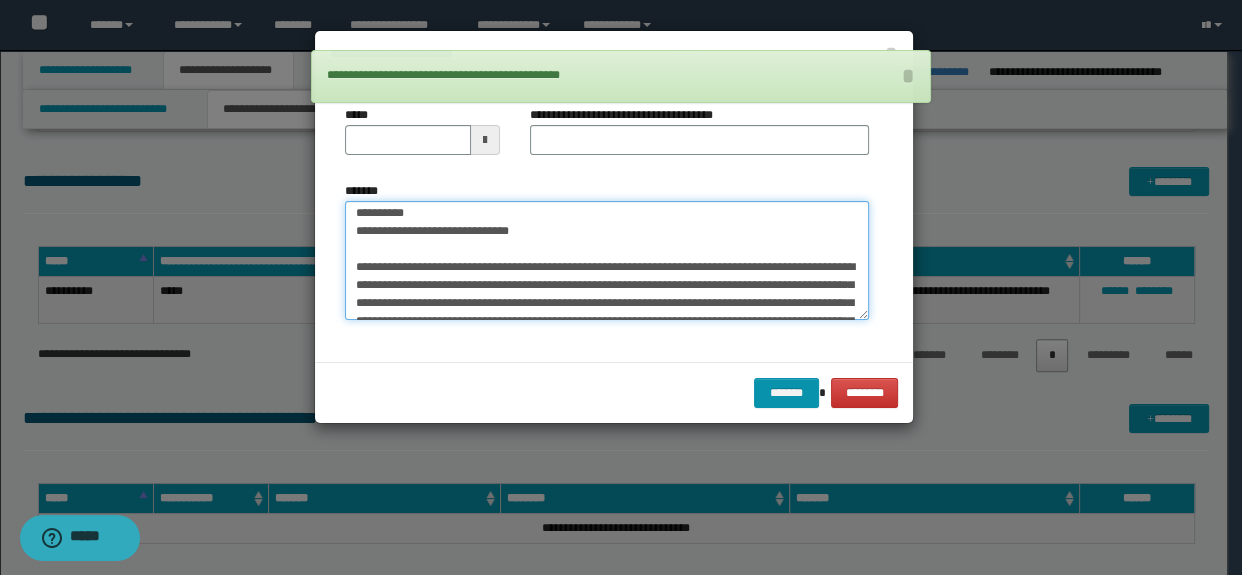 scroll, scrollTop: 0, scrollLeft: 0, axis: both 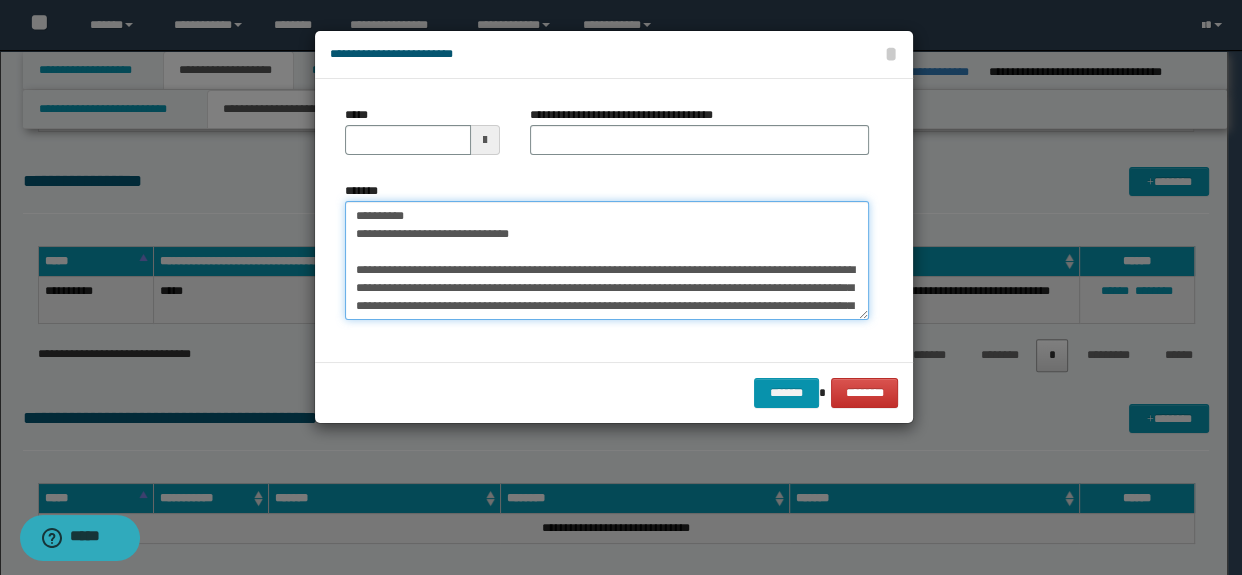 drag, startPoint x: 537, startPoint y: 244, endPoint x: 213, endPoint y: 241, distance: 324.0139 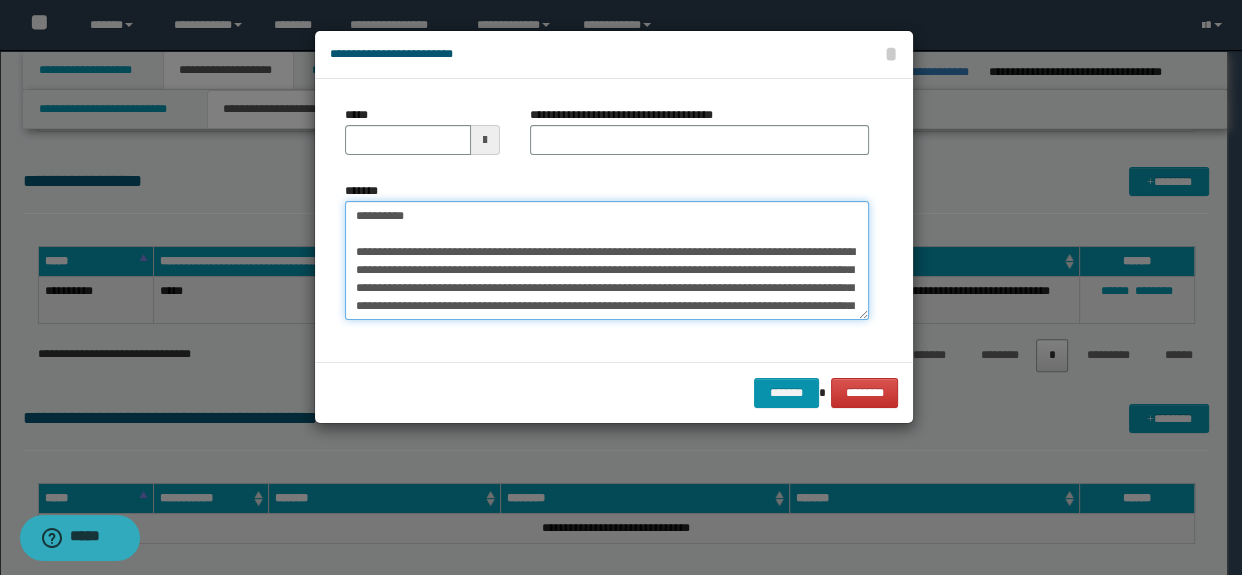 type on "**********" 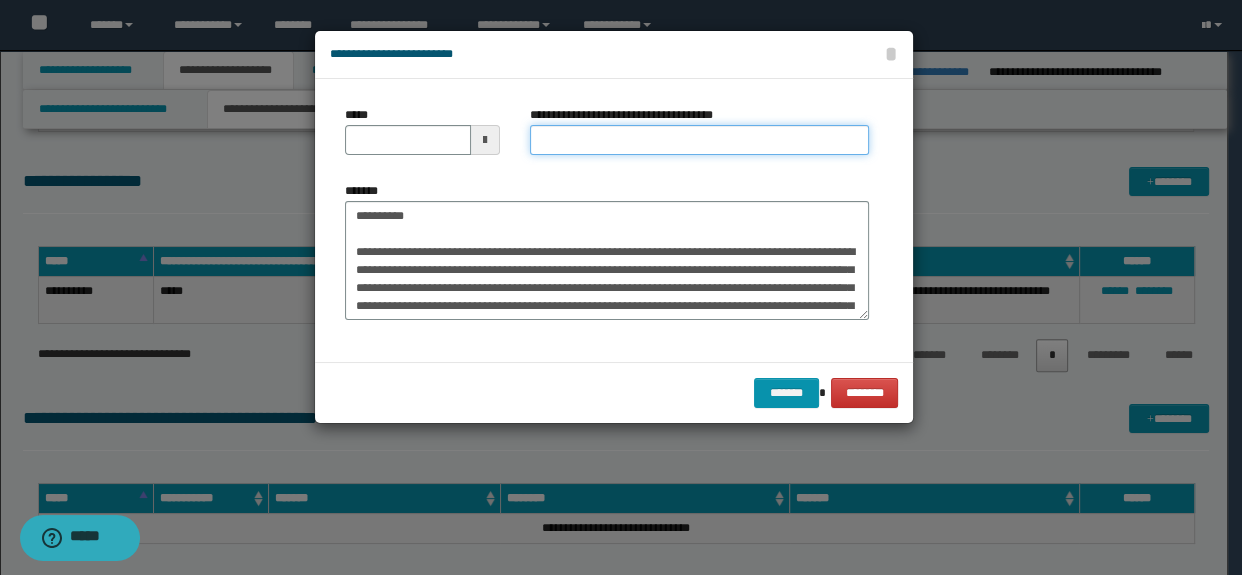 click on "**********" at bounding box center [700, 140] 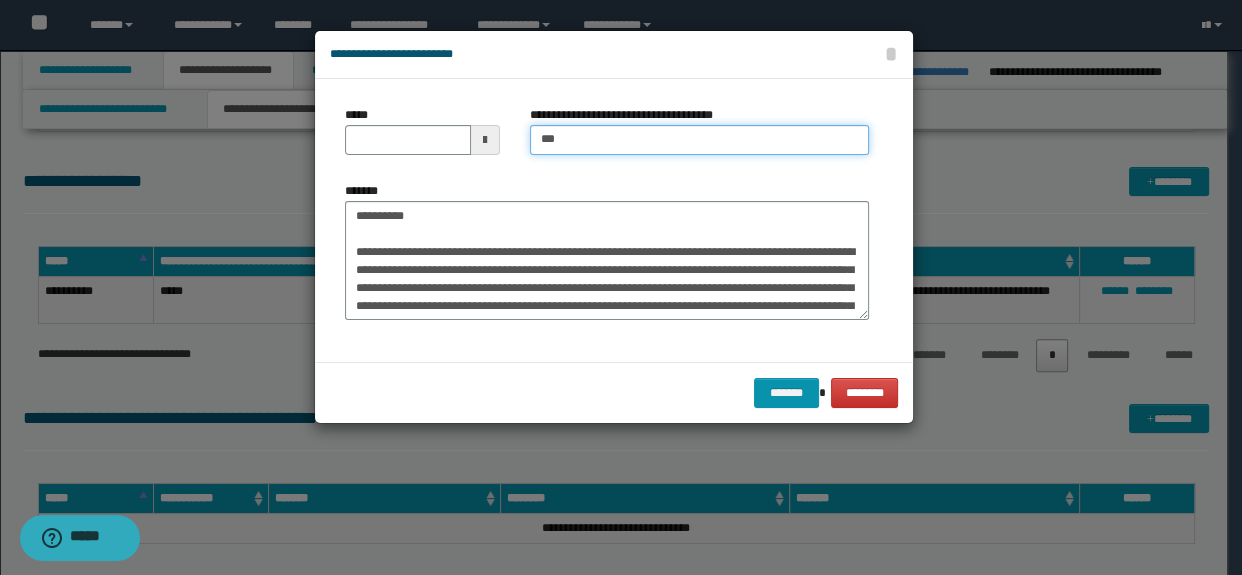 type on "**********" 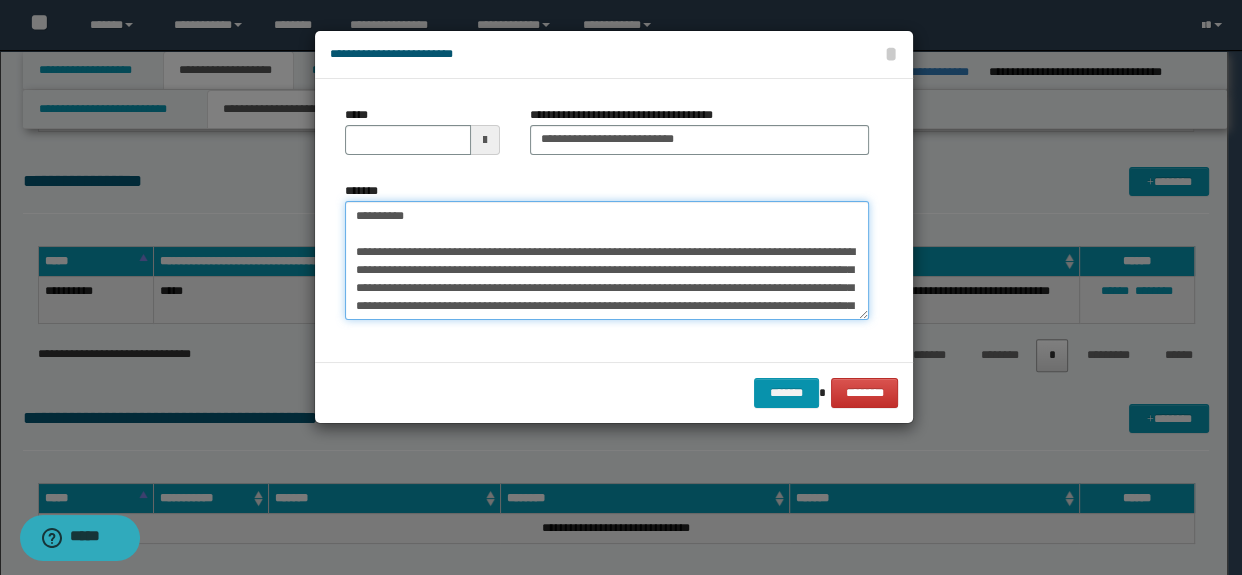 drag, startPoint x: 442, startPoint y: 220, endPoint x: 270, endPoint y: 205, distance: 172.65283 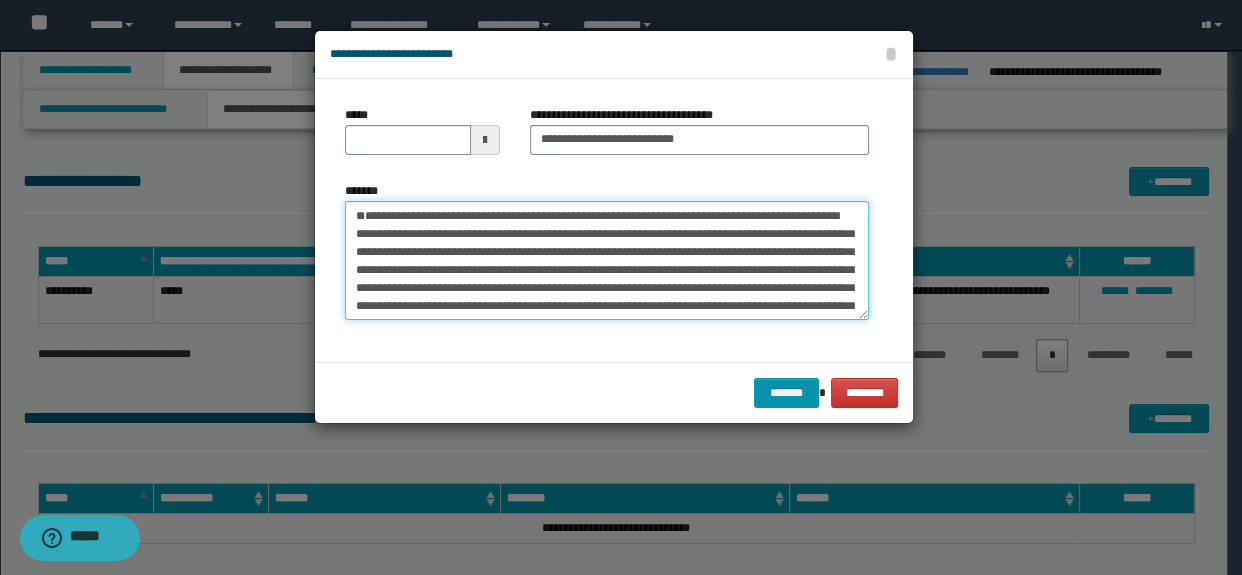 type 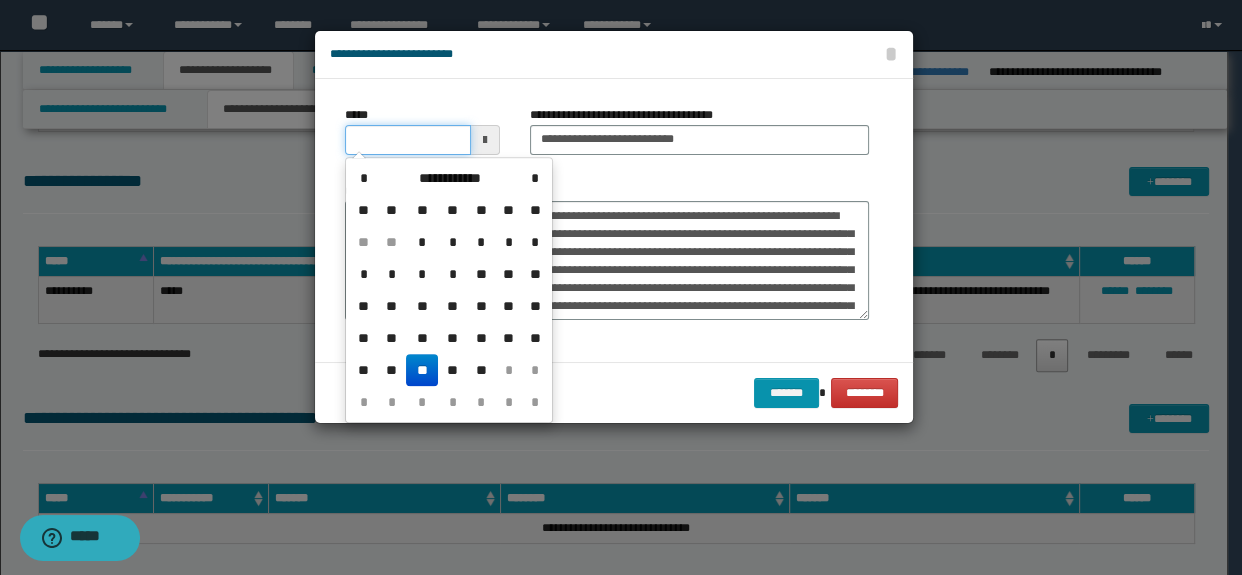 click on "*****" at bounding box center (408, 140) 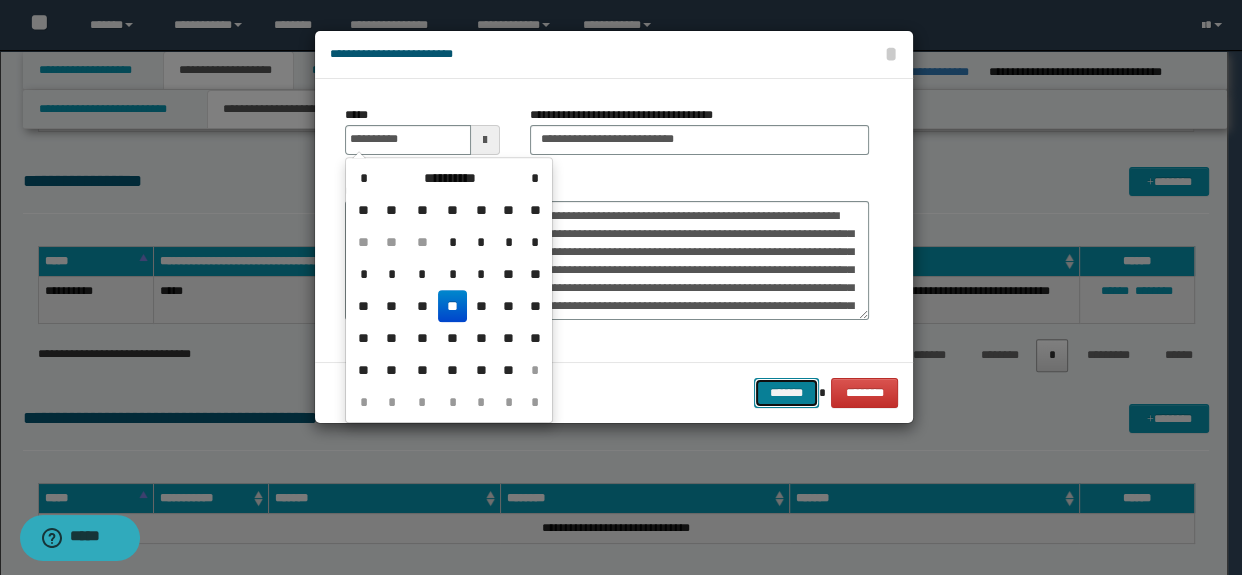 type on "**********" 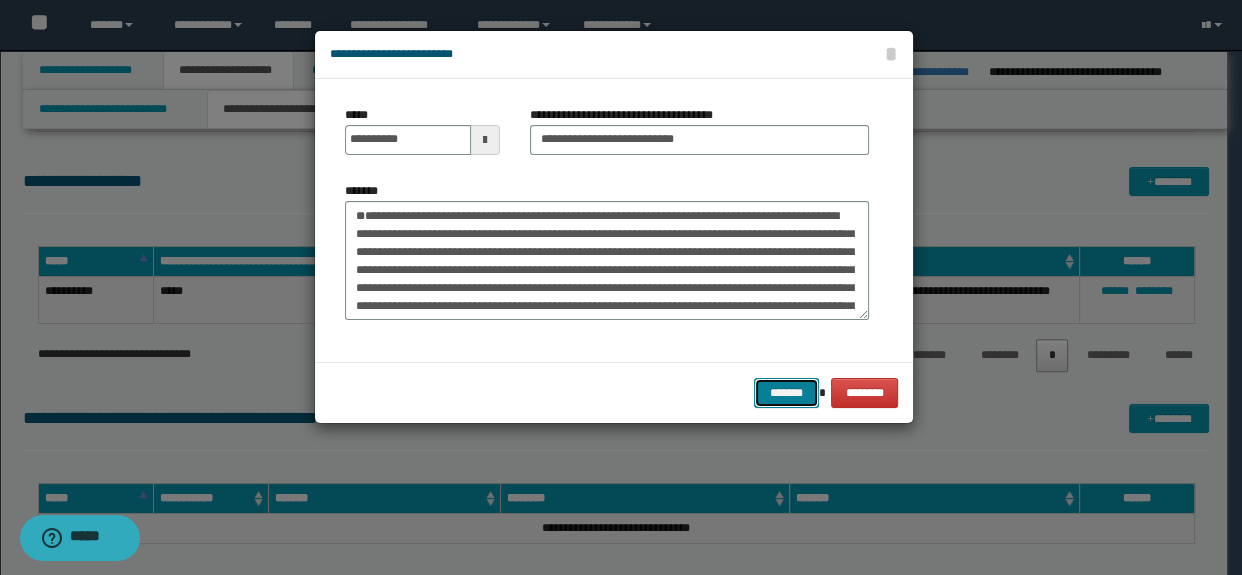 click on "*******" at bounding box center [786, 393] 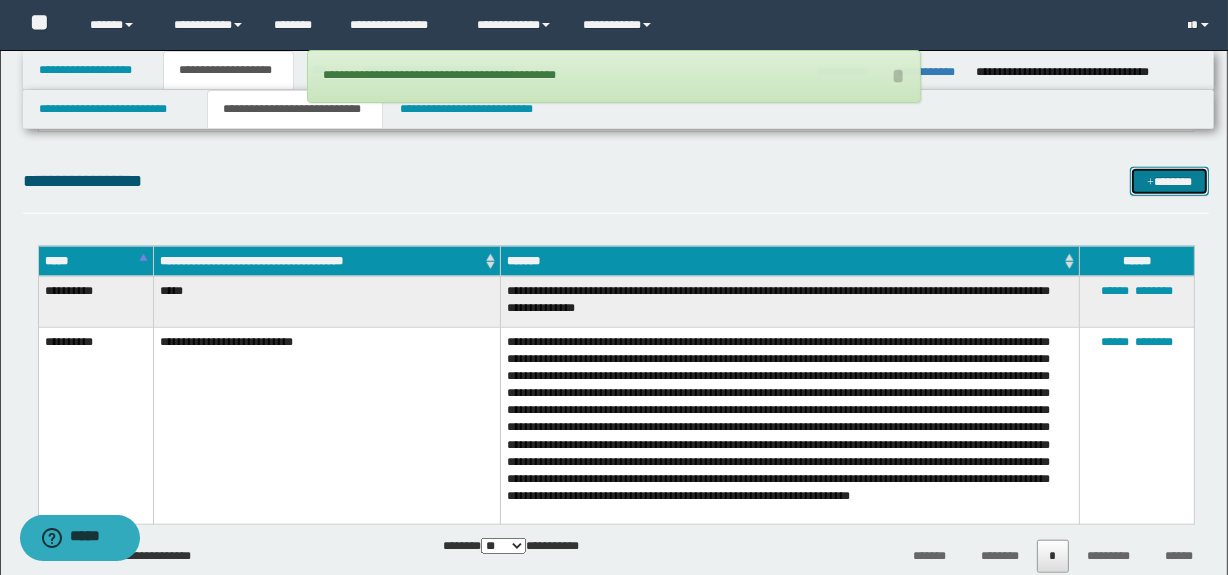click on "*******" at bounding box center [1170, 182] 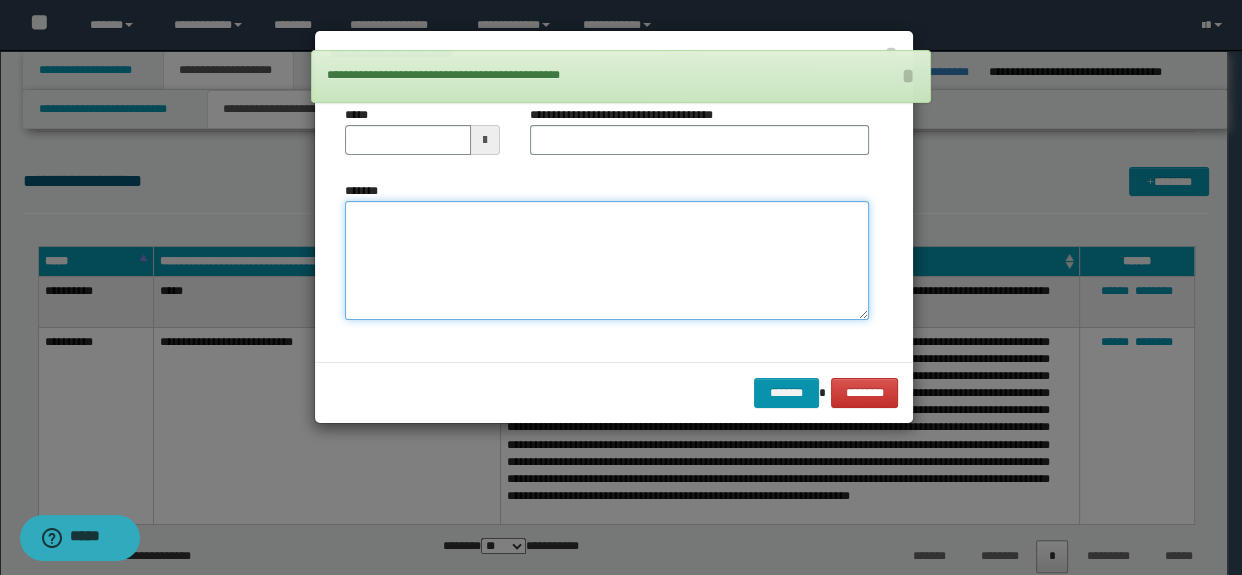 click on "*******" at bounding box center [607, 261] 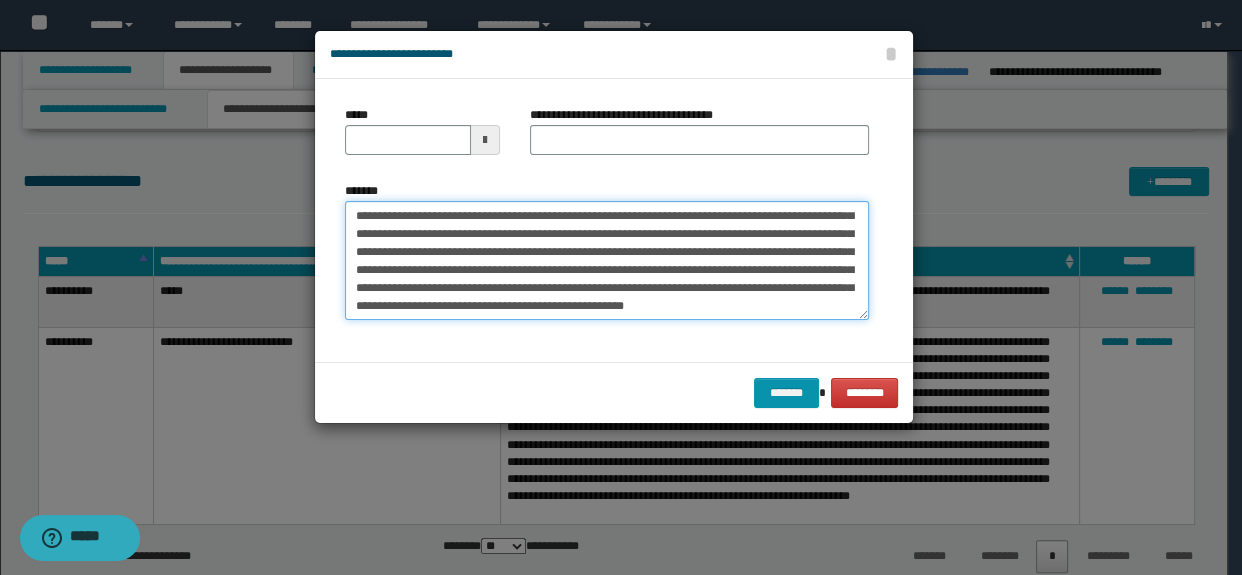 scroll, scrollTop: 0, scrollLeft: 0, axis: both 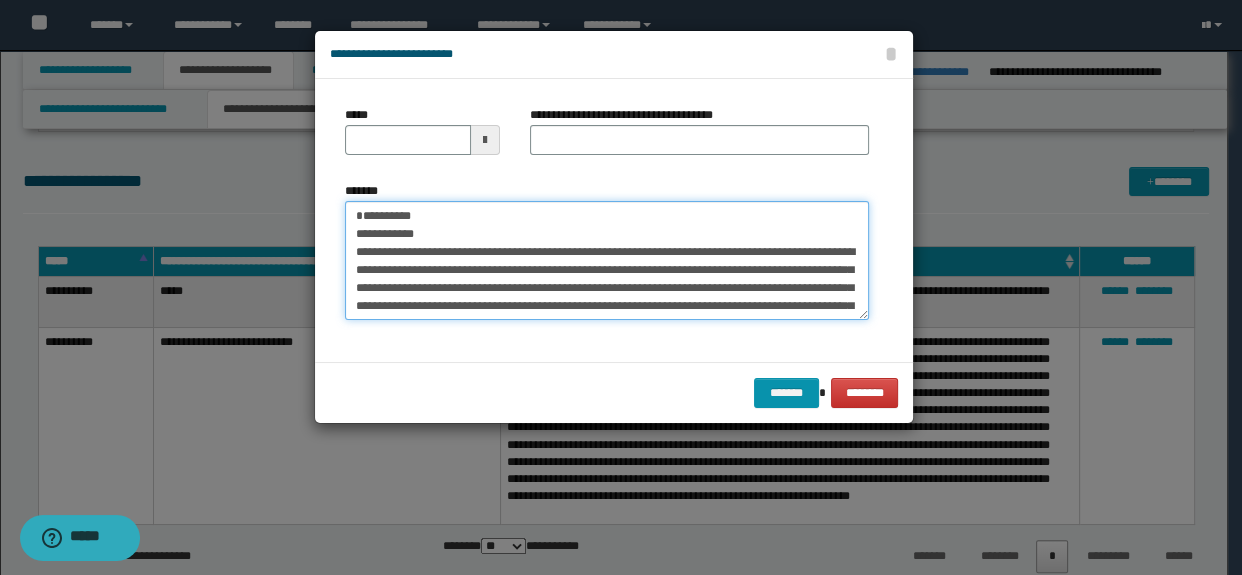 drag, startPoint x: 438, startPoint y: 255, endPoint x: 285, endPoint y: 213, distance: 158.66002 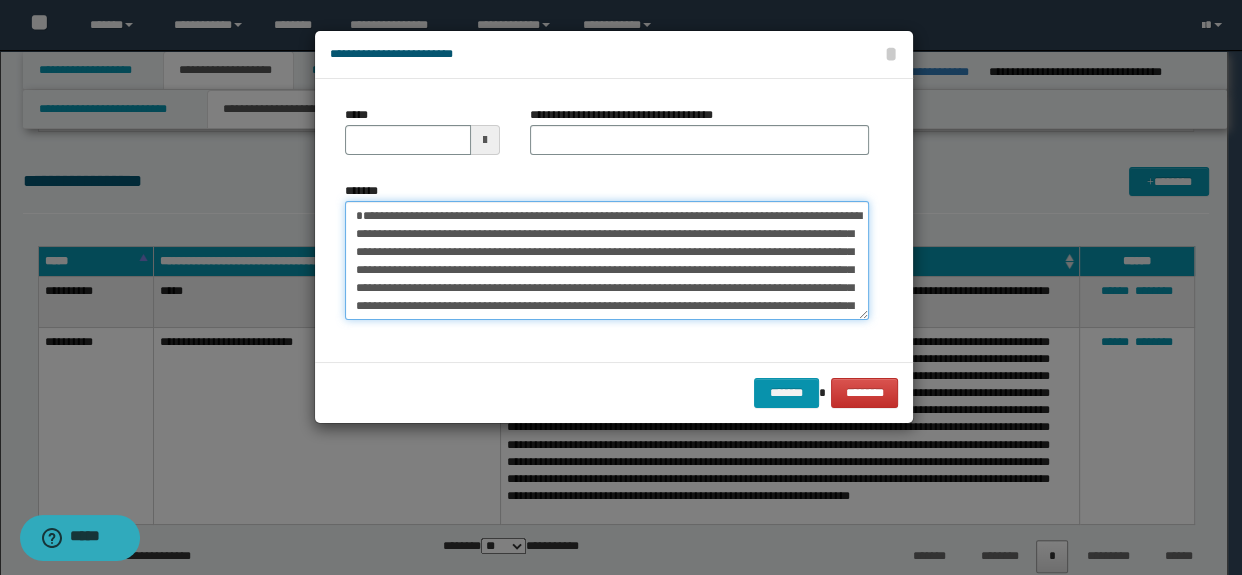 type on "**********" 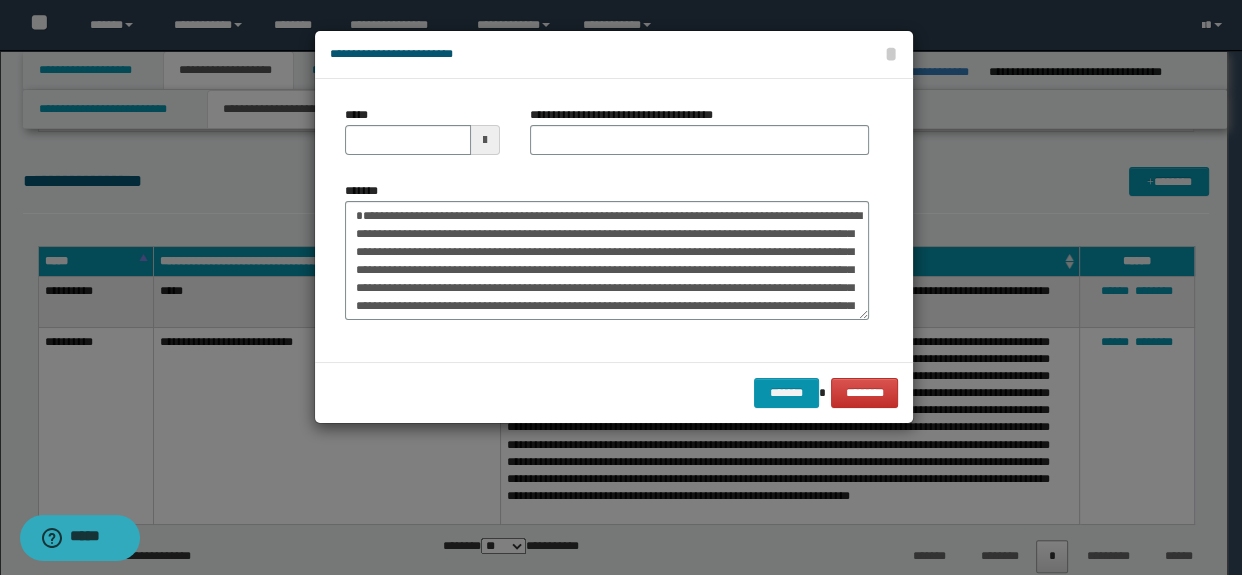 click on "*****" at bounding box center [422, 138] 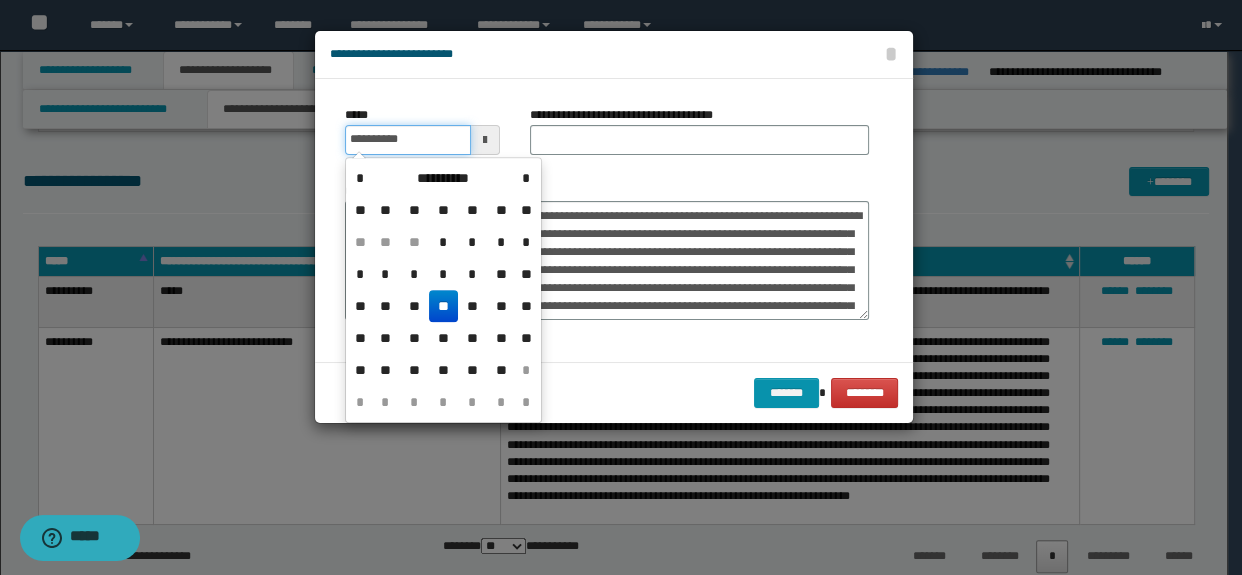 click on "**********" at bounding box center (408, 140) 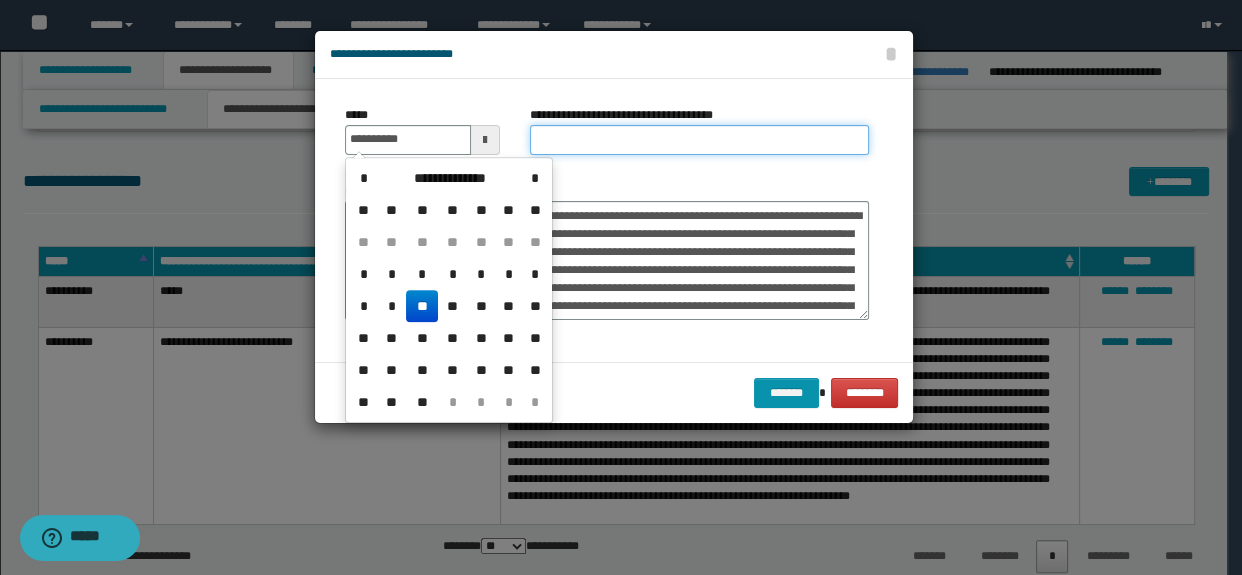 type on "**********" 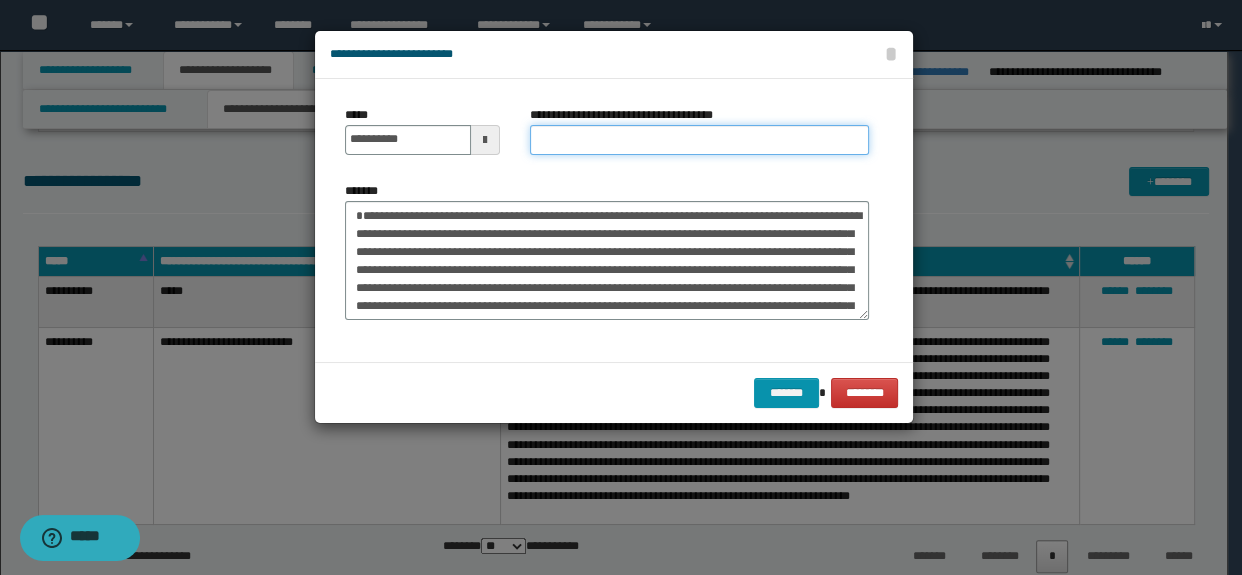 type on "**********" 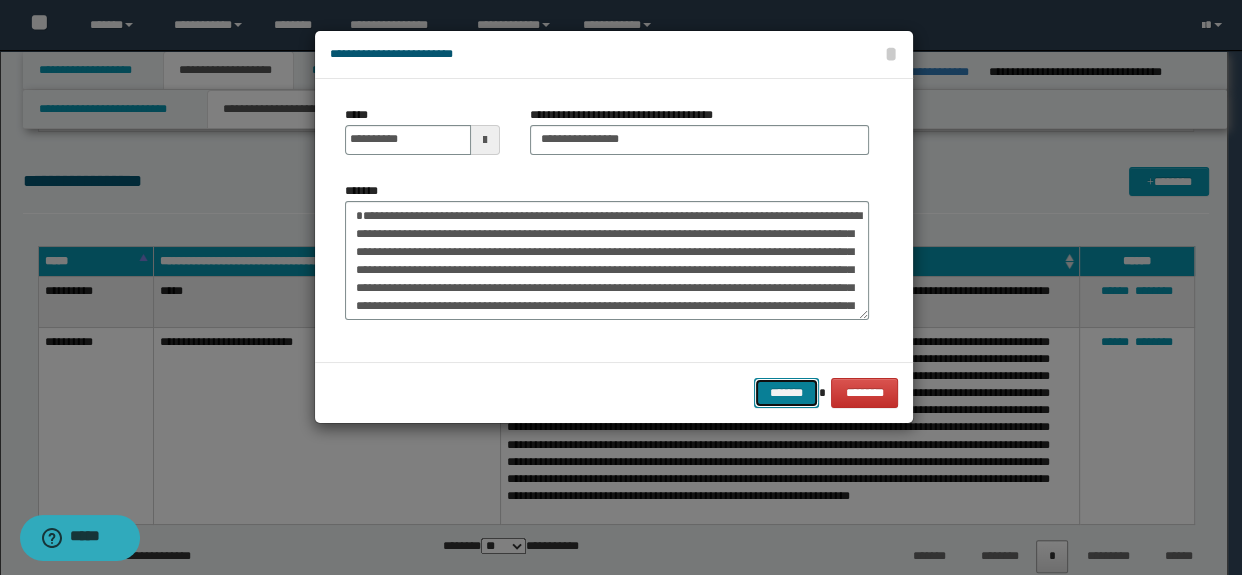 click on "*******" at bounding box center [786, 393] 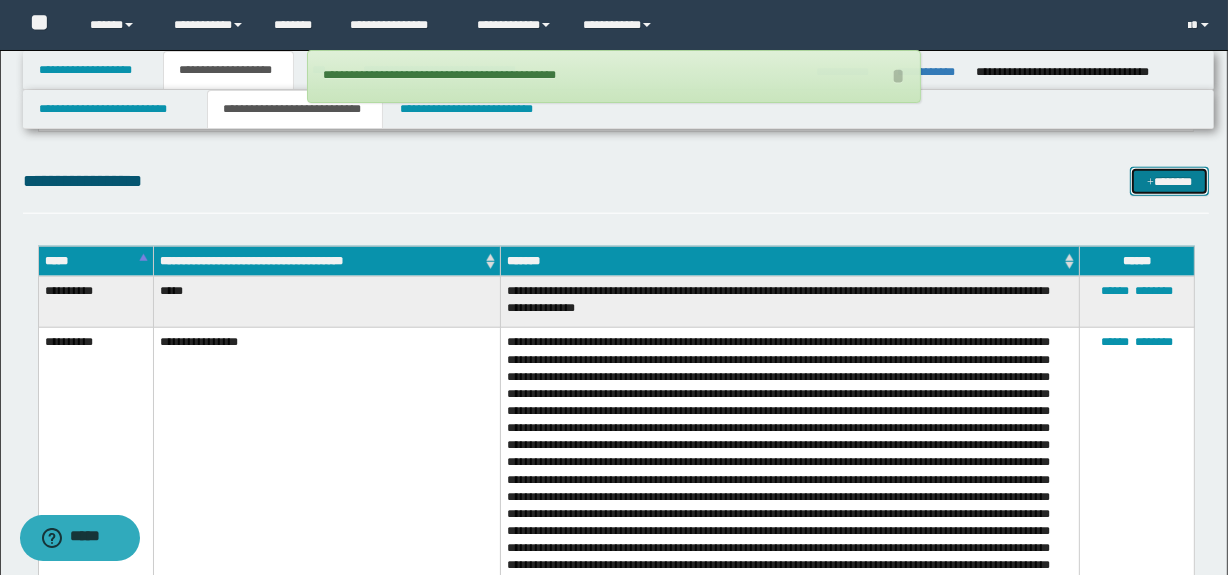 click on "*******" at bounding box center (1170, 182) 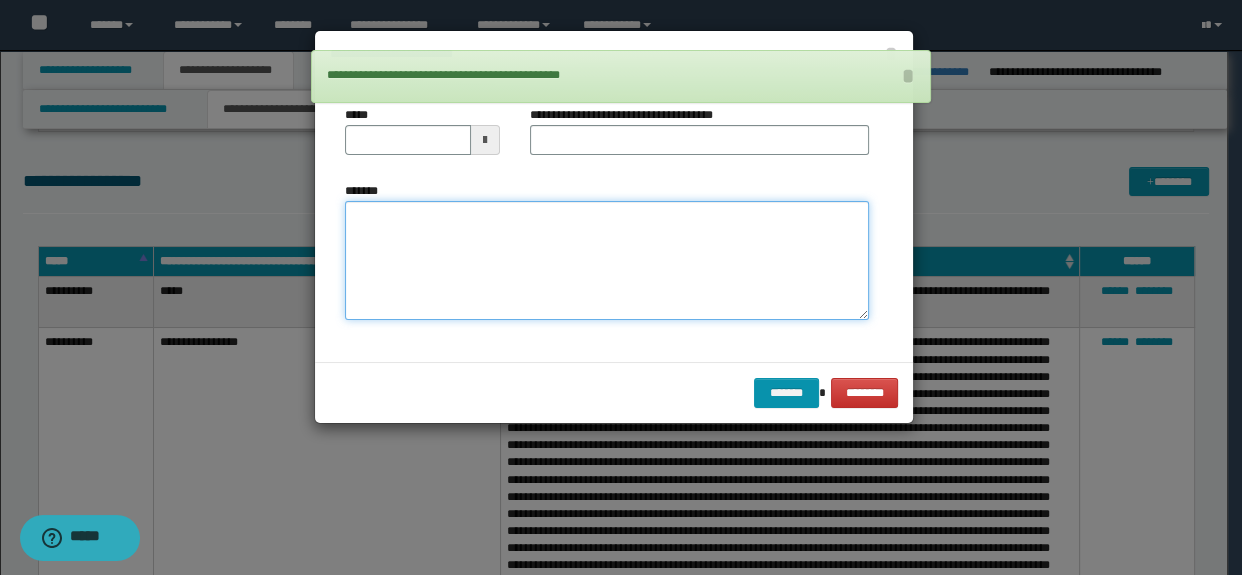 drag, startPoint x: 631, startPoint y: 234, endPoint x: 618, endPoint y: 234, distance: 13 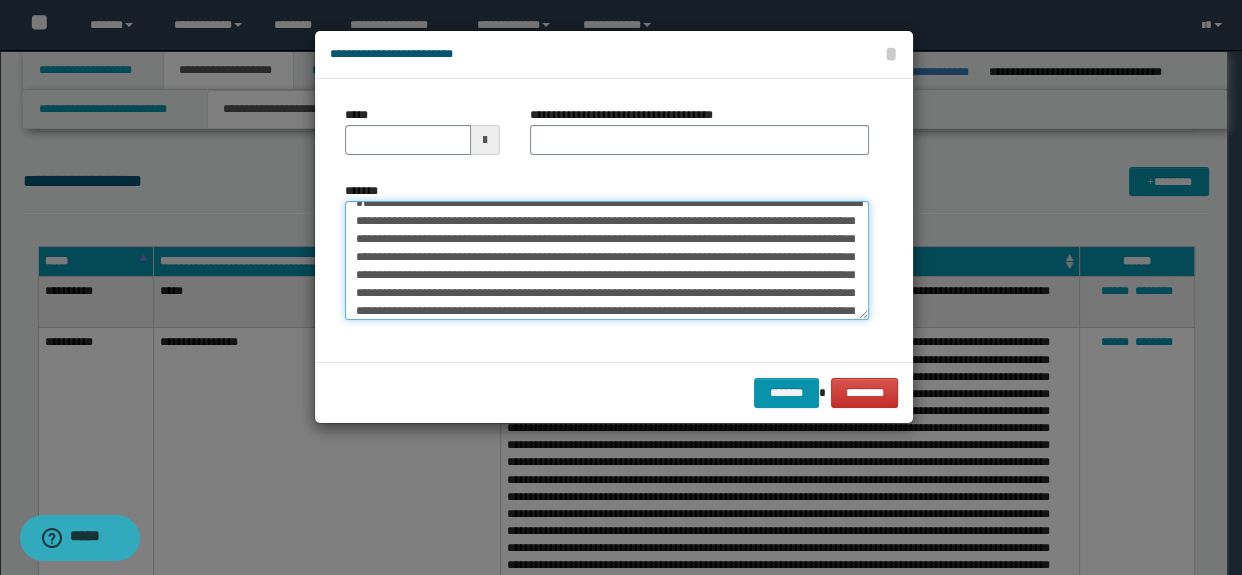 scroll, scrollTop: 0, scrollLeft: 0, axis: both 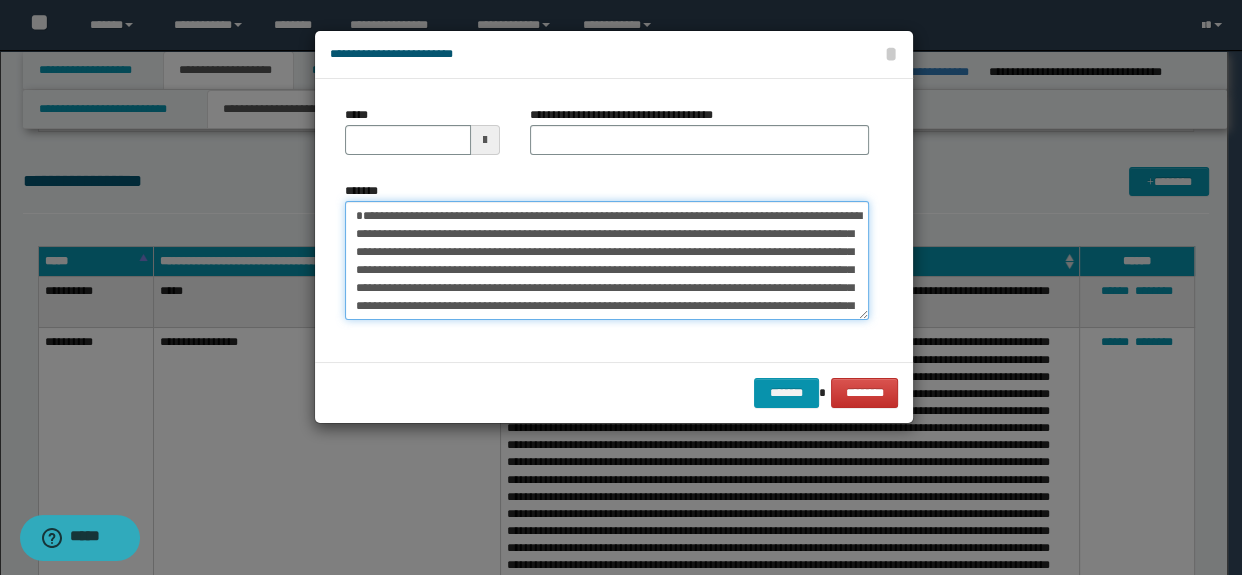 drag, startPoint x: 650, startPoint y: 232, endPoint x: 437, endPoint y: 229, distance: 213.02112 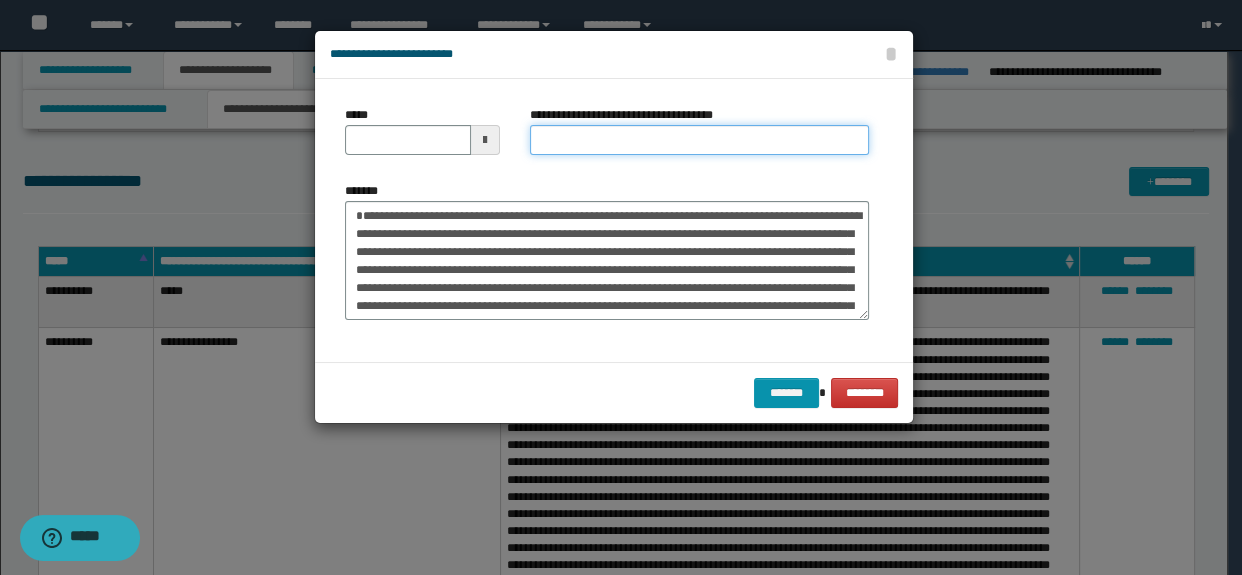 click on "**********" at bounding box center [700, 140] 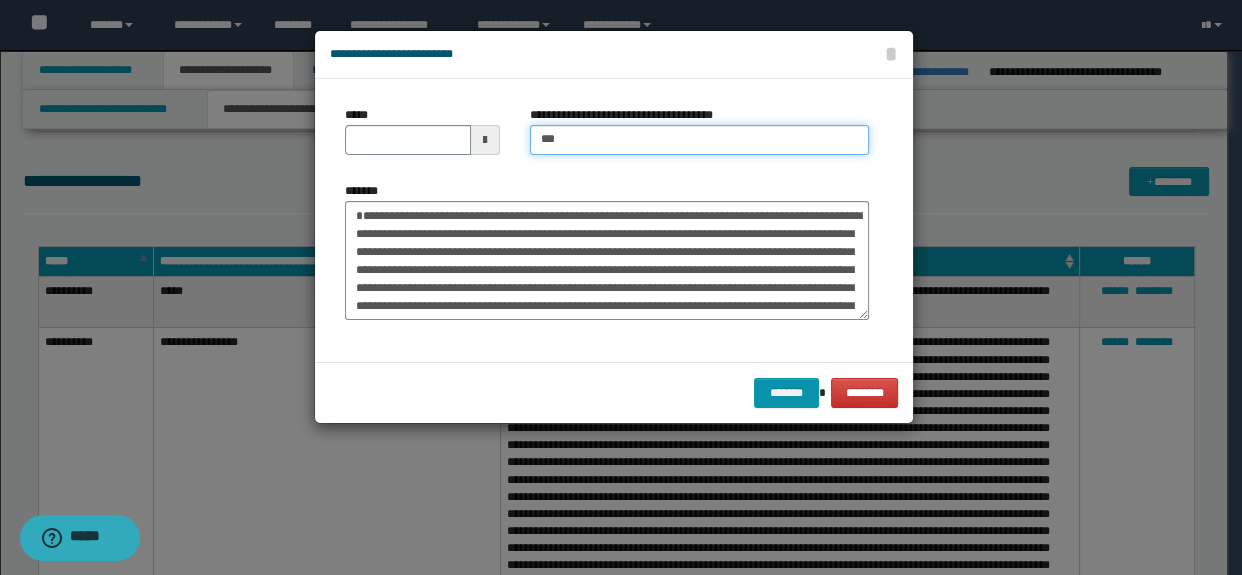 type on "**********" 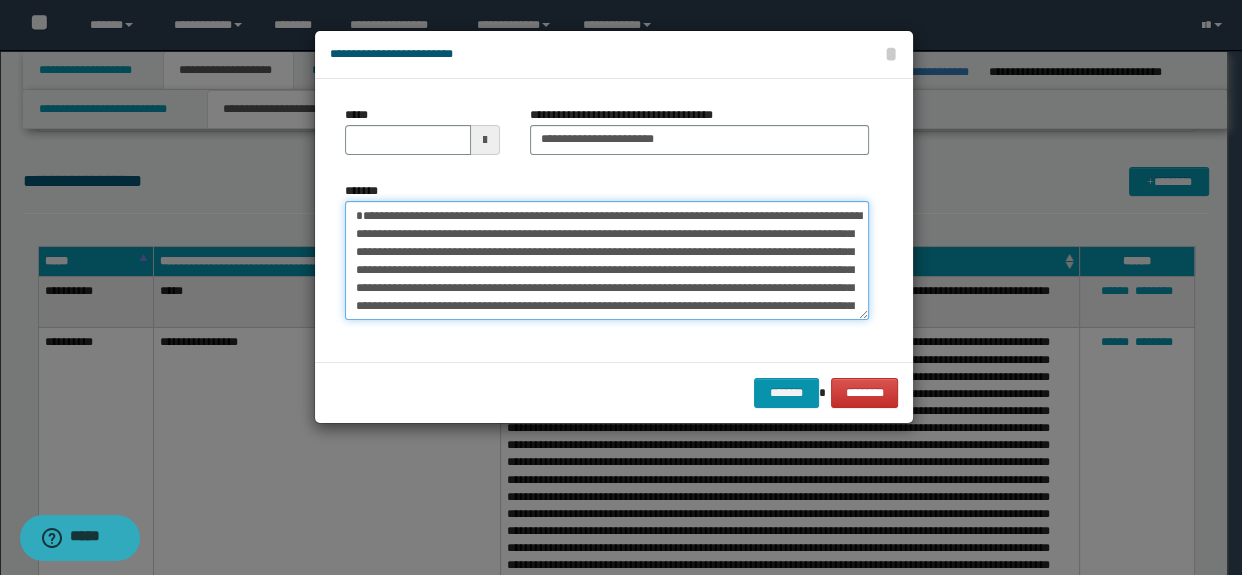 click on "*******" at bounding box center [607, 261] 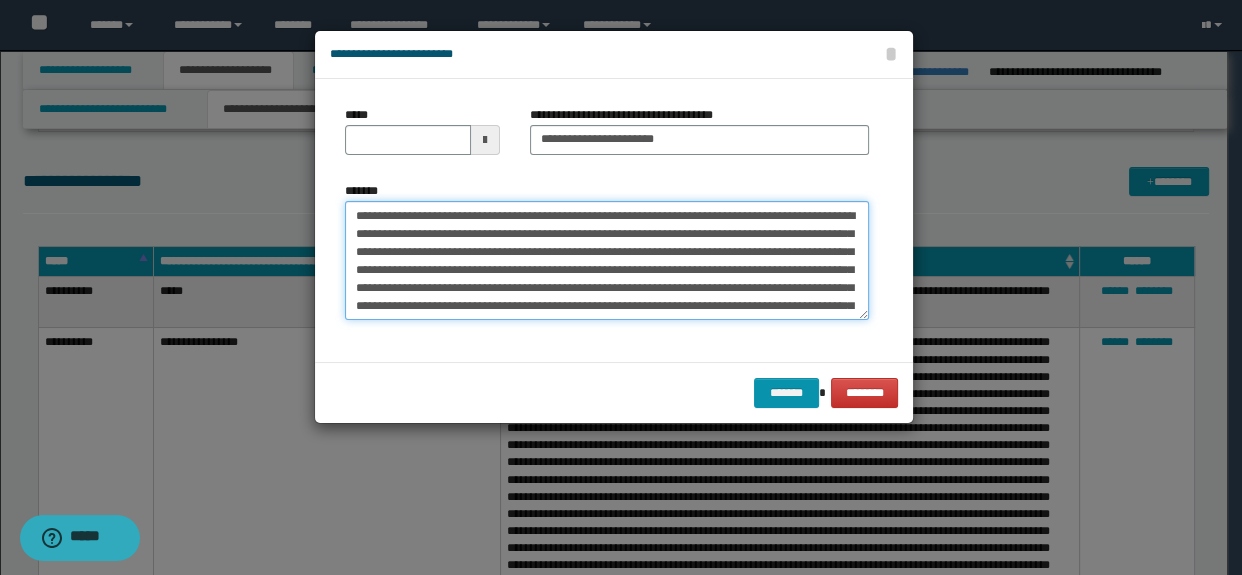 drag, startPoint x: 660, startPoint y: 236, endPoint x: 287, endPoint y: 194, distance: 375.35718 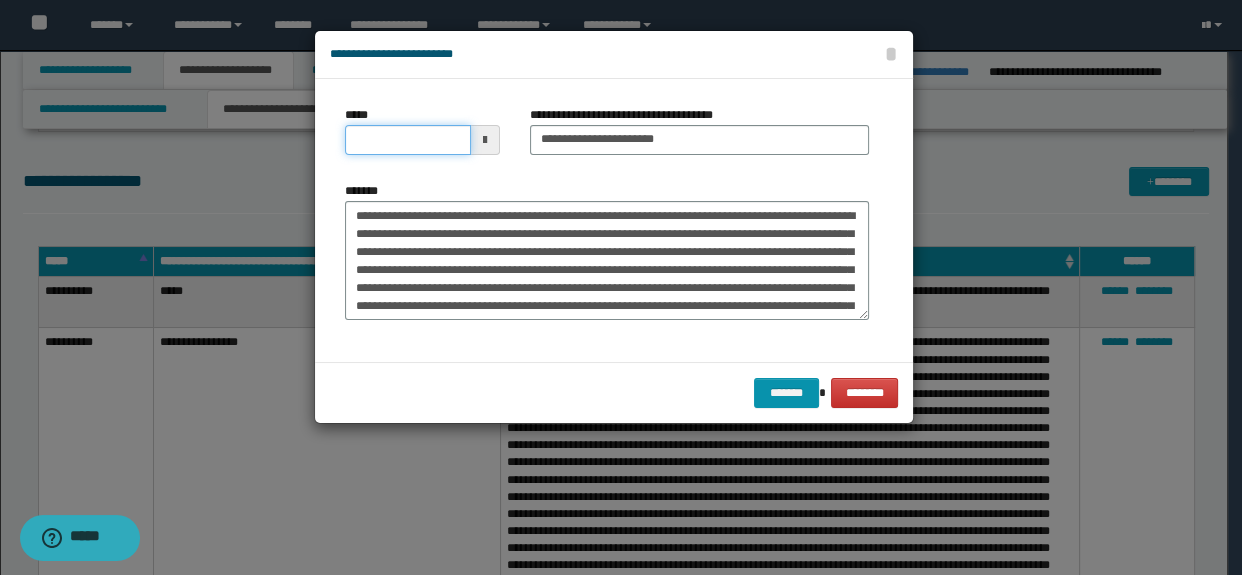 click on "*****" at bounding box center [408, 140] 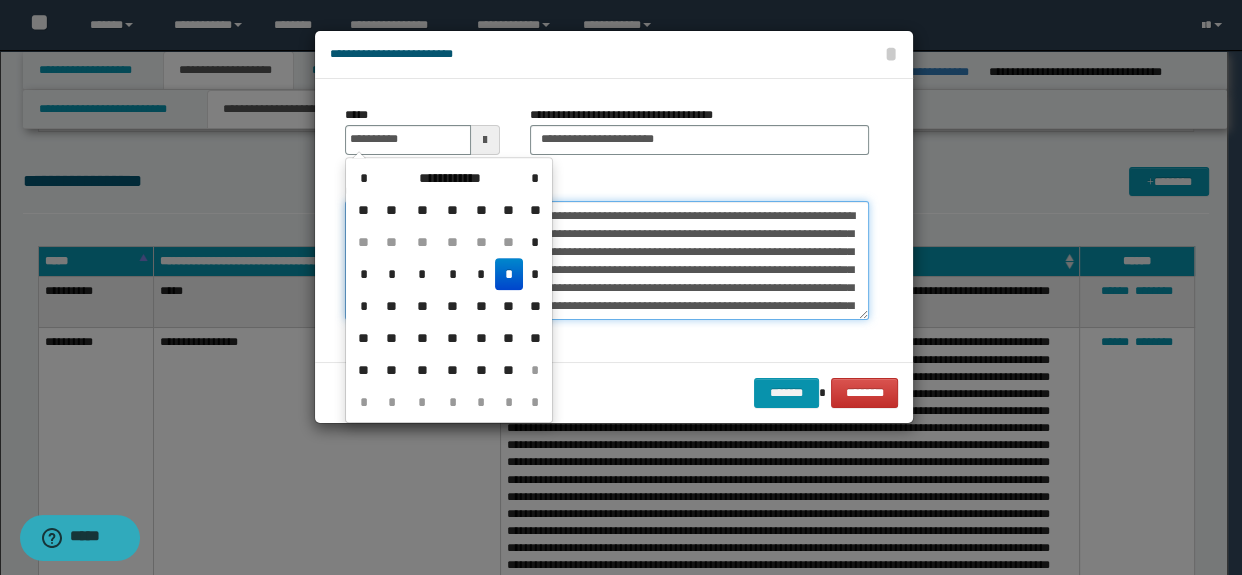 type on "**********" 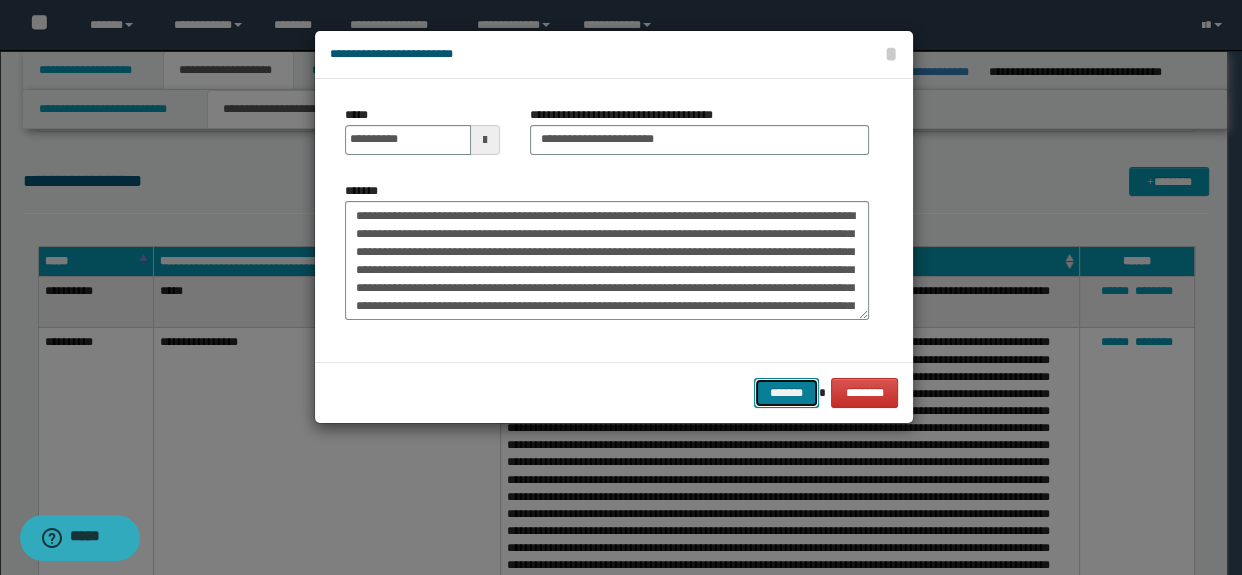 click on "*******" at bounding box center [786, 393] 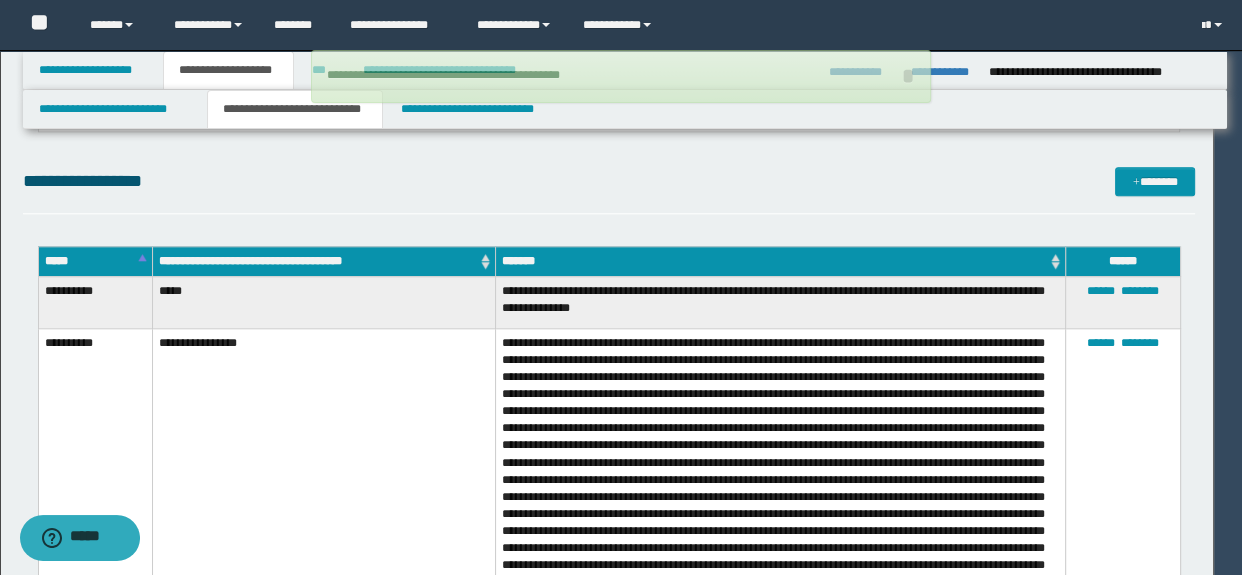 type 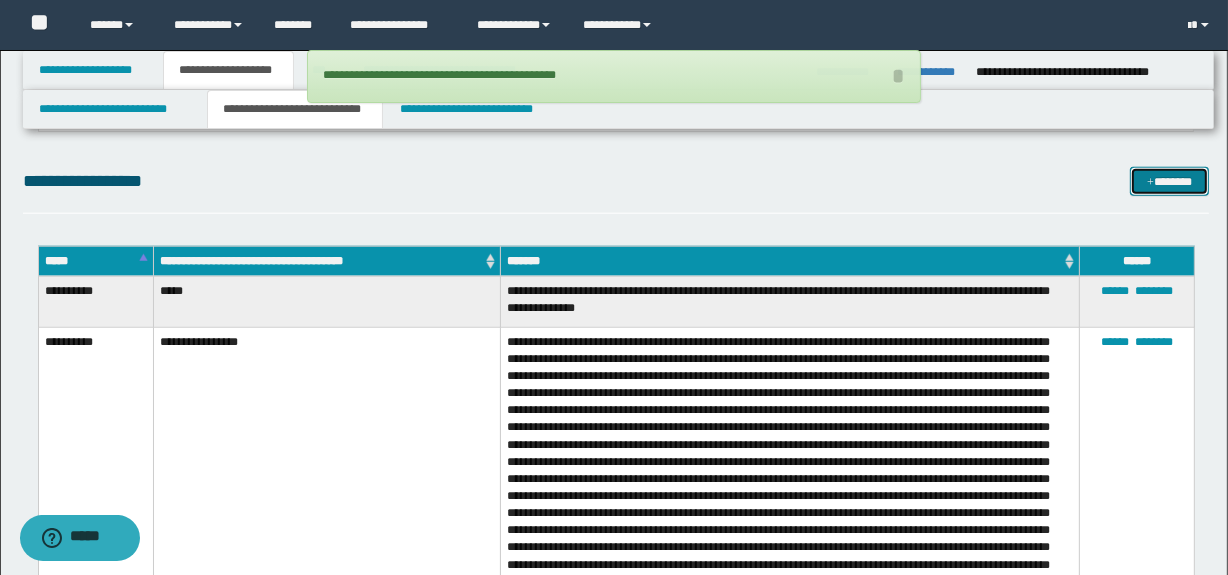 click on "*******" at bounding box center [1170, 182] 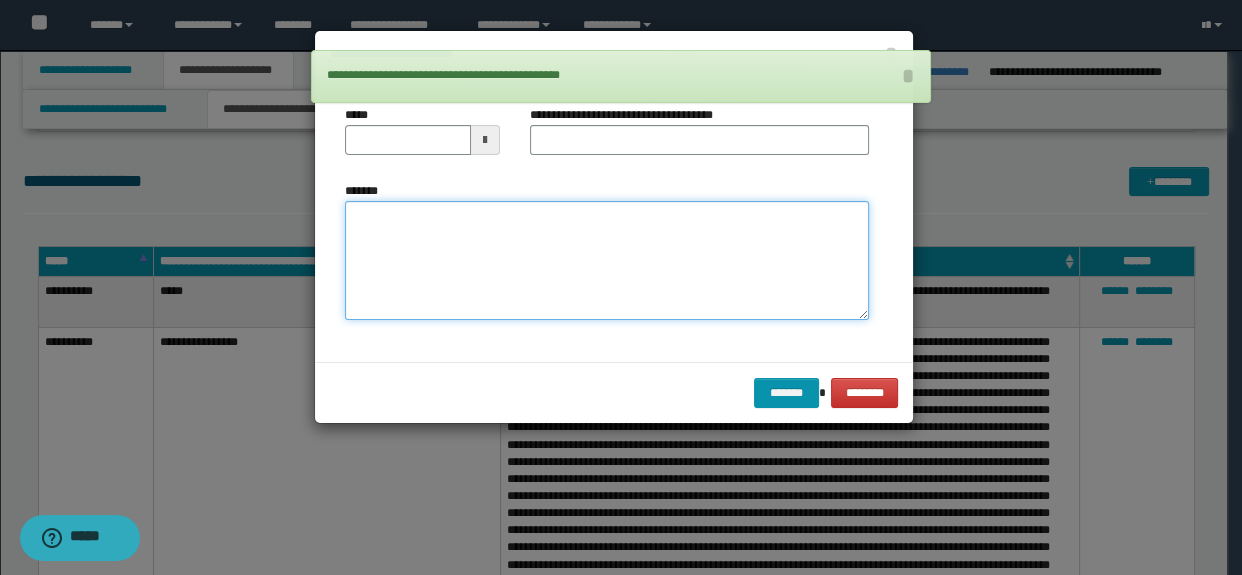 click on "*******" at bounding box center [607, 261] 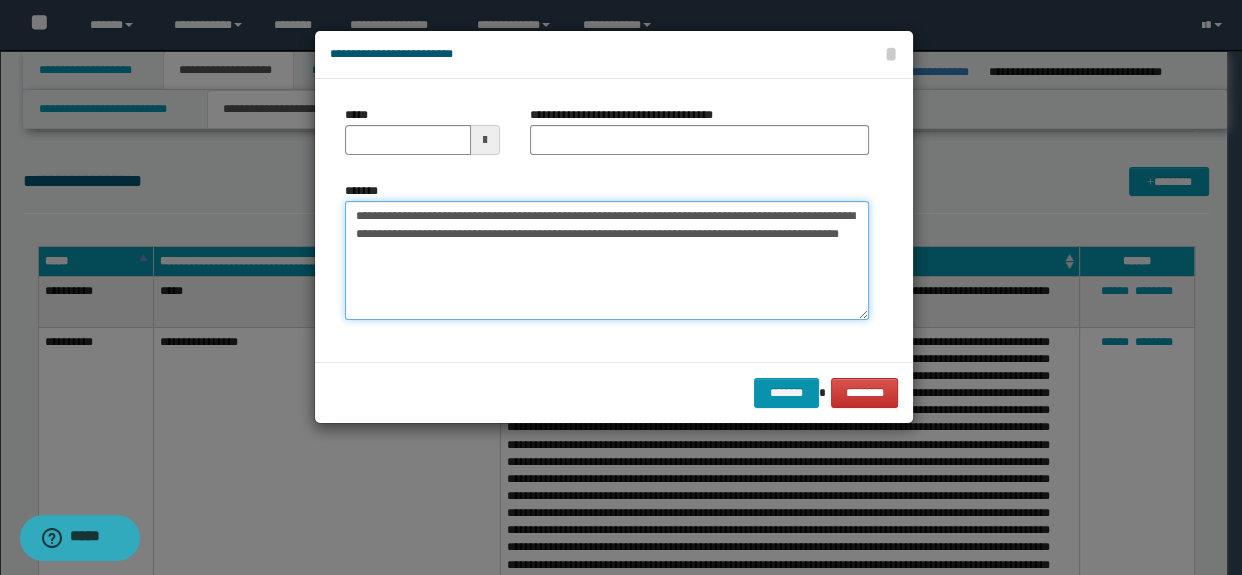 drag, startPoint x: 638, startPoint y: 213, endPoint x: 435, endPoint y: 213, distance: 203 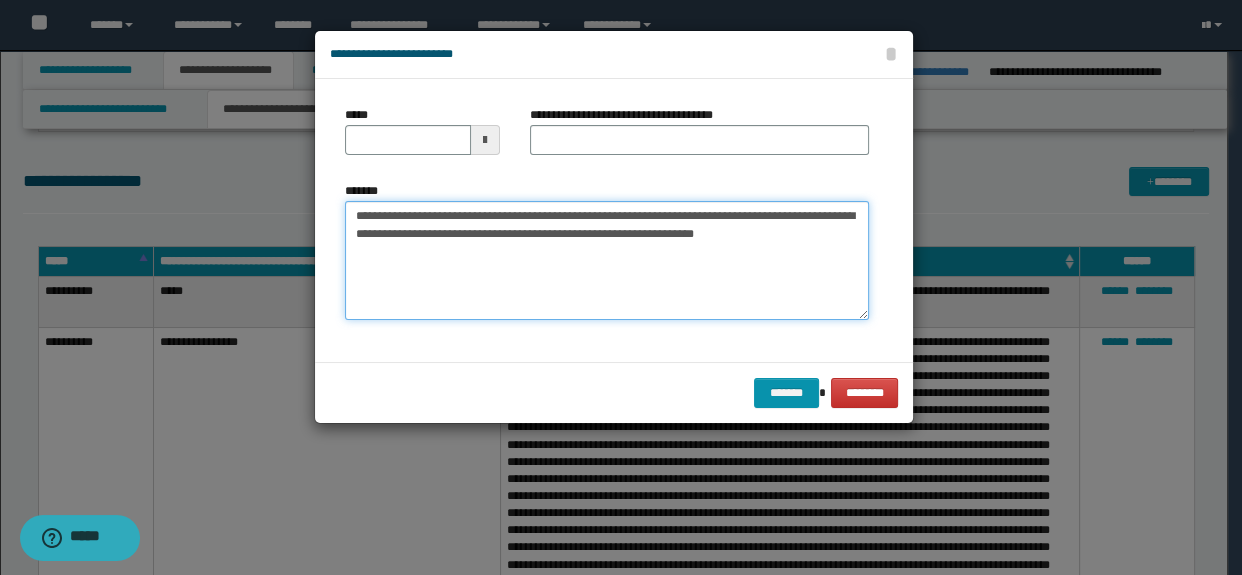 type on "**********" 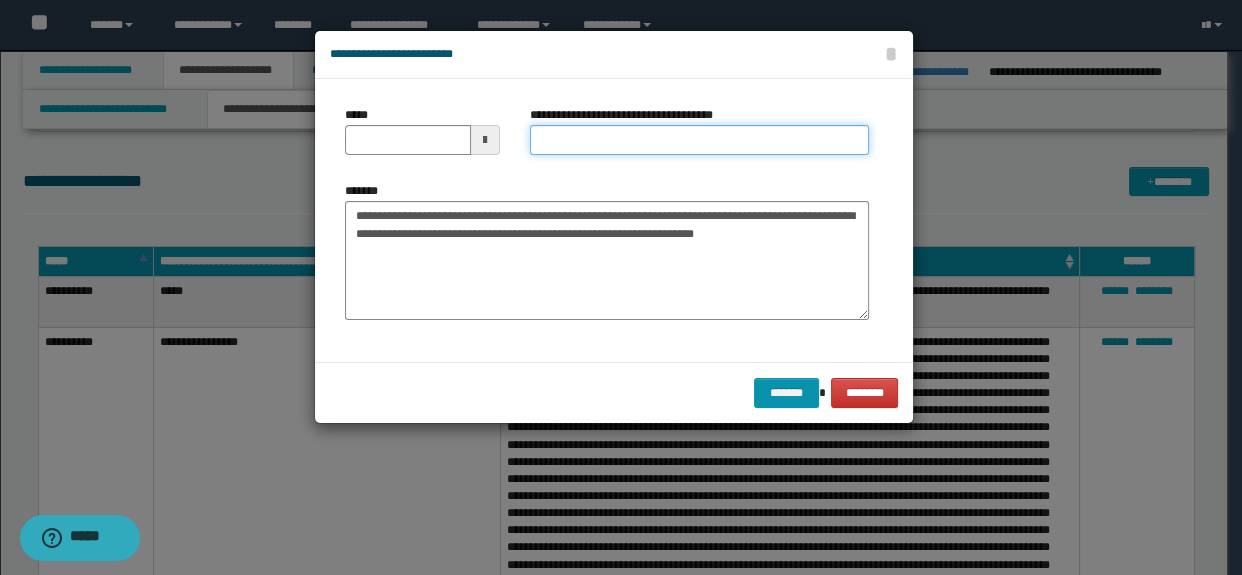 drag, startPoint x: 609, startPoint y: 142, endPoint x: 599, endPoint y: 148, distance: 11.661903 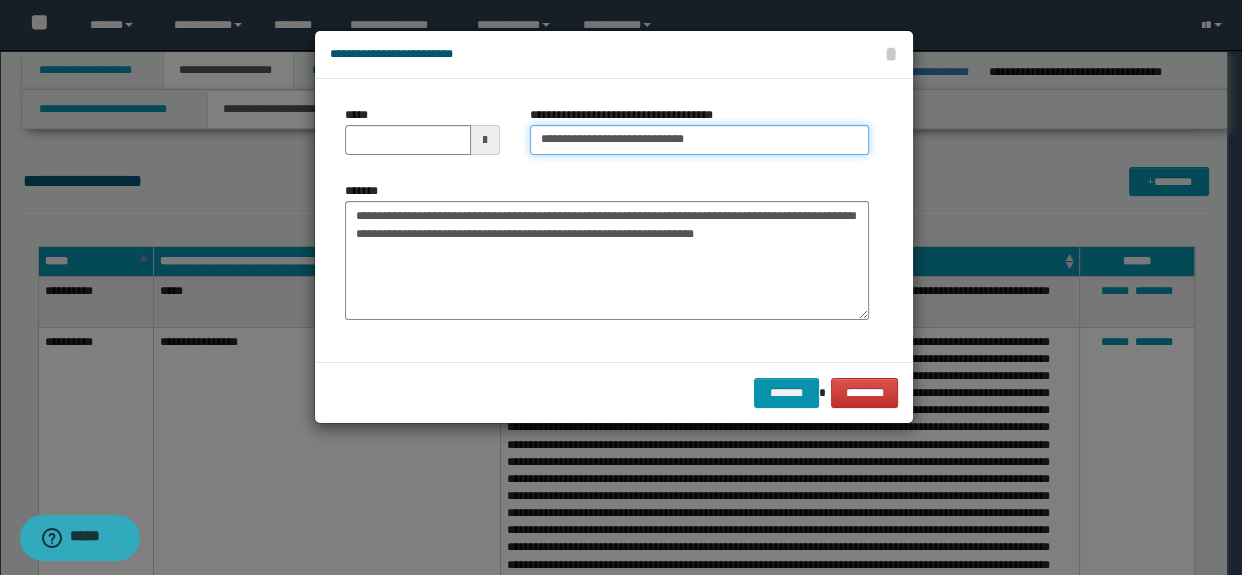 type on "**********" 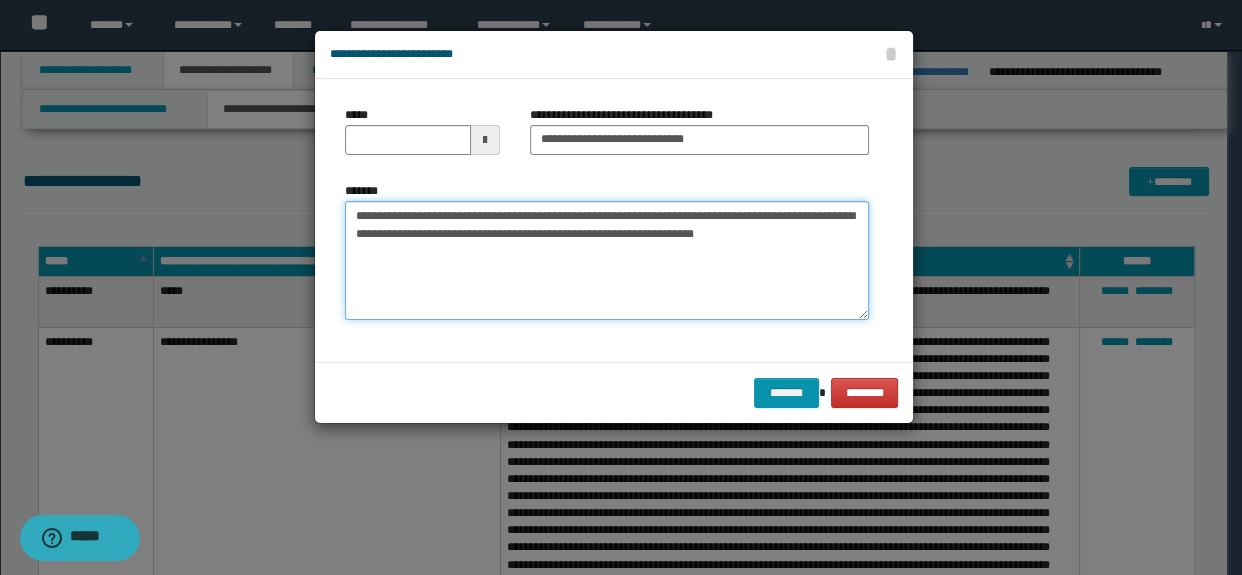 click on "**********" at bounding box center [607, 261] 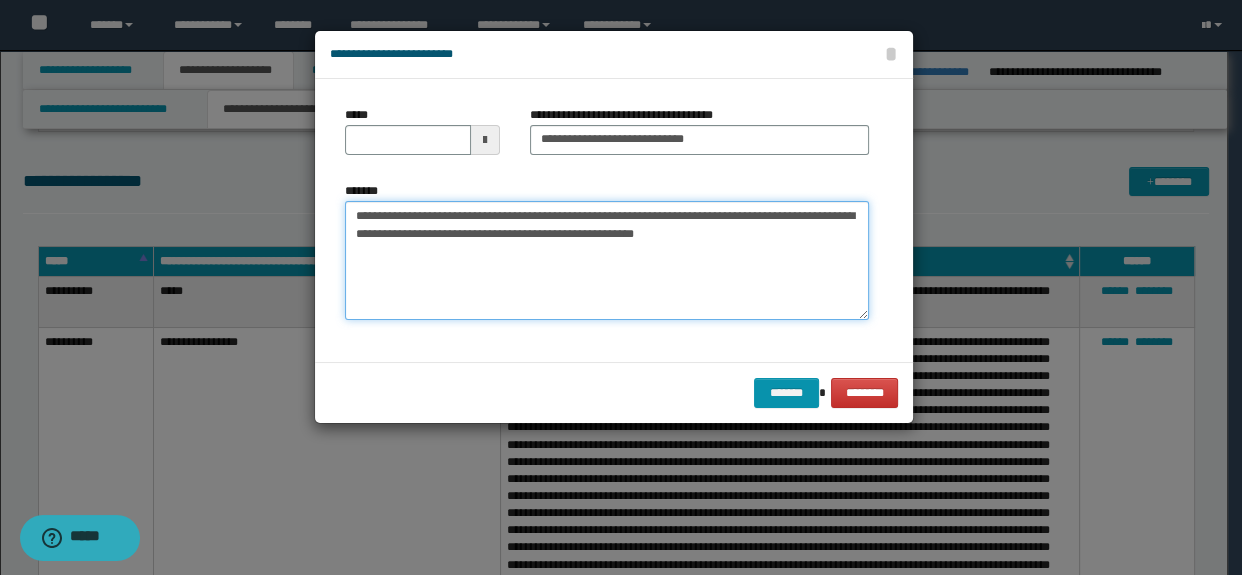 type 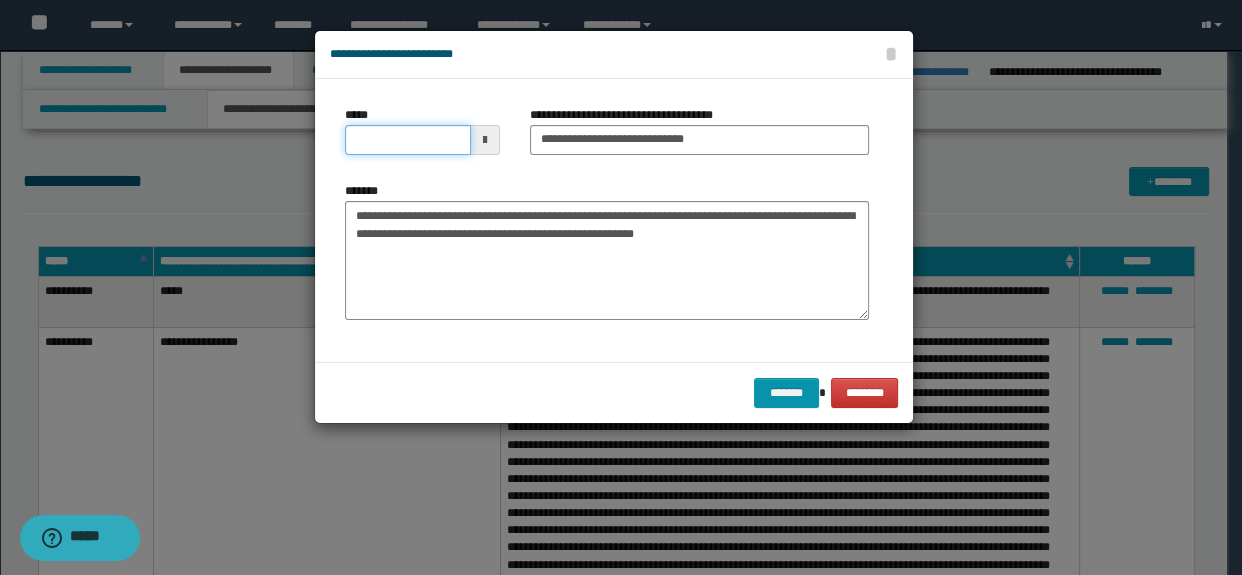 click on "*****" at bounding box center (408, 140) 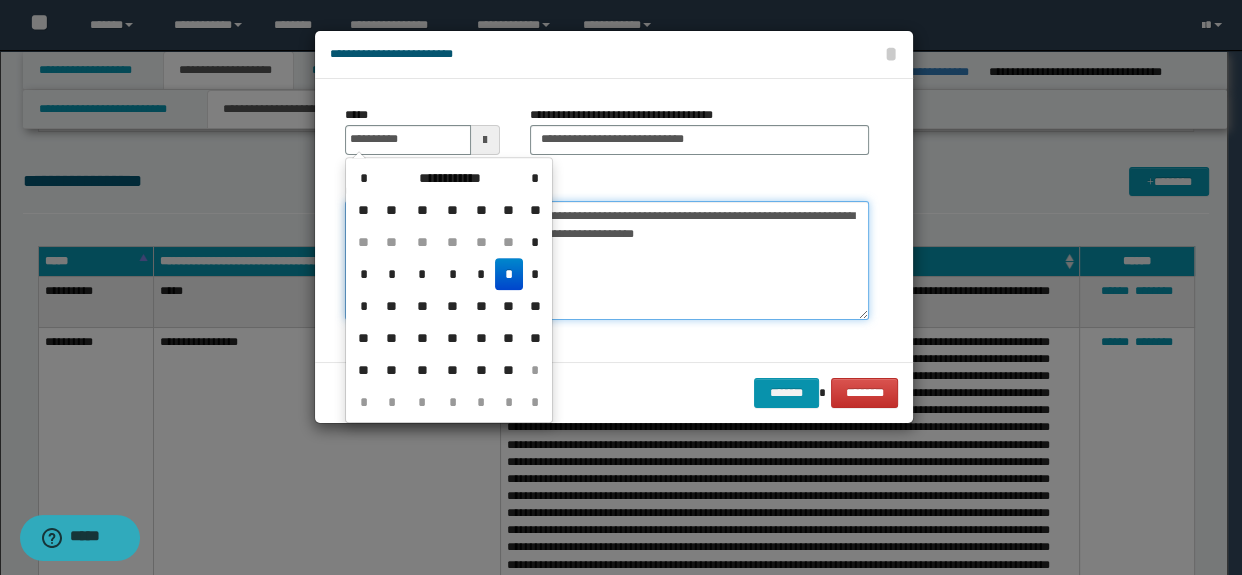 type on "**********" 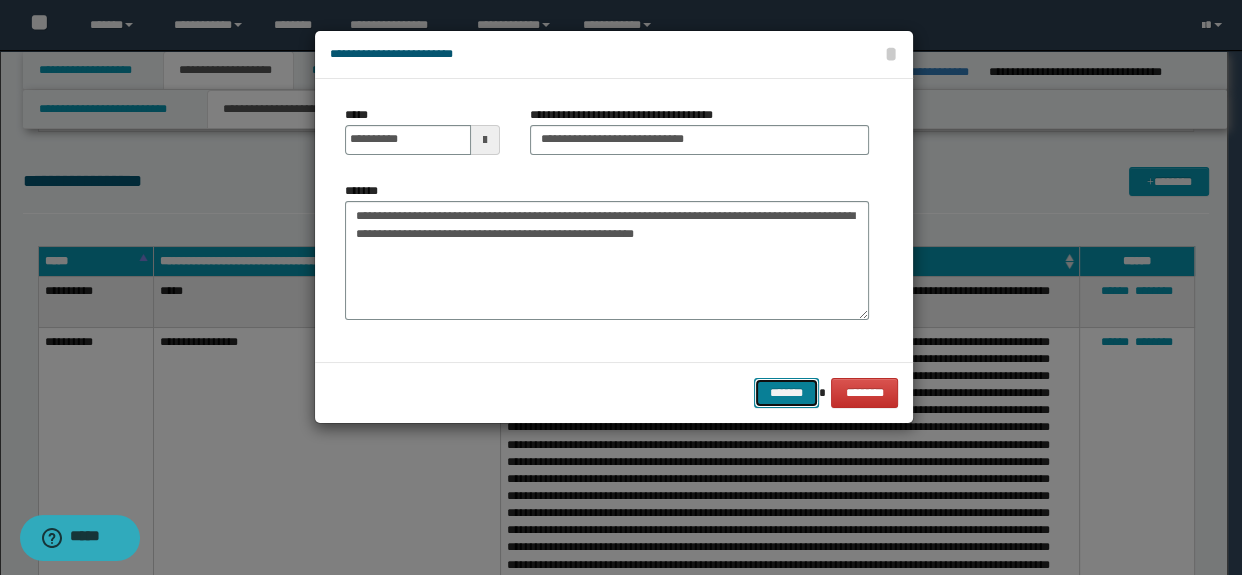 click on "*******" at bounding box center [786, 393] 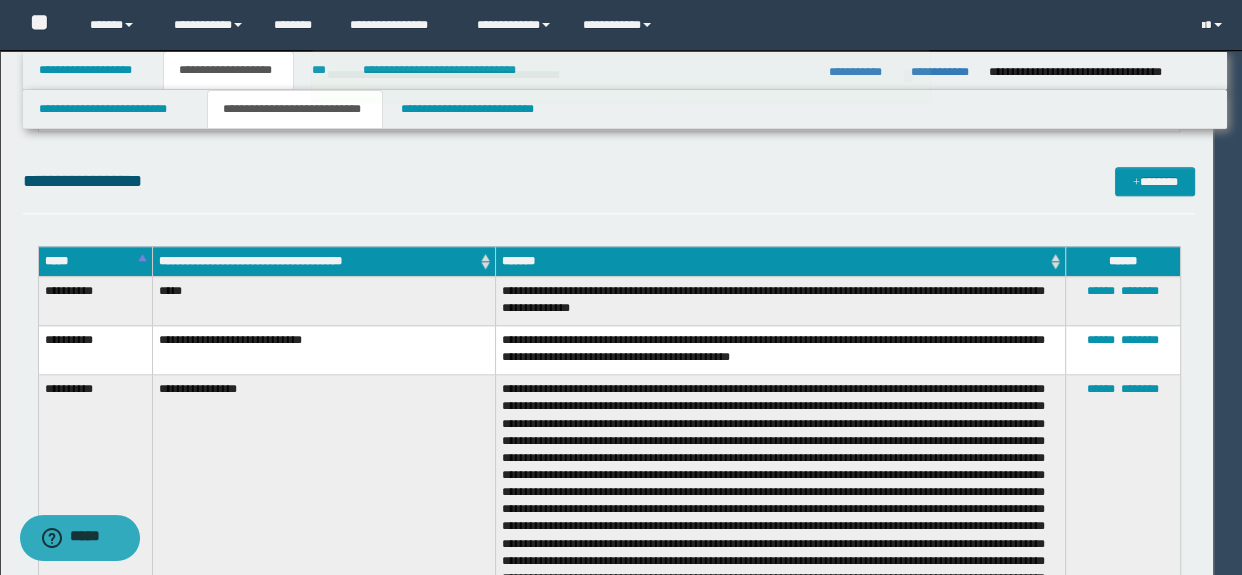 type 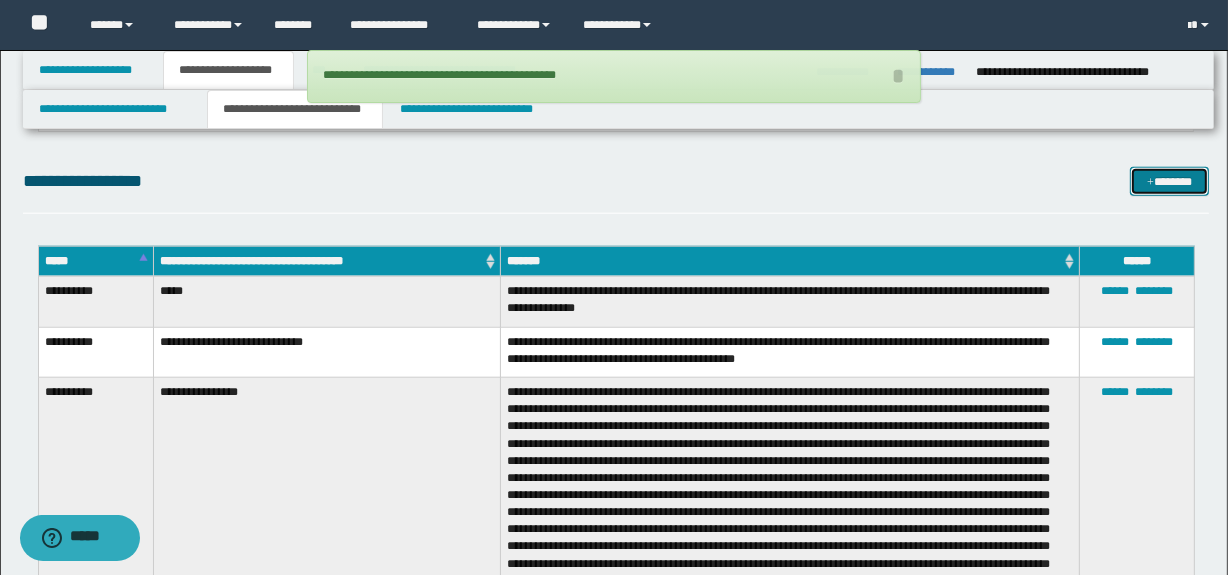 click on "*******" at bounding box center [1170, 182] 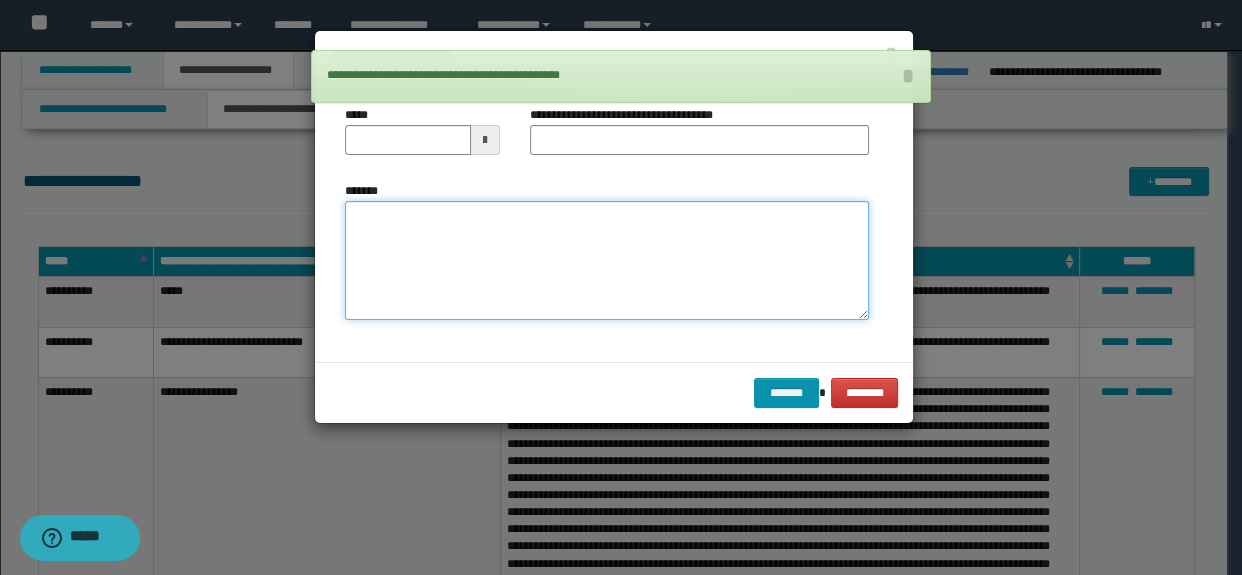 click on "*******" at bounding box center [607, 261] 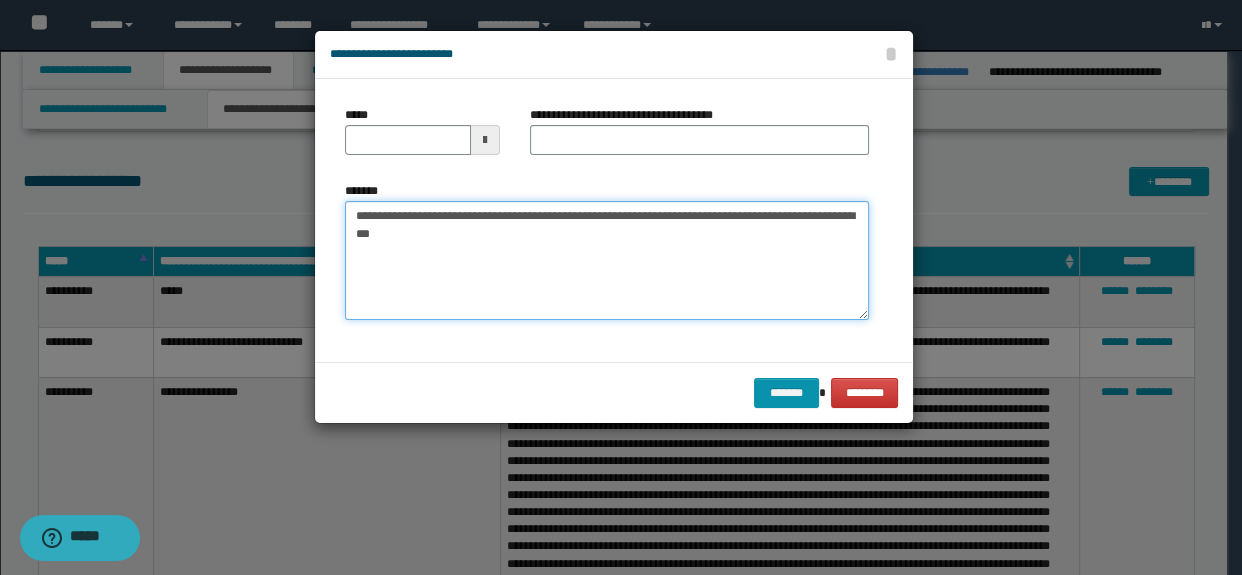 drag, startPoint x: 677, startPoint y: 219, endPoint x: 436, endPoint y: 213, distance: 241.07468 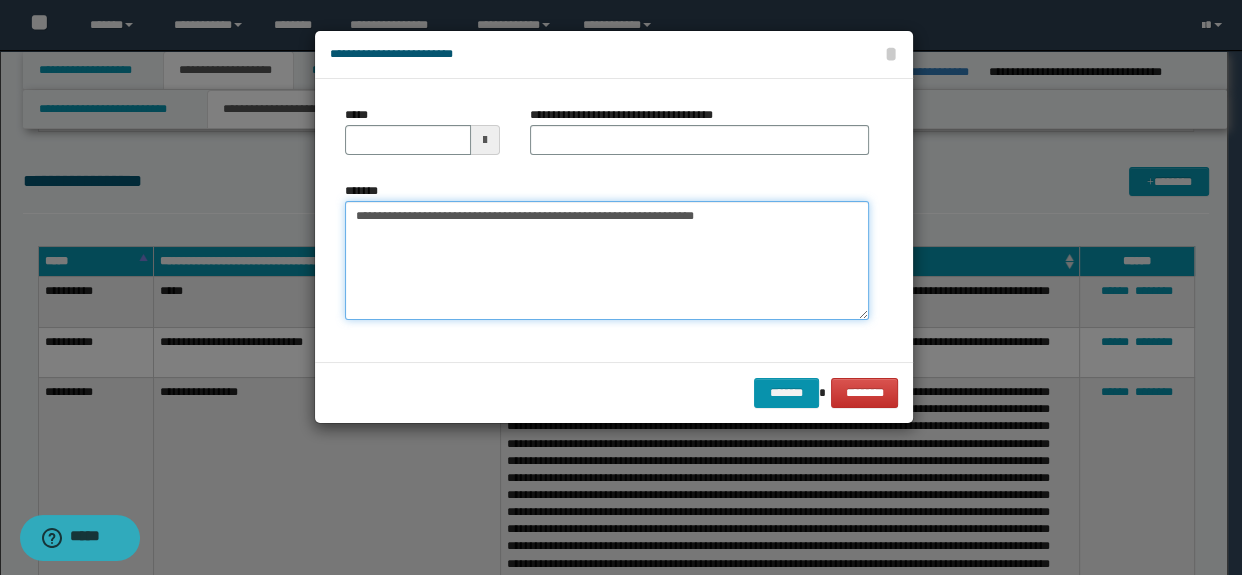 type on "**********" 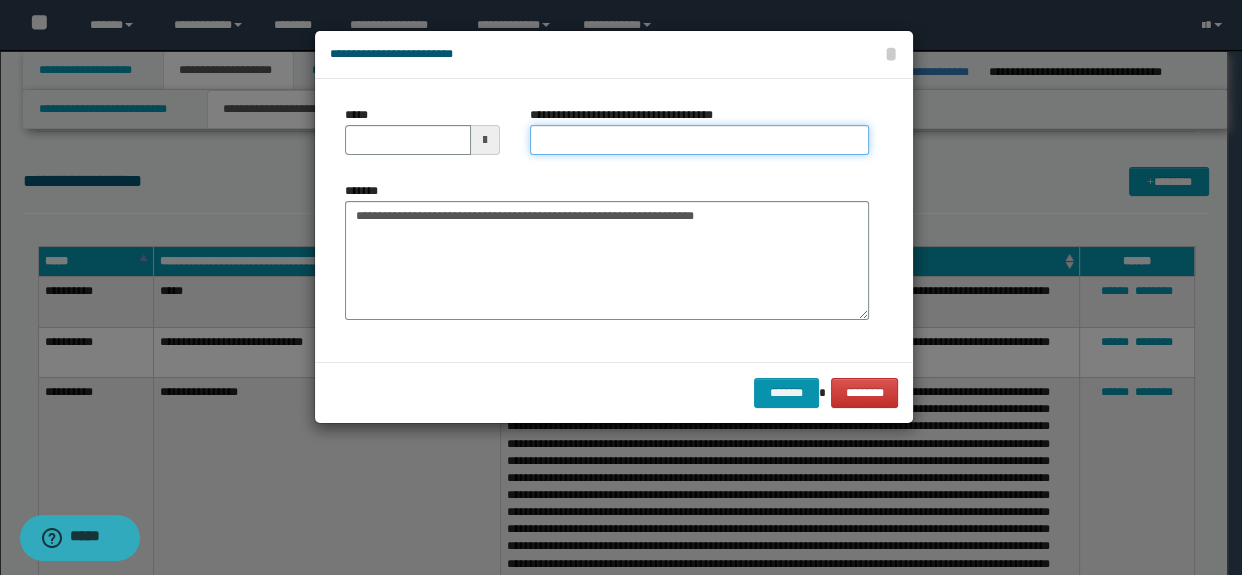 click on "**********" at bounding box center [700, 140] 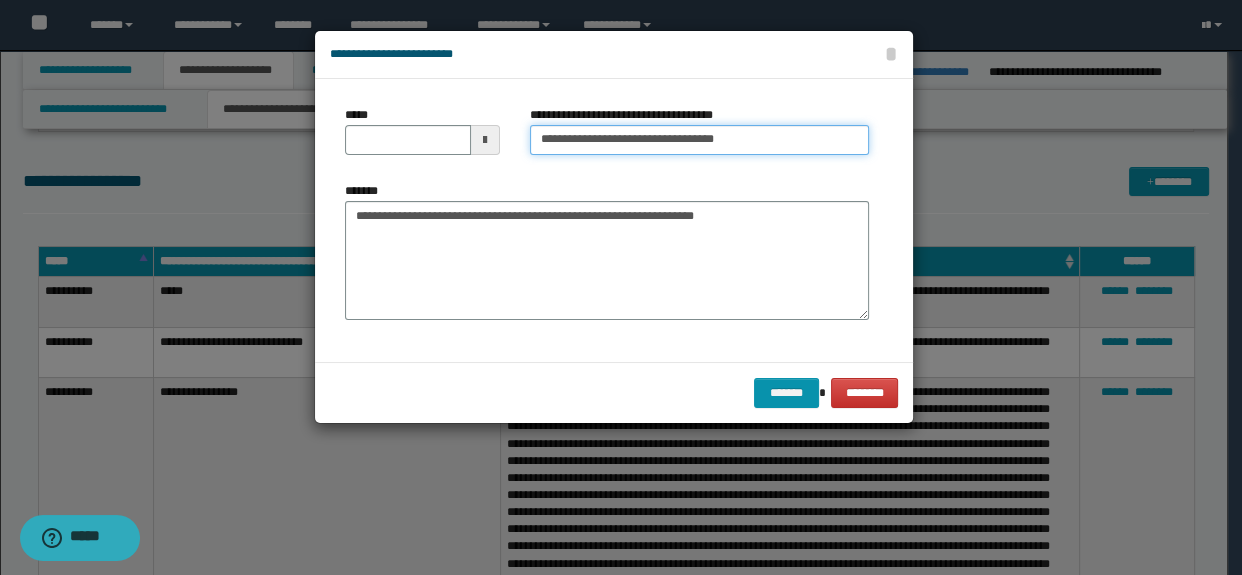 type on "**********" 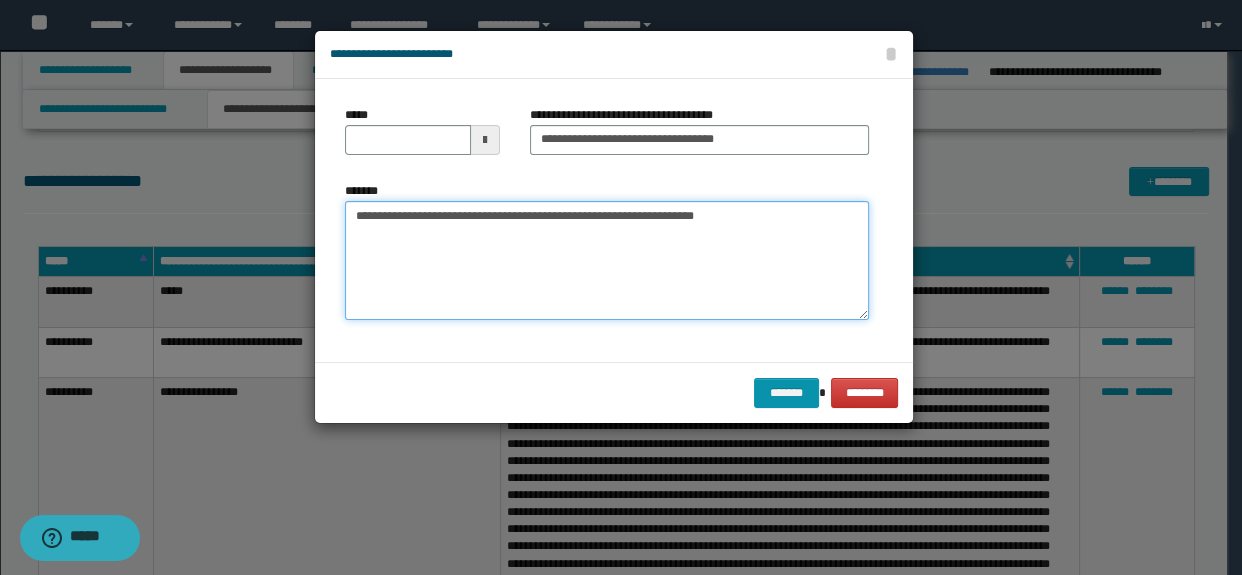 type on "**********" 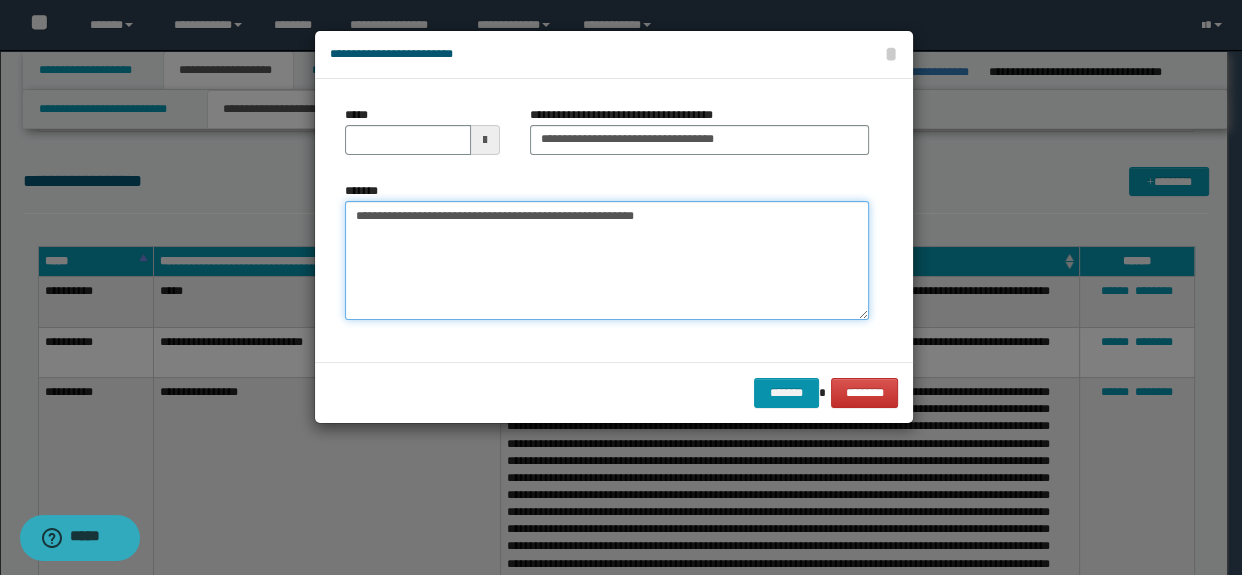 drag, startPoint x: 452, startPoint y: 210, endPoint x: 253, endPoint y: 196, distance: 199.49185 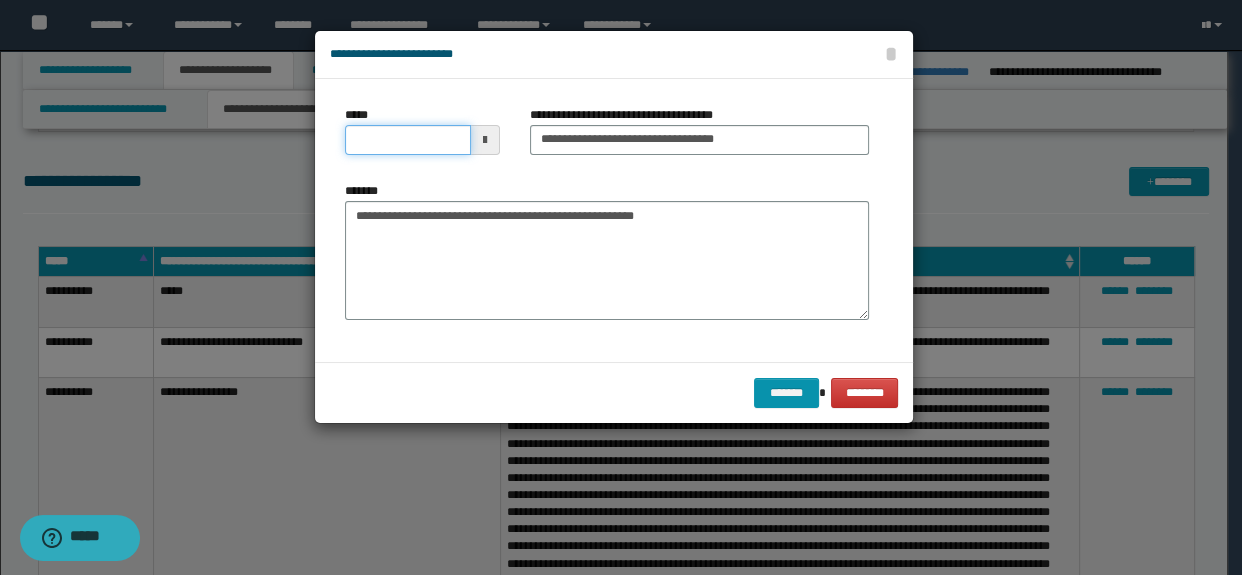 click on "*****" at bounding box center [408, 140] 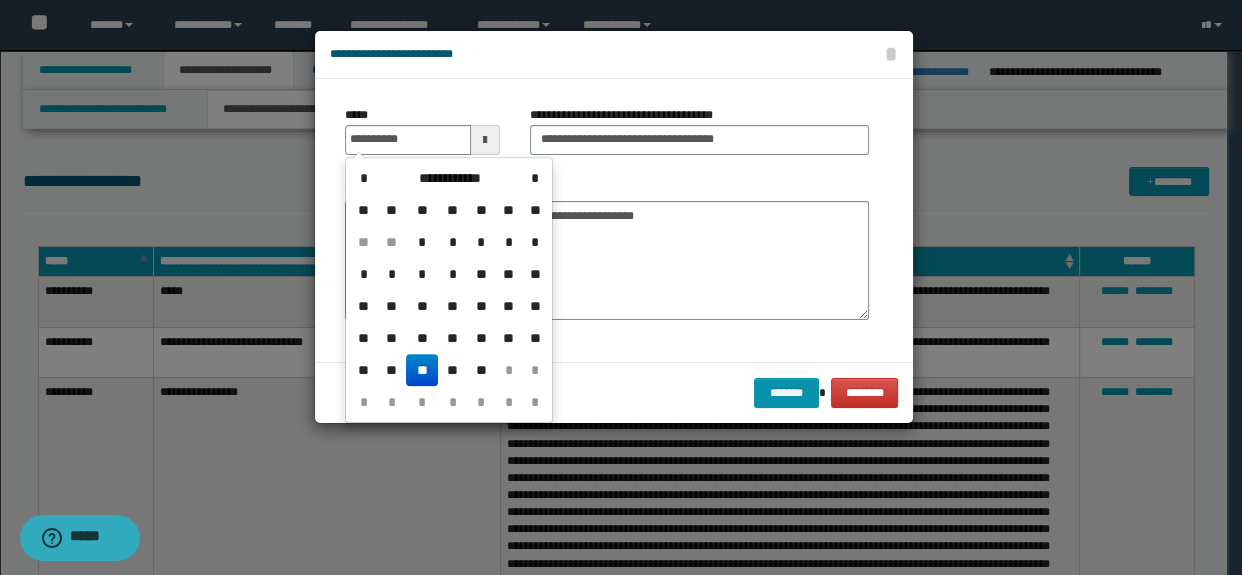 type on "**********" 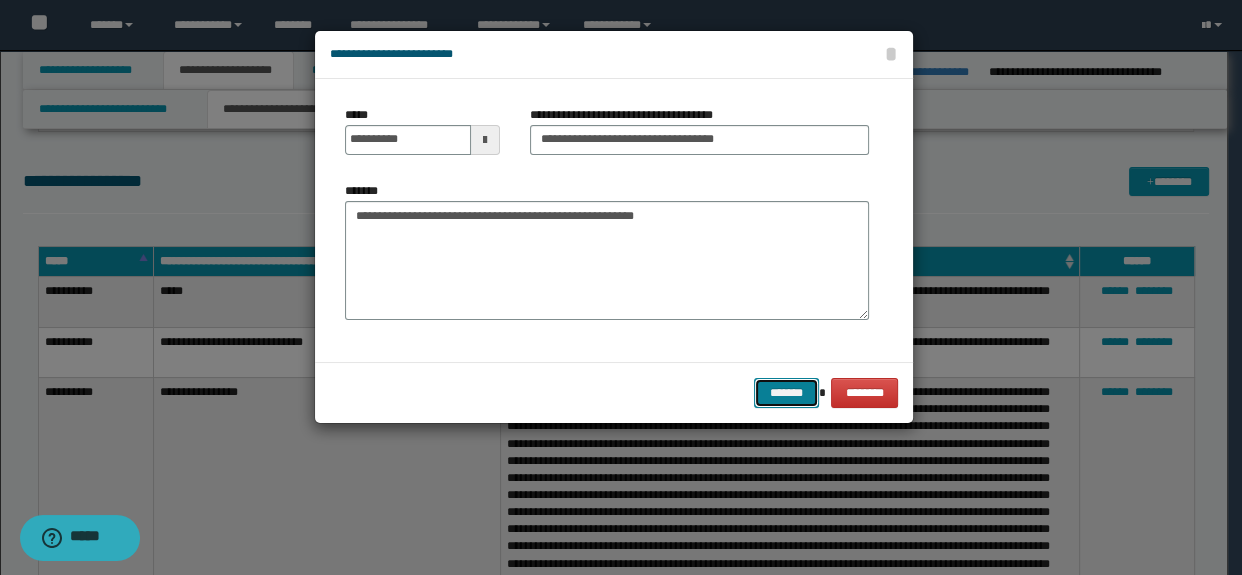 click on "*******" at bounding box center (786, 393) 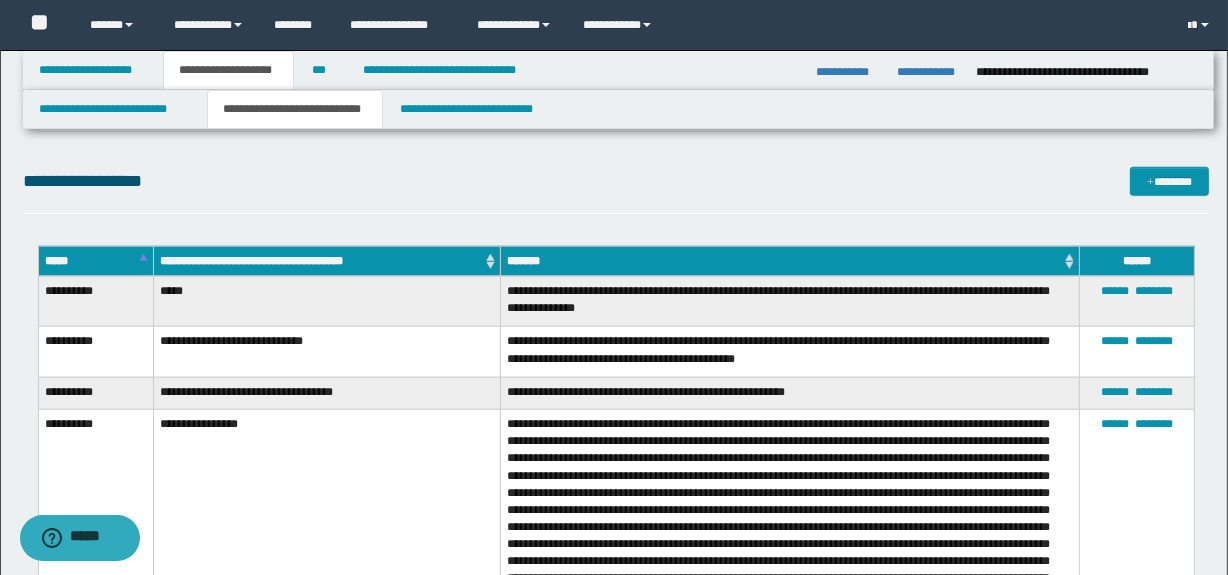 click on "**********" at bounding box center (616, 181) 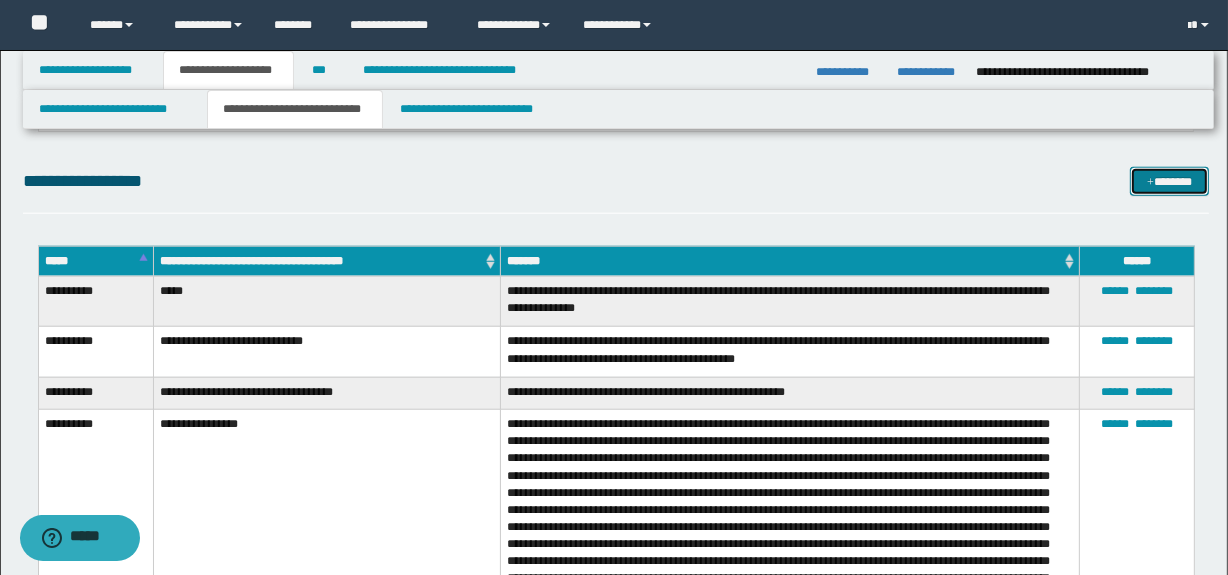 click on "*******" at bounding box center (1170, 182) 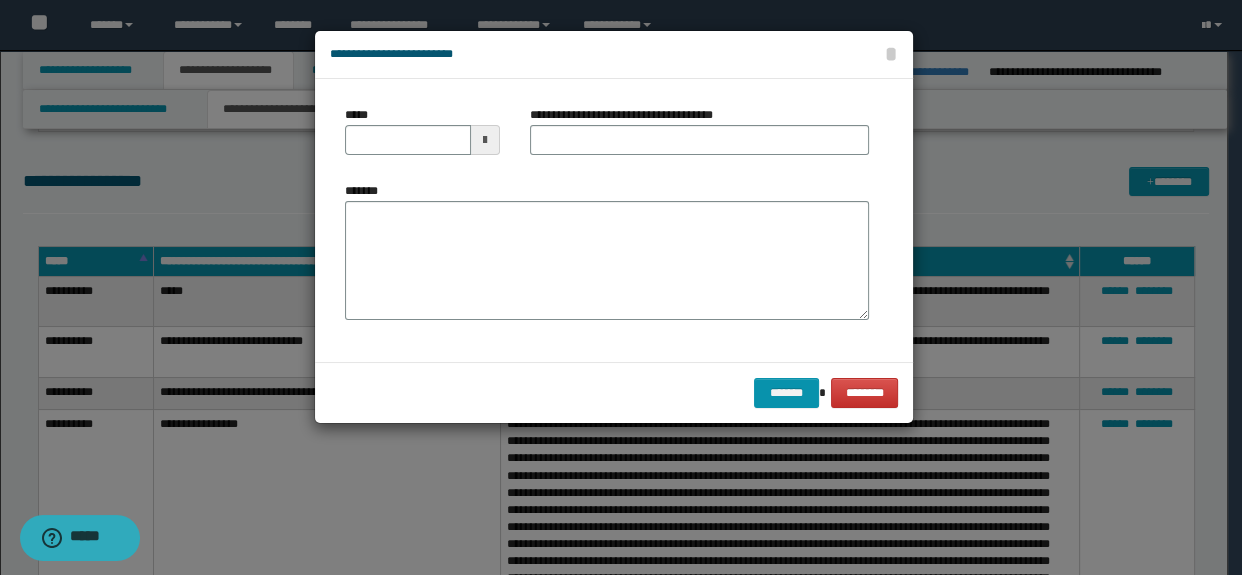 click on "*******" at bounding box center [607, 261] 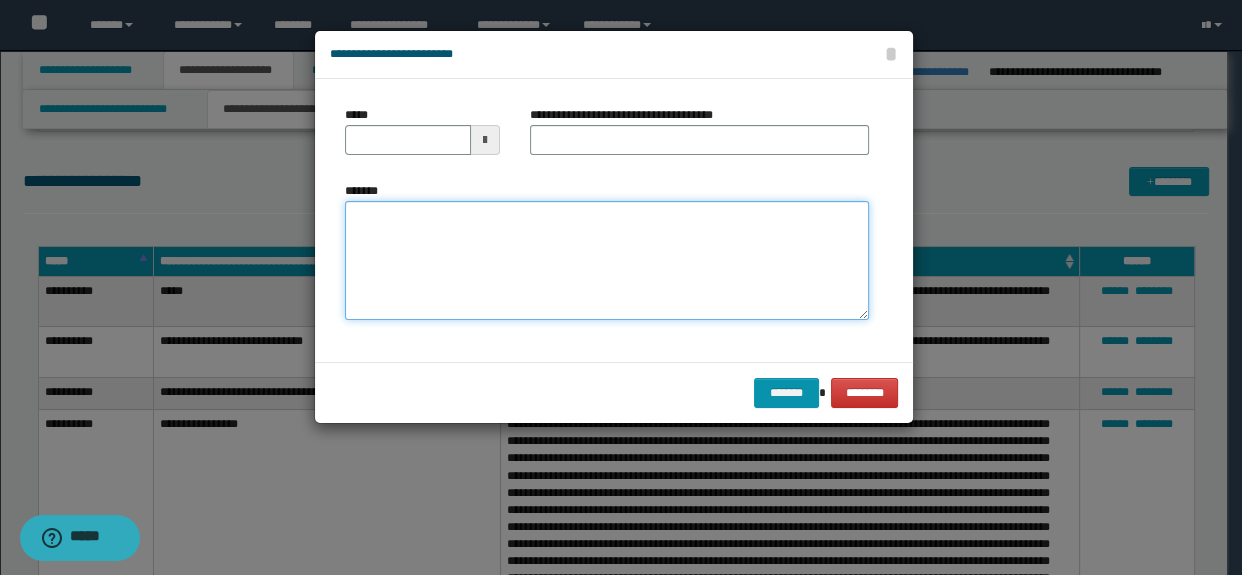 click on "*******" at bounding box center [607, 261] 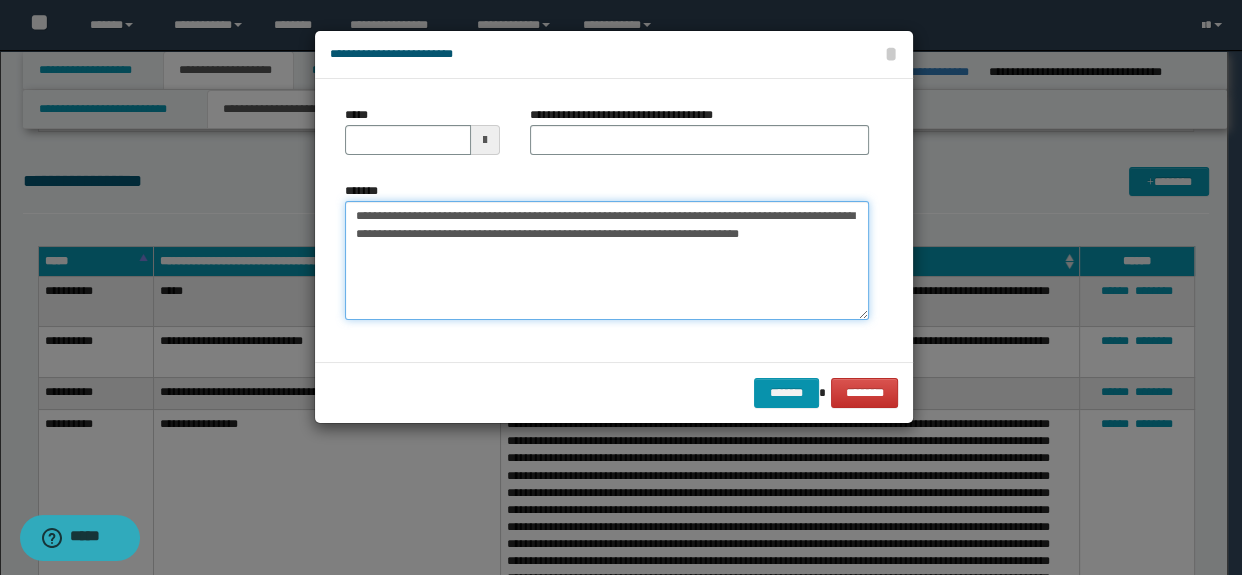 drag, startPoint x: 434, startPoint y: 210, endPoint x: 641, endPoint y: 209, distance: 207.00241 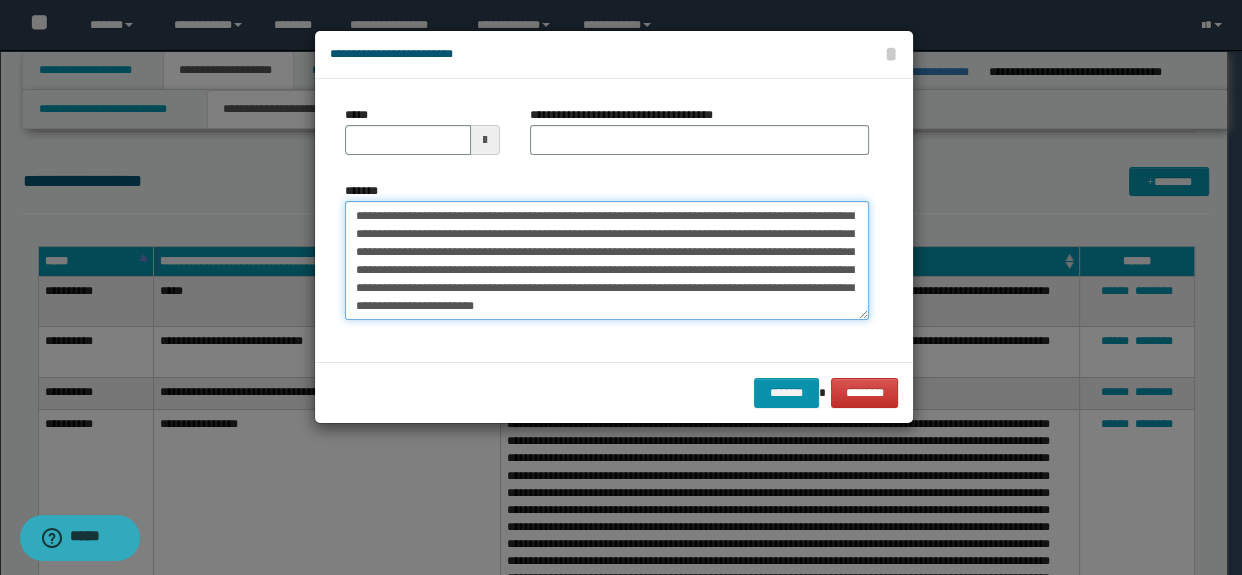 scroll, scrollTop: 0, scrollLeft: 0, axis: both 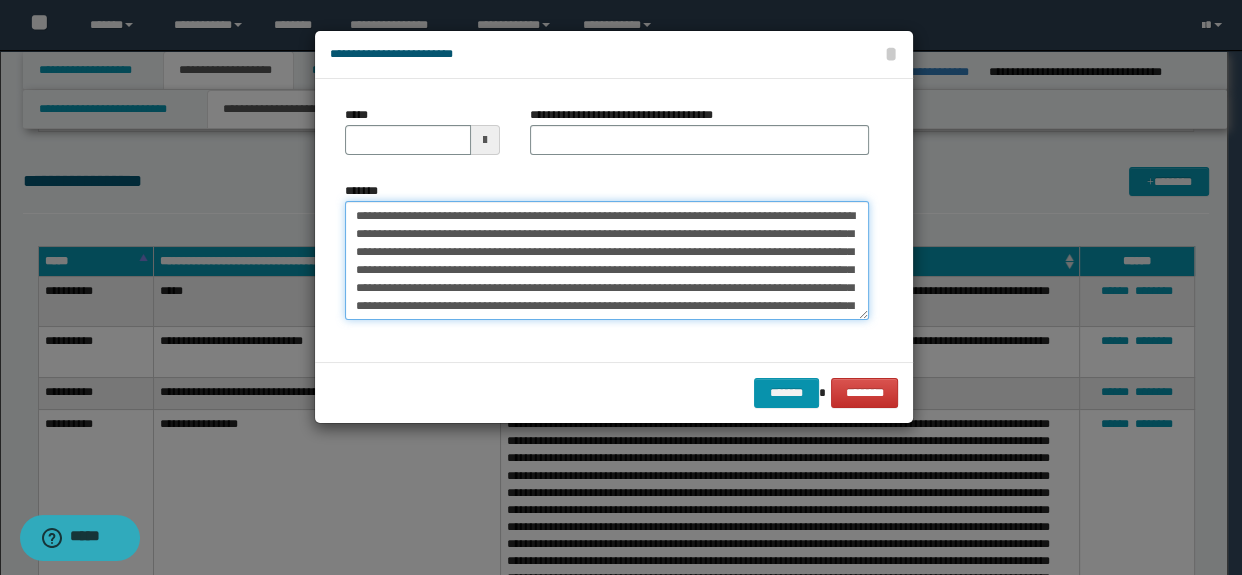 drag, startPoint x: 584, startPoint y: 212, endPoint x: 320, endPoint y: 188, distance: 265.08865 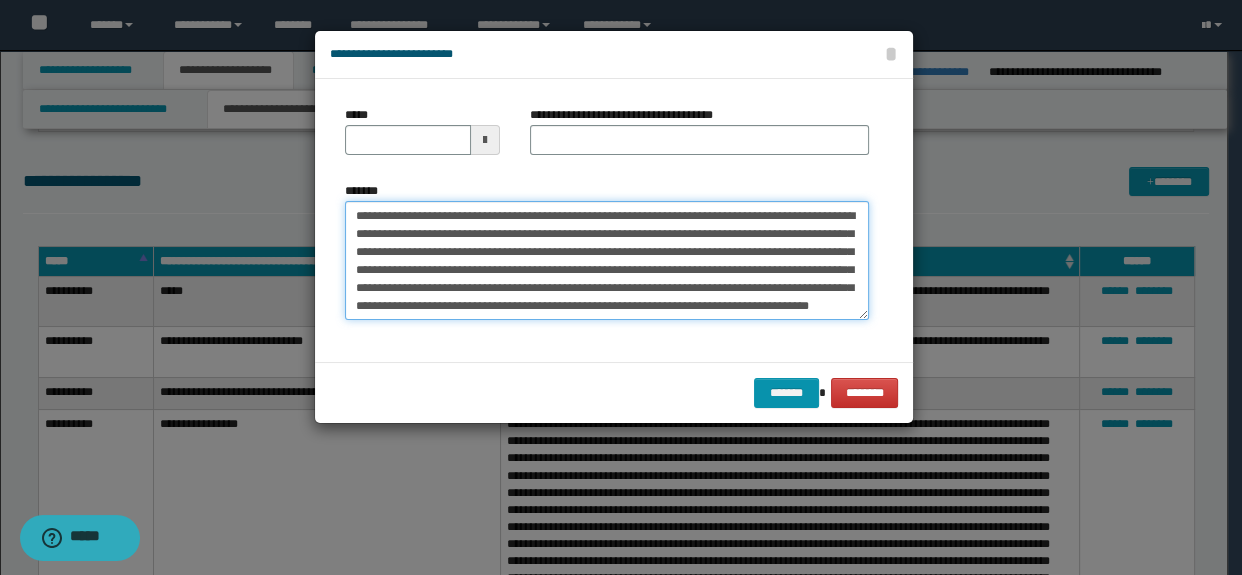 type 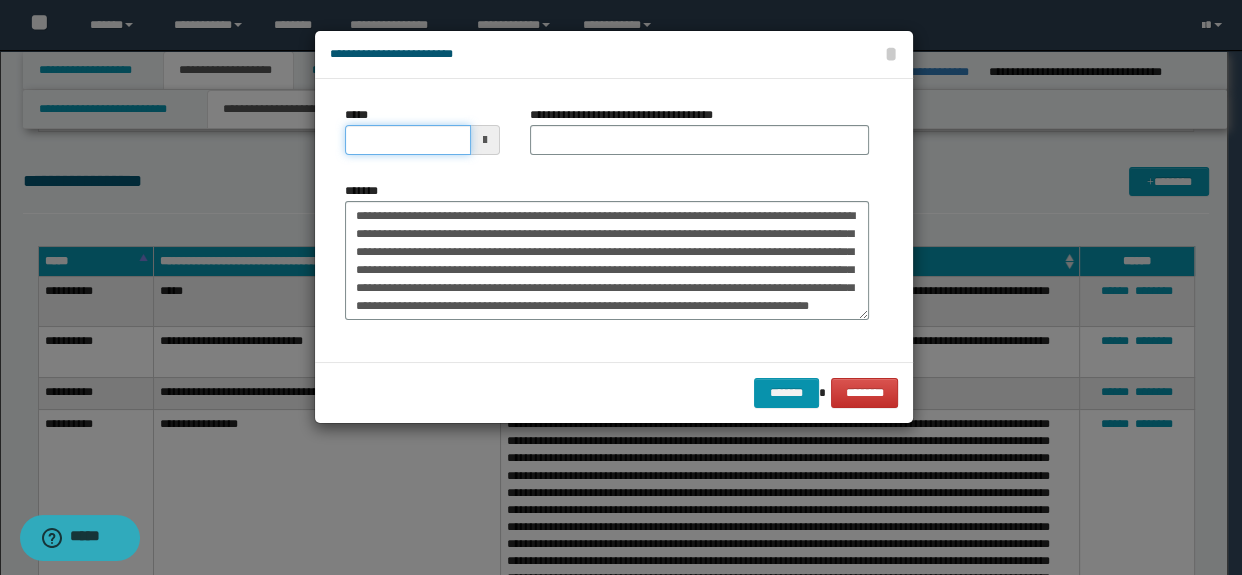 click on "*****" at bounding box center [408, 140] 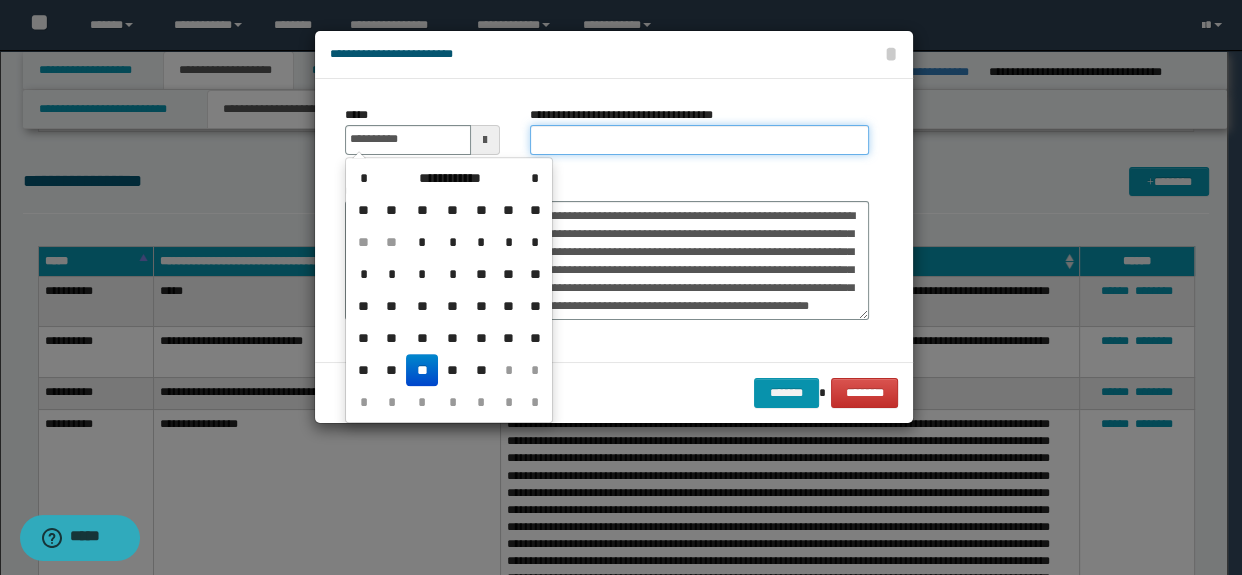 type on "**********" 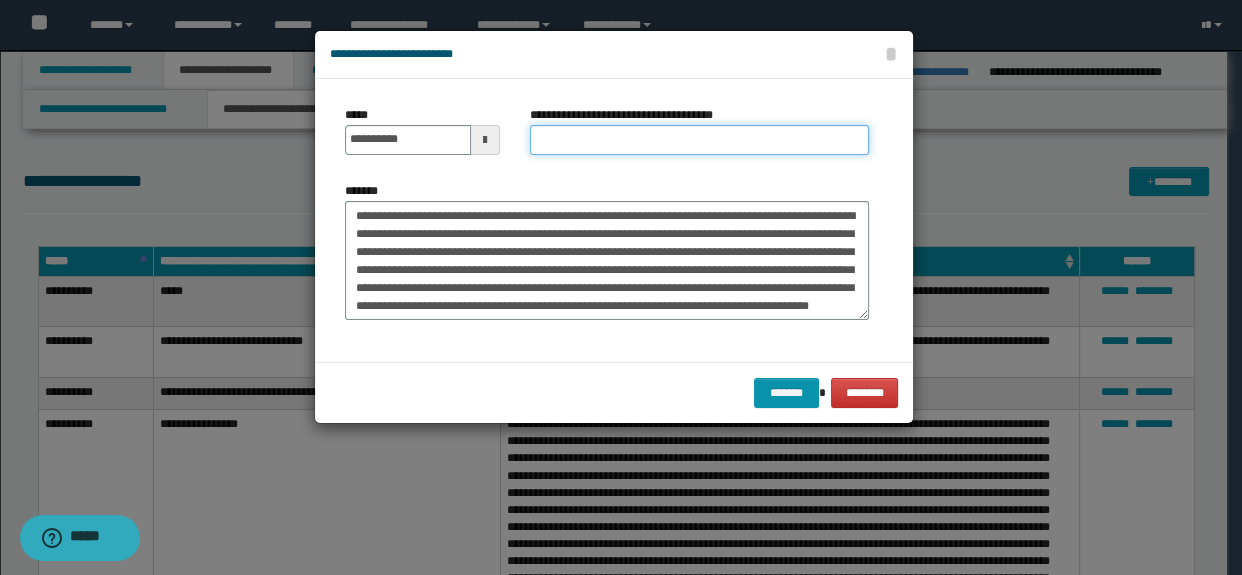 click on "**********" at bounding box center [700, 140] 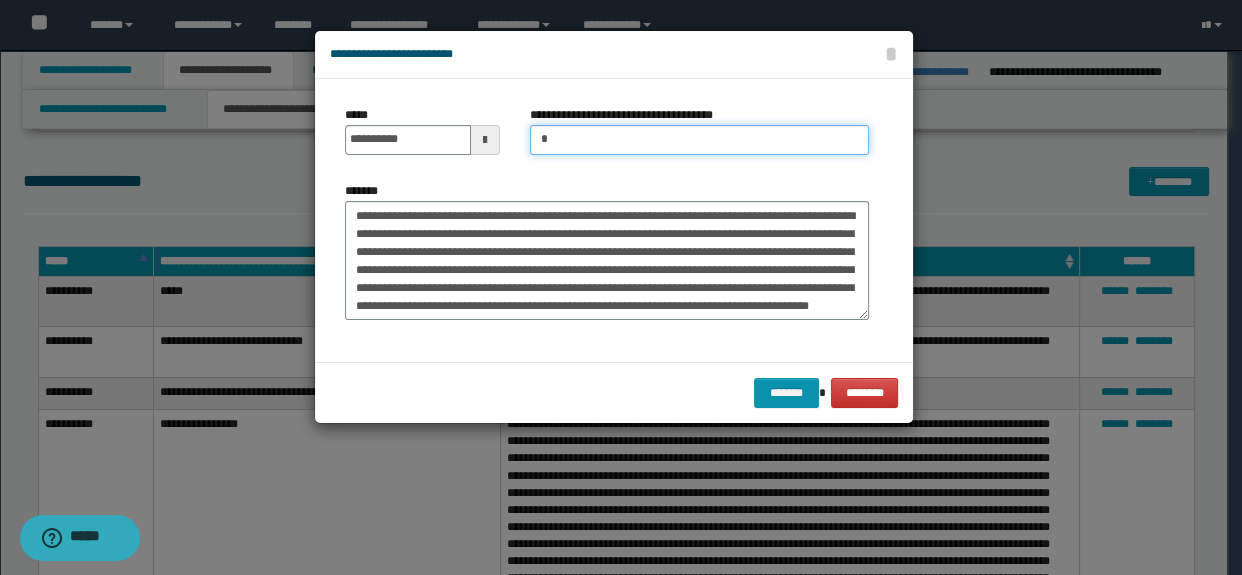type on "*********" 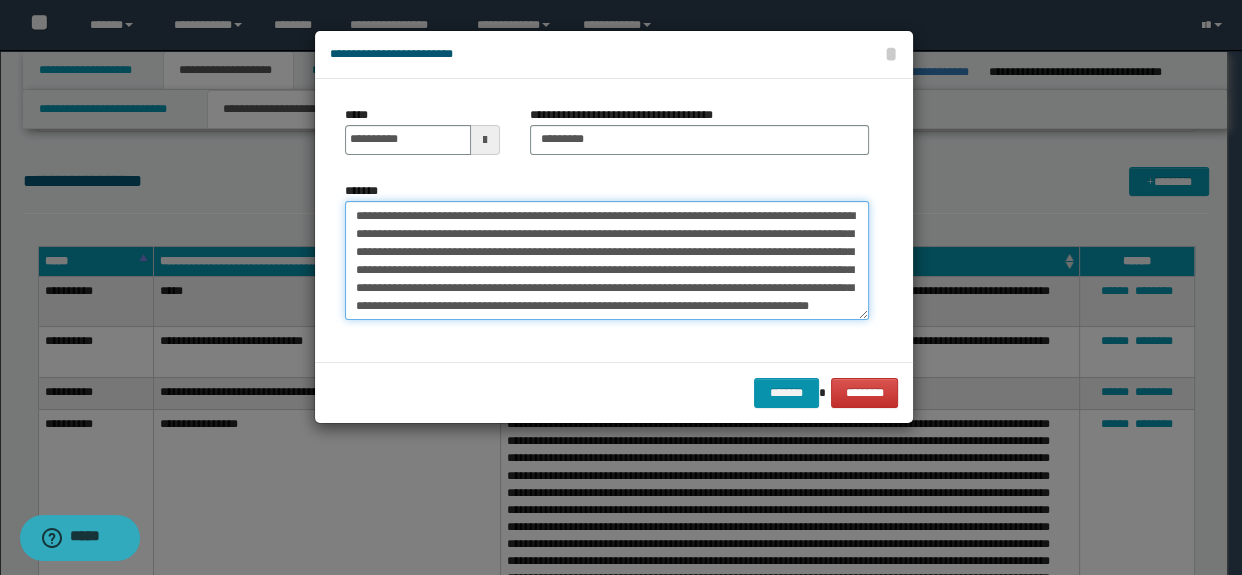 click on "**********" at bounding box center (607, 261) 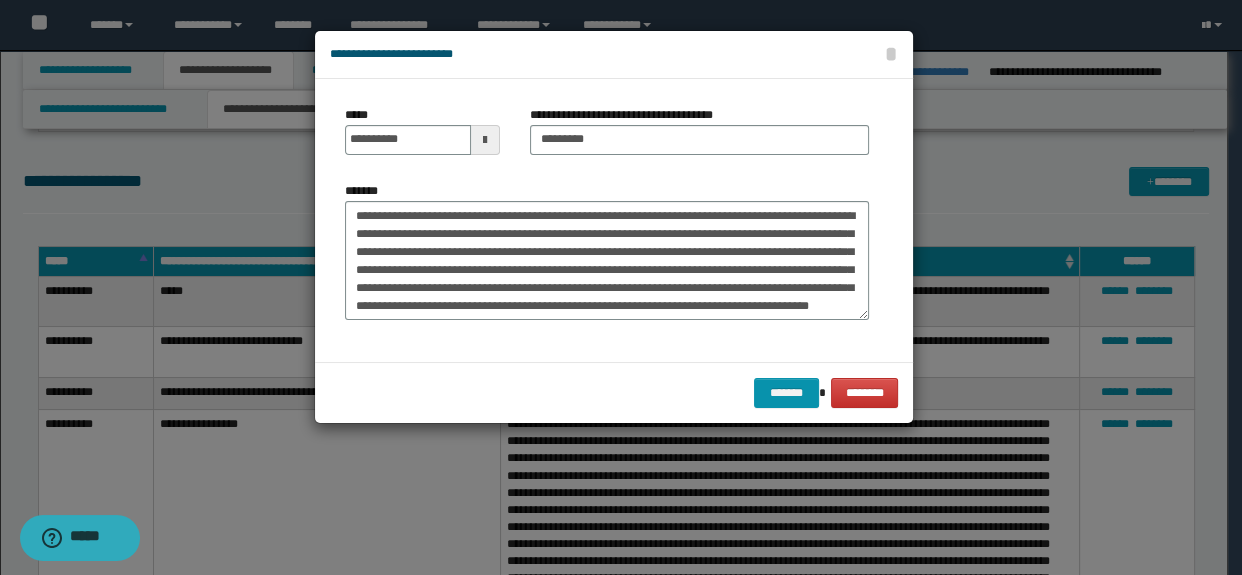 click on "*******
********" at bounding box center [614, 392] 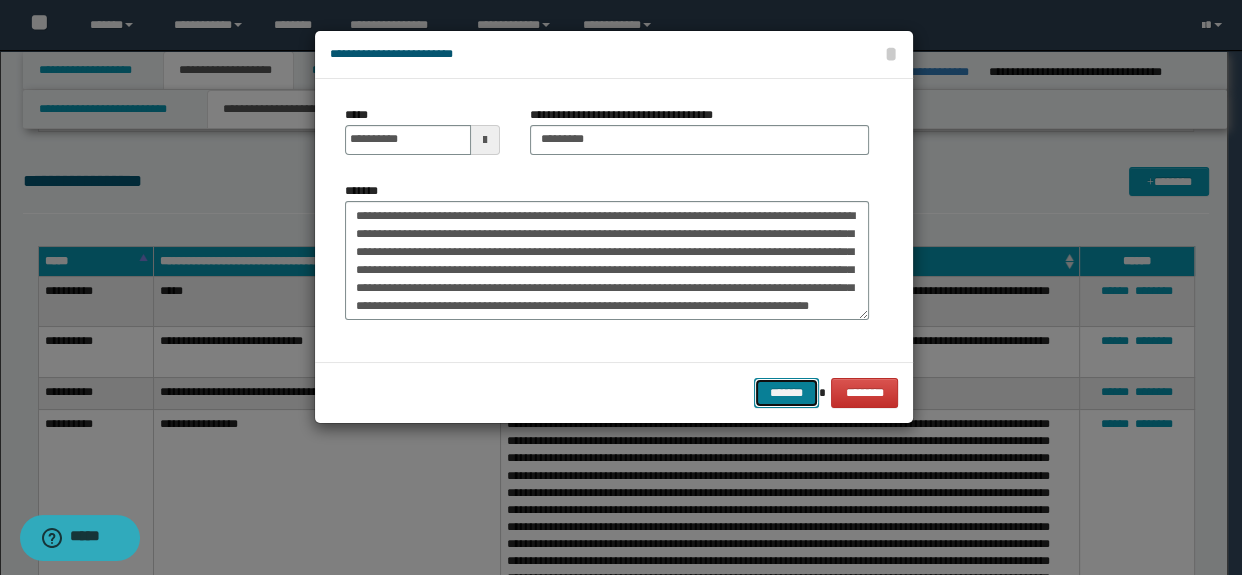 click on "*******" at bounding box center [786, 393] 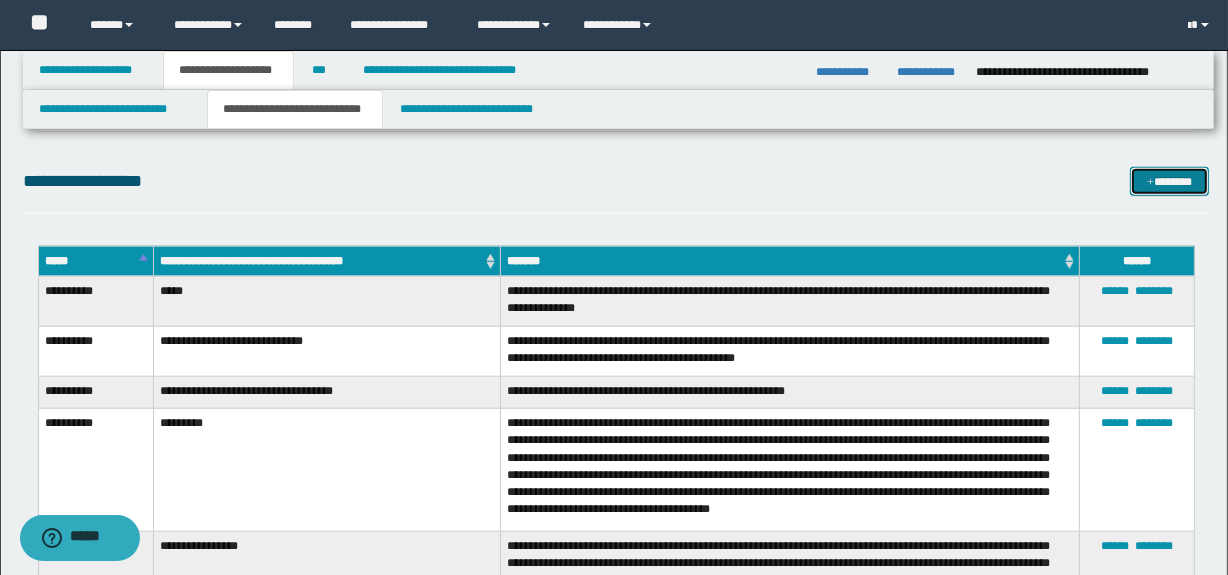 click on "*******" at bounding box center (1170, 182) 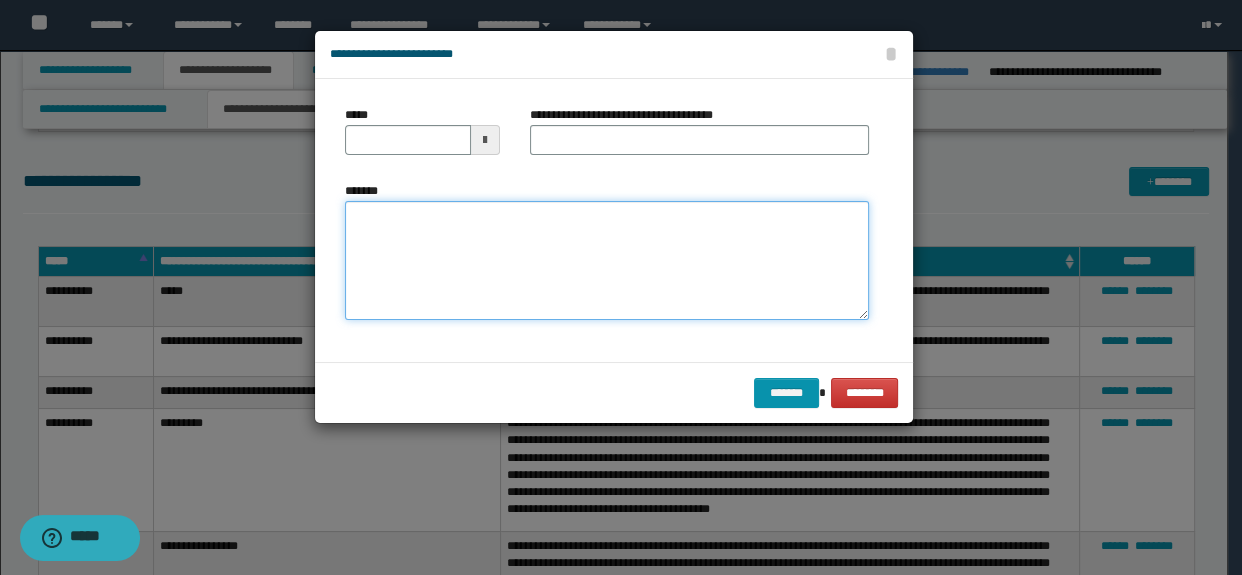 click on "*******" at bounding box center (607, 261) 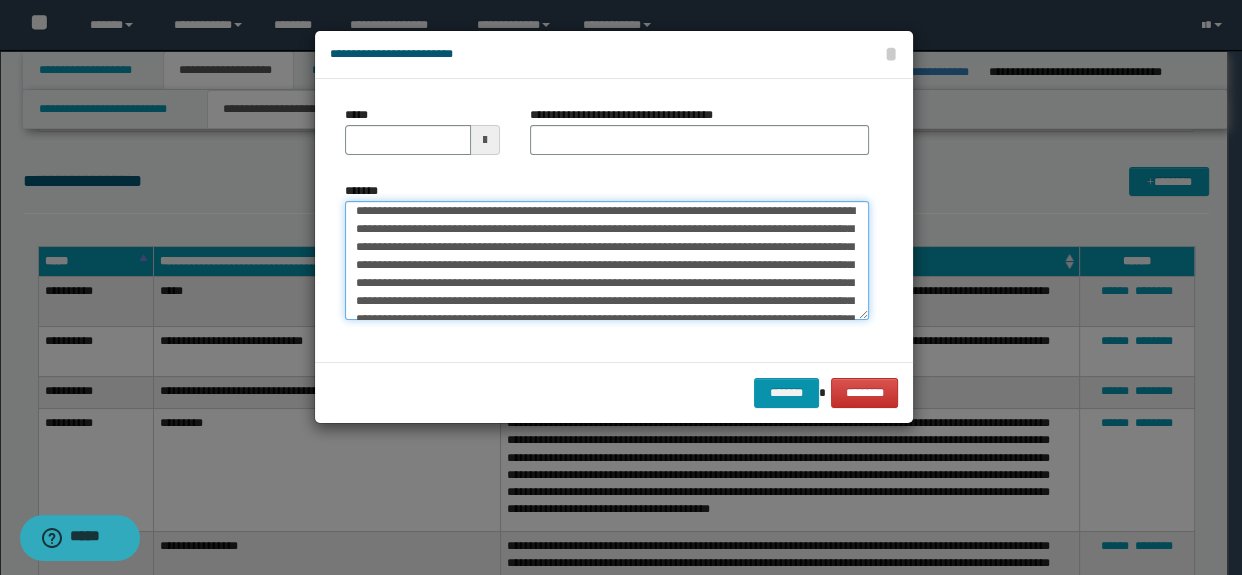 scroll, scrollTop: 0, scrollLeft: 0, axis: both 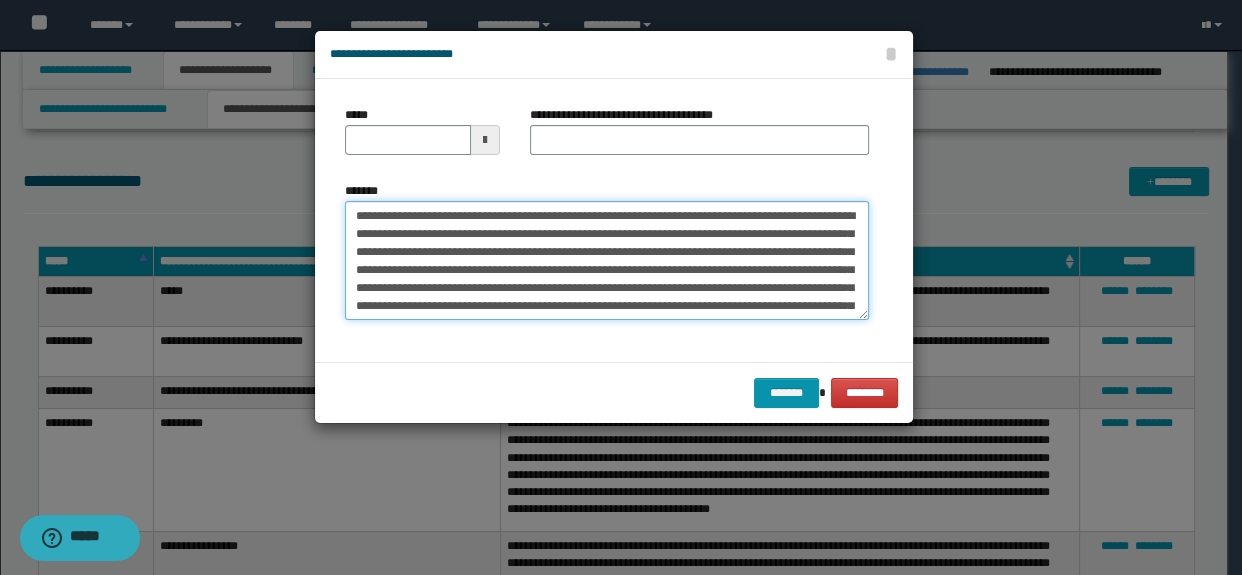type on "**********" 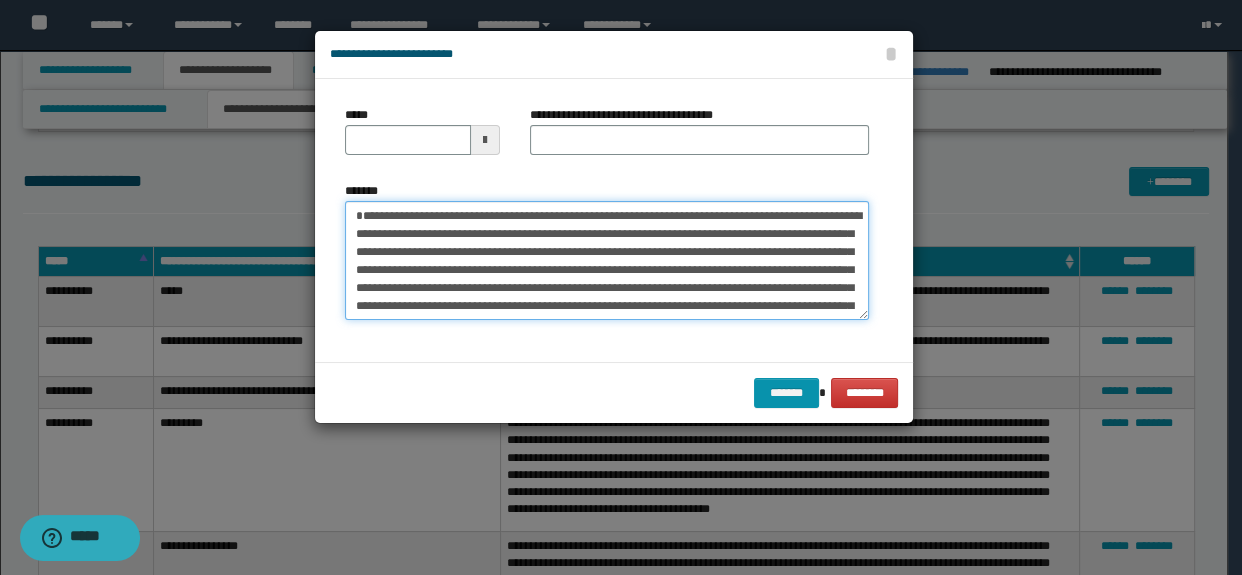 drag, startPoint x: 474, startPoint y: 219, endPoint x: 216, endPoint y: 195, distance: 259.11386 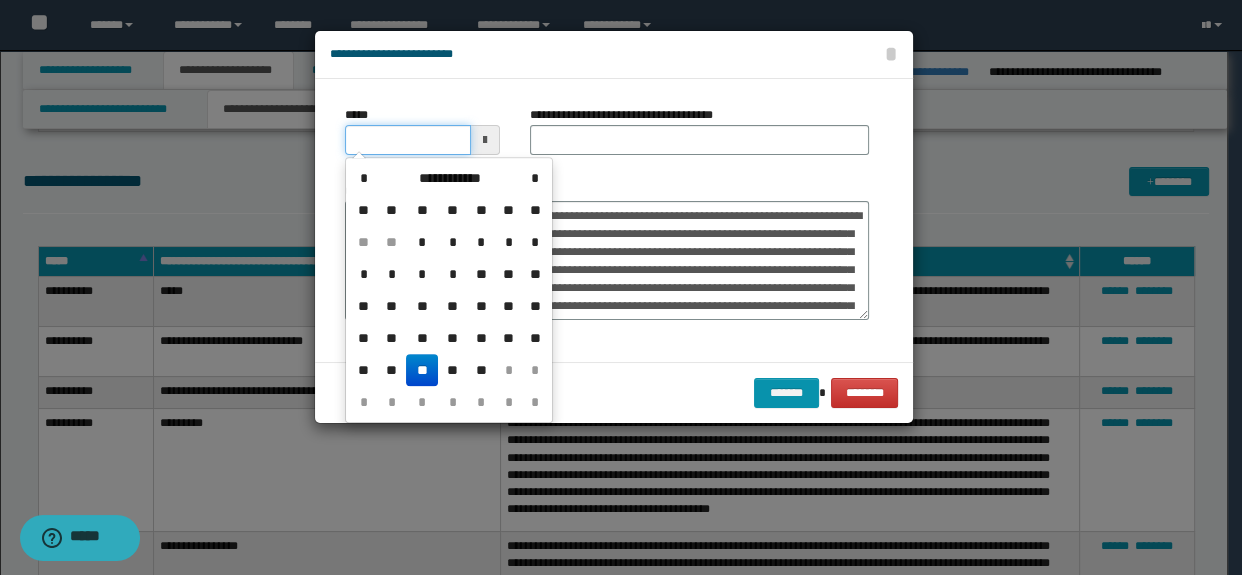 click on "*****" at bounding box center [408, 140] 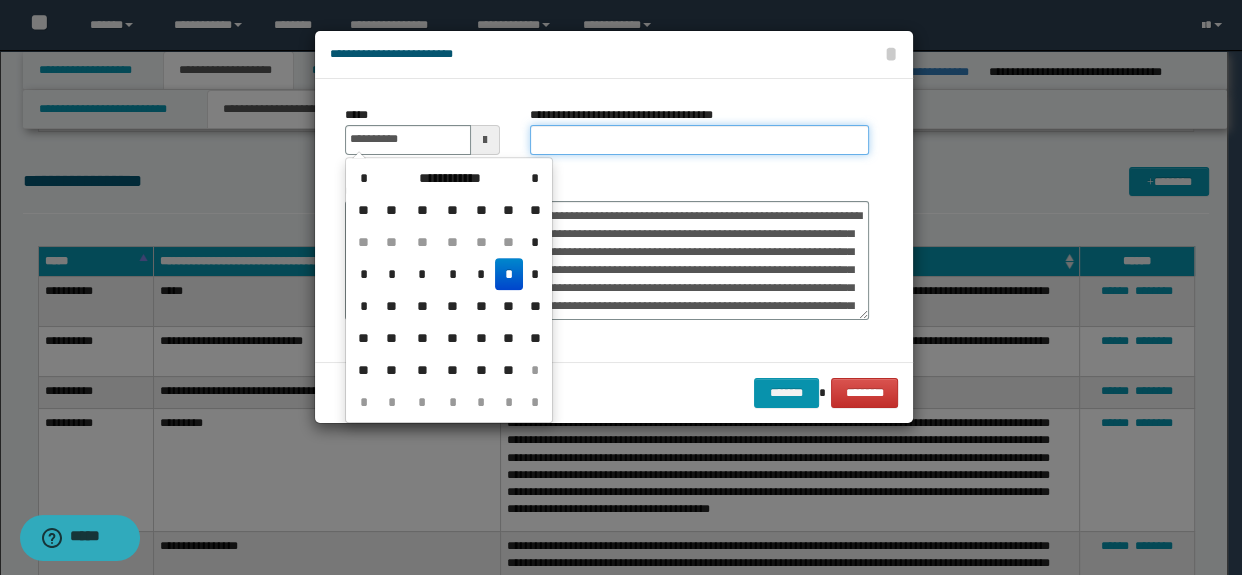 type on "**********" 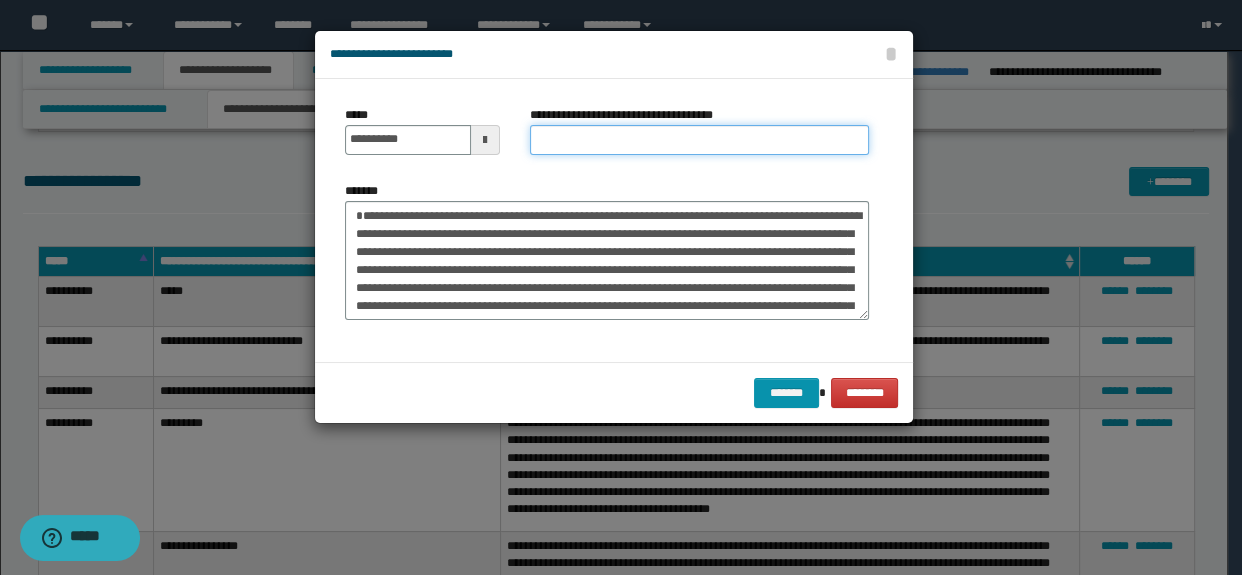 type on "*********" 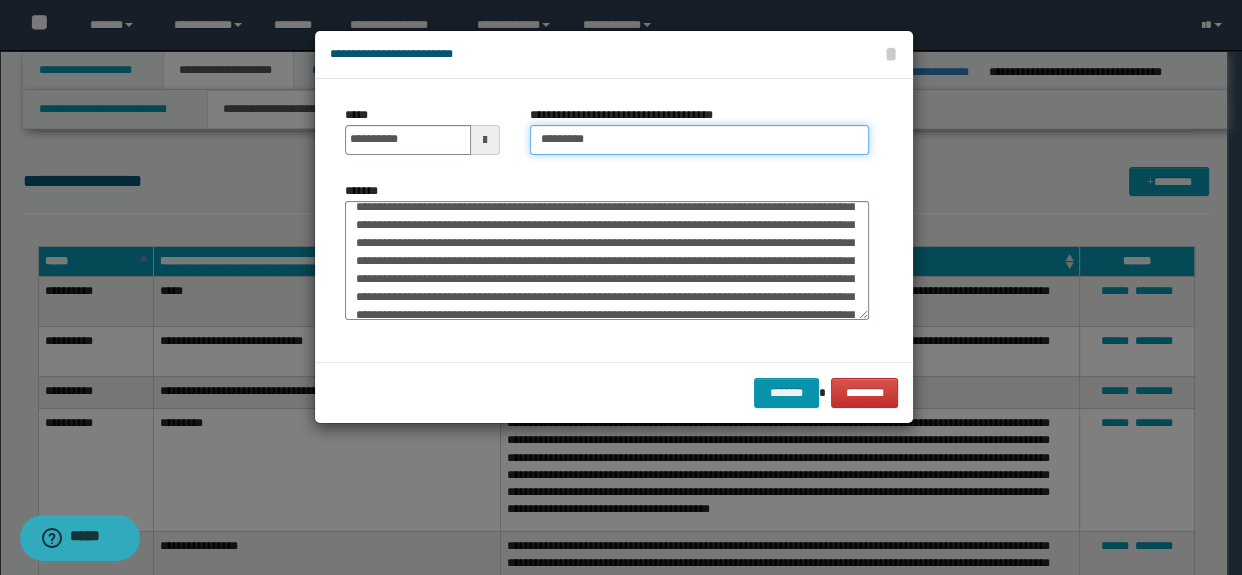 scroll, scrollTop: 71, scrollLeft: 0, axis: vertical 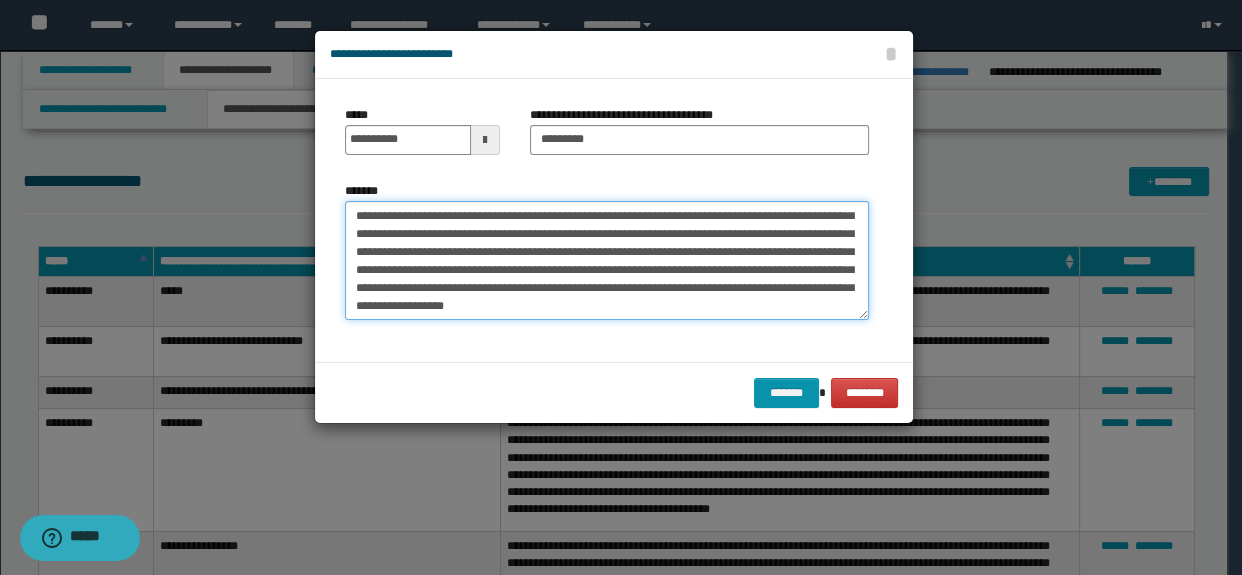 click on "**********" at bounding box center [607, 261] 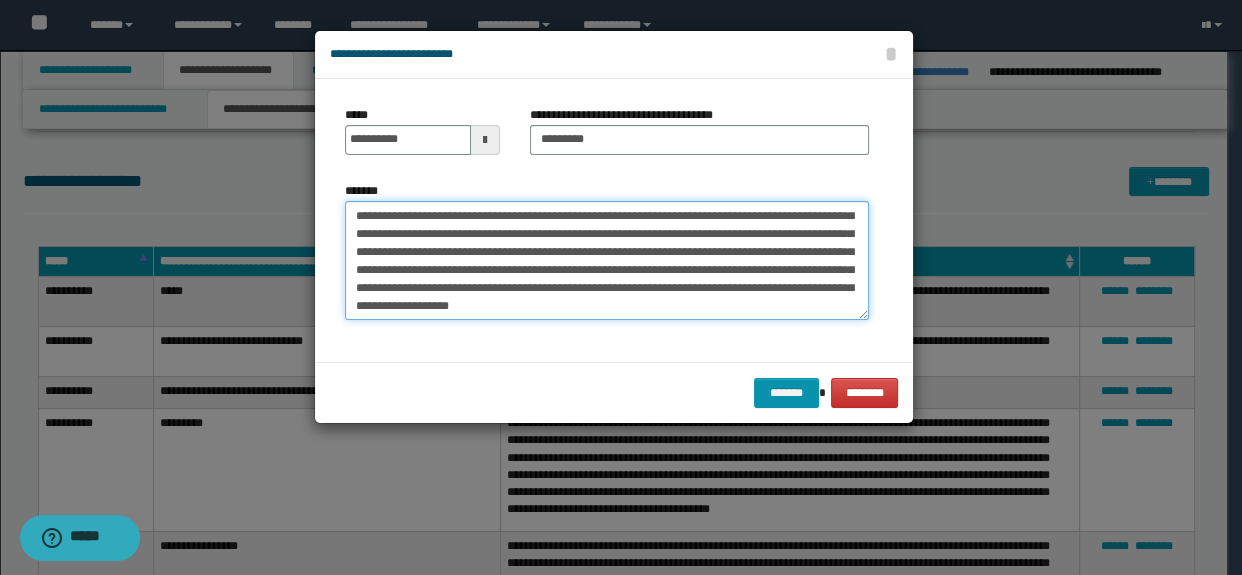 type on "**********" 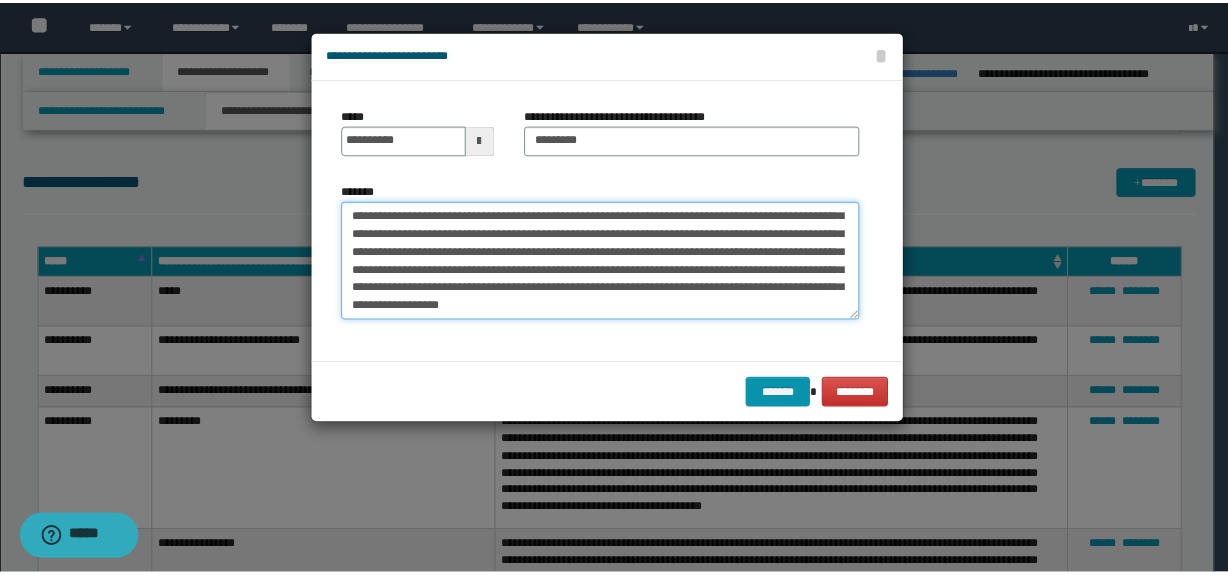 scroll, scrollTop: 0, scrollLeft: 0, axis: both 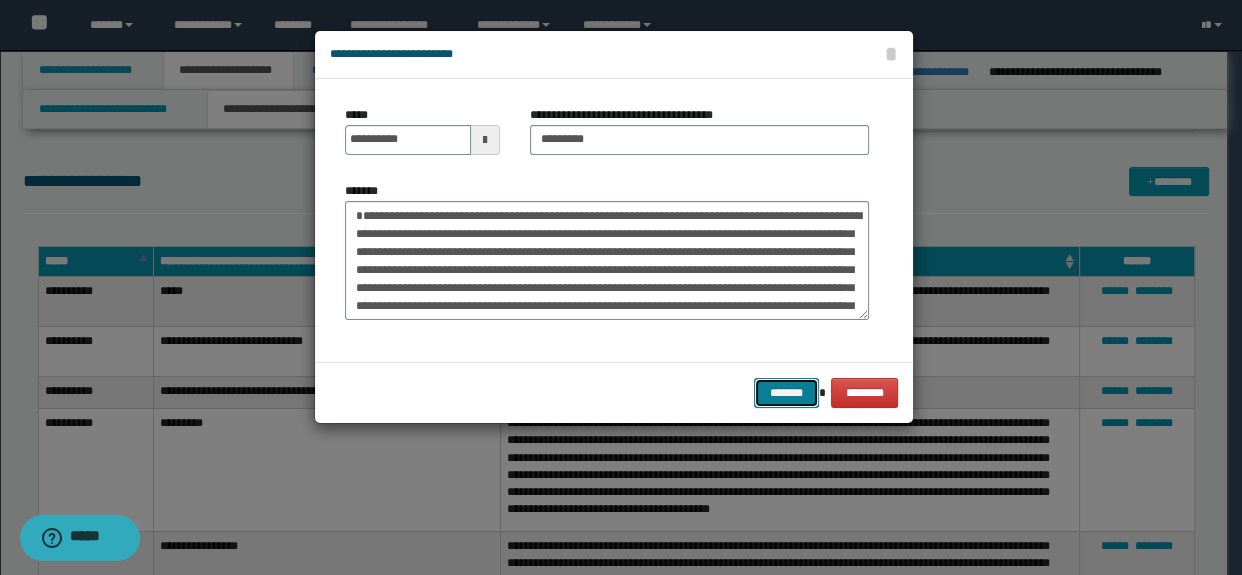 click on "*******" at bounding box center (786, 393) 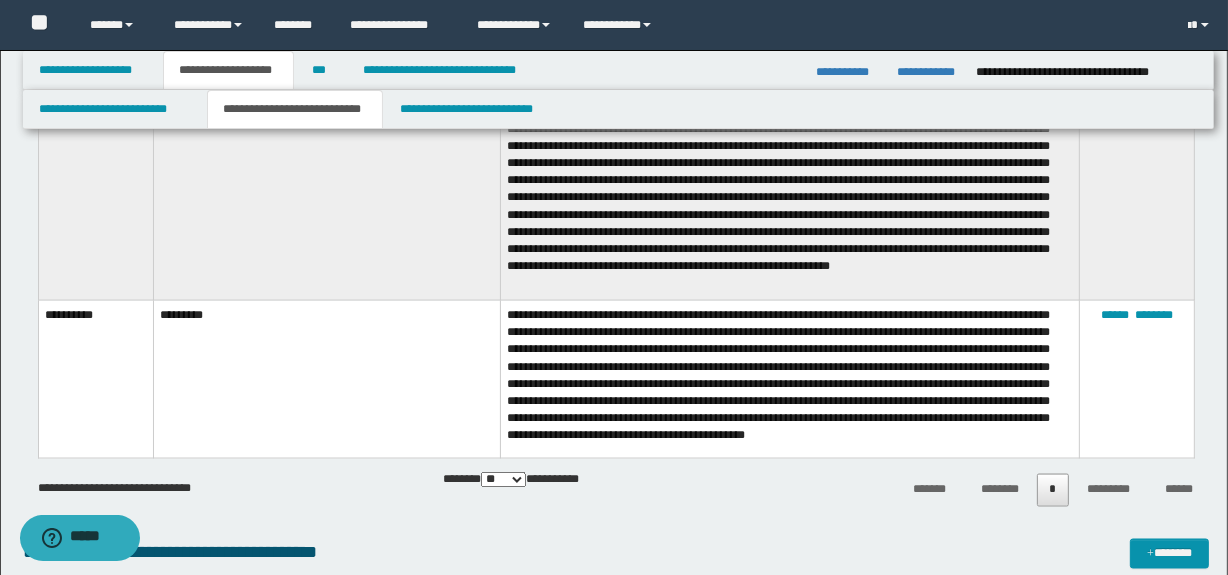 scroll, scrollTop: 3018, scrollLeft: 0, axis: vertical 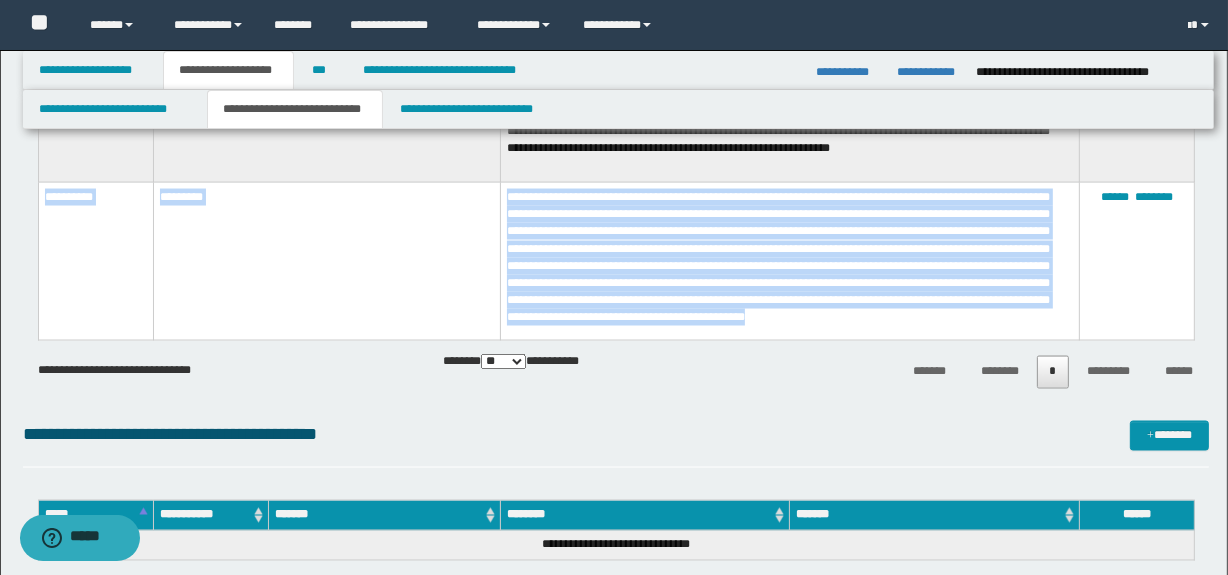 drag, startPoint x: 45, startPoint y: 201, endPoint x: 1059, endPoint y: 322, distance: 1021.1939 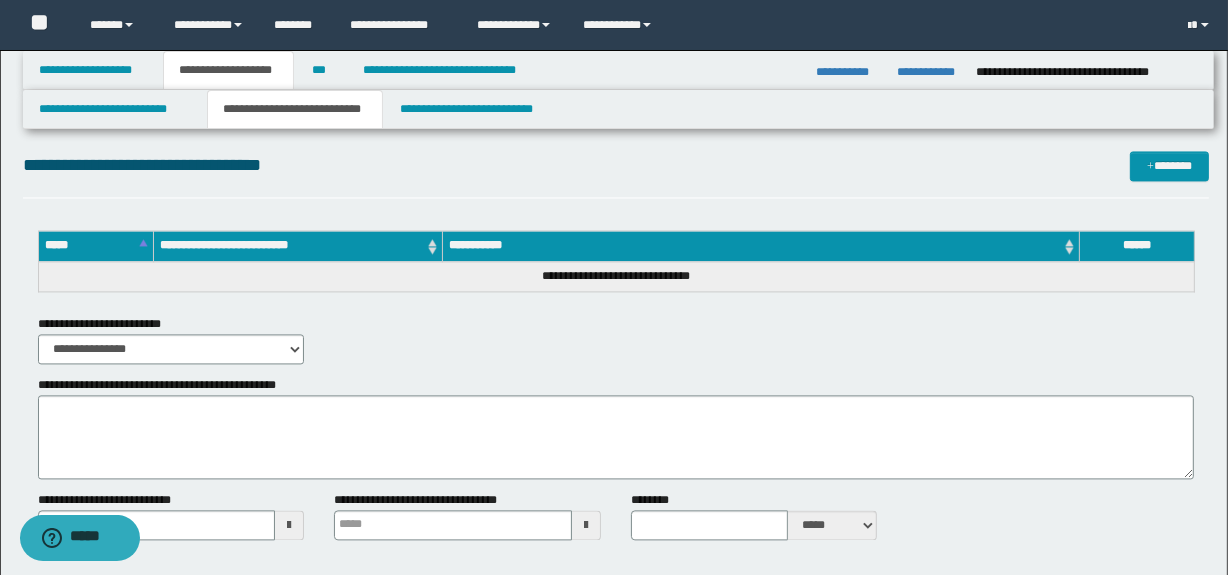 scroll, scrollTop: 3714, scrollLeft: 0, axis: vertical 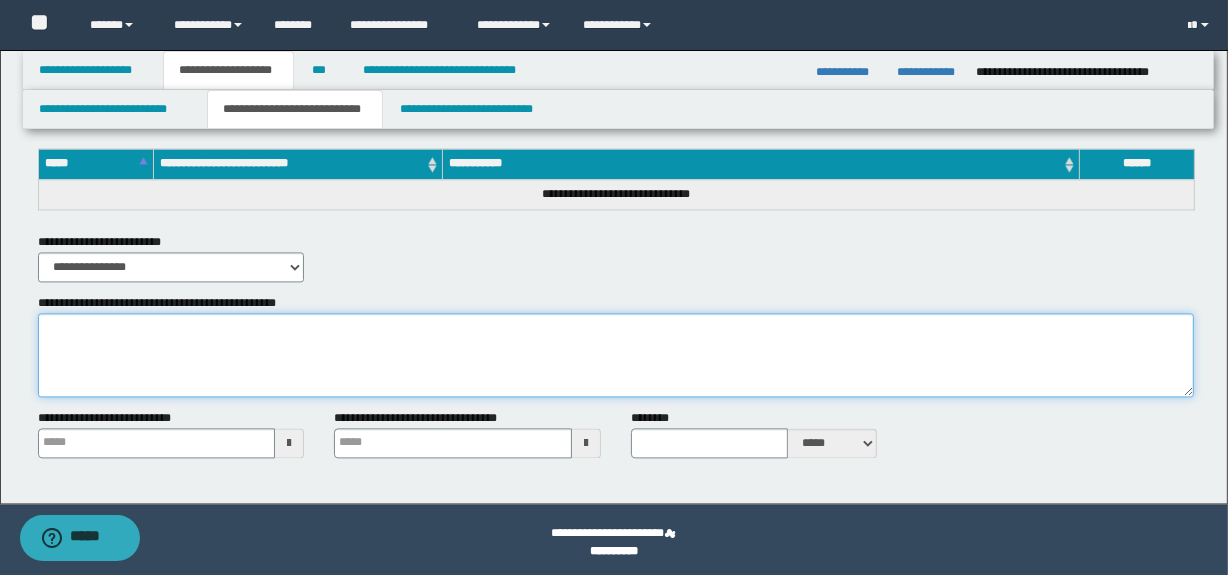 click on "**********" at bounding box center [616, 355] 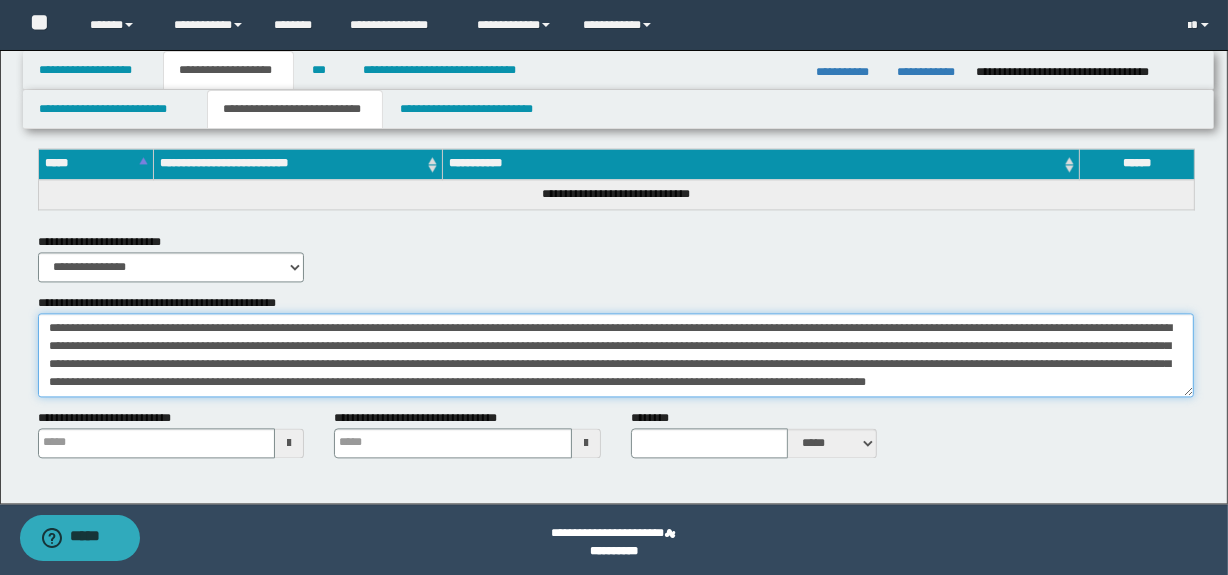 scroll, scrollTop: 0, scrollLeft: 0, axis: both 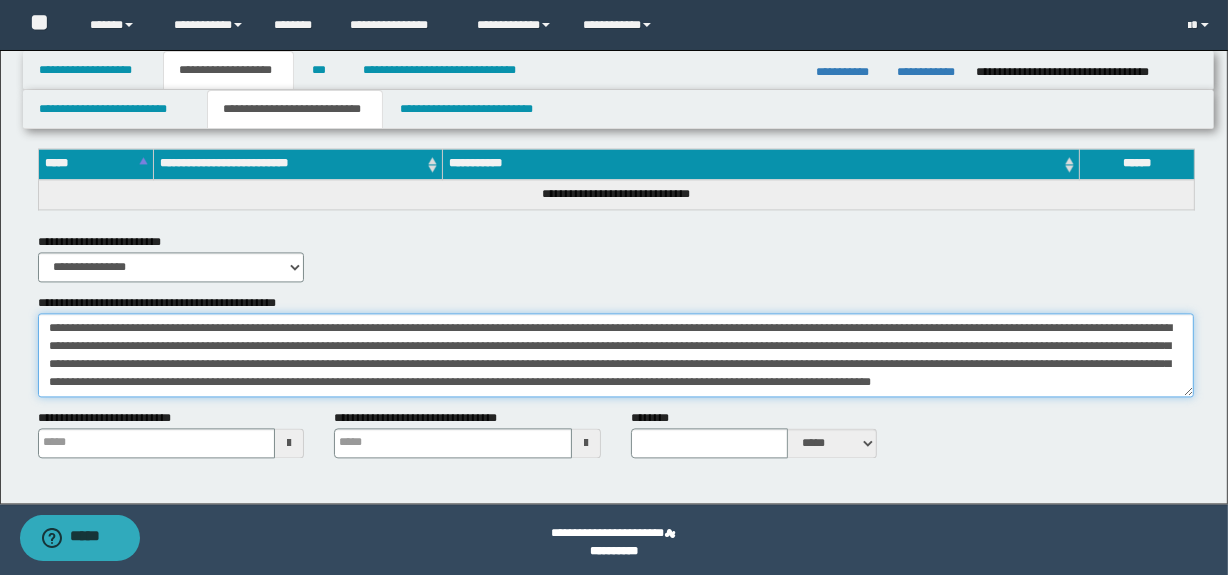 drag, startPoint x: 893, startPoint y: 331, endPoint x: 910, endPoint y: 325, distance: 18.027756 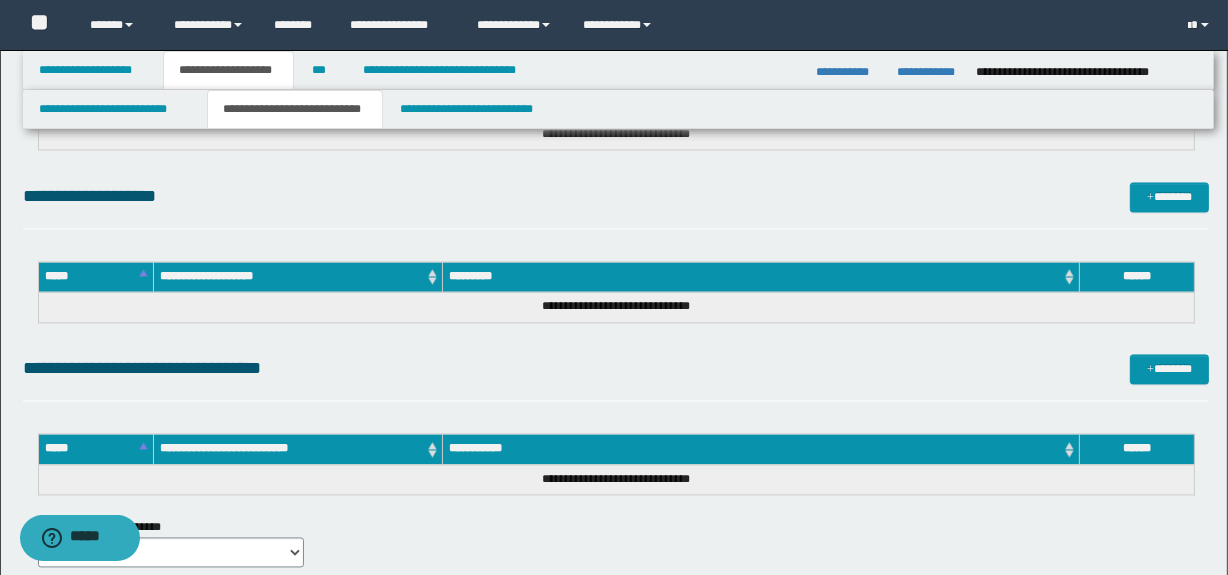 scroll, scrollTop: 3417, scrollLeft: 0, axis: vertical 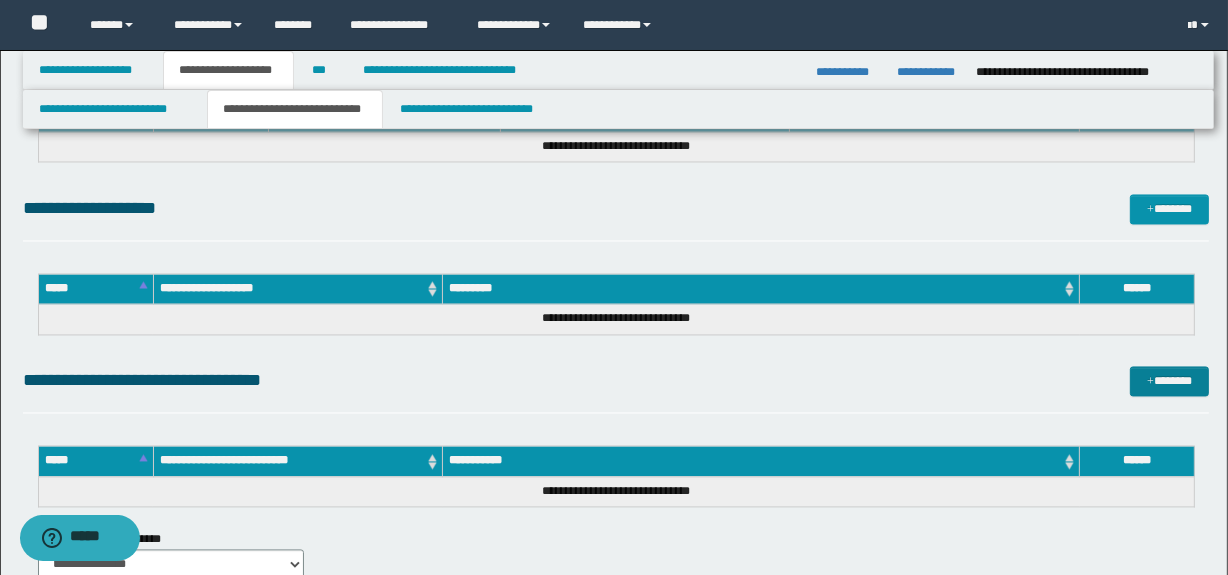 type on "**********" 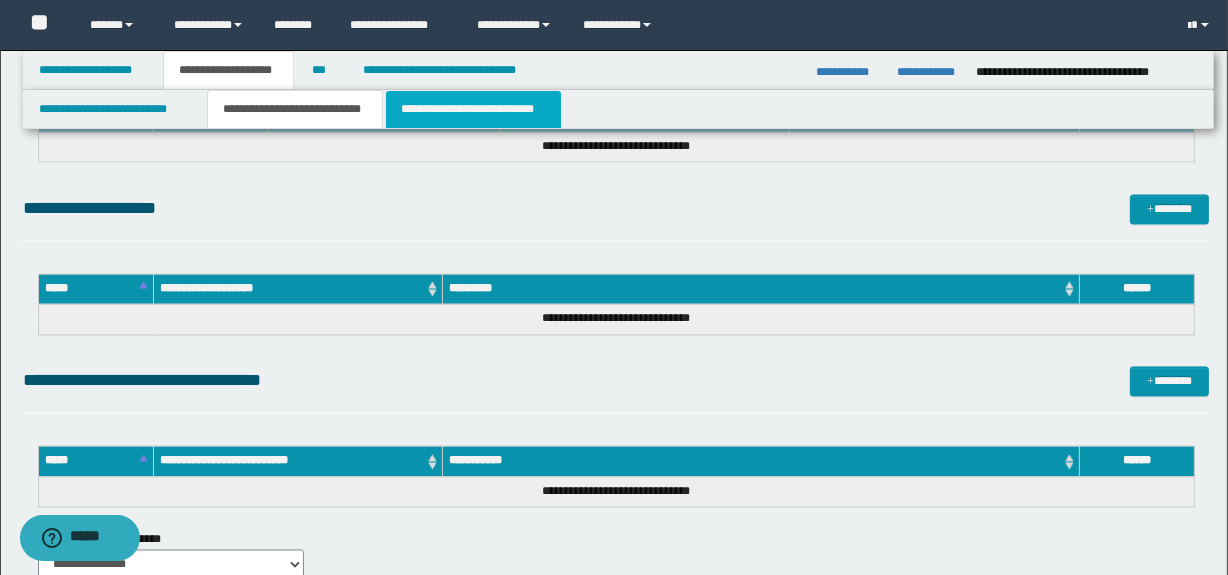 click on "**********" at bounding box center (473, 109) 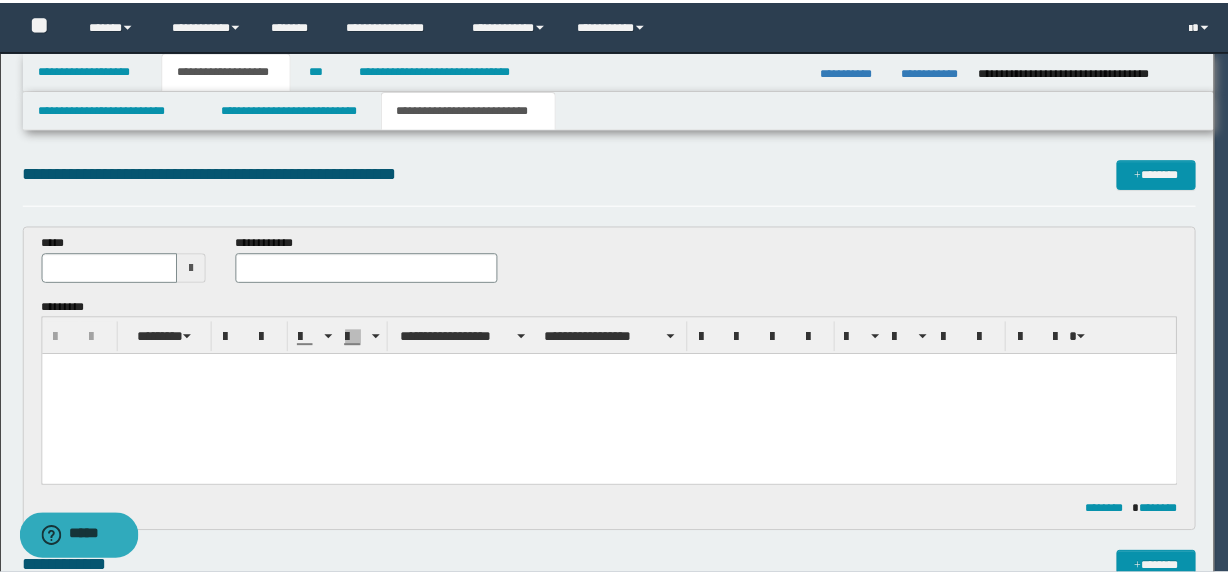 scroll, scrollTop: 0, scrollLeft: 0, axis: both 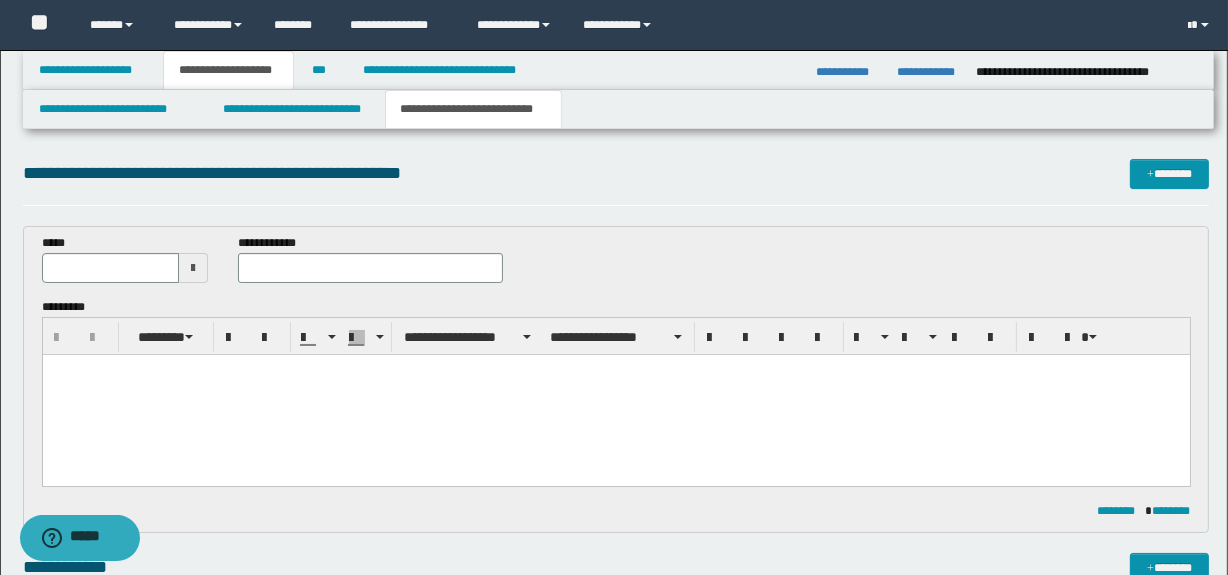 click at bounding box center (615, 395) 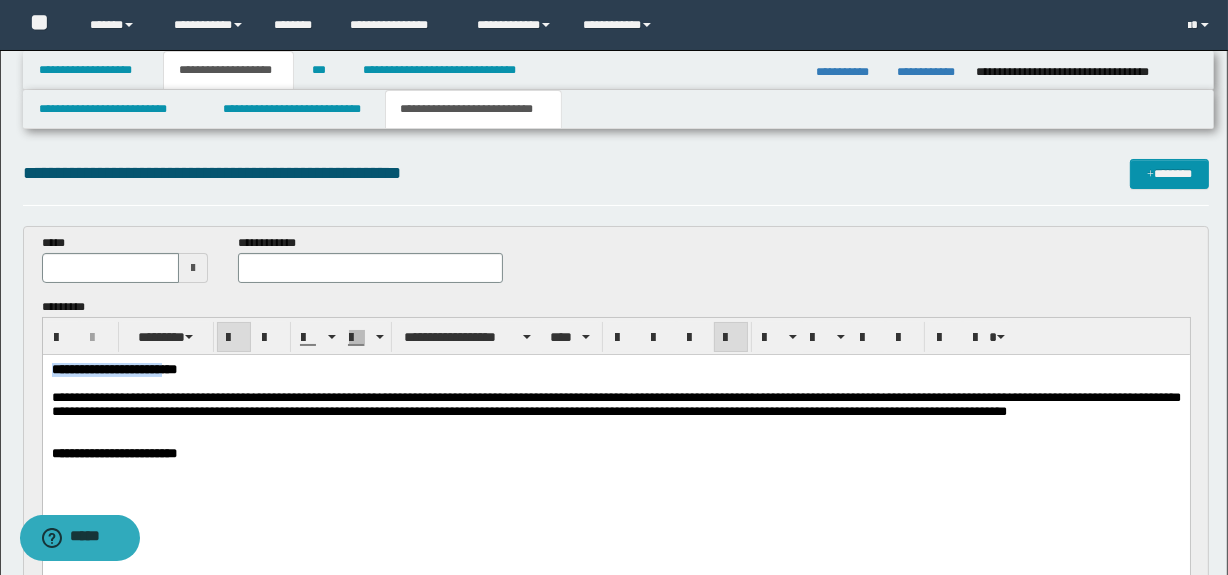 drag, startPoint x: 217, startPoint y: 364, endPoint x: 20, endPoint y: 352, distance: 197.36514 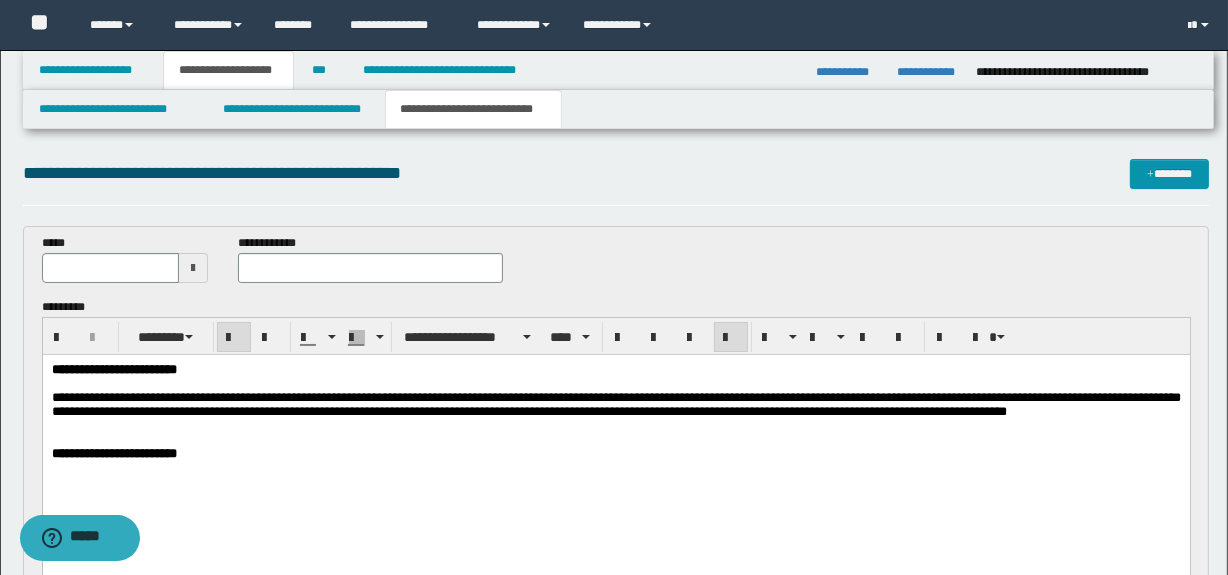 drag, startPoint x: 350, startPoint y: 362, endPoint x: 144, endPoint y: 367, distance: 206.06067 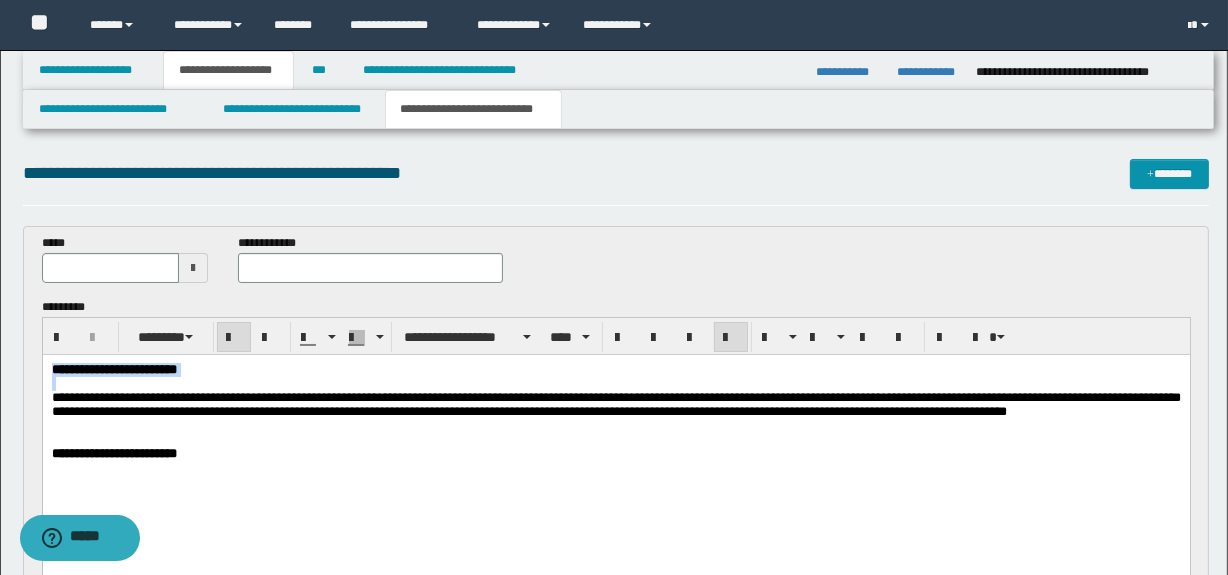 drag, startPoint x: 276, startPoint y: 379, endPoint x: 65, endPoint y: 716, distance: 397.60535 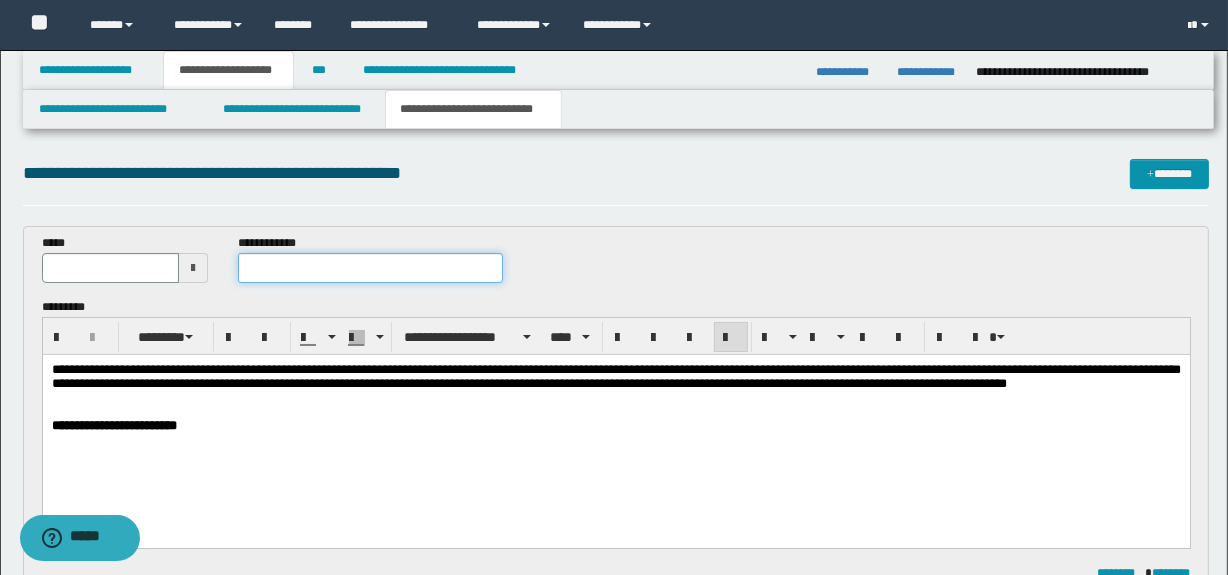 click at bounding box center (370, 268) 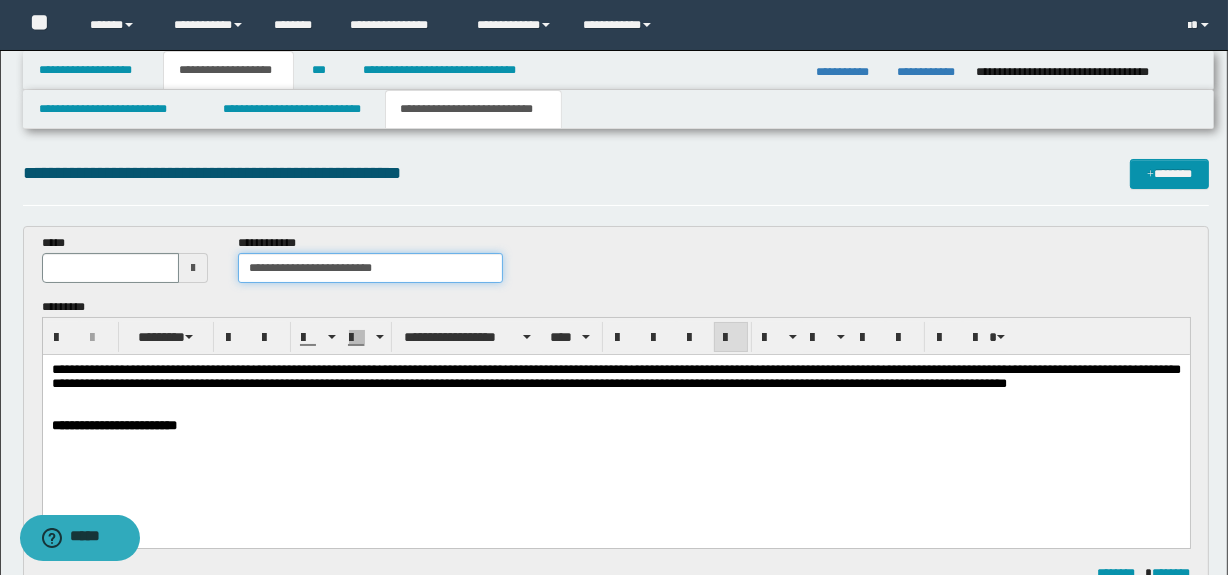 type on "**********" 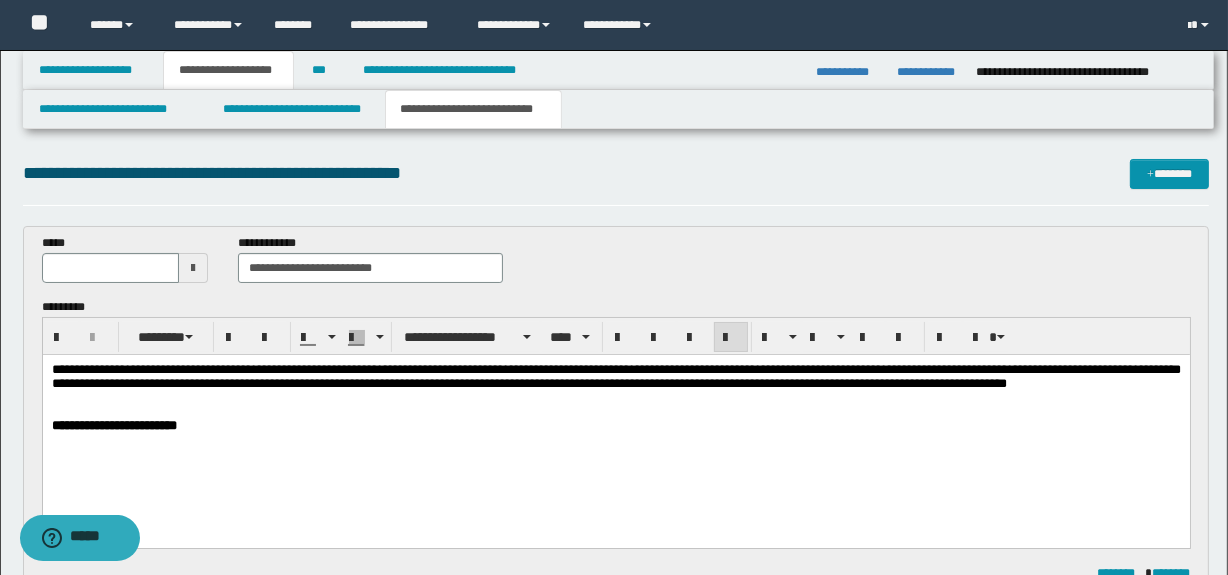 click at bounding box center [193, 268] 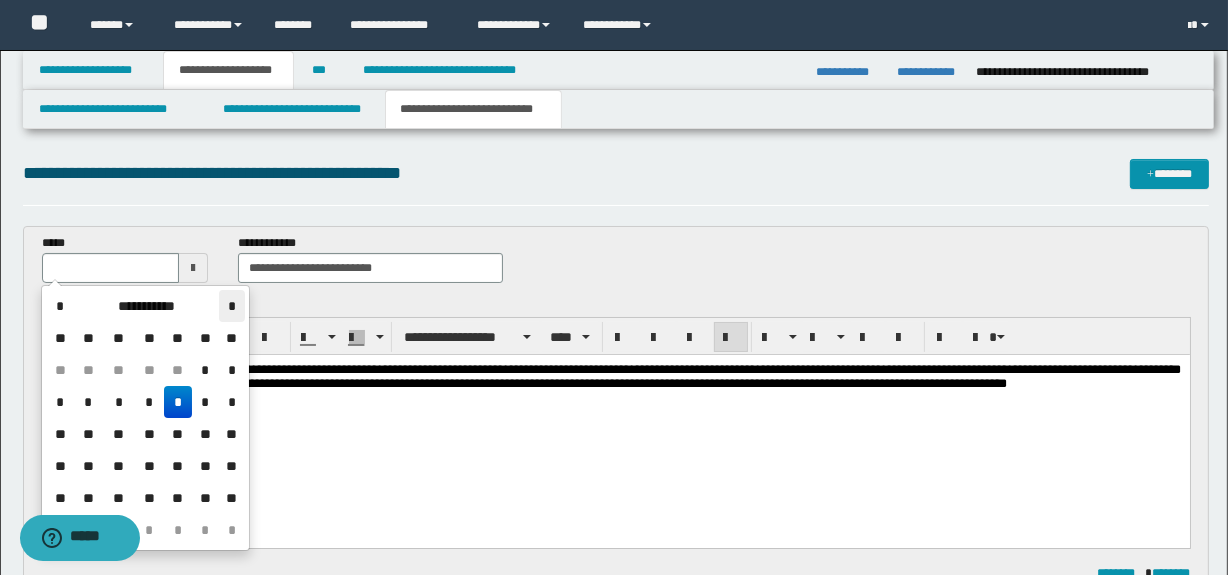 click on "*" at bounding box center (231, 306) 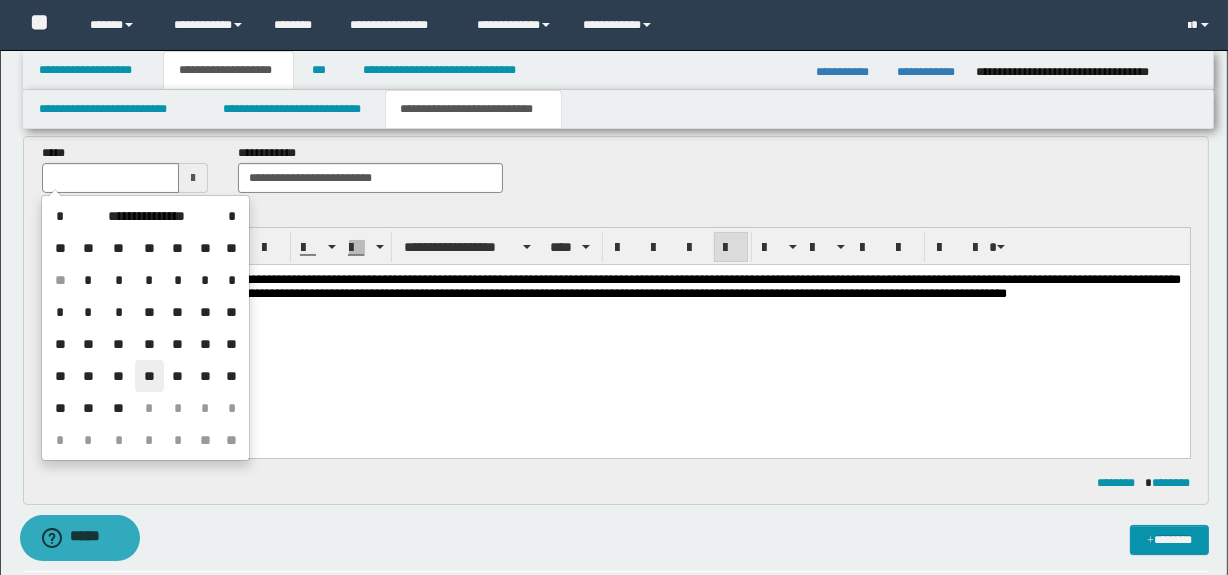 scroll, scrollTop: 90, scrollLeft: 0, axis: vertical 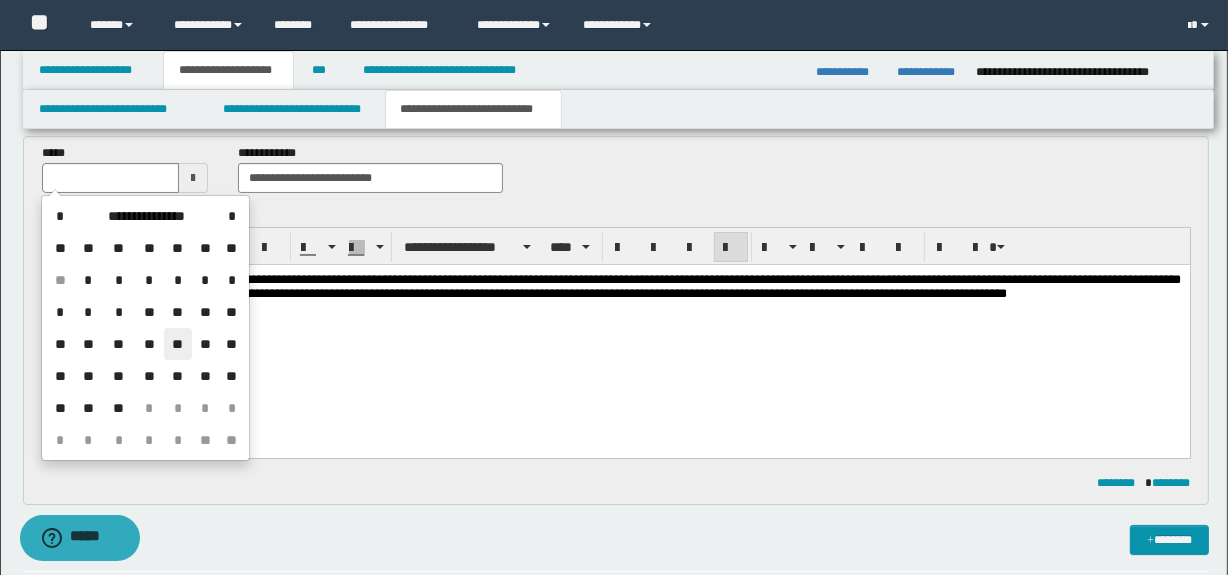 click on "**" at bounding box center [178, 344] 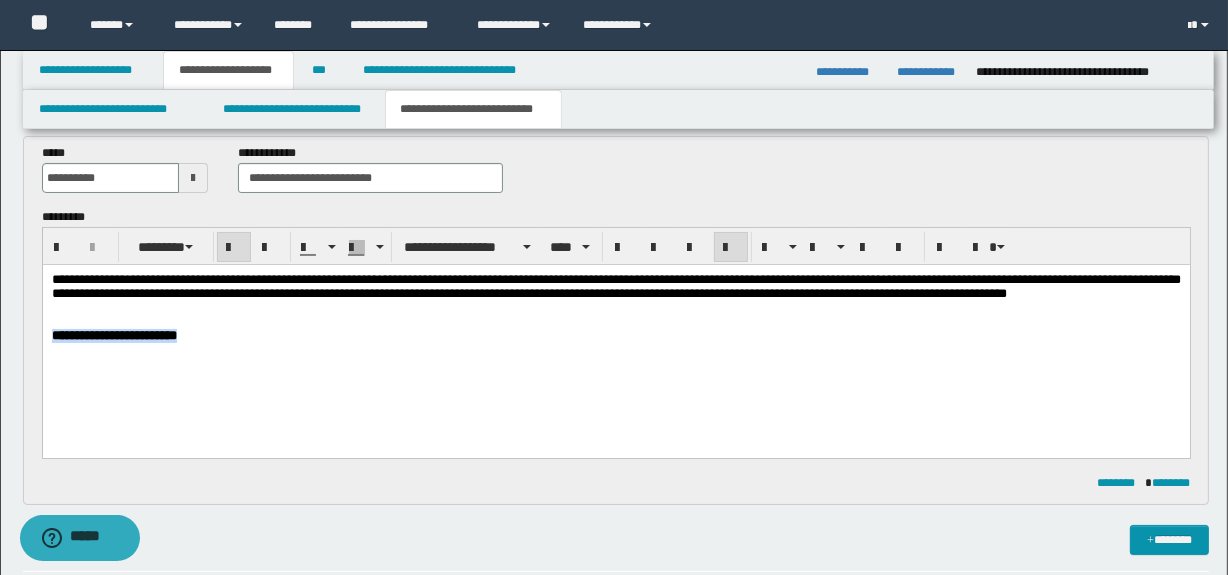 drag, startPoint x: 272, startPoint y: 335, endPoint x: -1, endPoint y: 338, distance: 273.01648 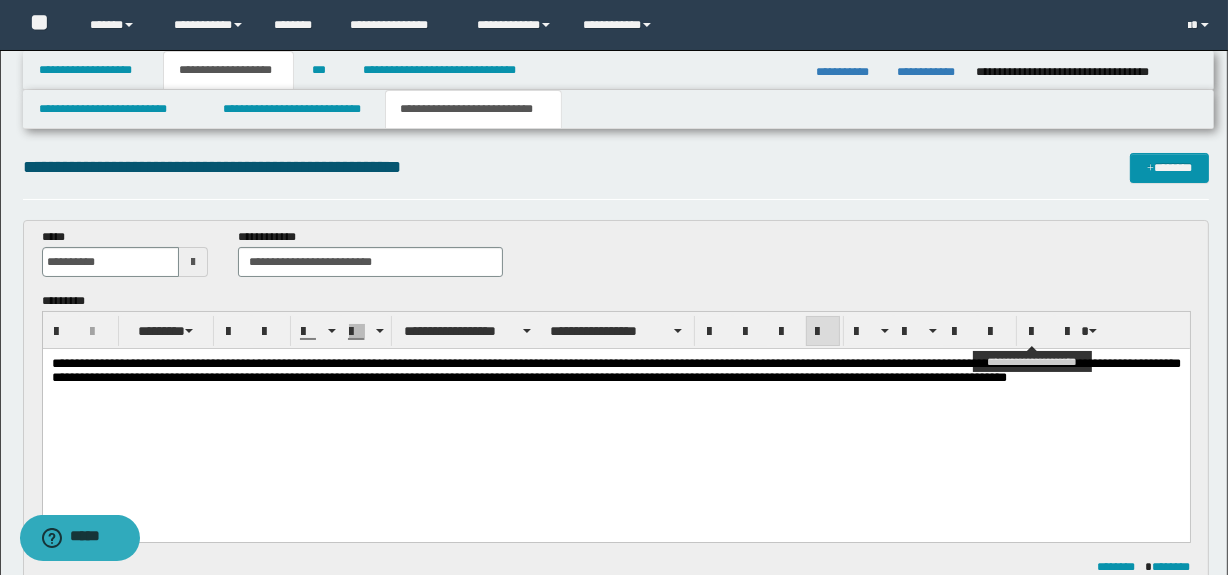 scroll, scrollTop: 0, scrollLeft: 0, axis: both 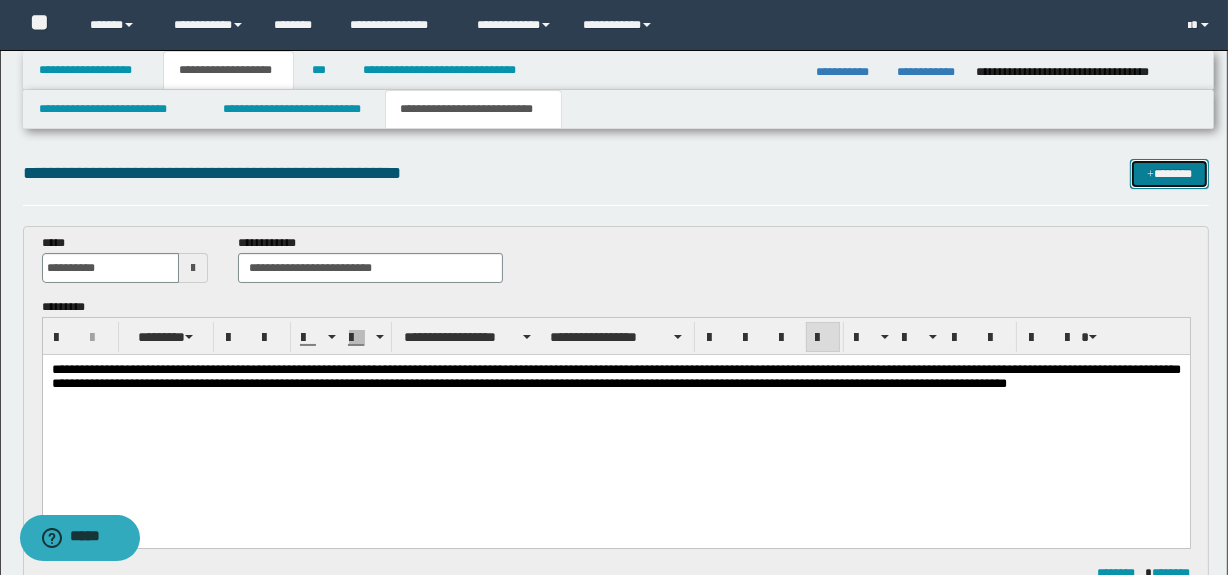 click on "*******" at bounding box center [1170, 174] 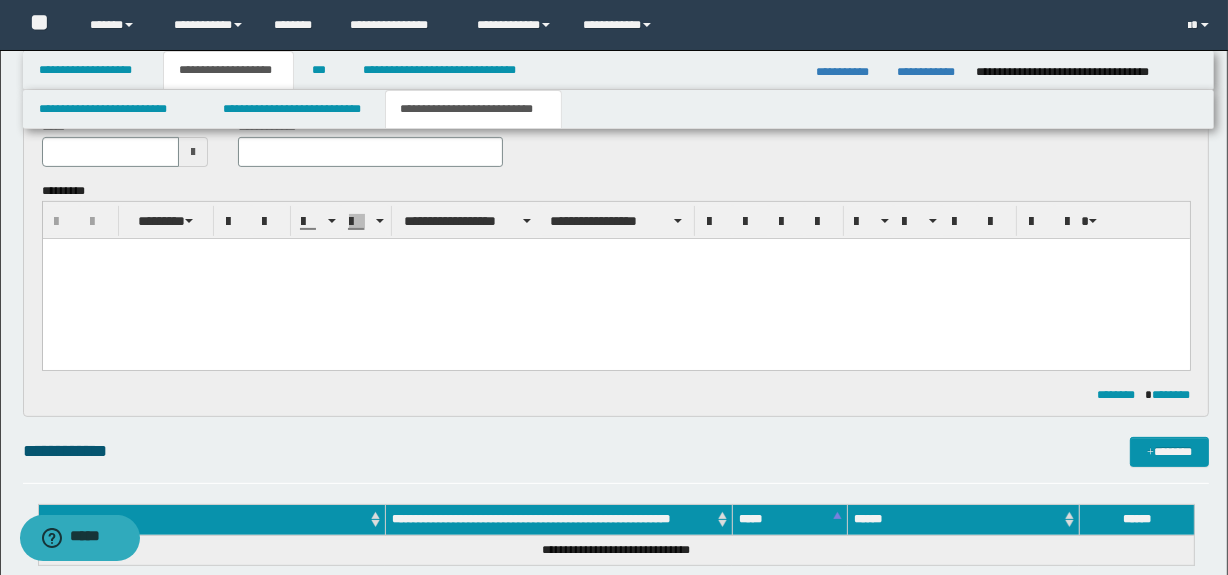 scroll, scrollTop: 390, scrollLeft: 0, axis: vertical 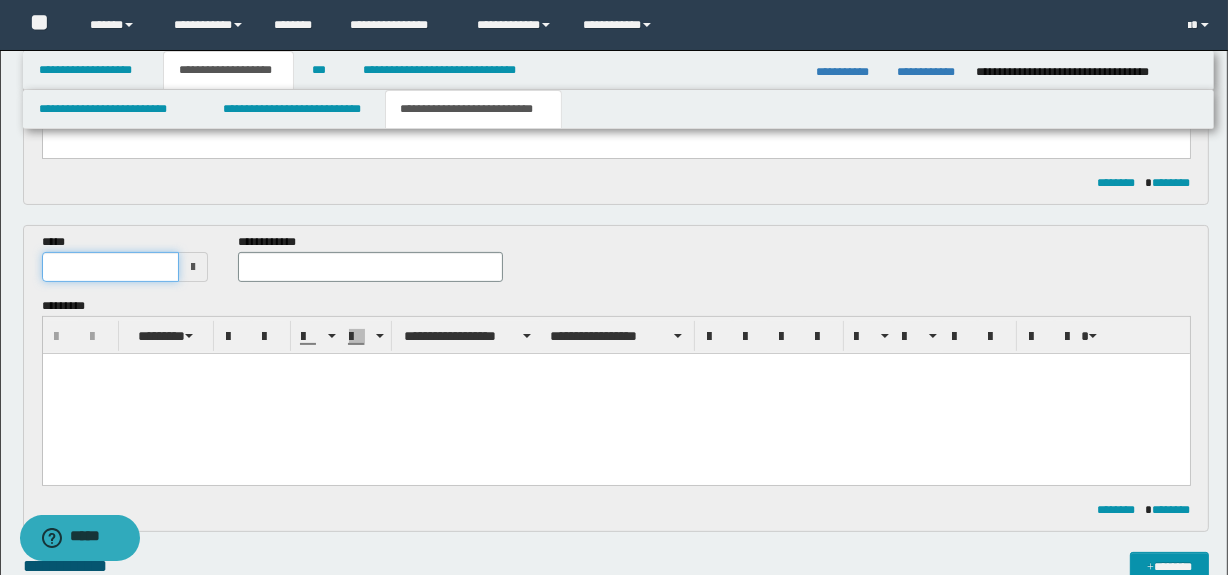 click at bounding box center [110, 267] 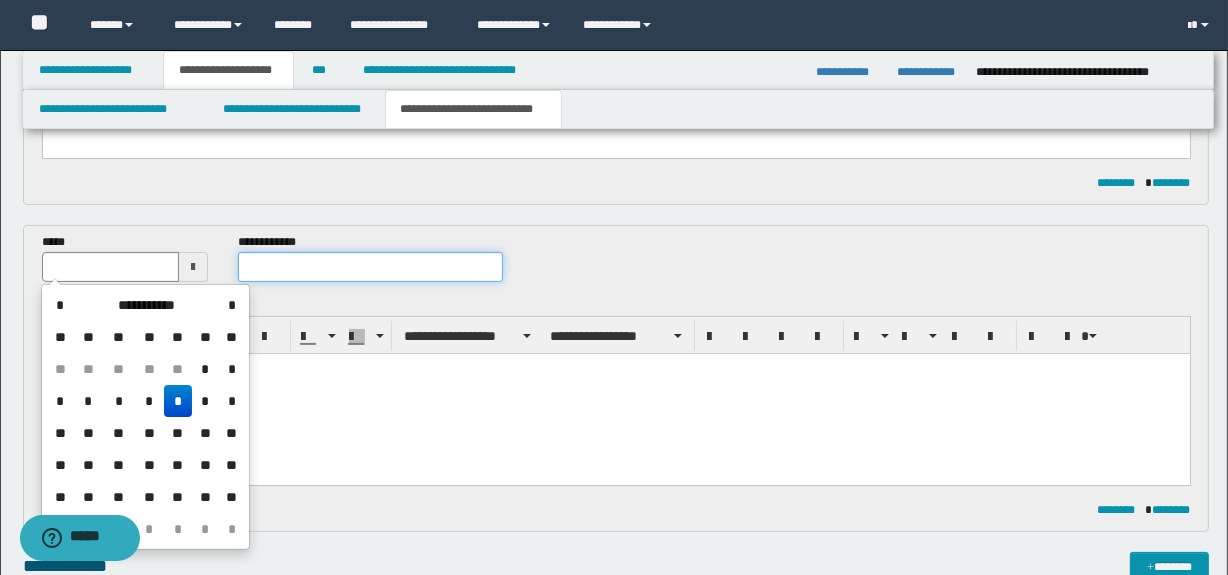 type 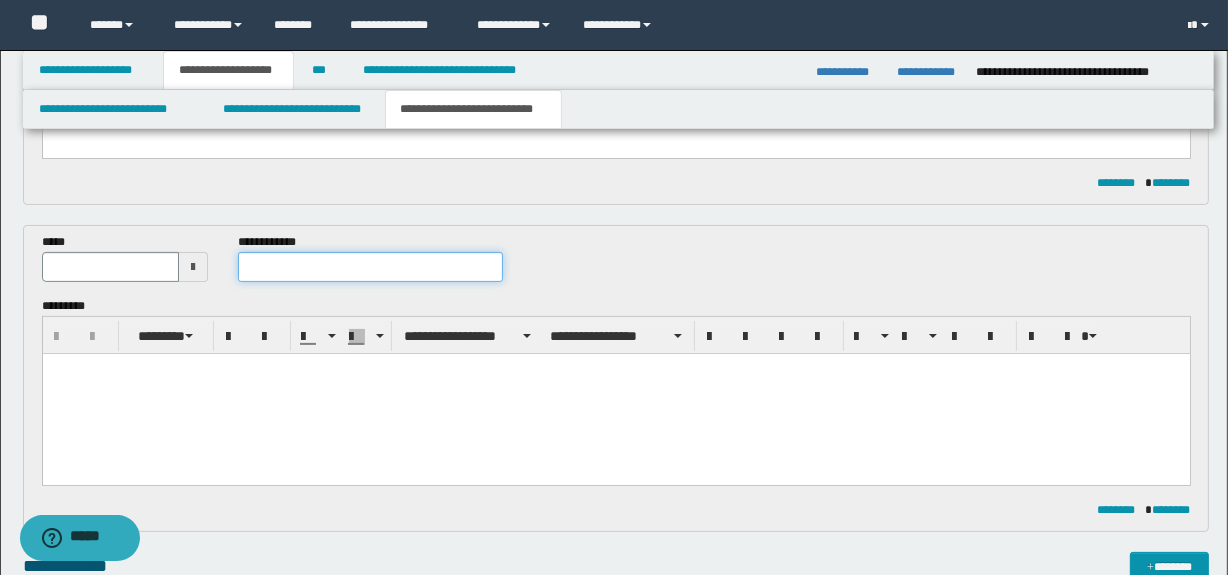 paste on "**********" 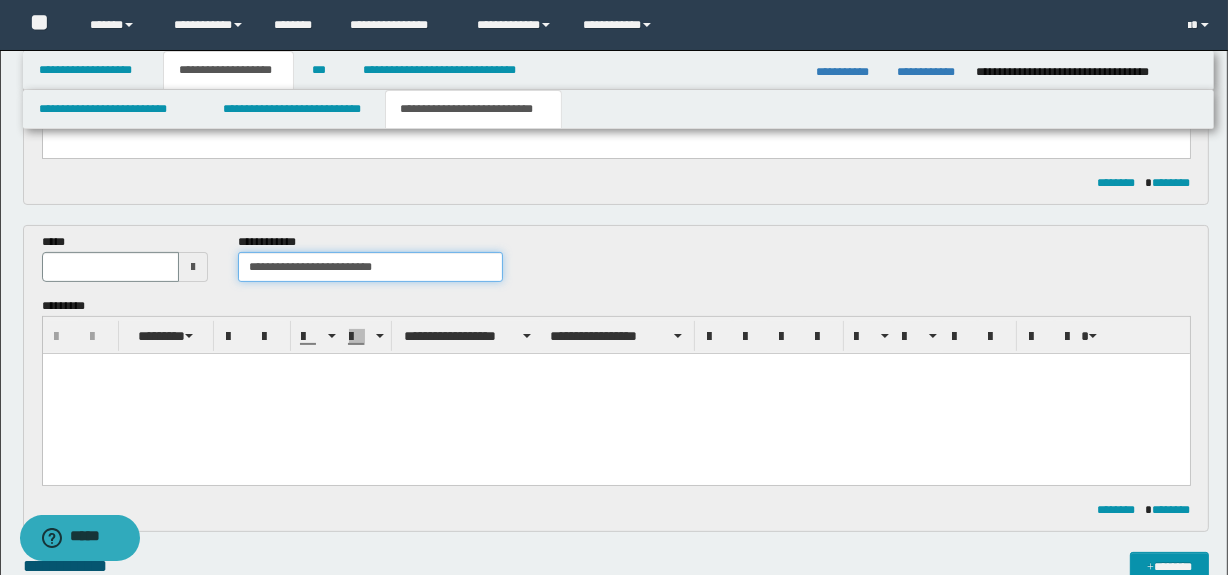 type 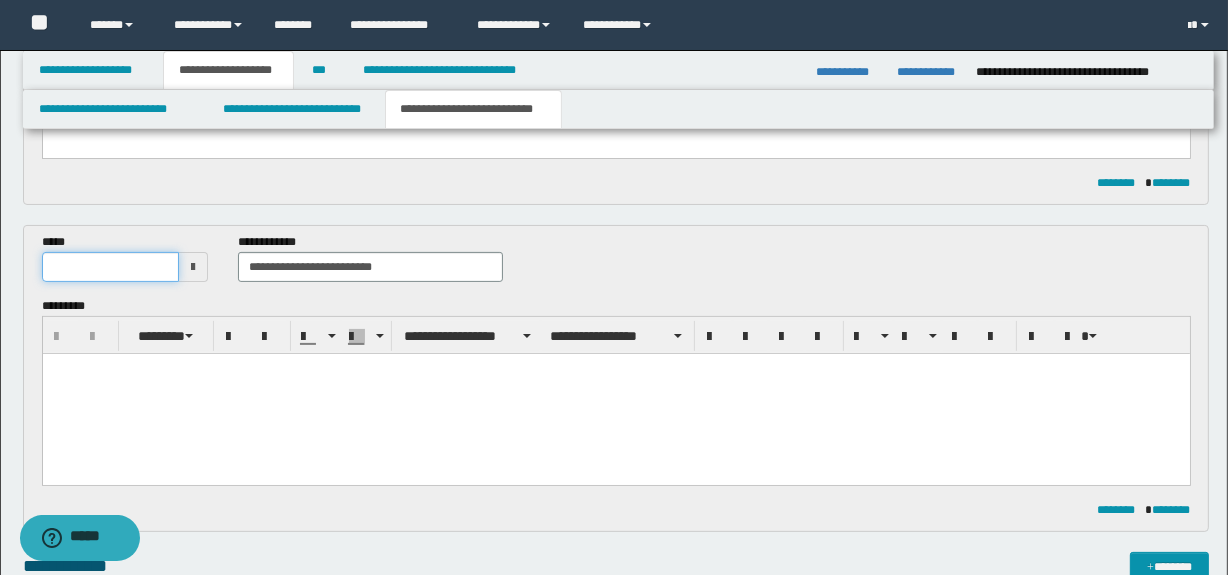 click at bounding box center [110, 267] 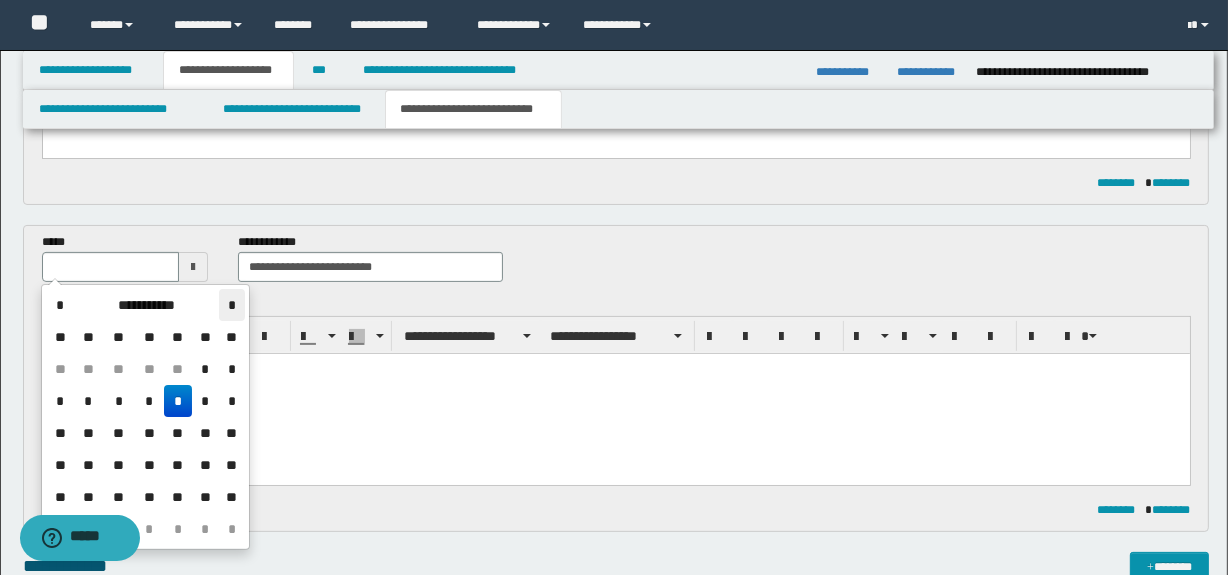click on "*" at bounding box center [231, 305] 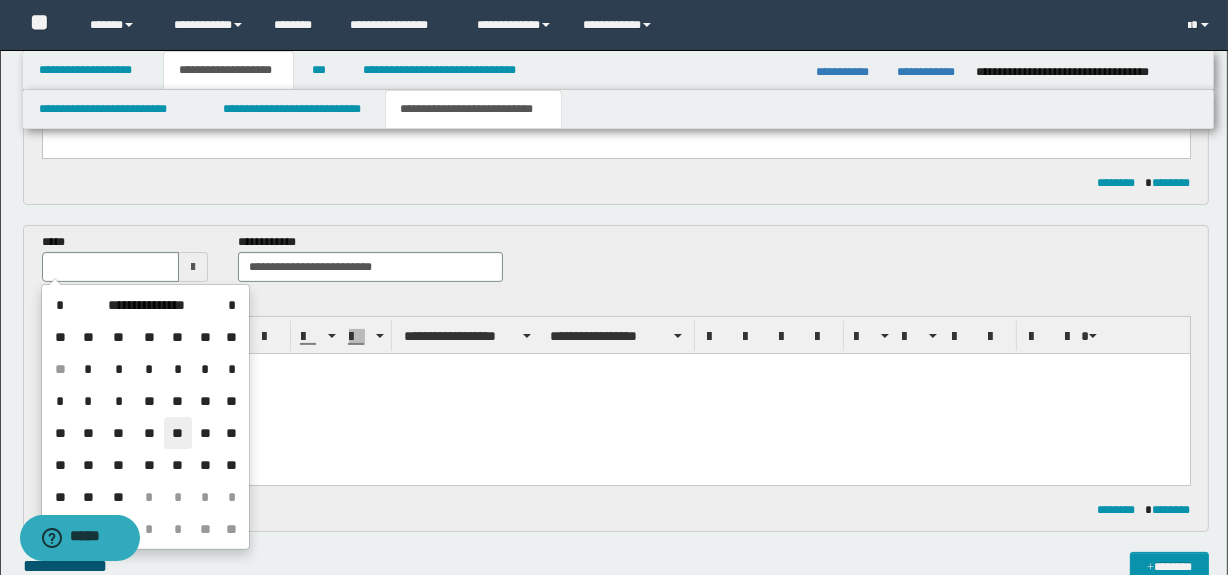 click on "**" at bounding box center [178, 433] 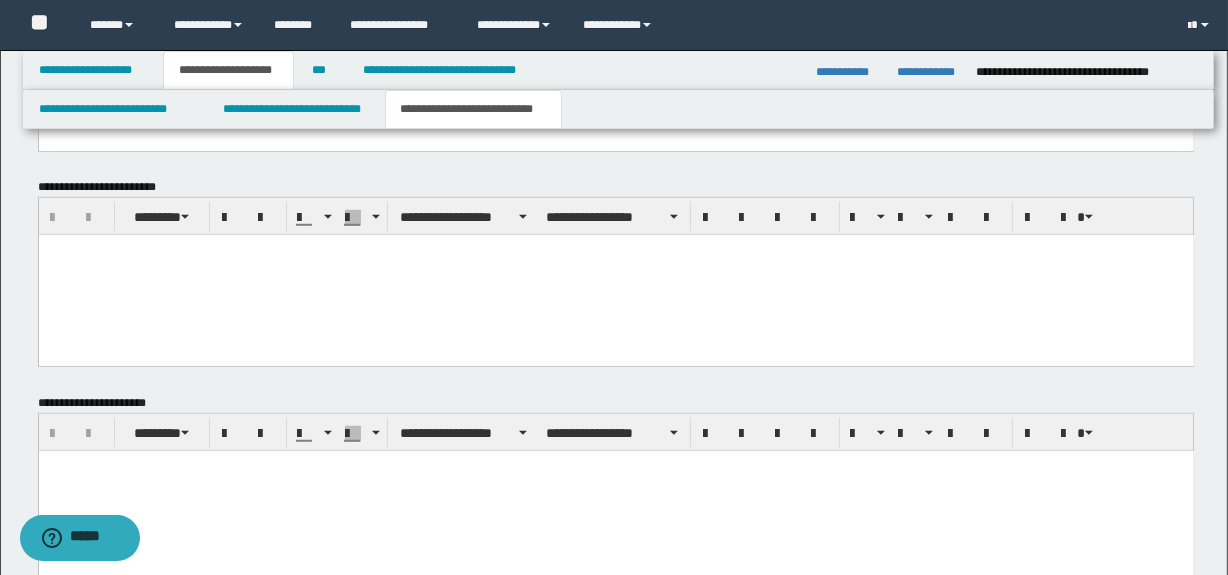 scroll, scrollTop: 1324, scrollLeft: 0, axis: vertical 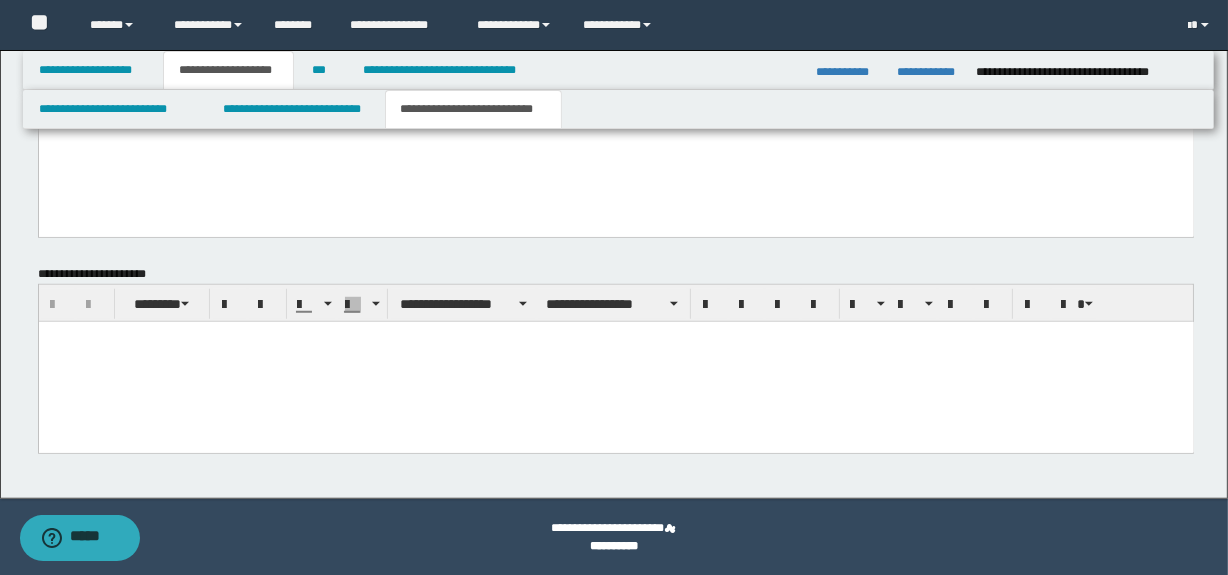 click at bounding box center [615, 361] 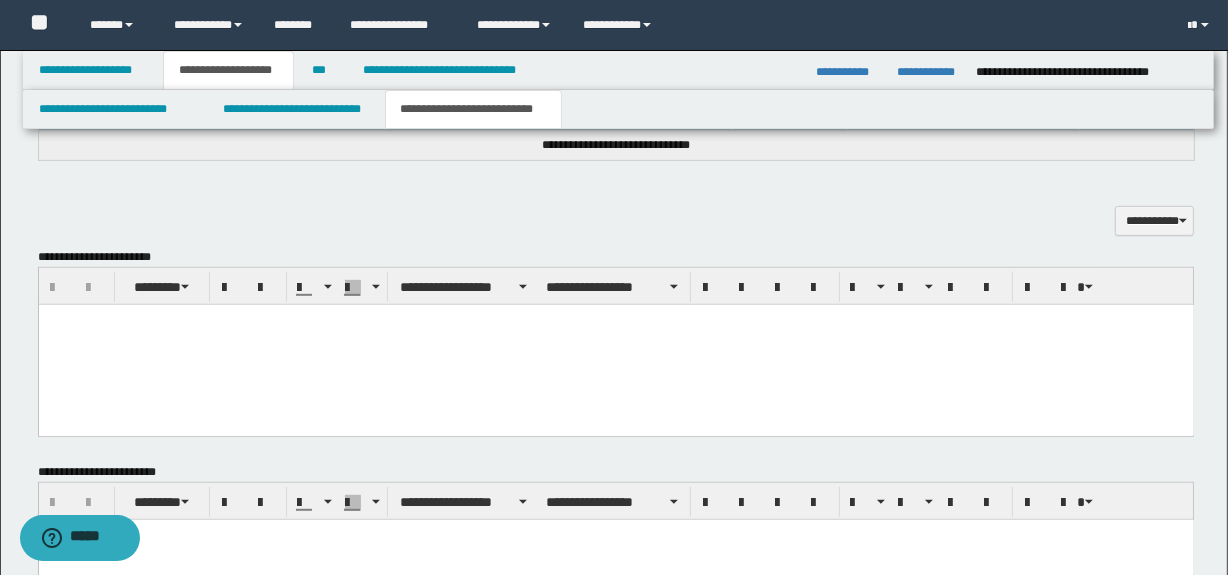 scroll, scrollTop: 900, scrollLeft: 0, axis: vertical 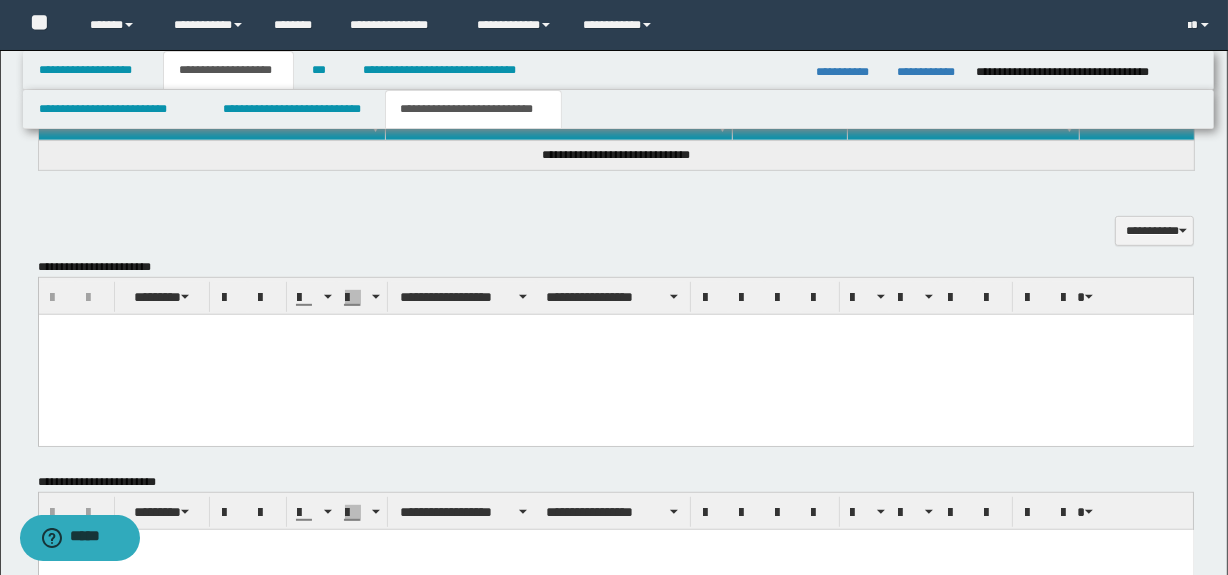click at bounding box center (615, 354) 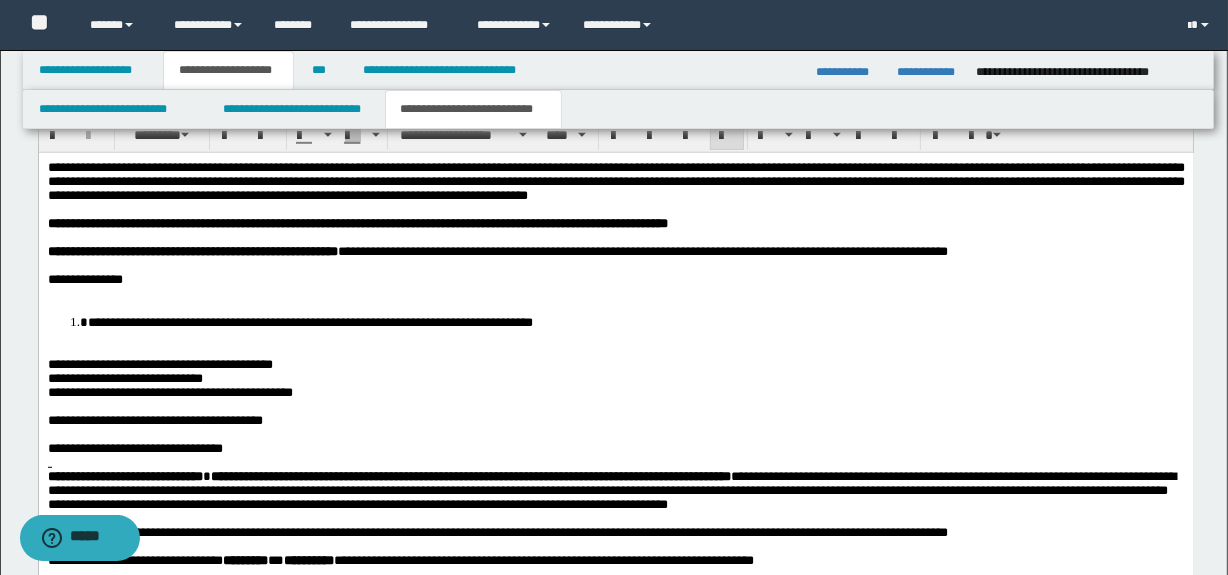 scroll, scrollTop: 1081, scrollLeft: 0, axis: vertical 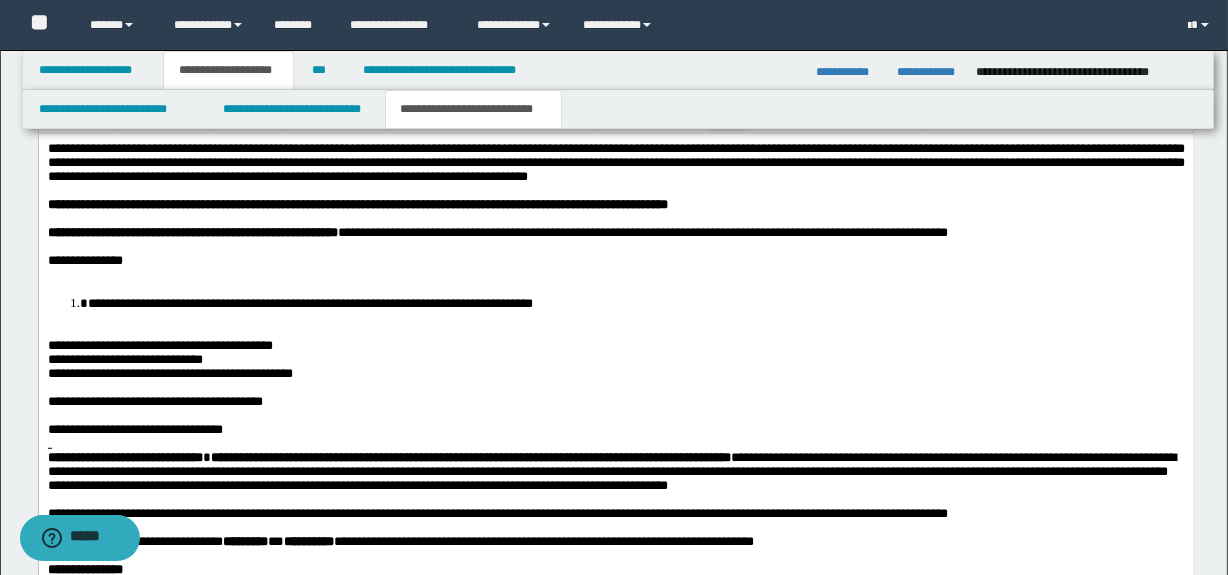 click on "**********" at bounding box center [615, 161] 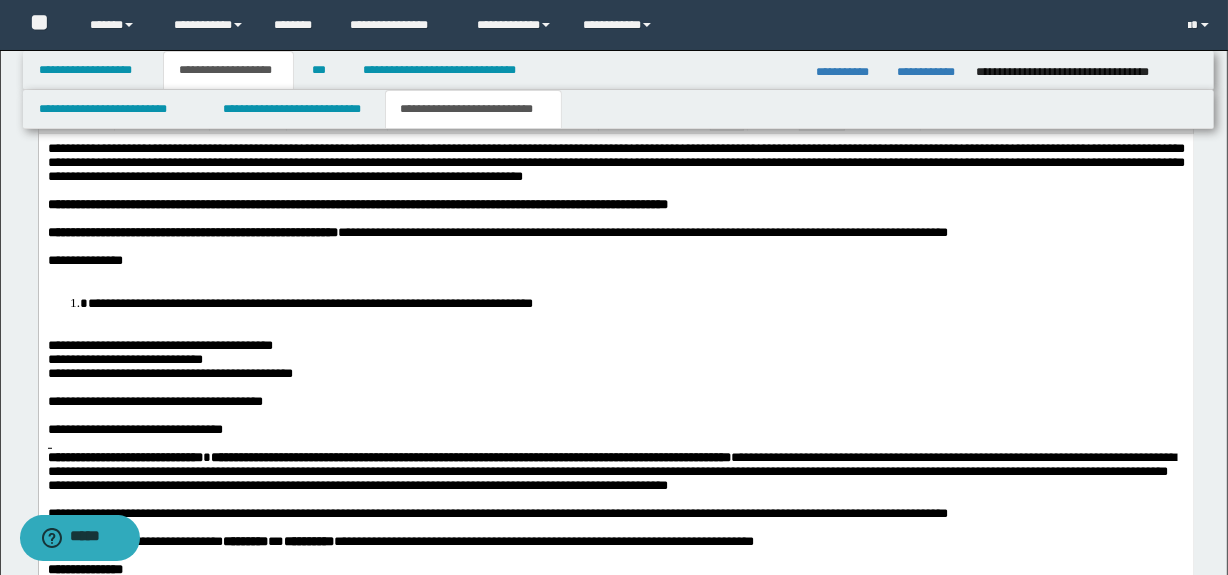 click on "**********" at bounding box center (615, 481) 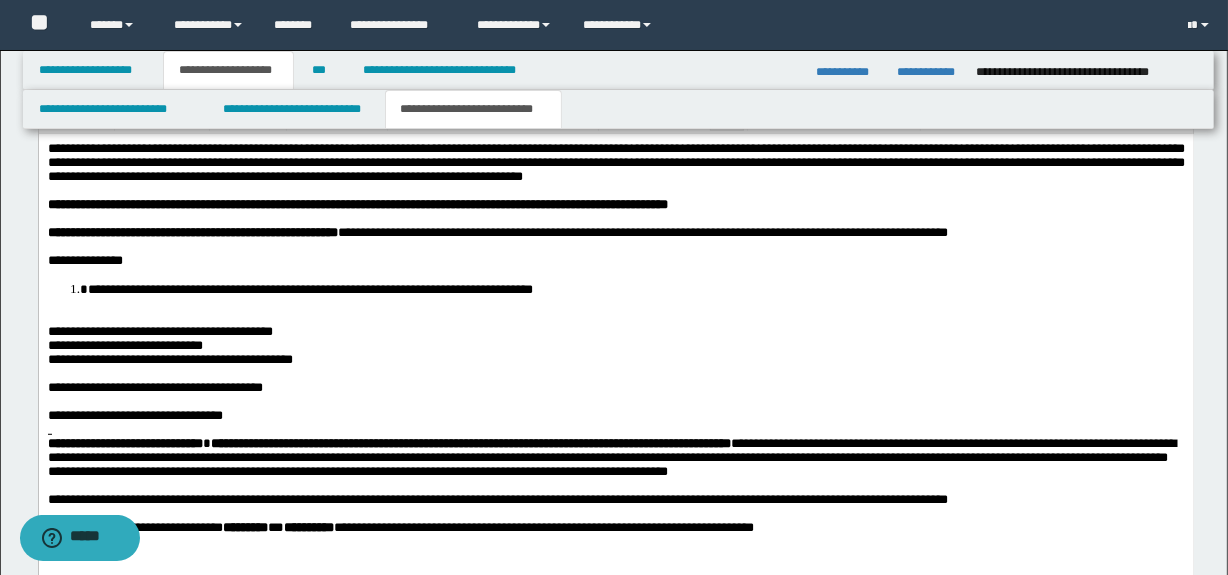 click on "**********" at bounding box center (615, 474) 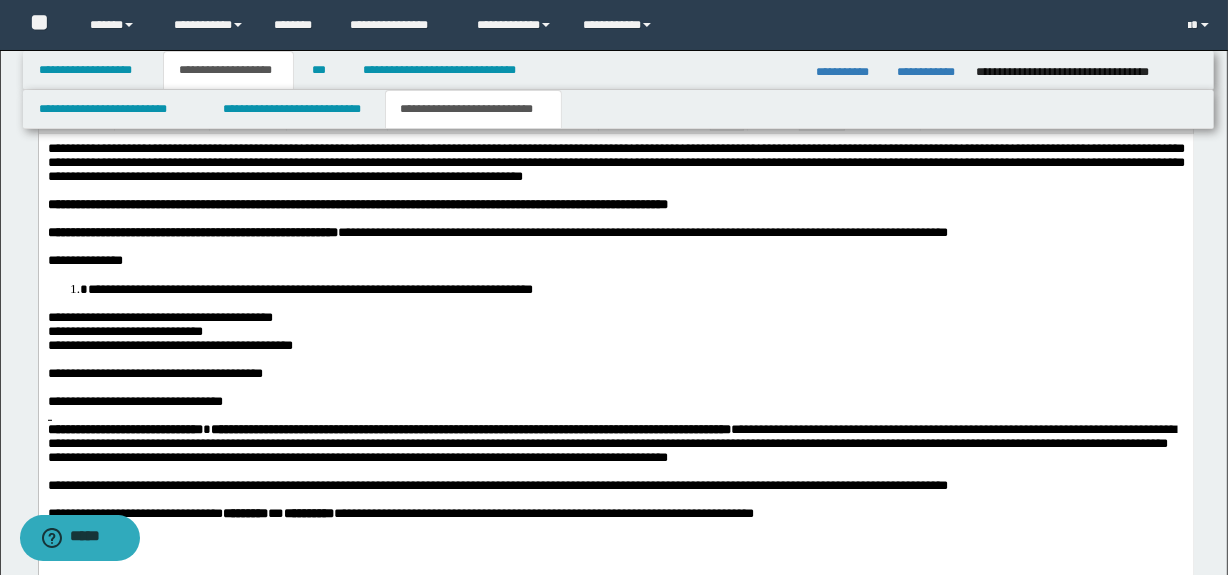 click on "**********" at bounding box center [159, 316] 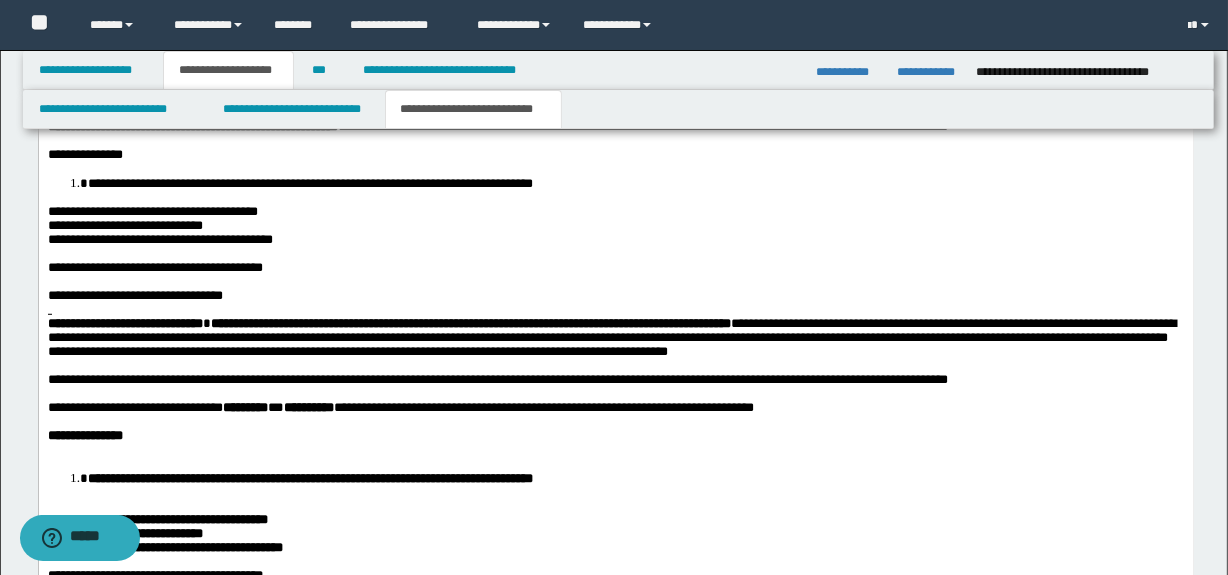 scroll, scrollTop: 1203, scrollLeft: 0, axis: vertical 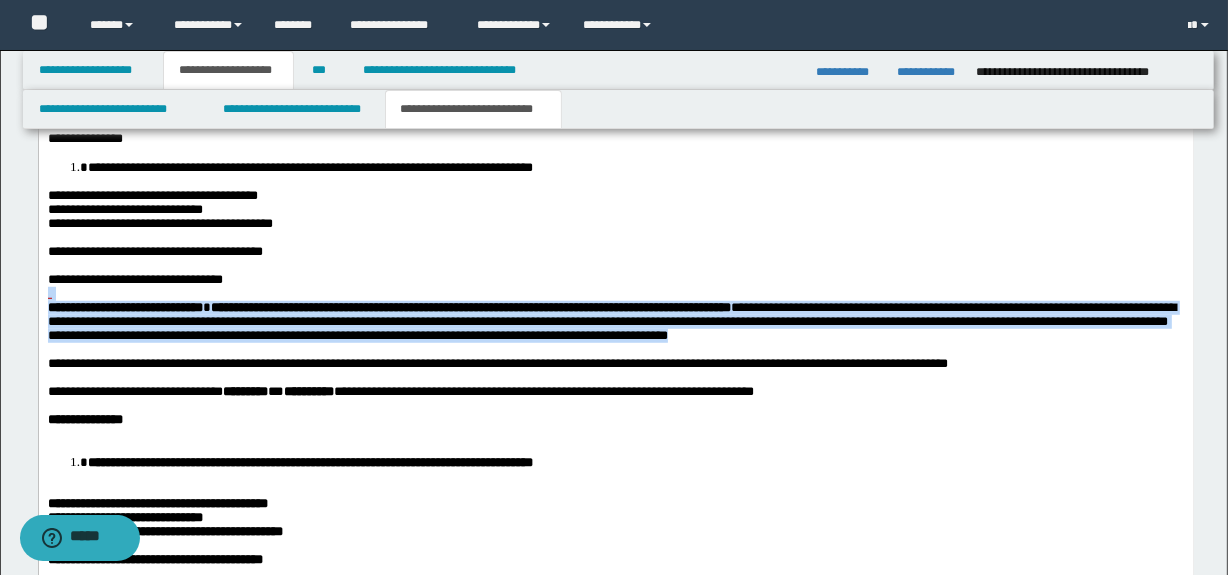 drag, startPoint x: 940, startPoint y: 377, endPoint x: 881, endPoint y: 298, distance: 98.600204 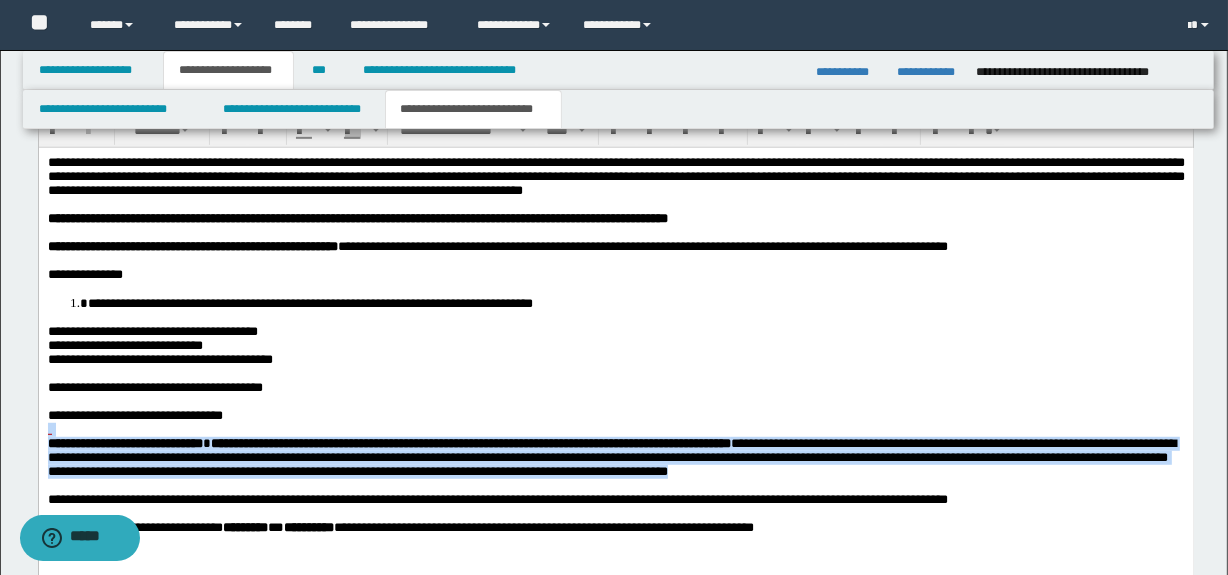 scroll, scrollTop: 1051, scrollLeft: 0, axis: vertical 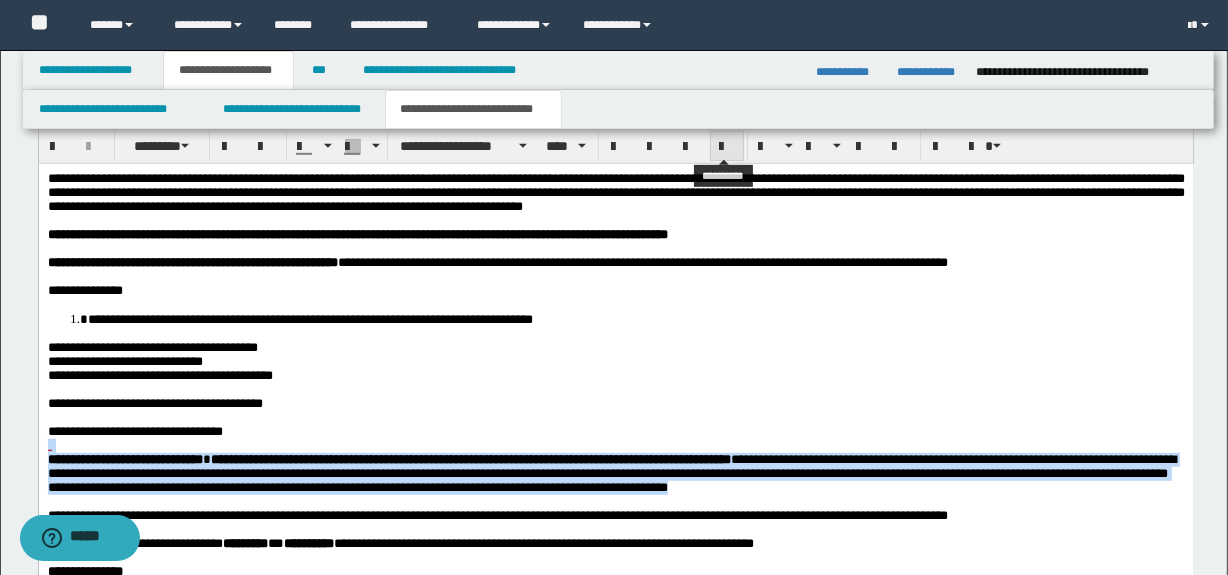 click at bounding box center [727, 147] 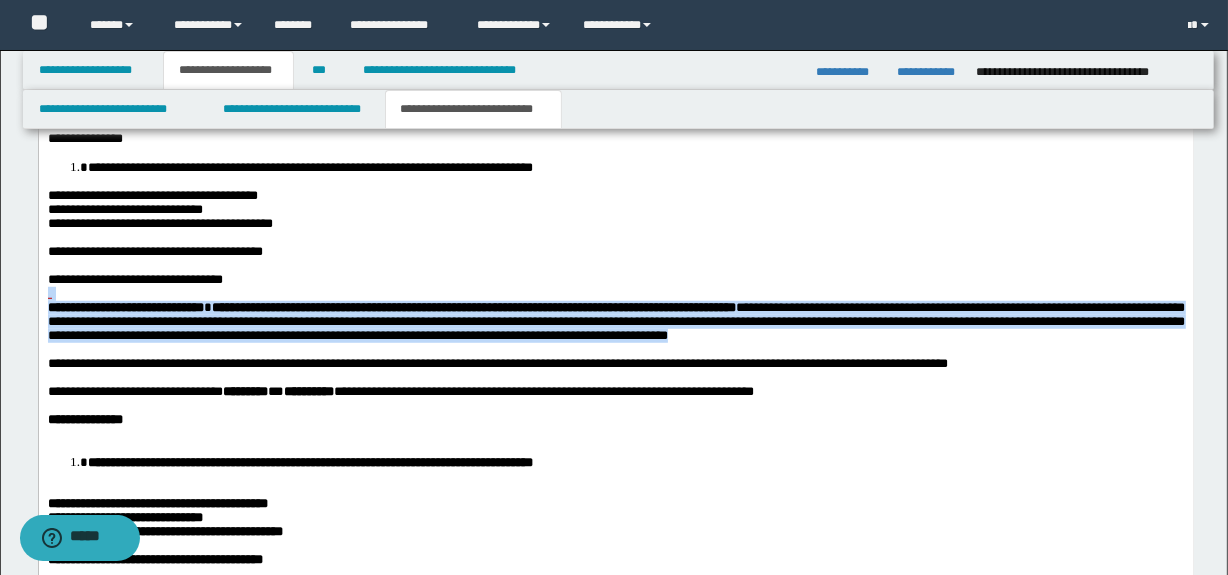 click on "**********" at bounding box center [615, 321] 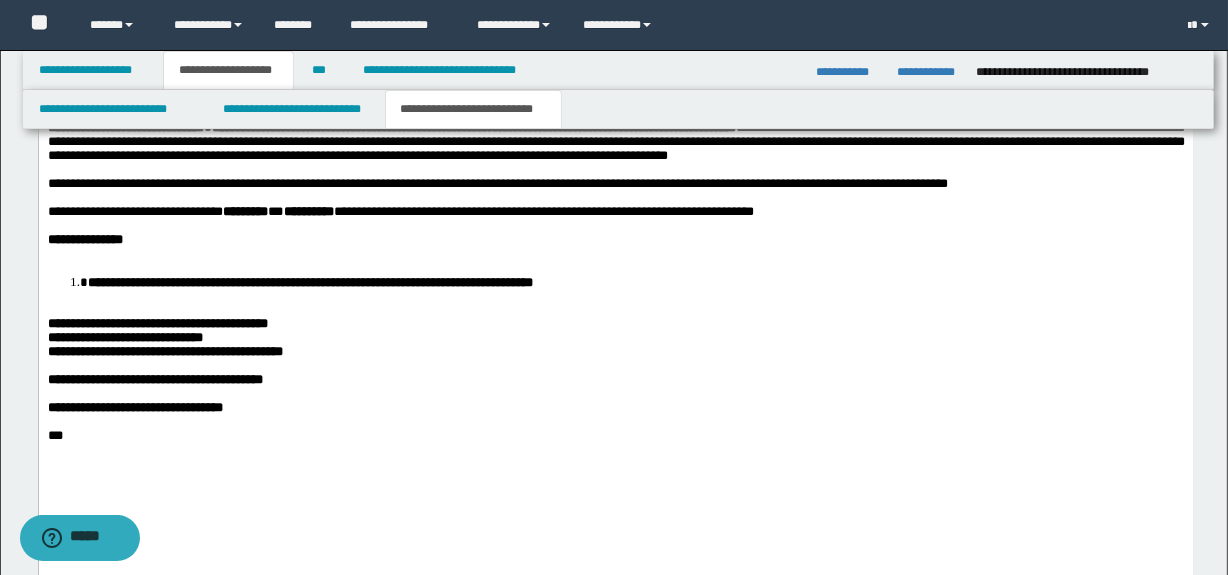 scroll, scrollTop: 1385, scrollLeft: 0, axis: vertical 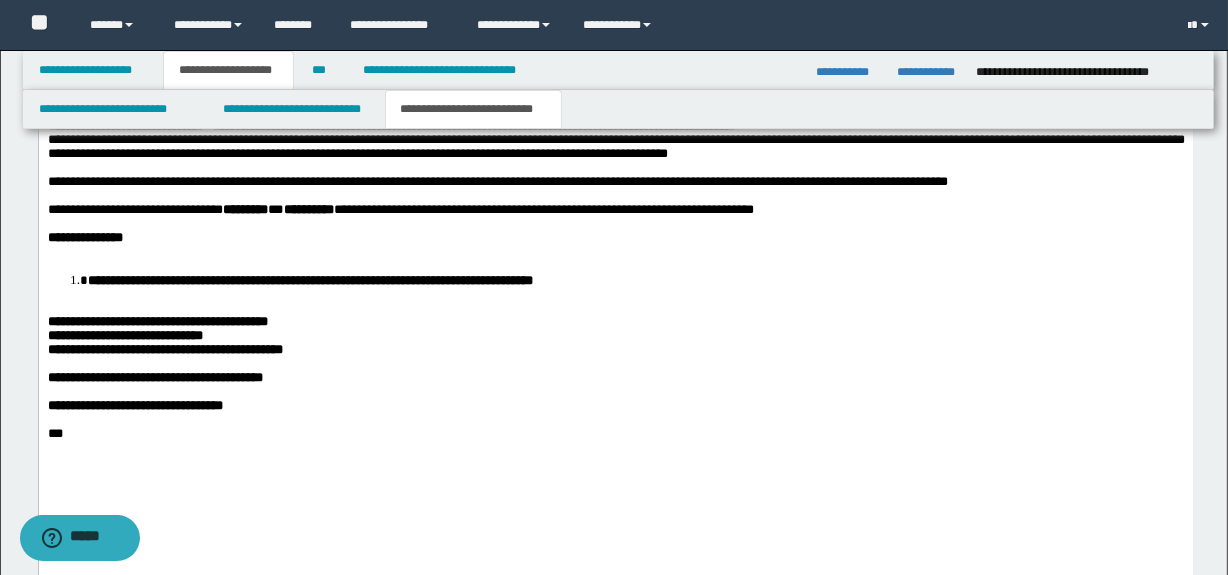 click at bounding box center (615, 252) 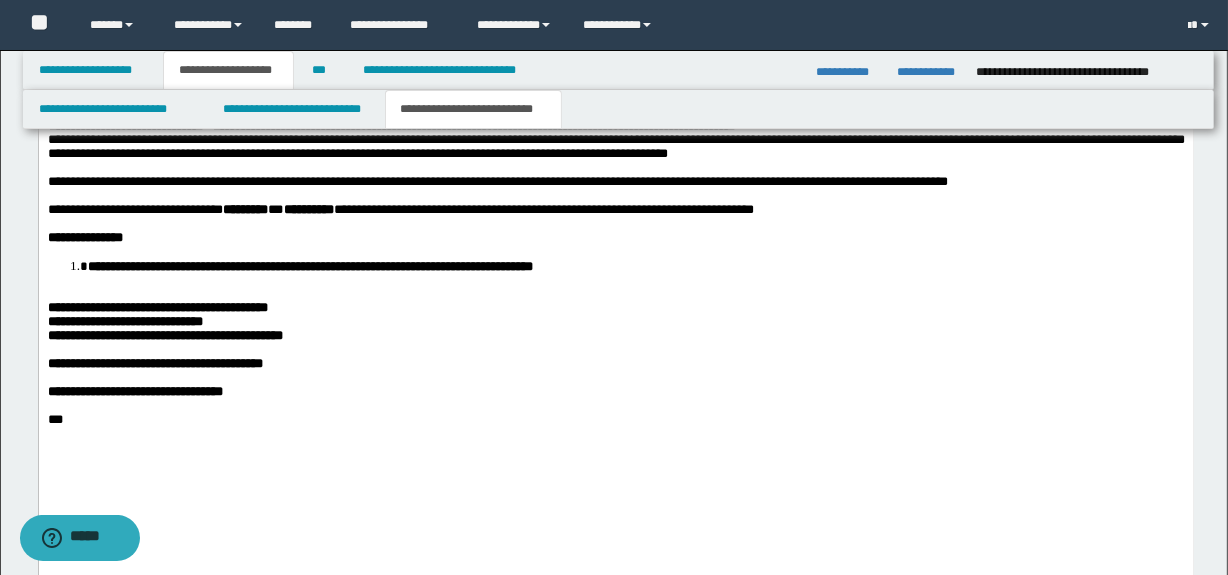 click at bounding box center [615, 294] 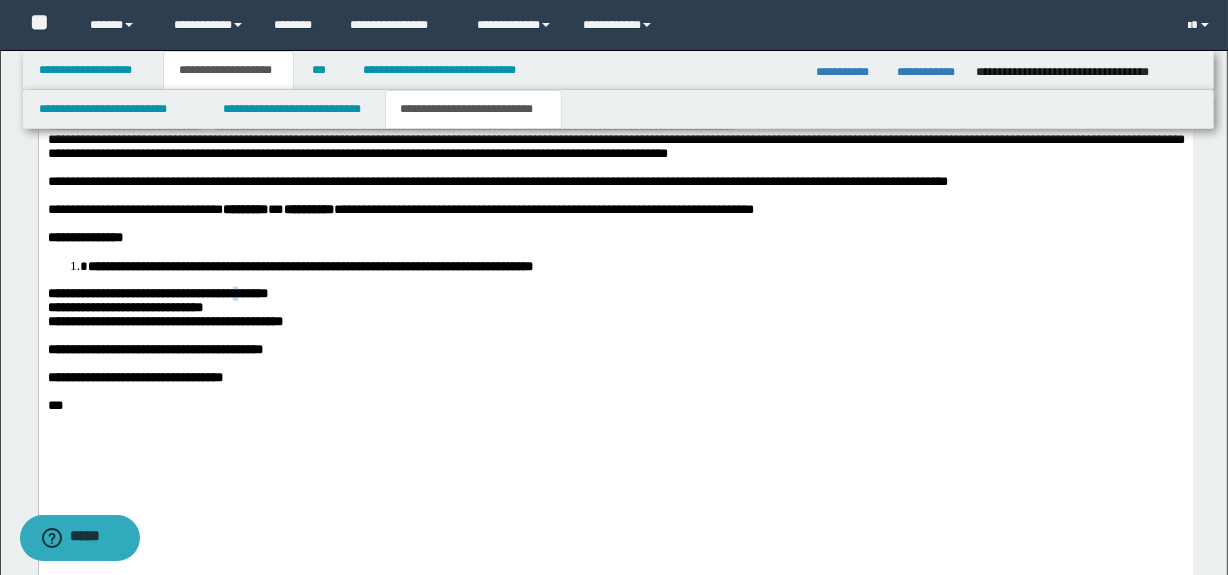 click on "**********" at bounding box center (157, 293) 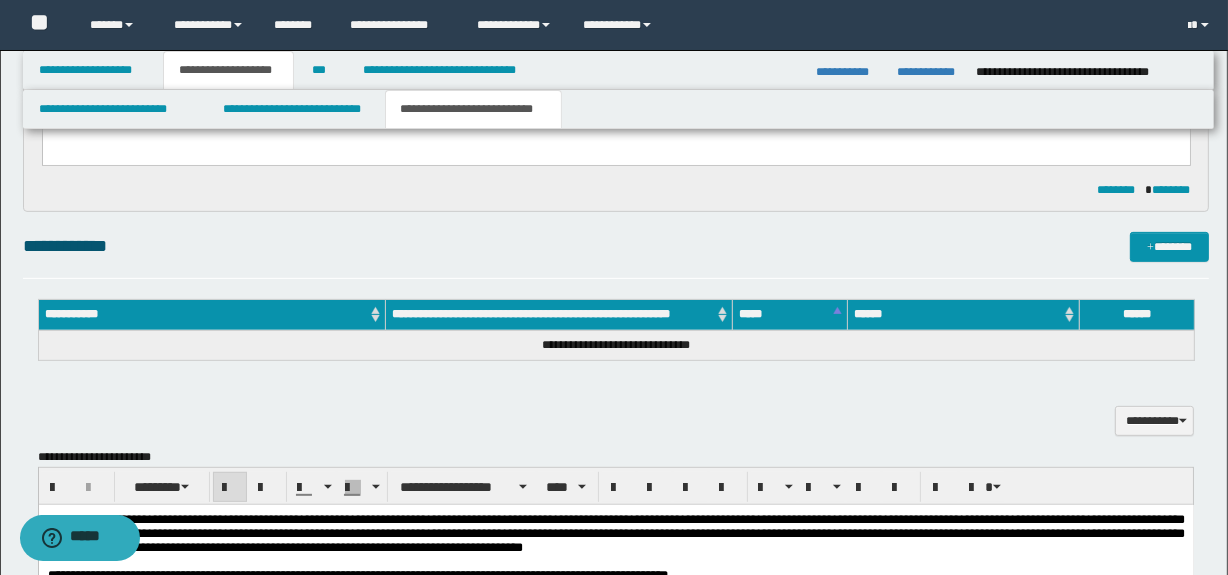 scroll, scrollTop: 597, scrollLeft: 0, axis: vertical 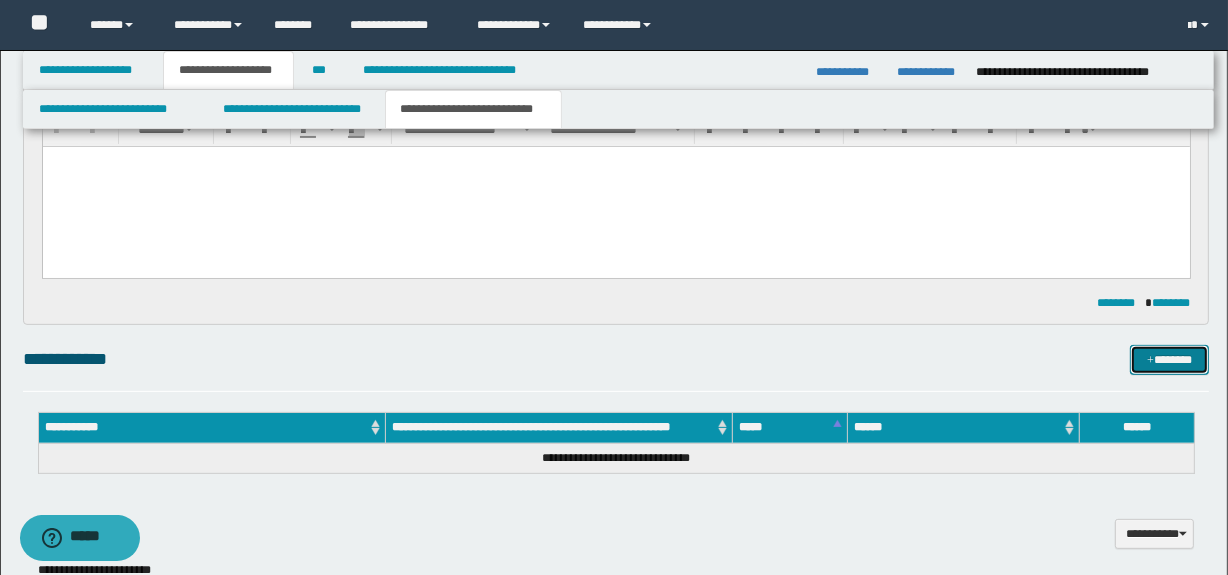 click on "*******" at bounding box center [1170, 360] 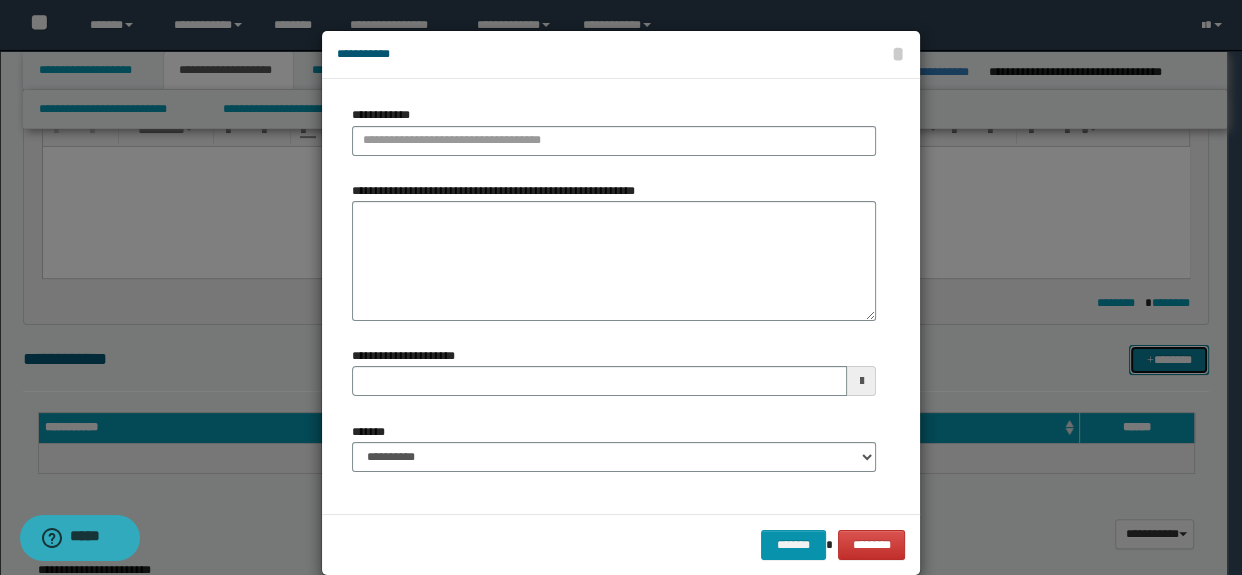 type 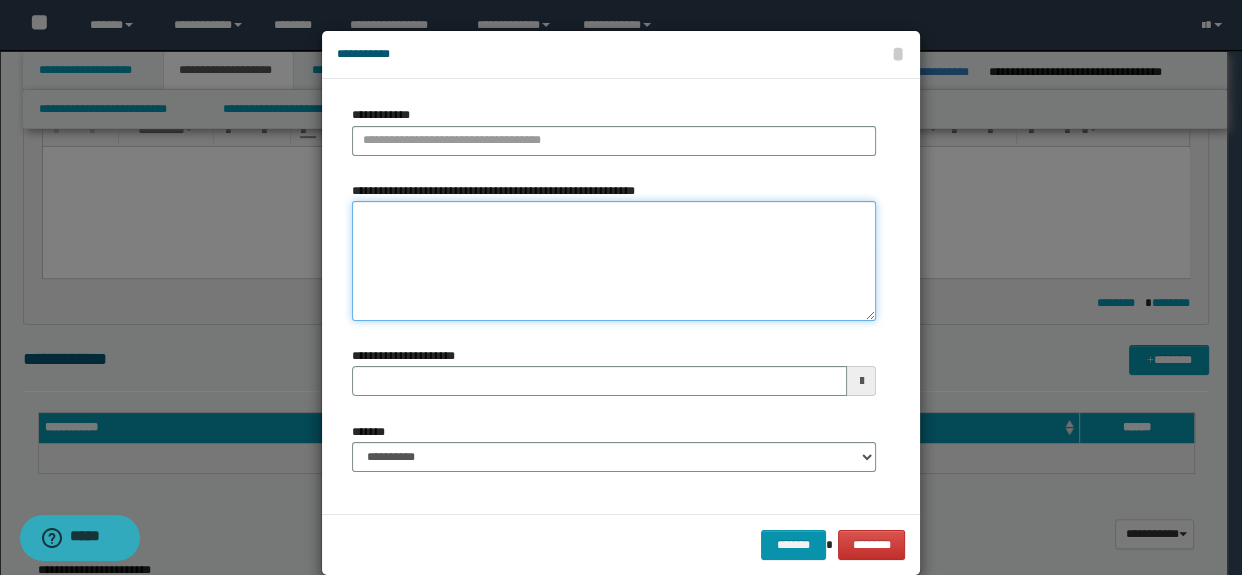 click on "**********" at bounding box center [614, 261] 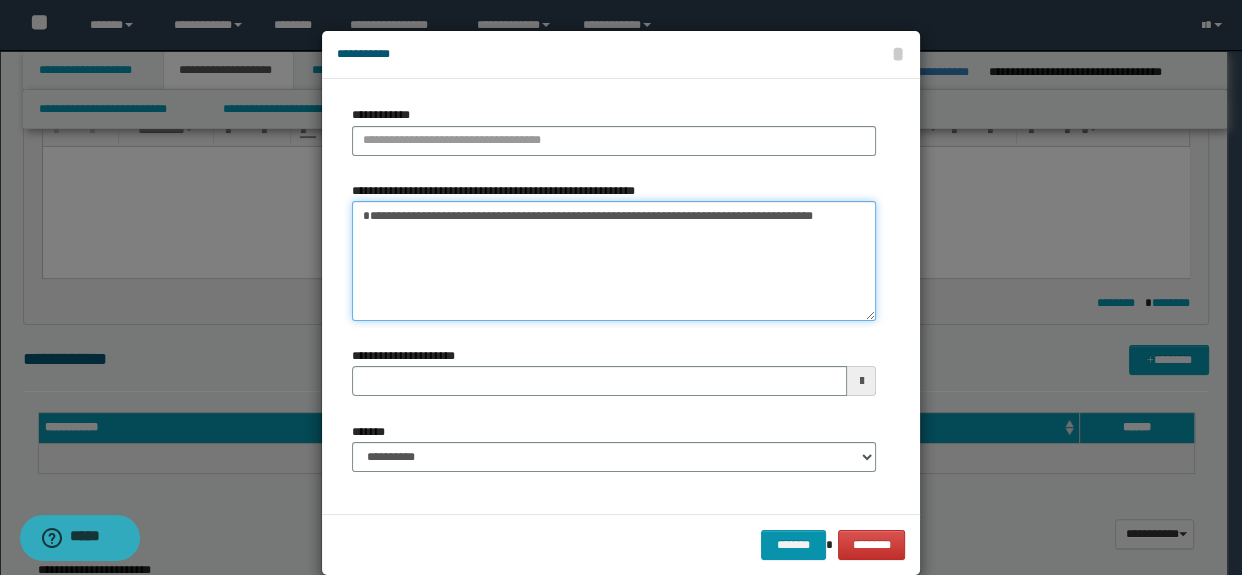 drag, startPoint x: 610, startPoint y: 212, endPoint x: 370, endPoint y: 165, distance: 244.55879 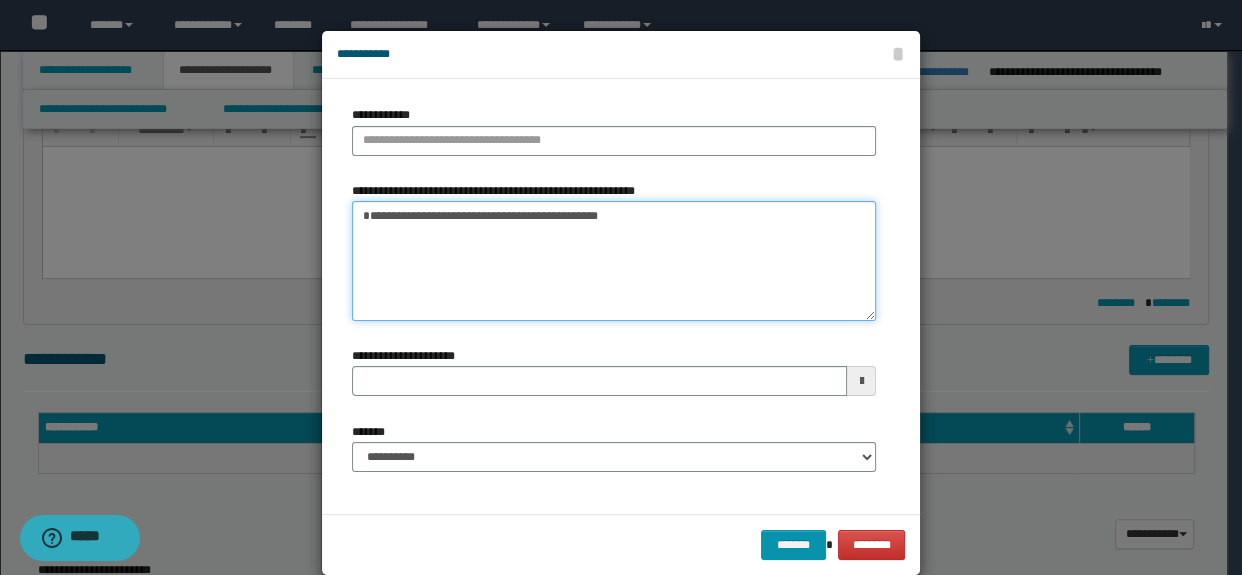 type on "**********" 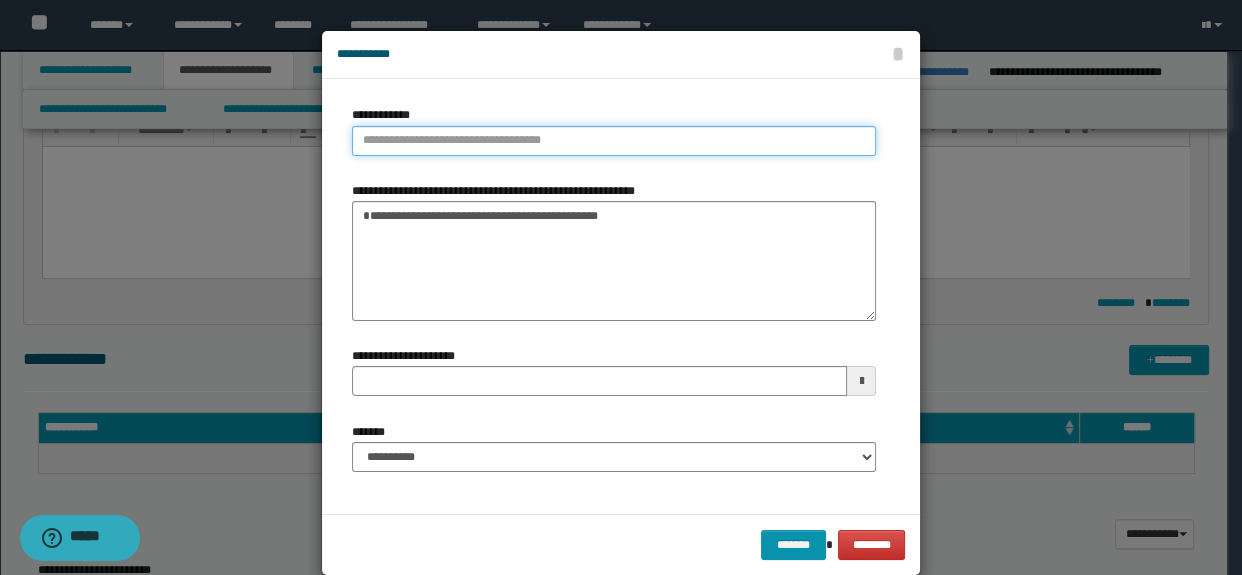 click on "**********" at bounding box center [614, 141] 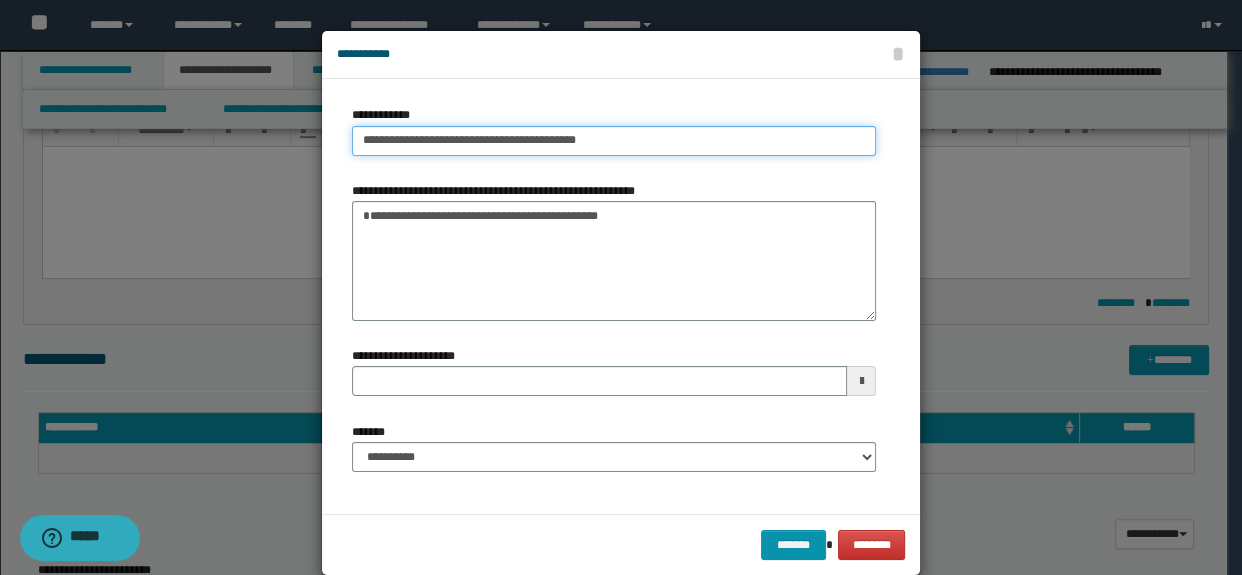 type on "**********" 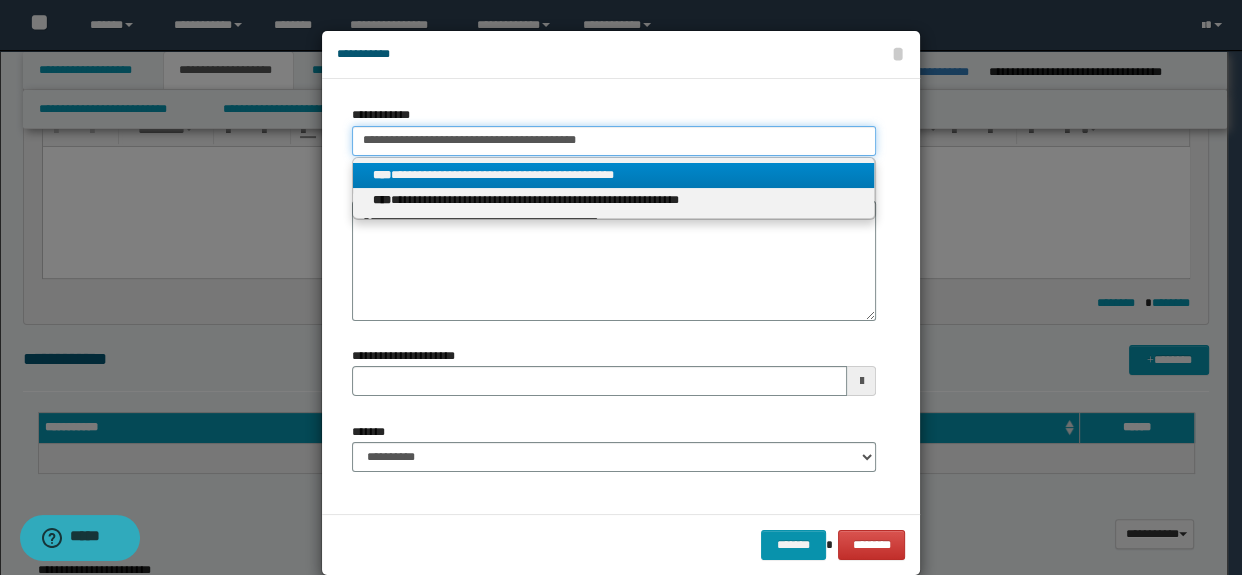 type on "**********" 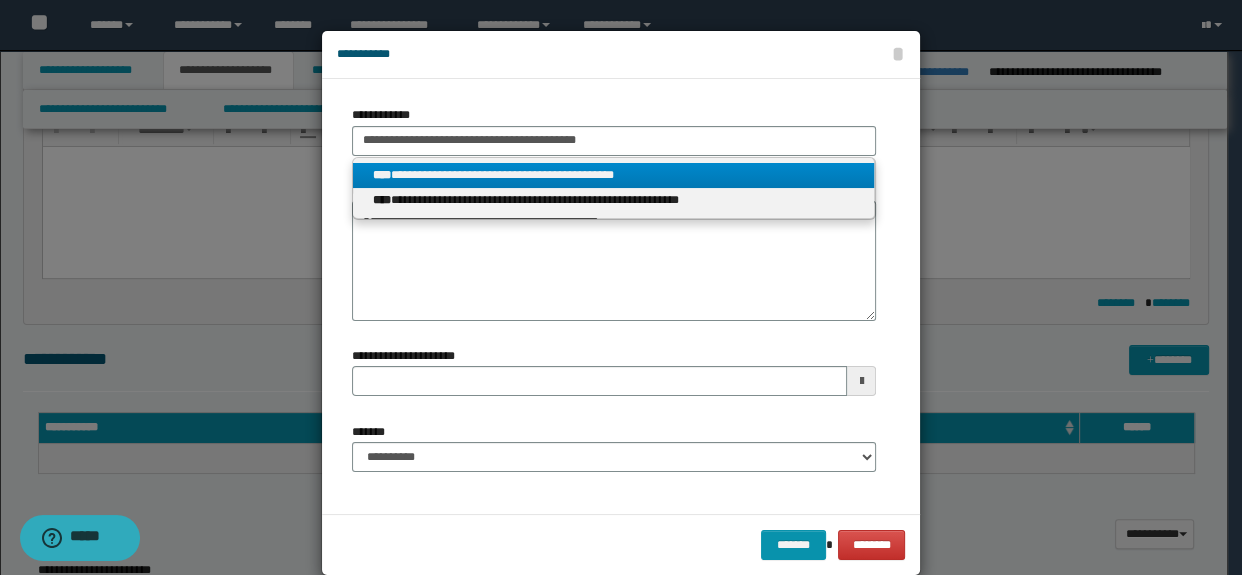 click on "**********" at bounding box center [614, 175] 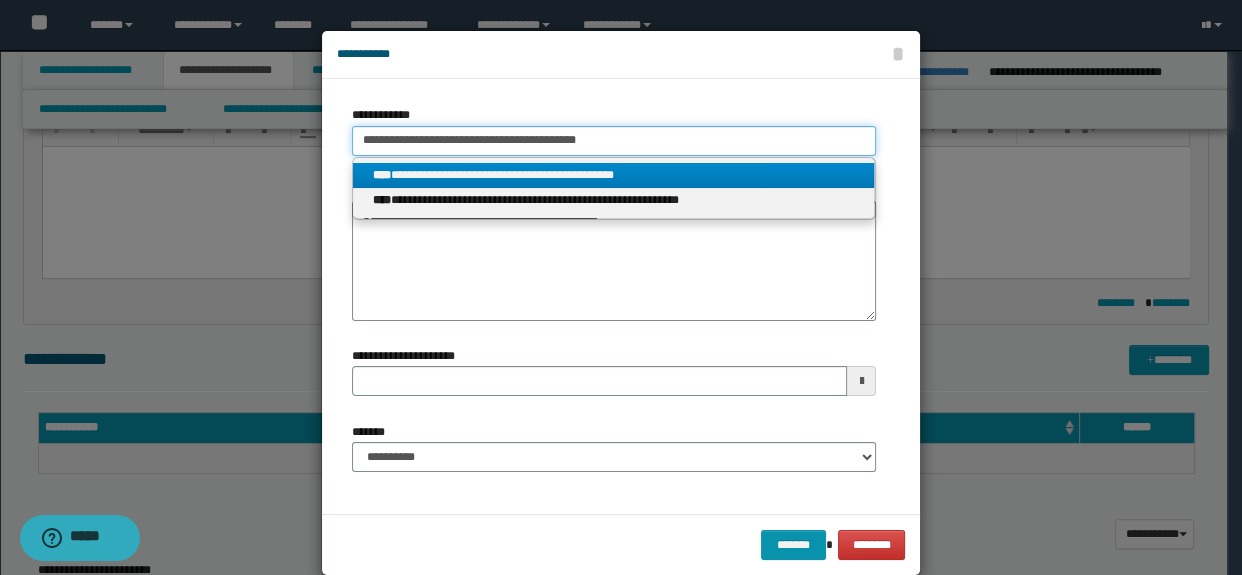 type 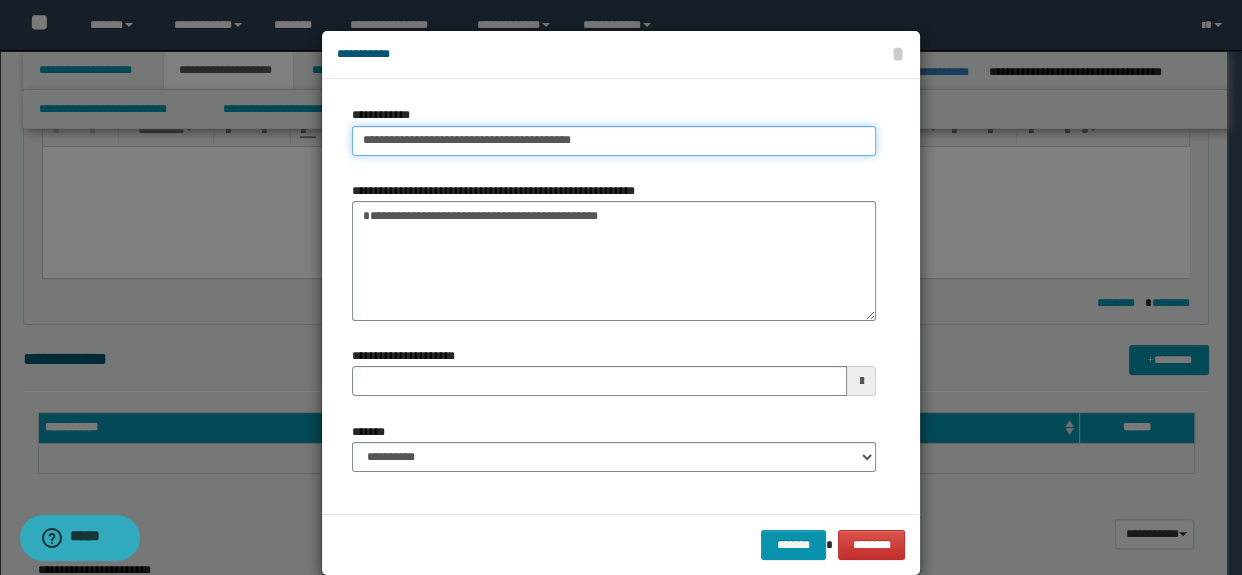type 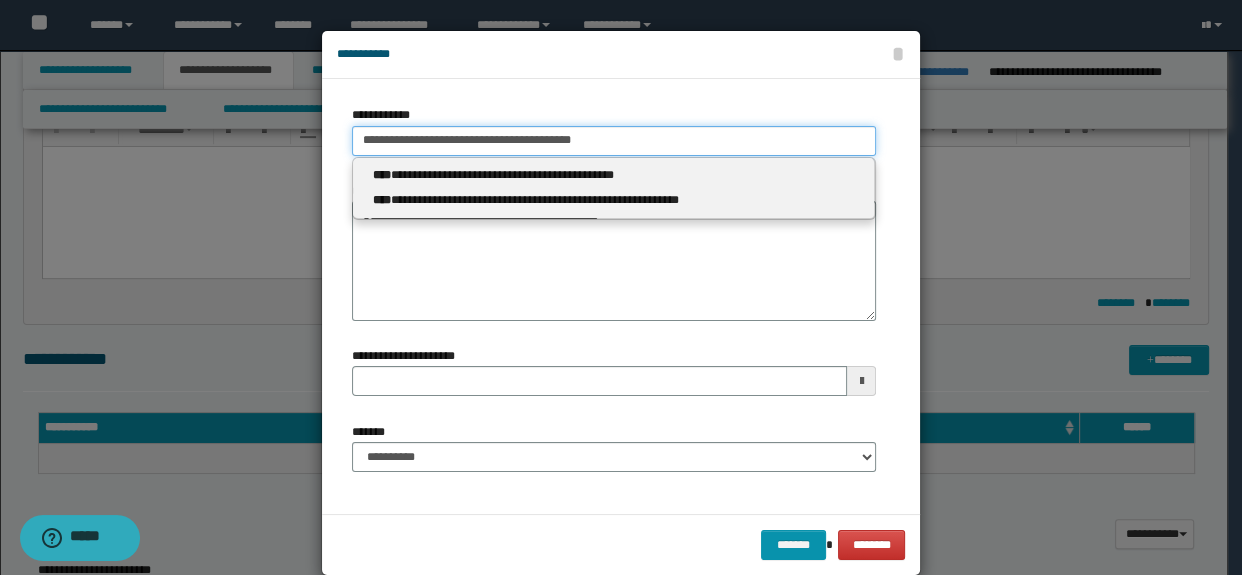type 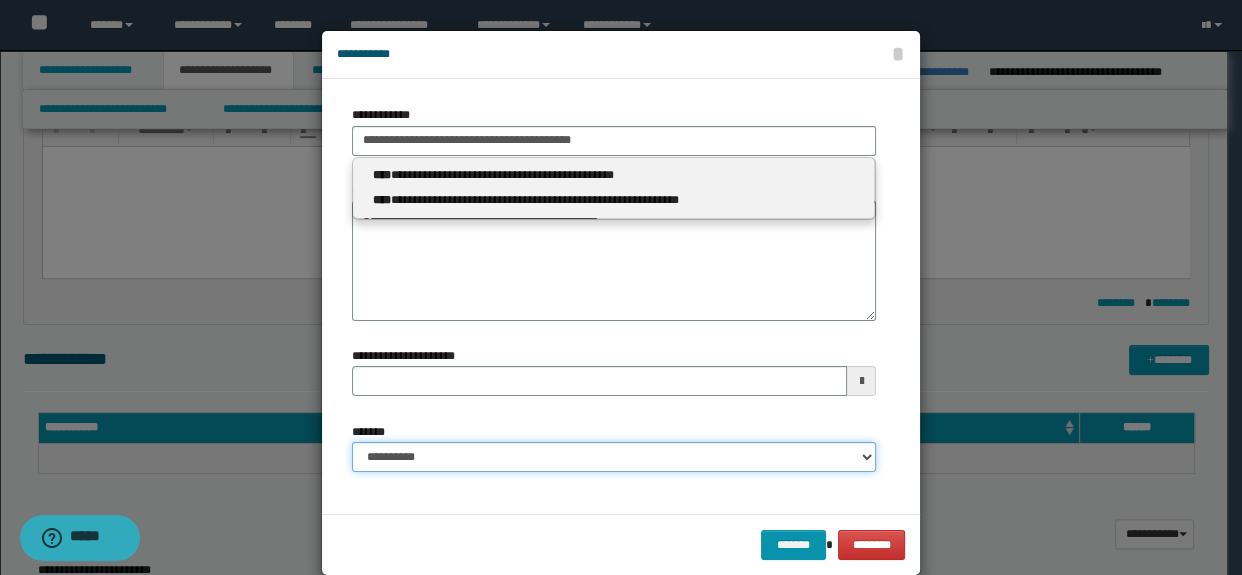 type 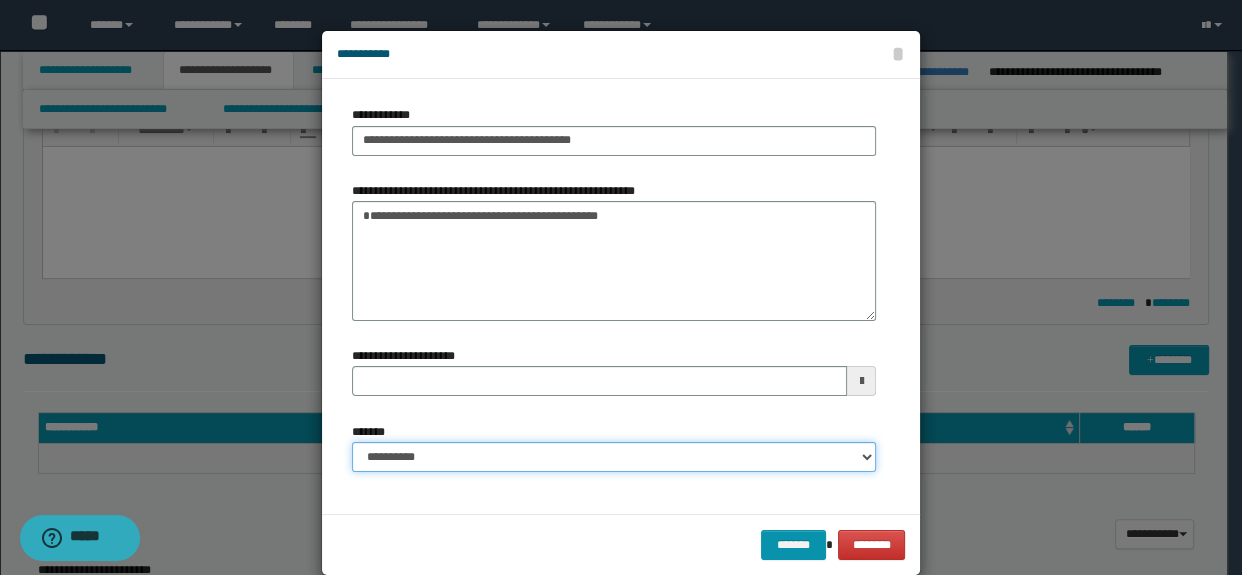 click on "**********" at bounding box center [614, 457] 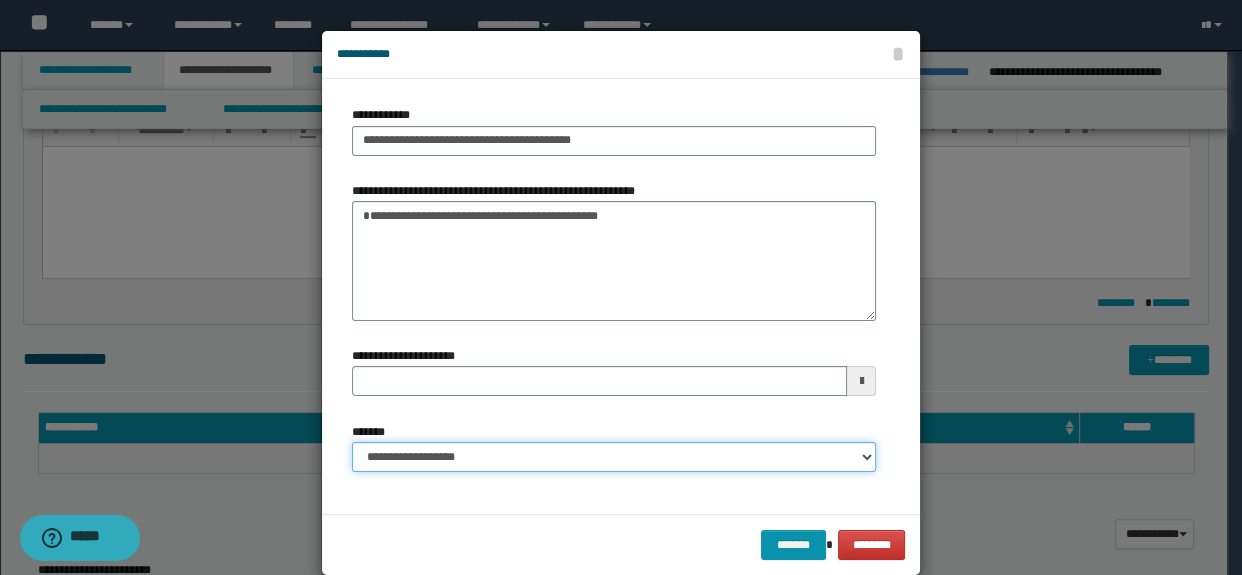 type 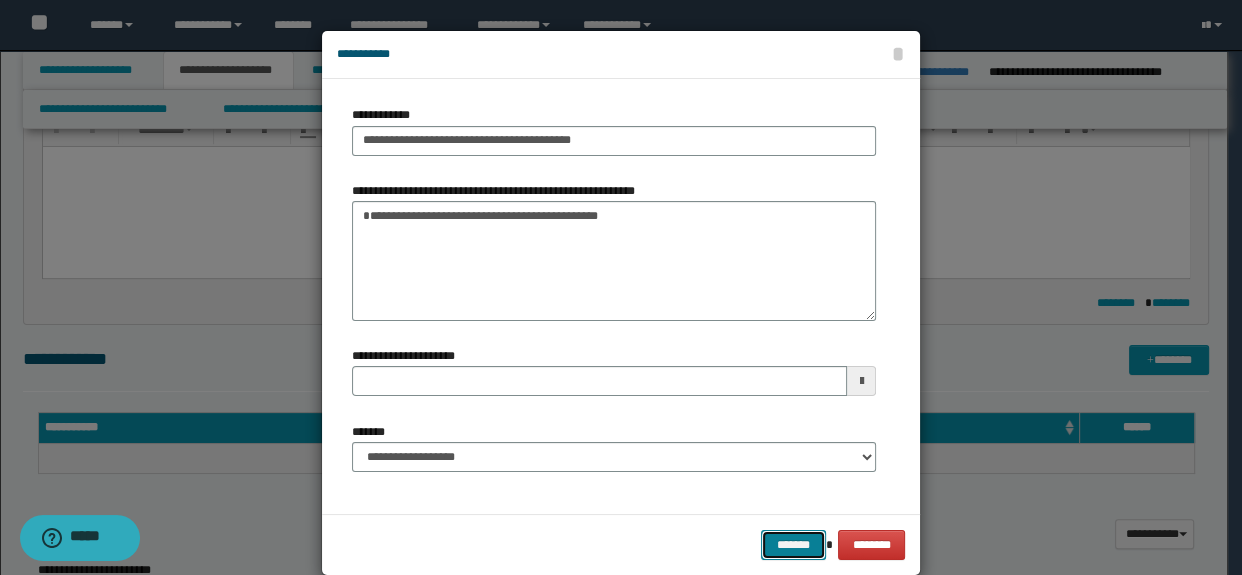 click on "*******" at bounding box center (793, 545) 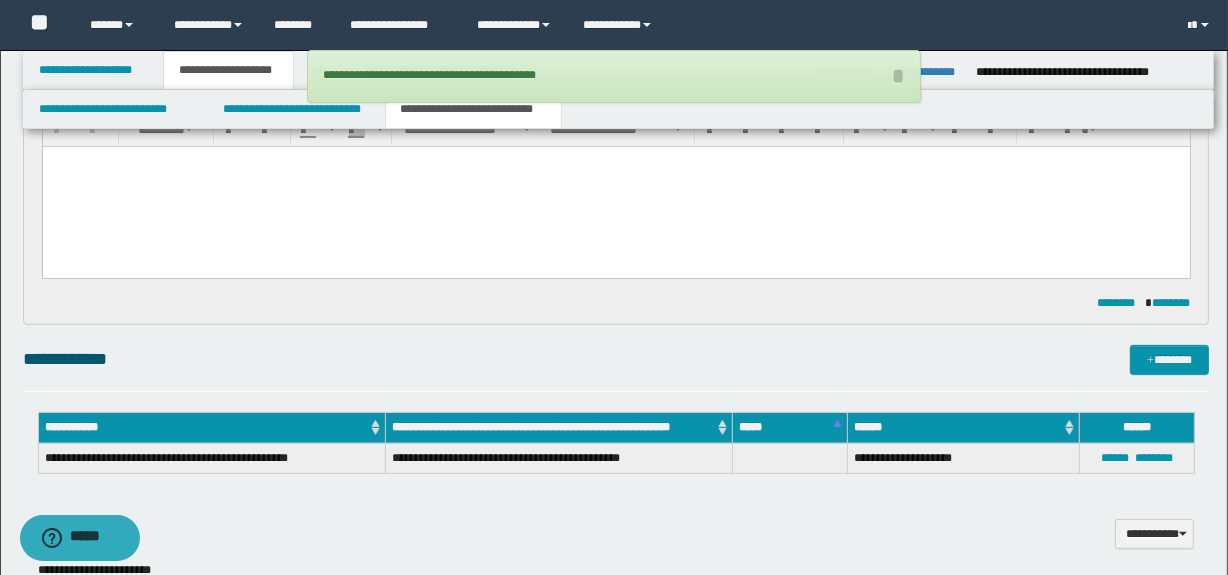 click on "**********" at bounding box center [614, 76] 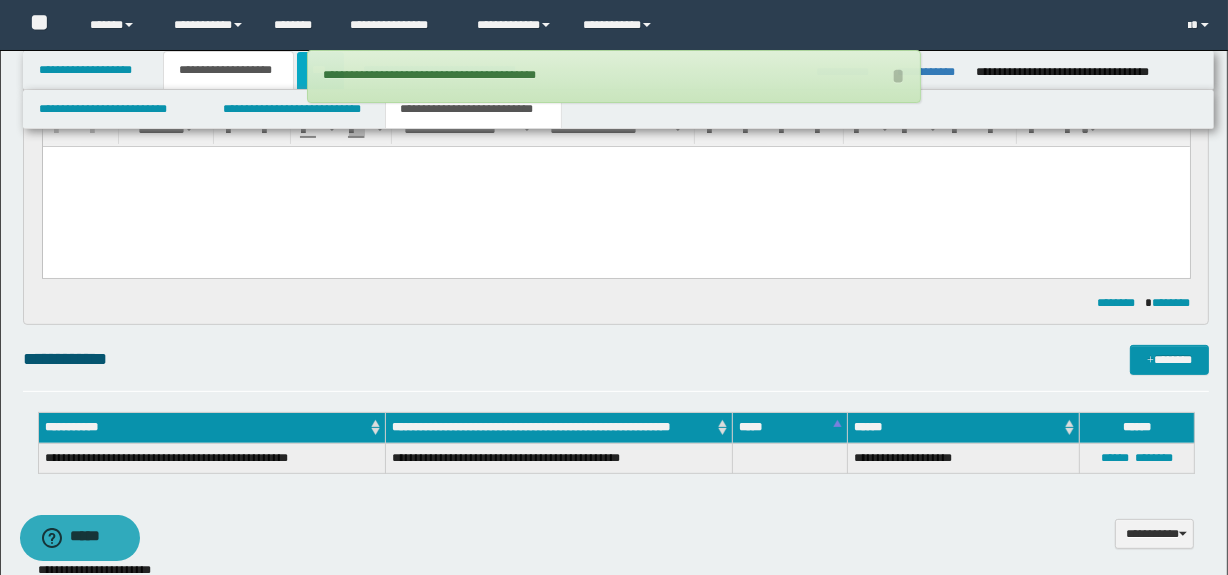 click on "***" at bounding box center (320, 70) 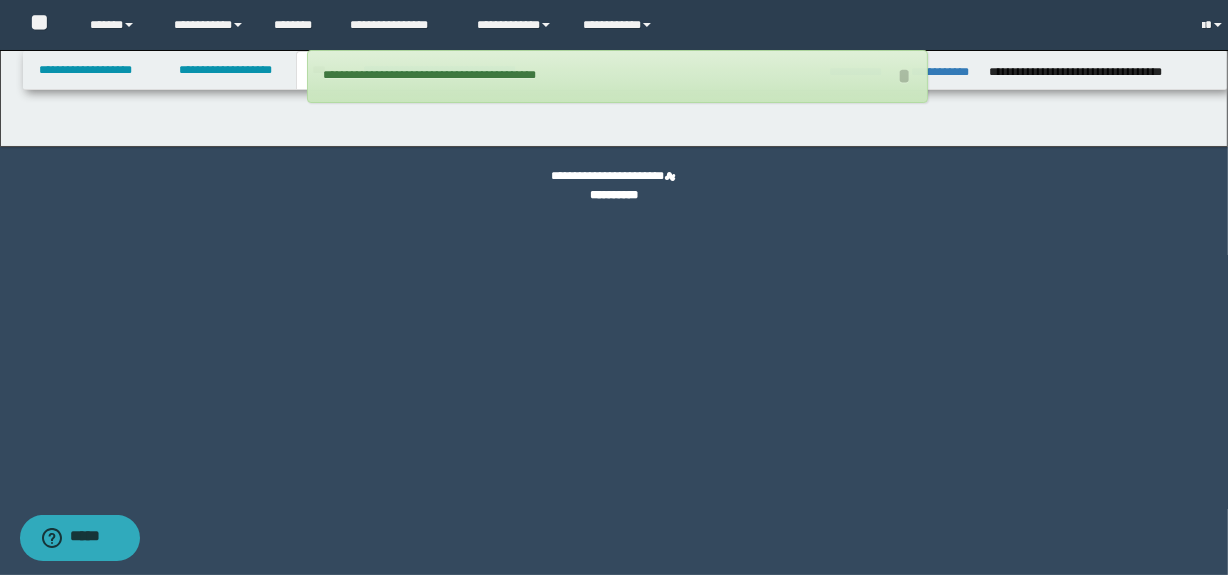 scroll, scrollTop: 0, scrollLeft: 0, axis: both 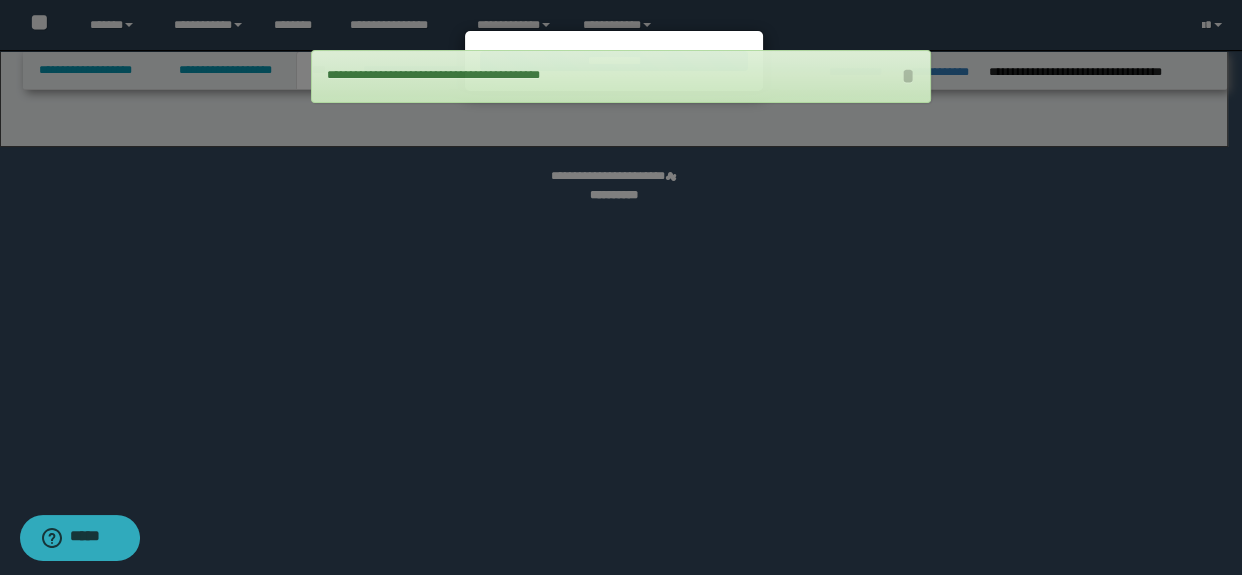 select on "***" 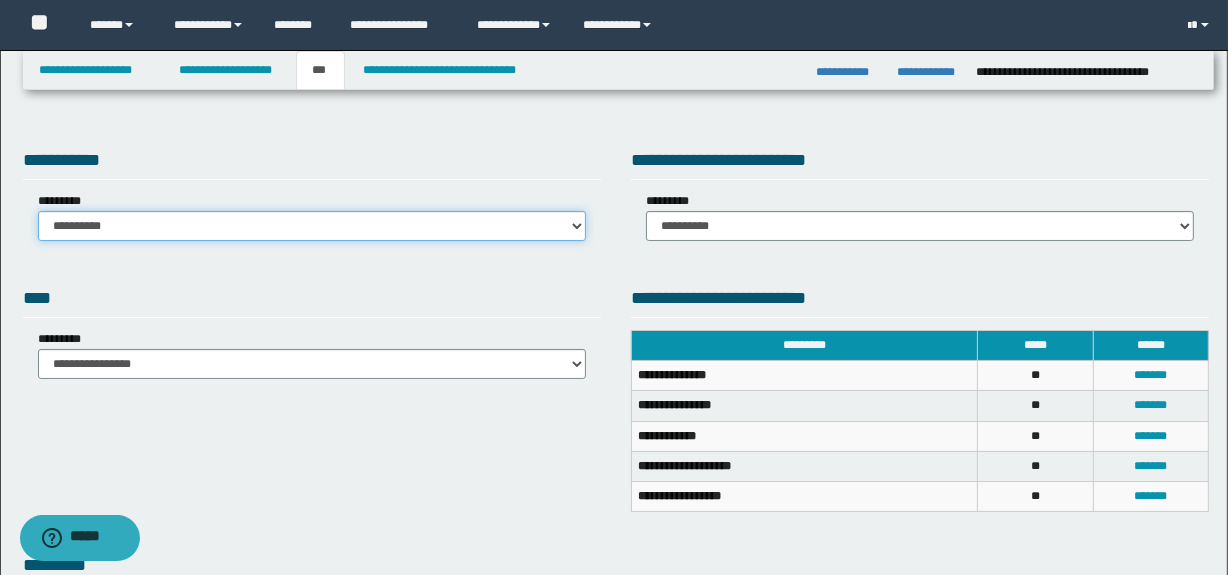 drag, startPoint x: 387, startPoint y: 236, endPoint x: 375, endPoint y: 236, distance: 12 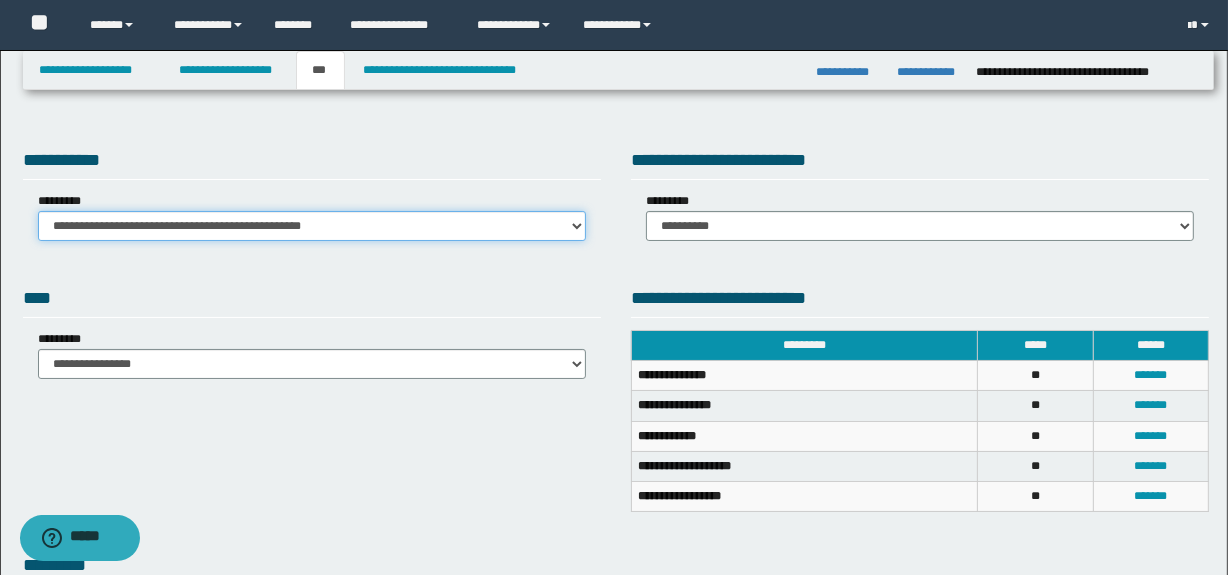 click on "**********" at bounding box center [312, 226] 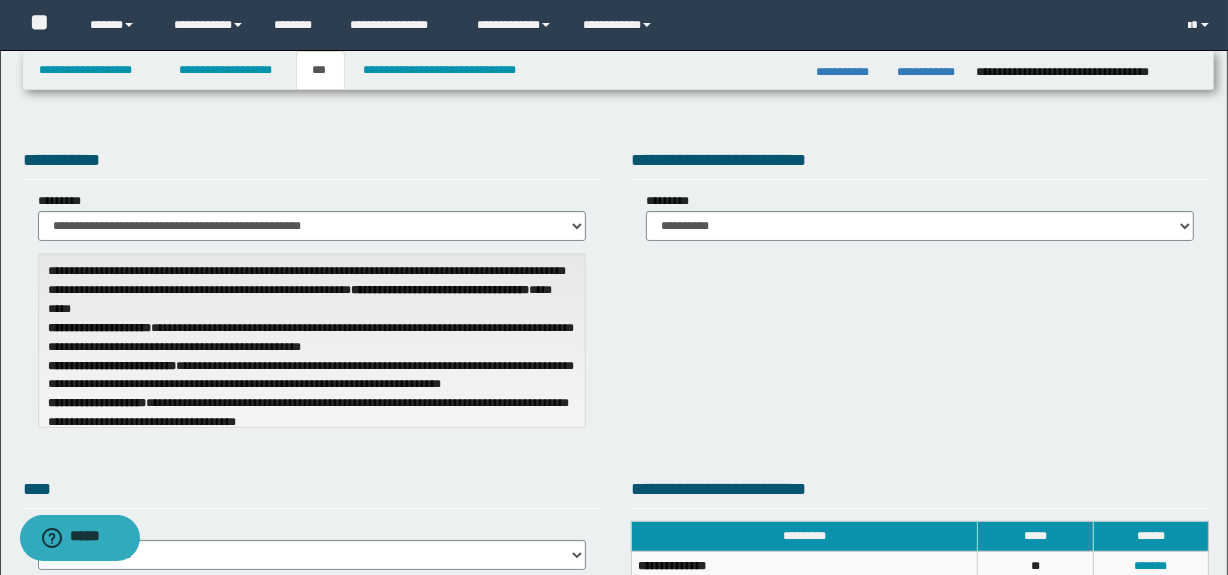click on "**********" at bounding box center (920, 216) 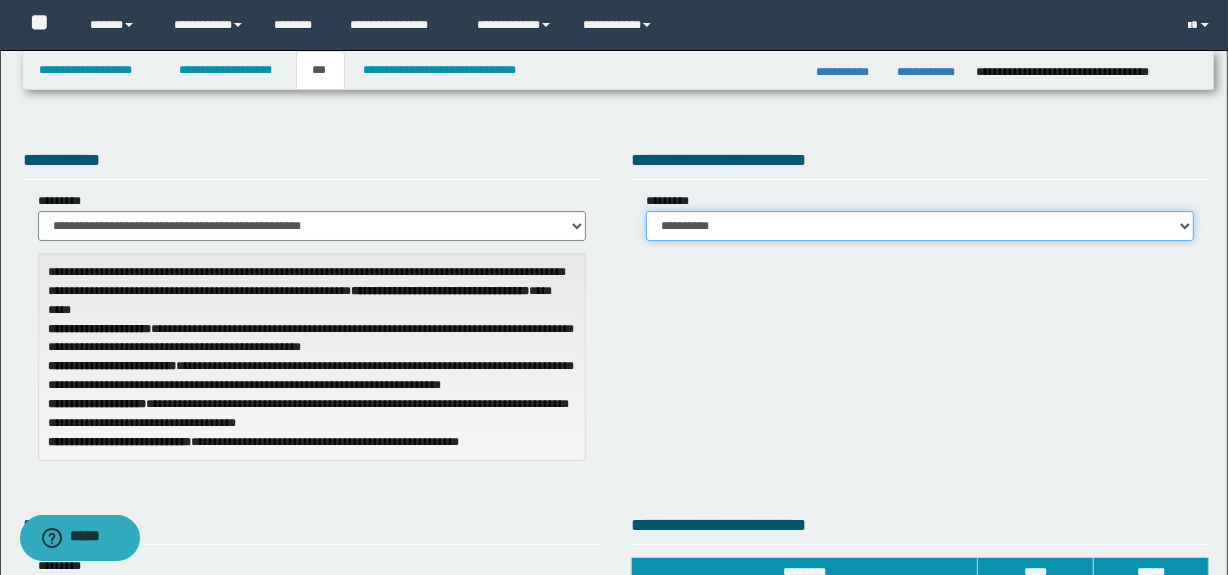 click on "**********" at bounding box center [920, 226] 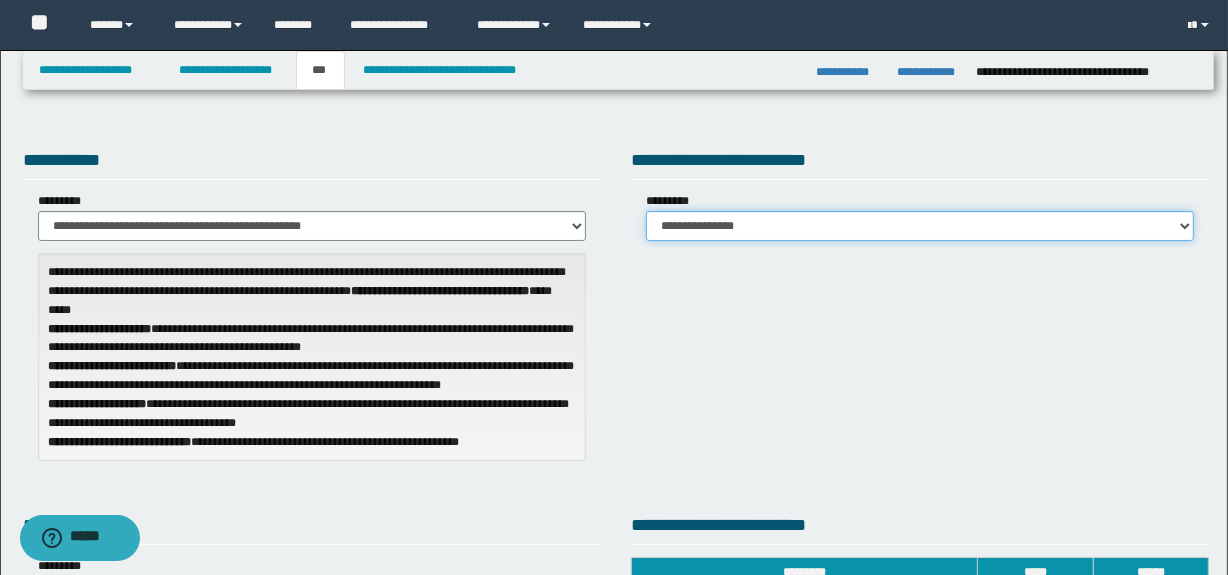 click on "**********" at bounding box center (920, 226) 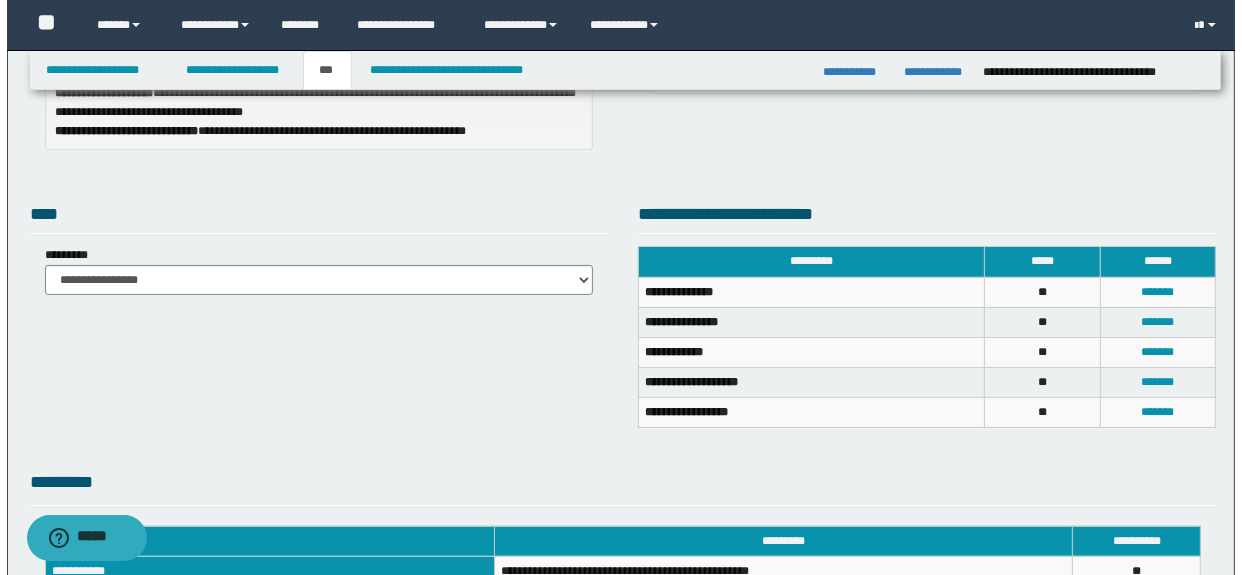 scroll, scrollTop: 324, scrollLeft: 0, axis: vertical 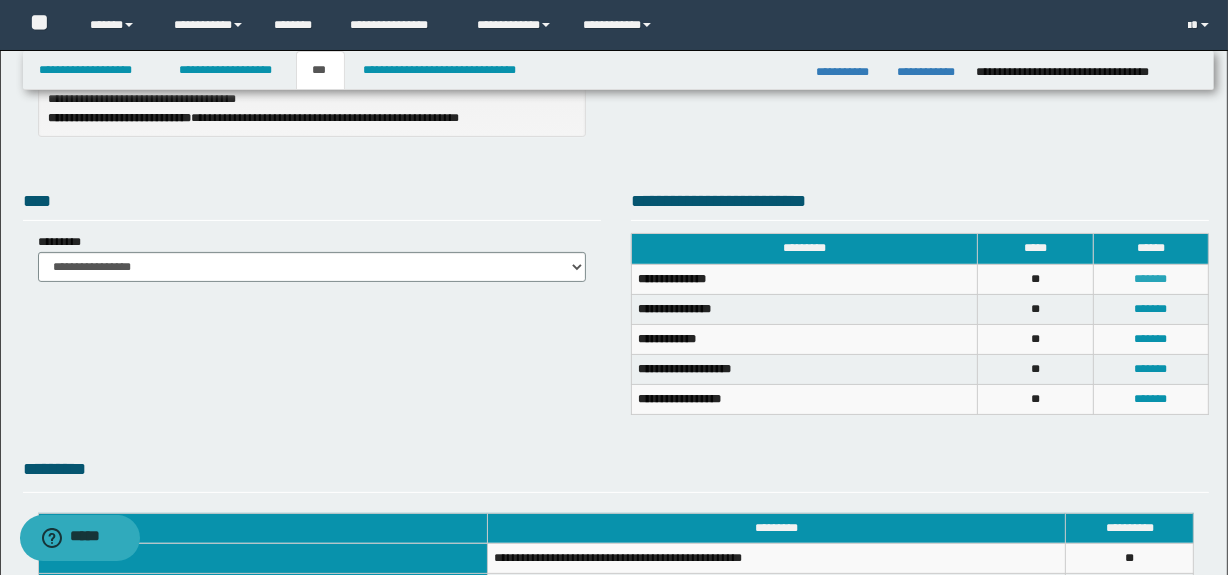 click on "*******" at bounding box center (1151, 279) 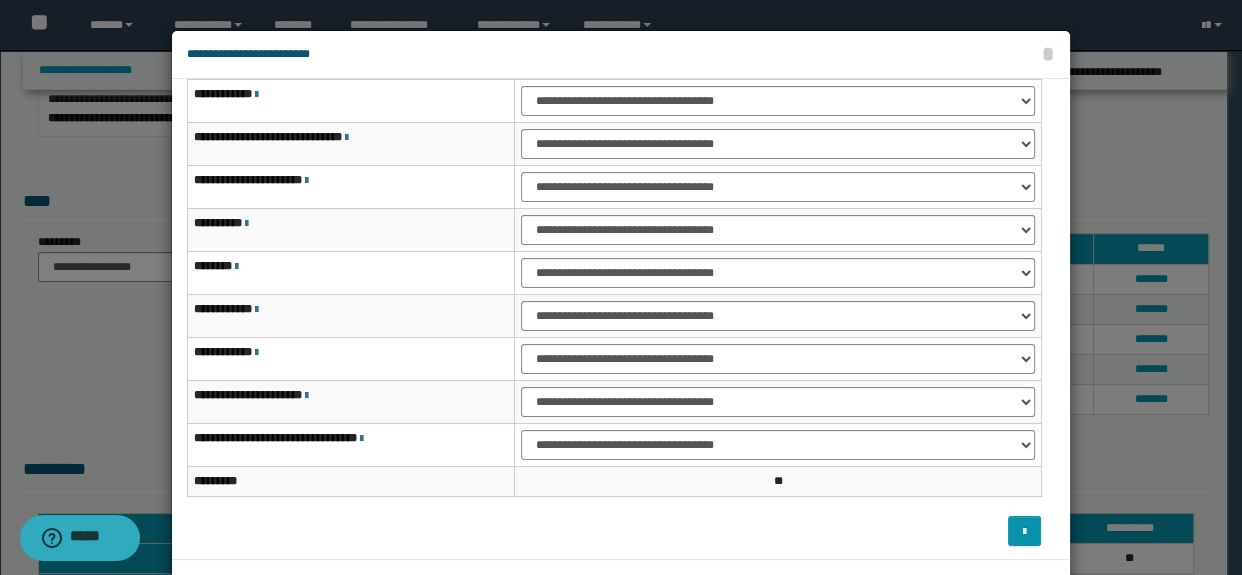 scroll, scrollTop: 120, scrollLeft: 0, axis: vertical 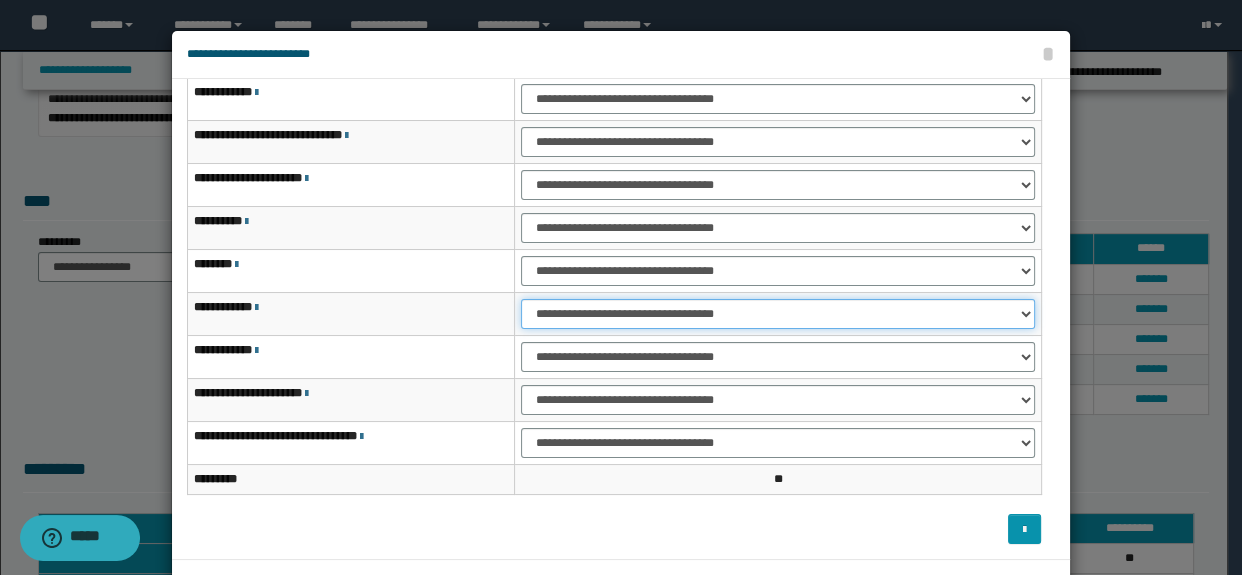 click on "**********" at bounding box center (777, 314) 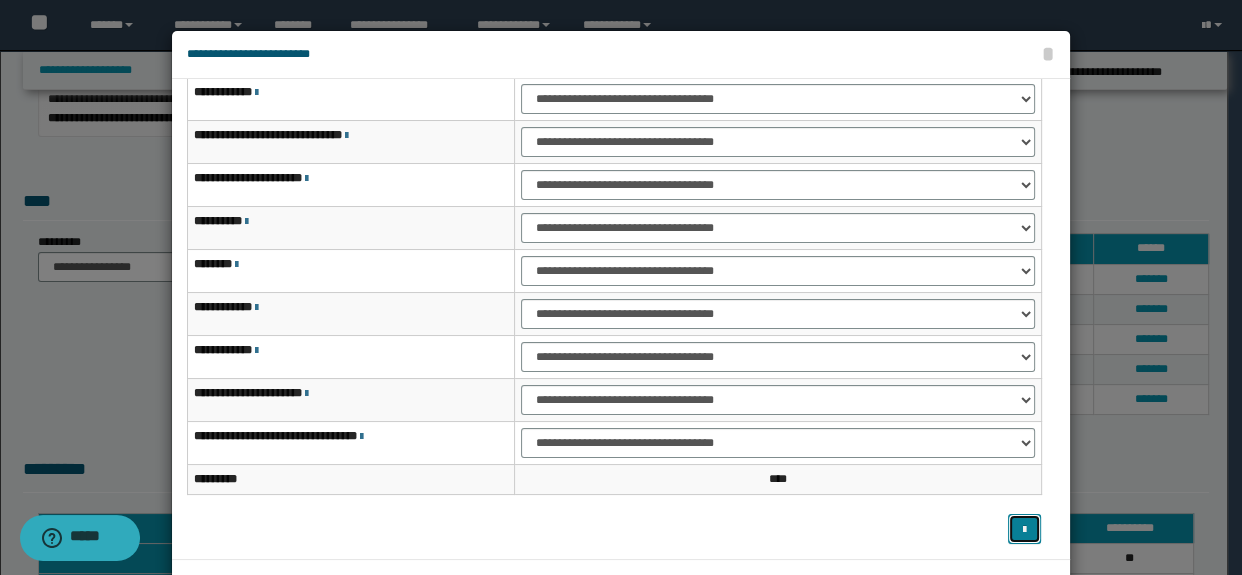 click at bounding box center (1025, 529) 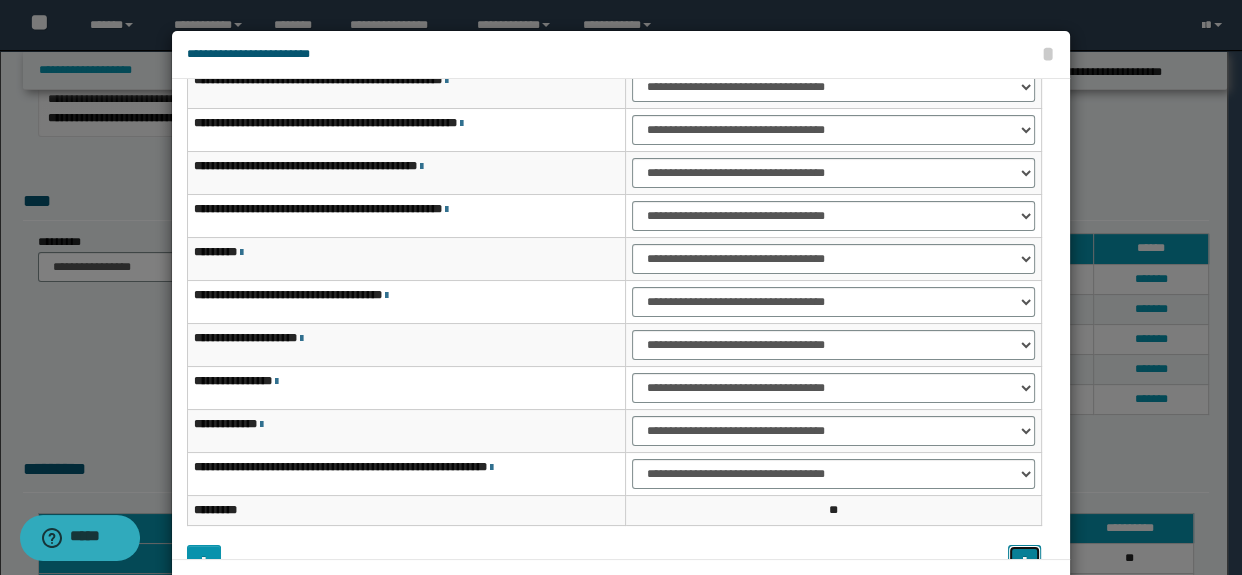 type 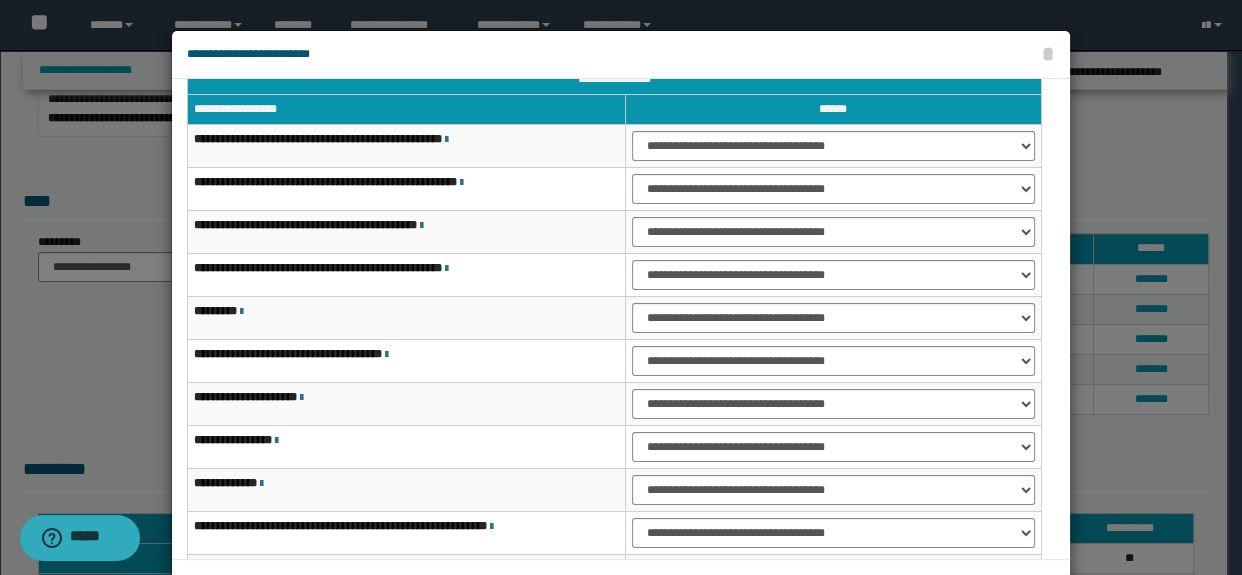 scroll, scrollTop: 29, scrollLeft: 0, axis: vertical 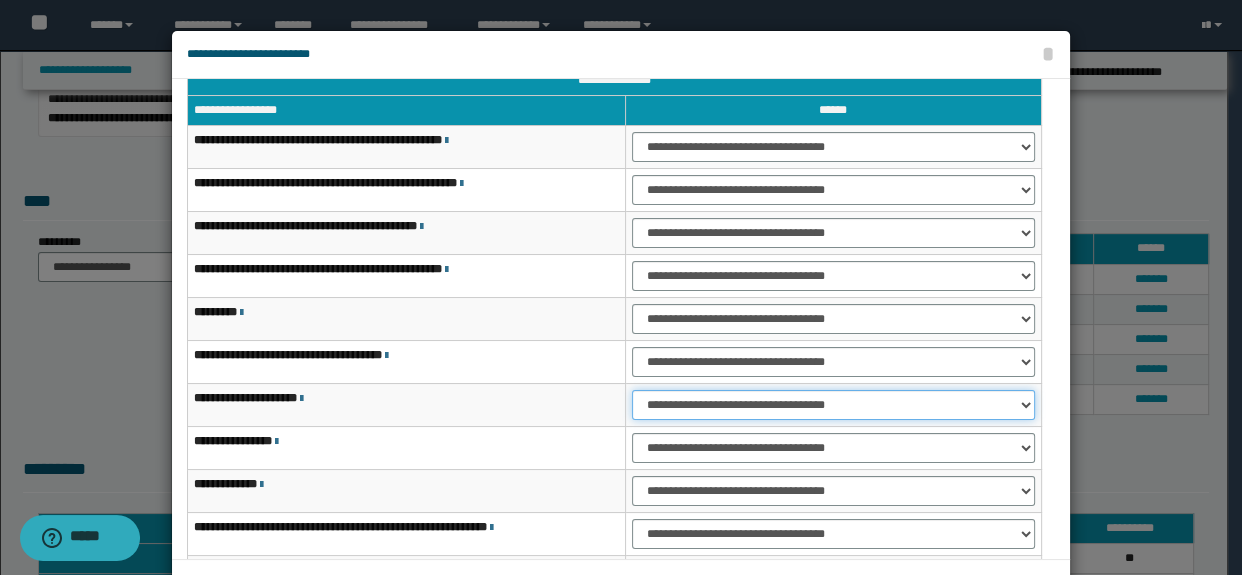 click on "**********" at bounding box center [833, 405] 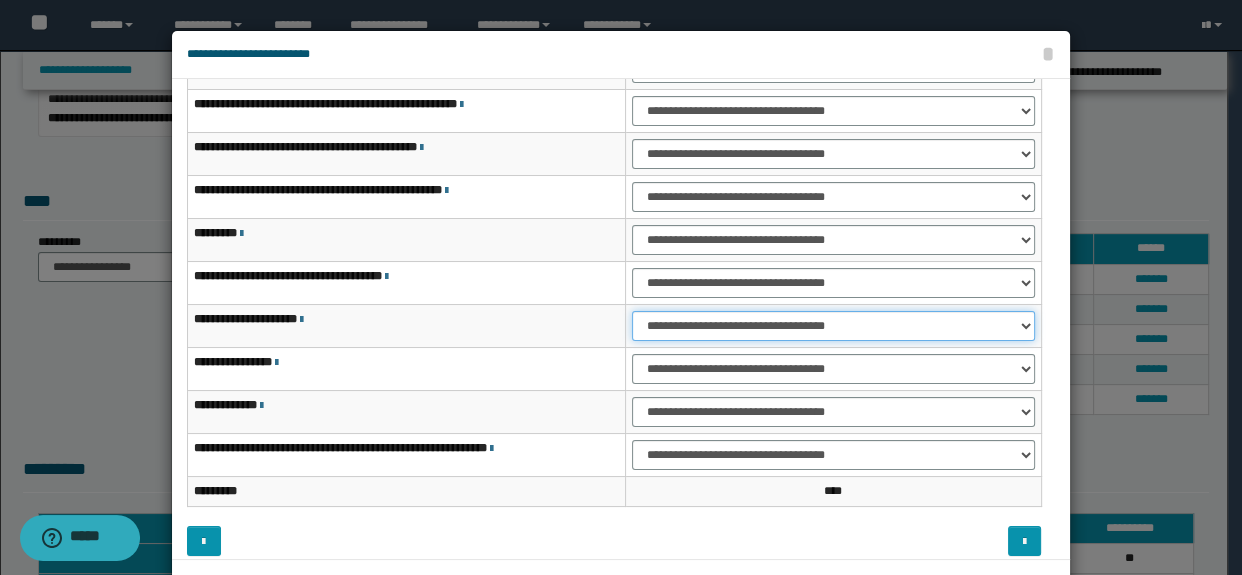 scroll, scrollTop: 120, scrollLeft: 0, axis: vertical 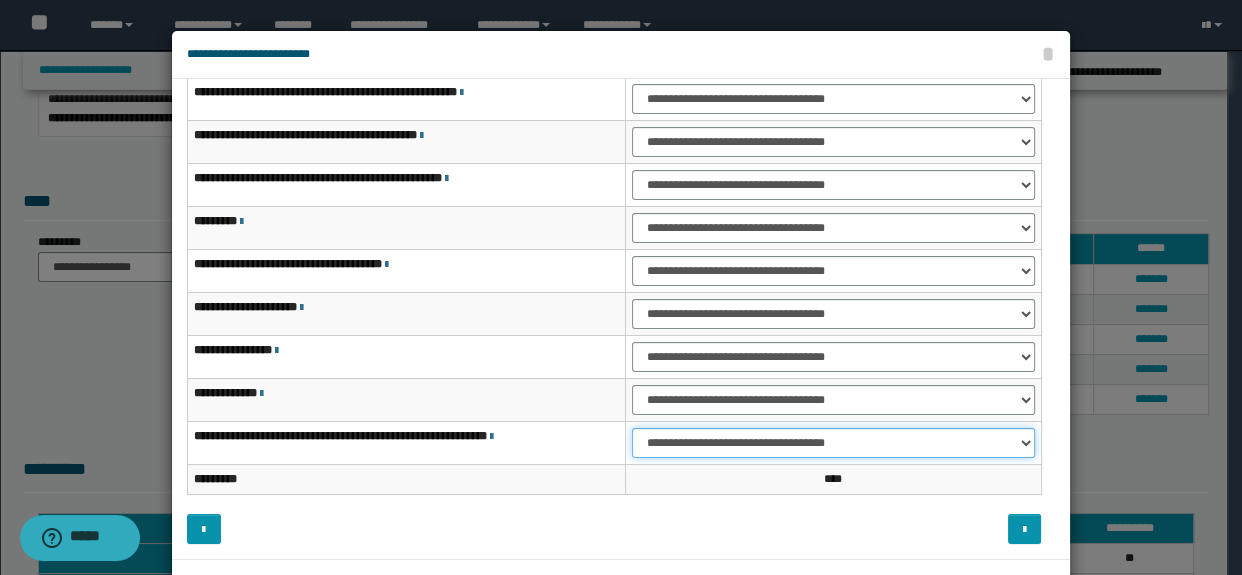 click on "**********" at bounding box center [833, 443] 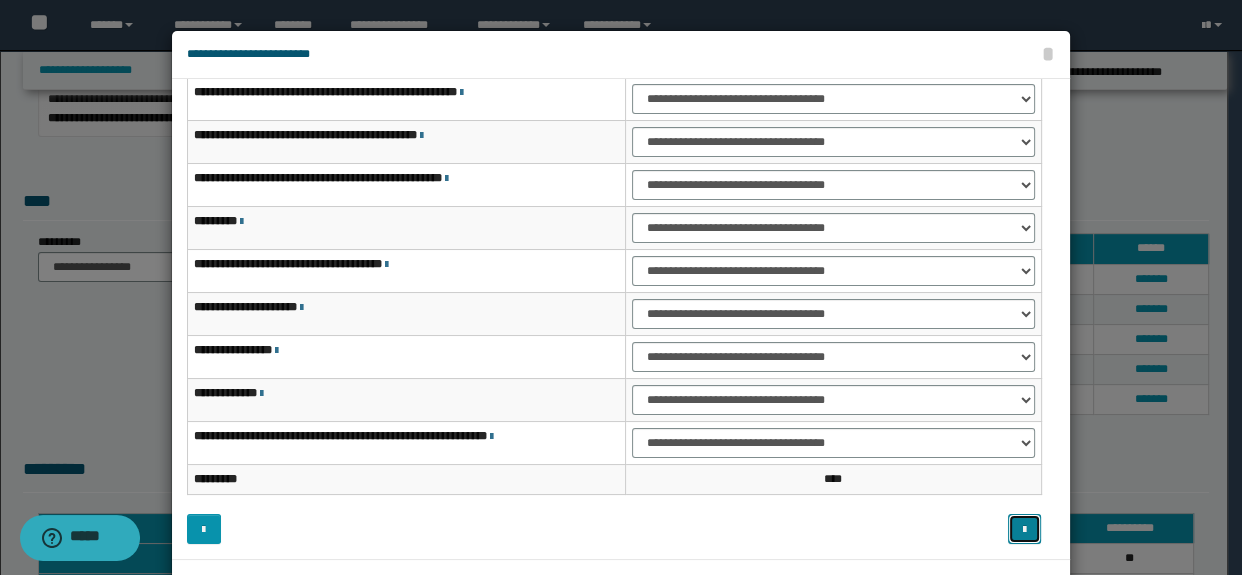 click at bounding box center [1024, 530] 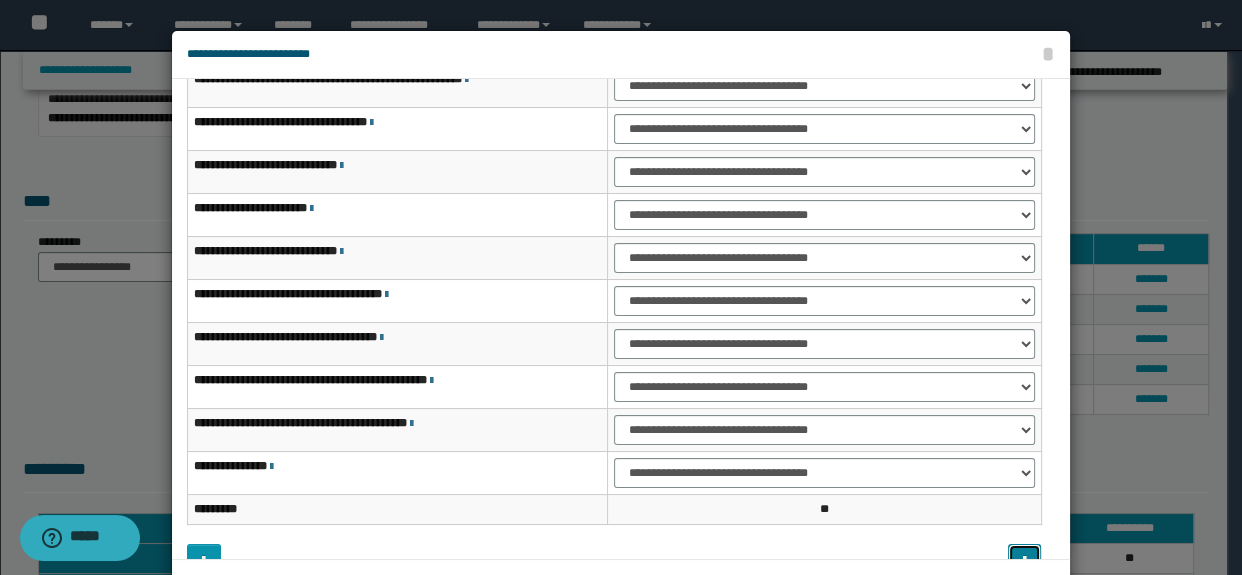 scroll, scrollTop: 59, scrollLeft: 0, axis: vertical 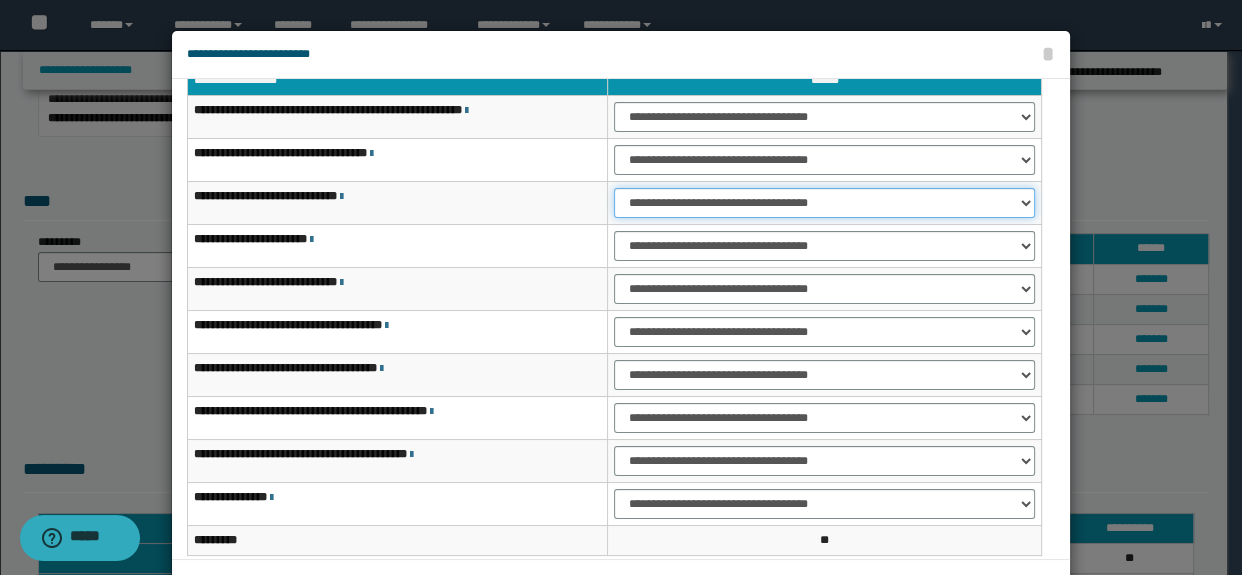 drag, startPoint x: 620, startPoint y: 196, endPoint x: 622, endPoint y: 213, distance: 17.117243 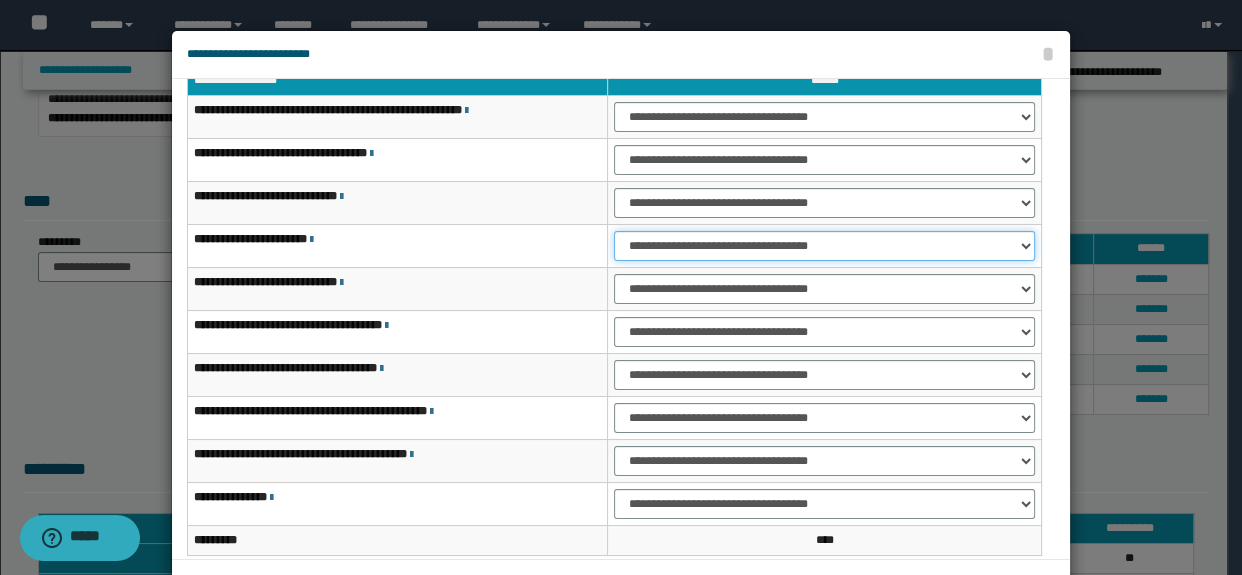 drag, startPoint x: 624, startPoint y: 247, endPoint x: 640, endPoint y: 260, distance: 20.615528 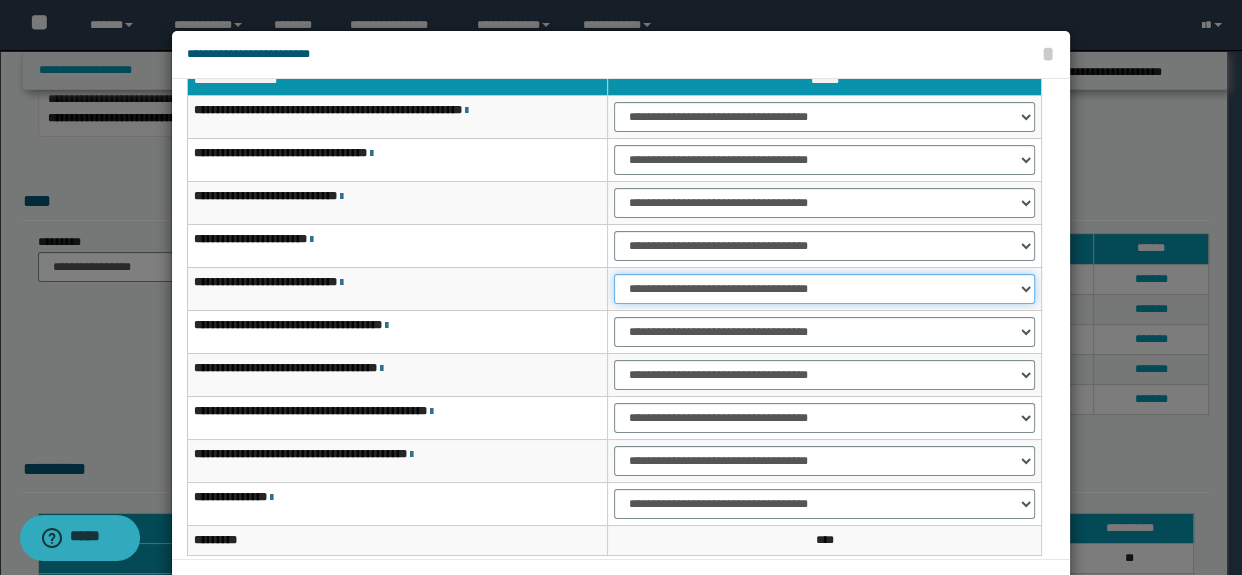 click on "**********" at bounding box center [824, 289] 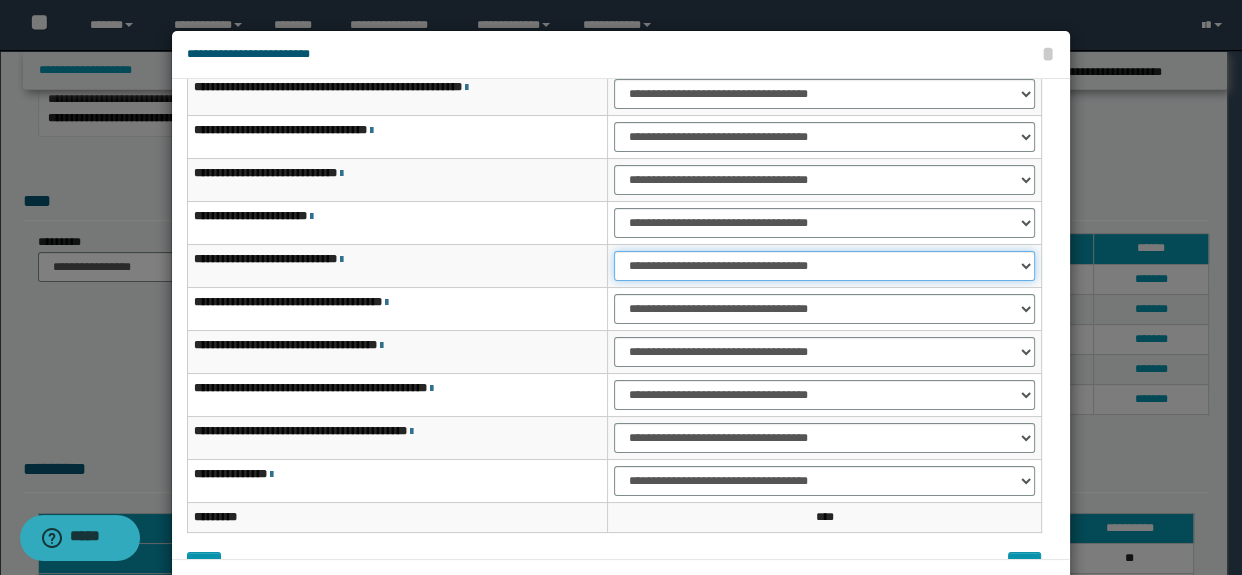 scroll, scrollTop: 120, scrollLeft: 0, axis: vertical 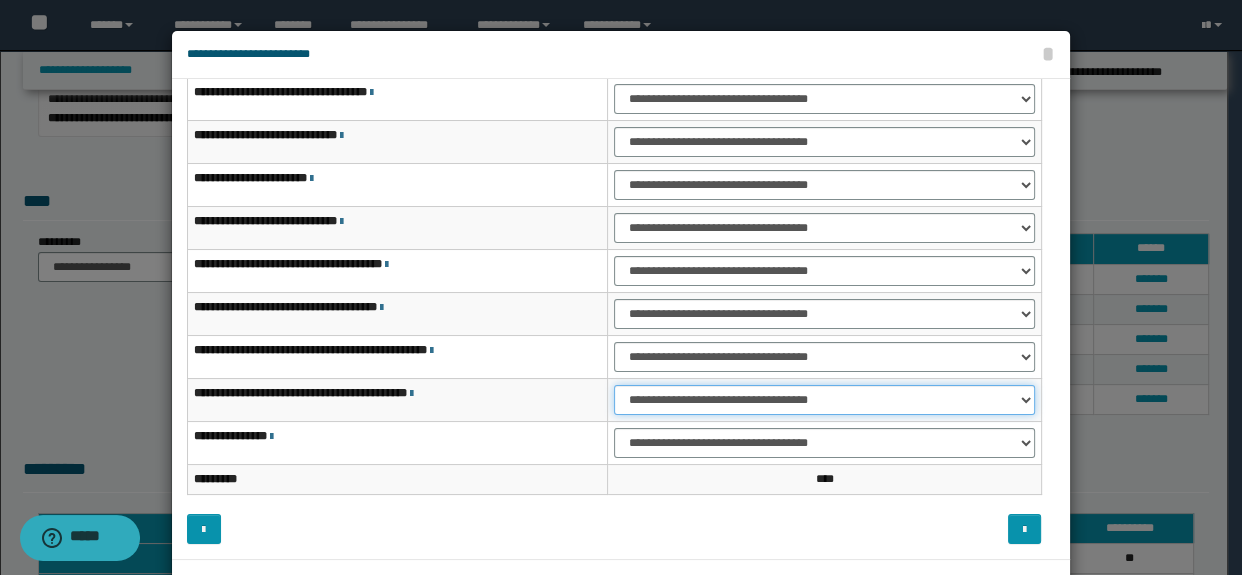 click on "**********" at bounding box center (824, 400) 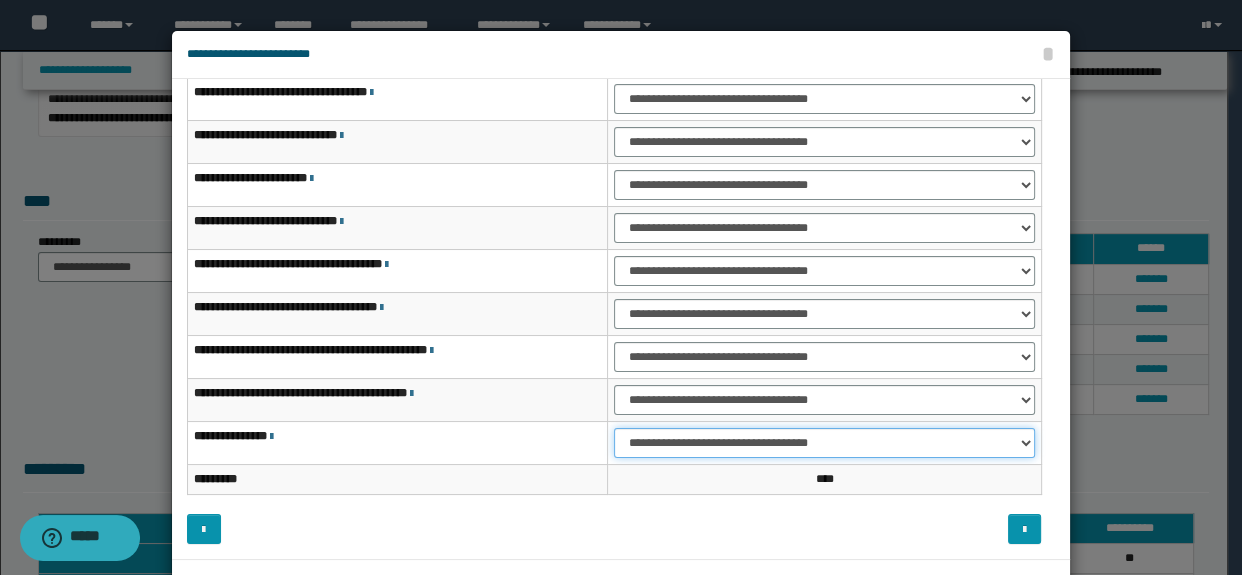 click on "**********" at bounding box center (824, 443) 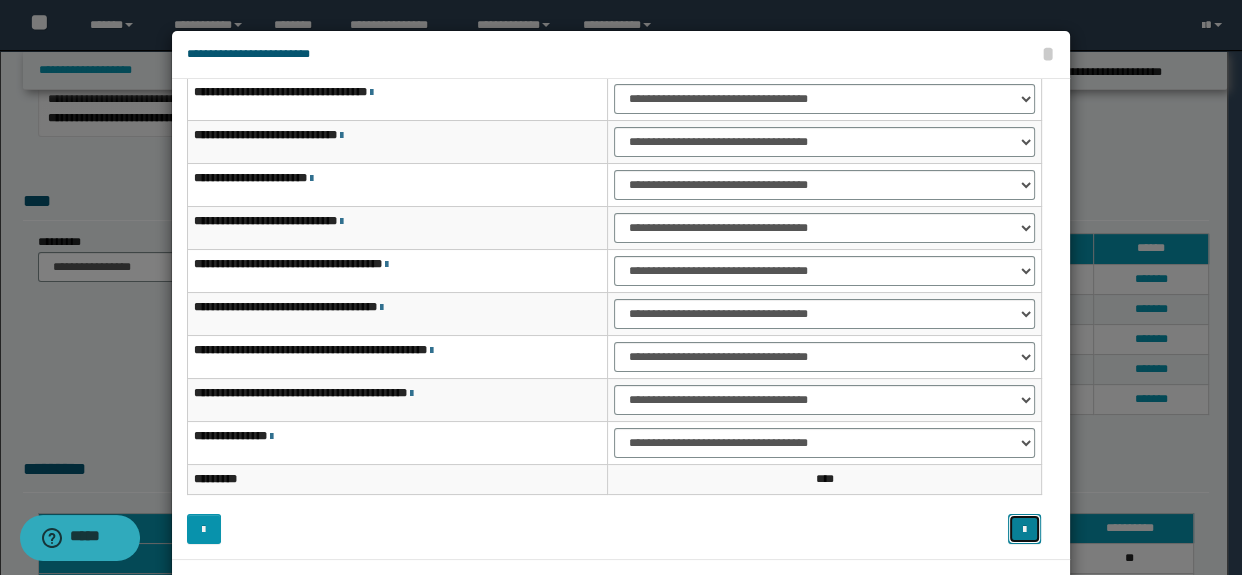 click at bounding box center [1024, 530] 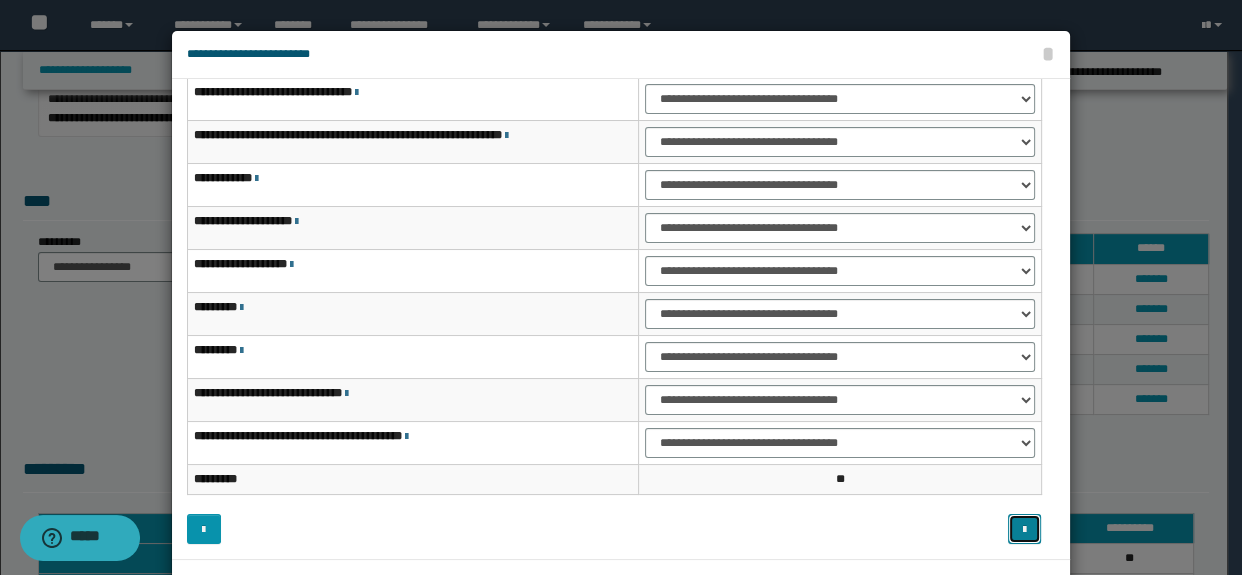 scroll, scrollTop: 90, scrollLeft: 0, axis: vertical 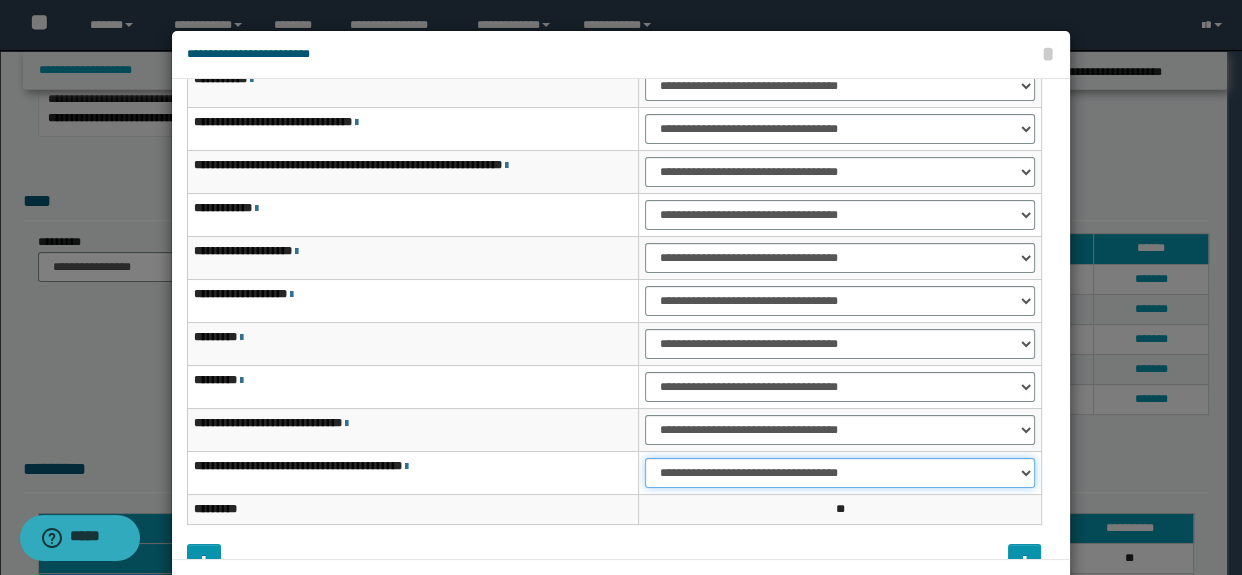 click on "**********" at bounding box center [839, 473] 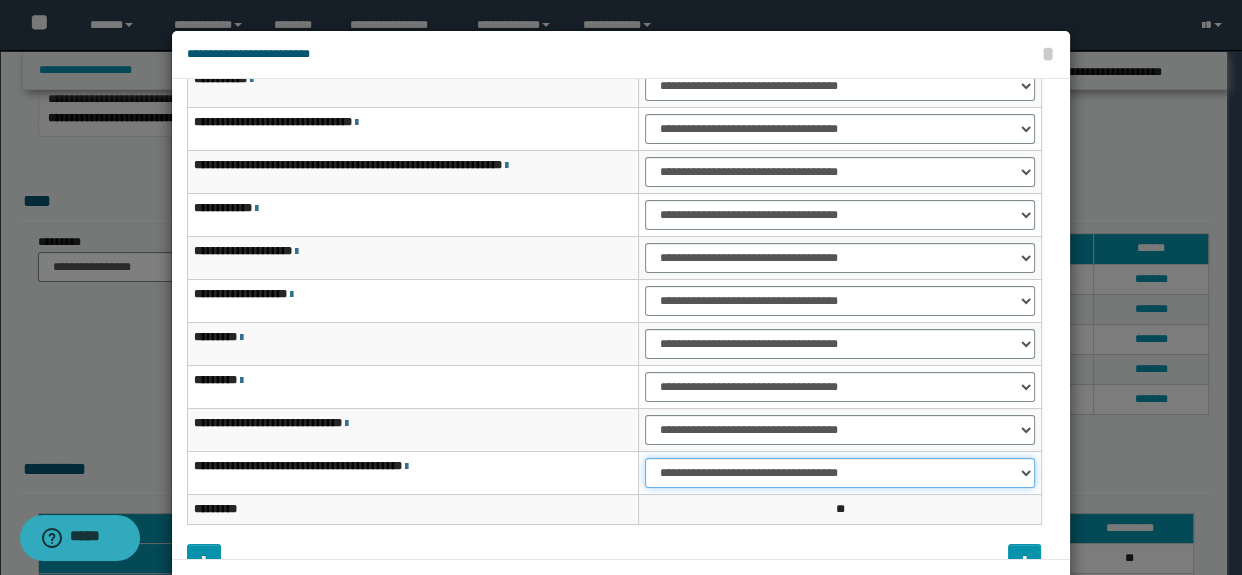 select on "***" 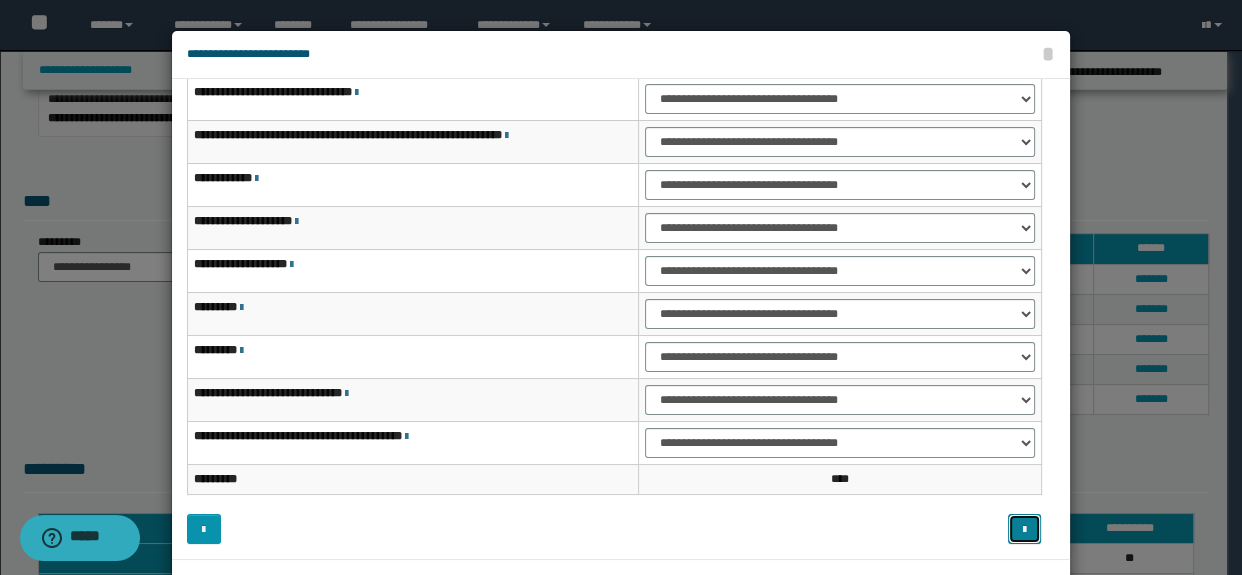 click at bounding box center [1025, 529] 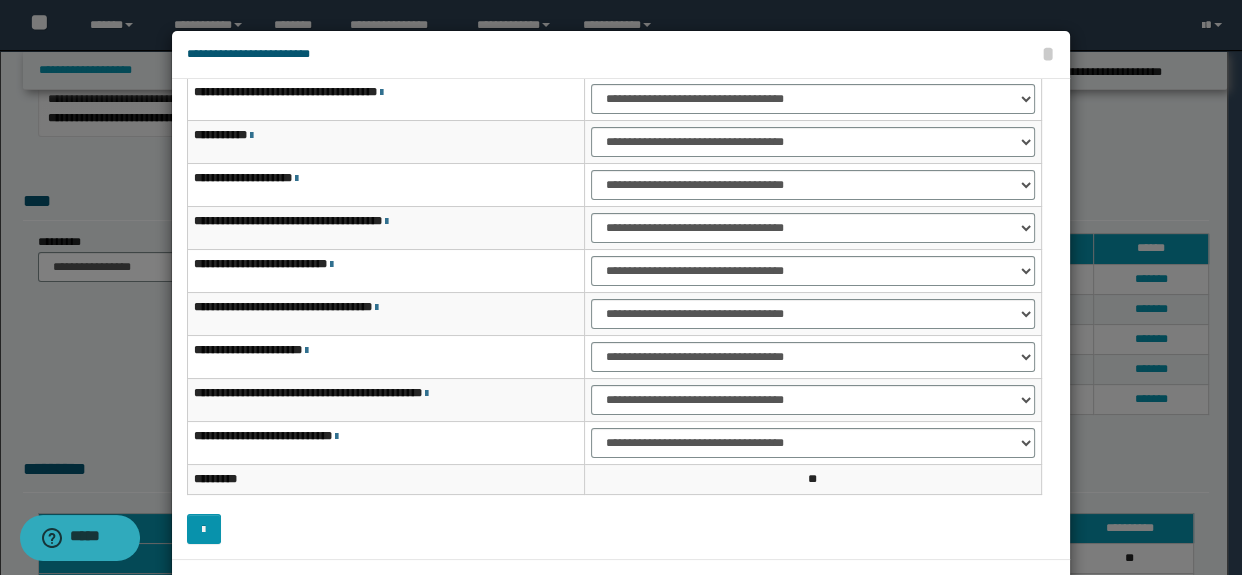 scroll, scrollTop: 59, scrollLeft: 0, axis: vertical 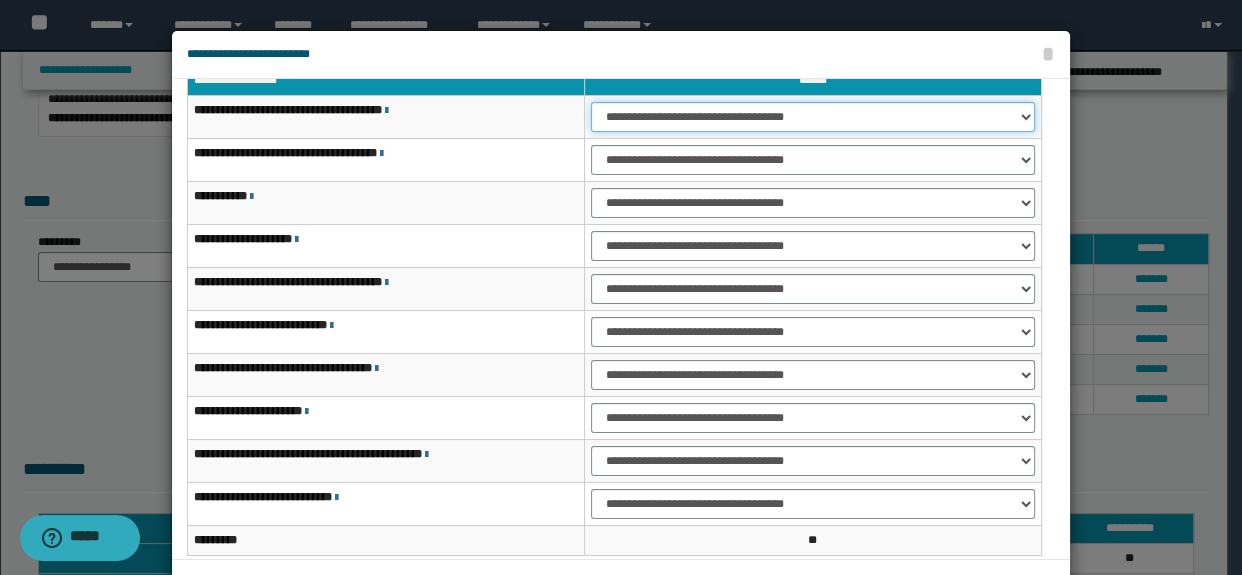 click on "**********" at bounding box center (813, 117) 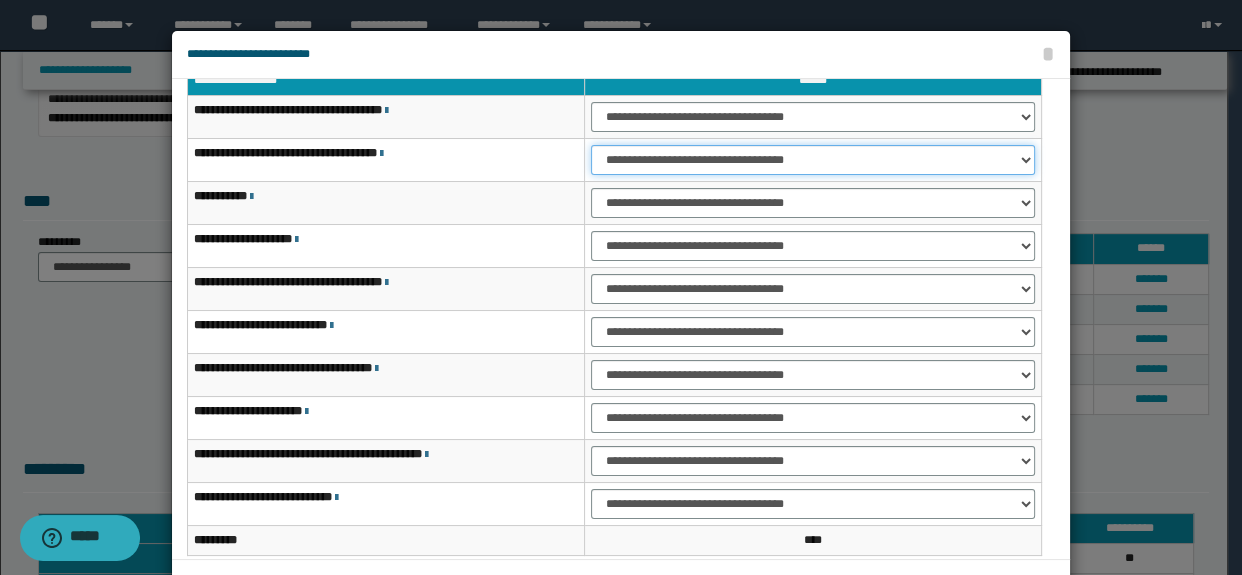 drag, startPoint x: 620, startPoint y: 158, endPoint x: 623, endPoint y: 172, distance: 14.3178215 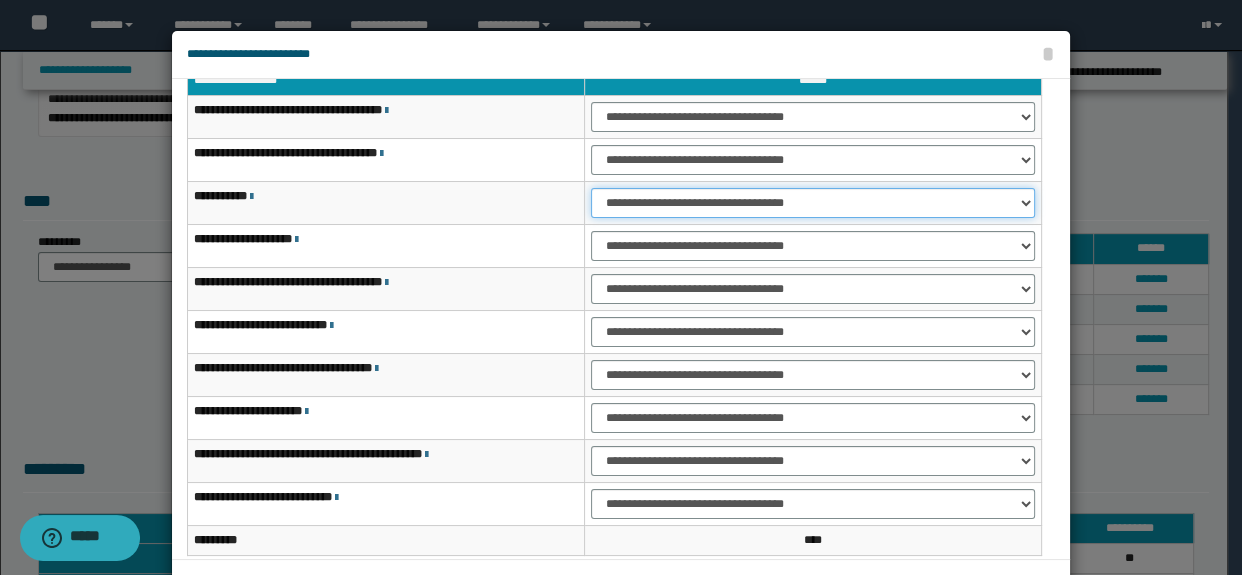 click on "**********" at bounding box center (813, 203) 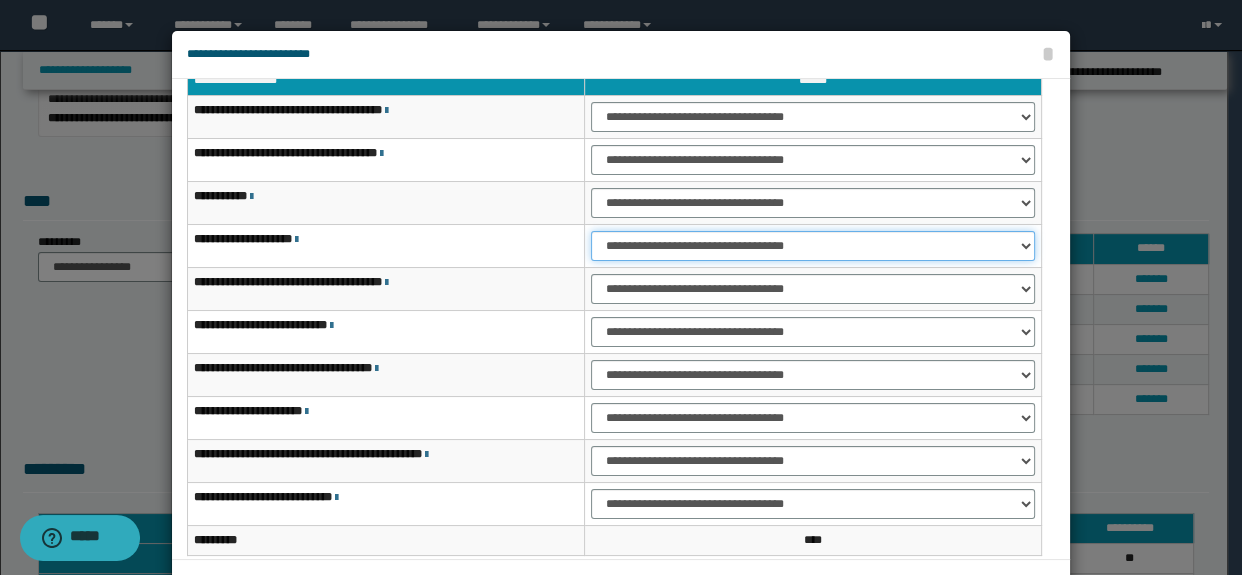 drag, startPoint x: 614, startPoint y: 245, endPoint x: 617, endPoint y: 260, distance: 15.297058 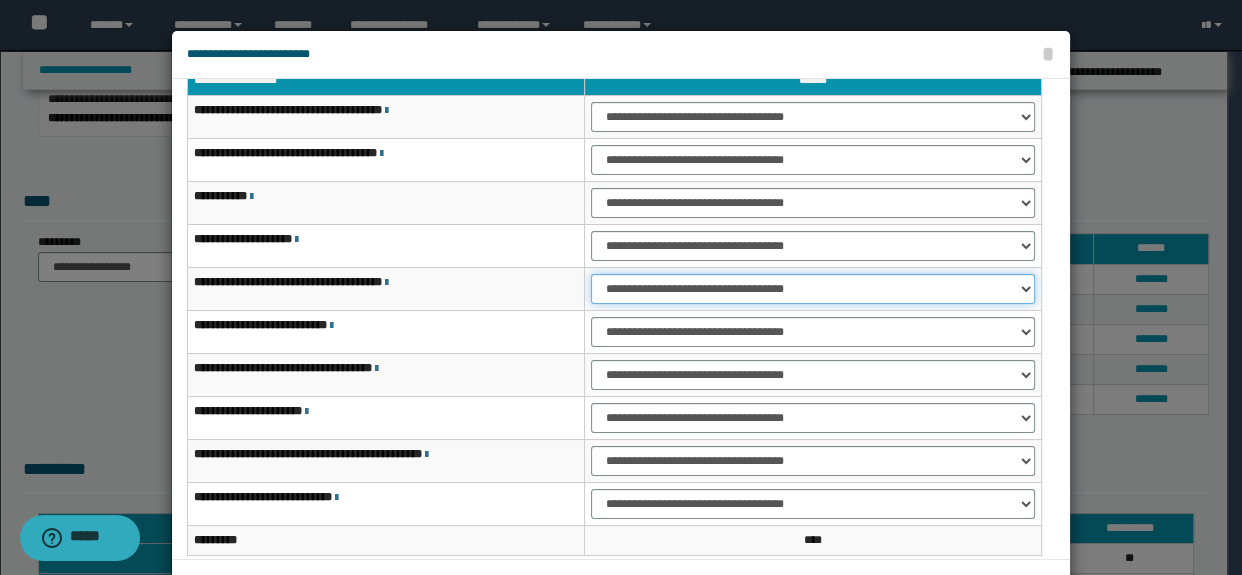 click on "**********" at bounding box center (813, 289) 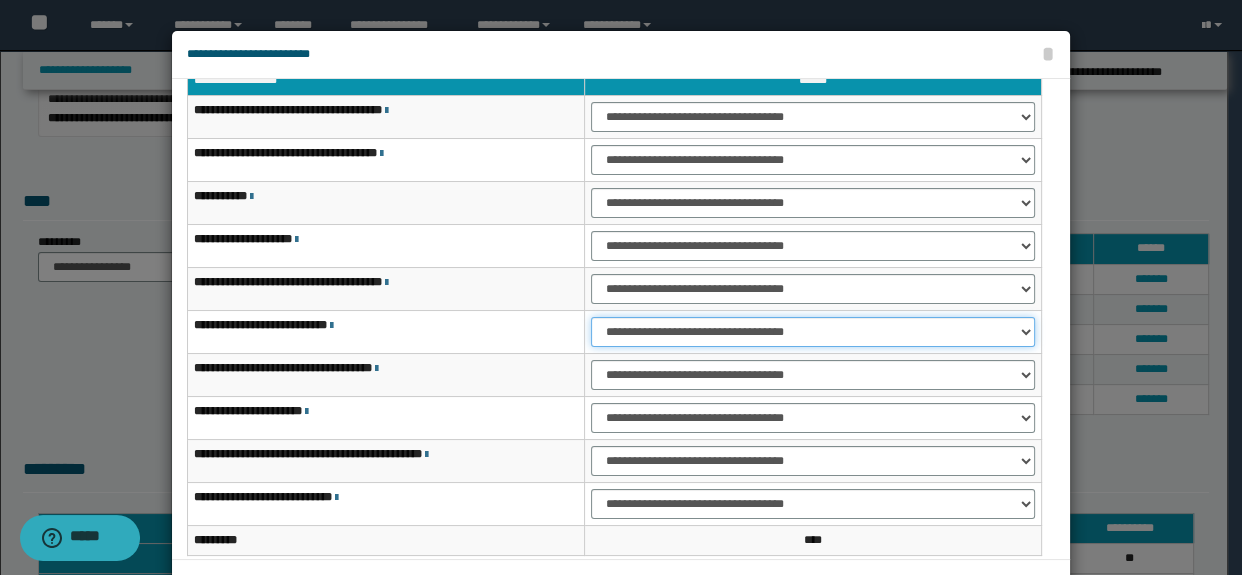 click on "**********" at bounding box center (813, 332) 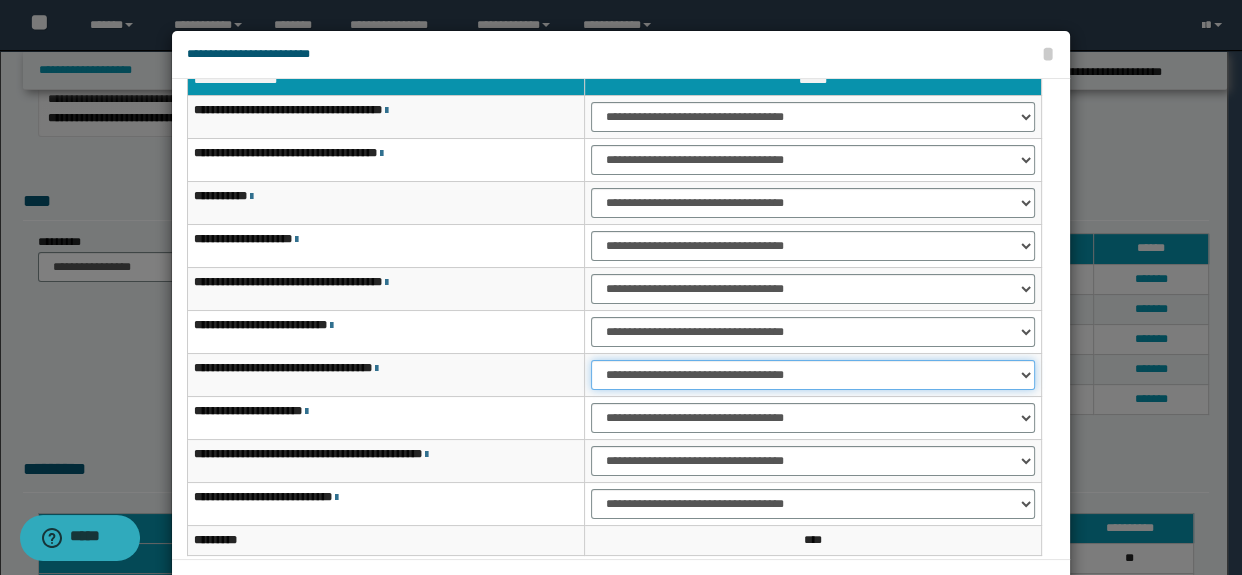 click on "**********" at bounding box center (813, 375) 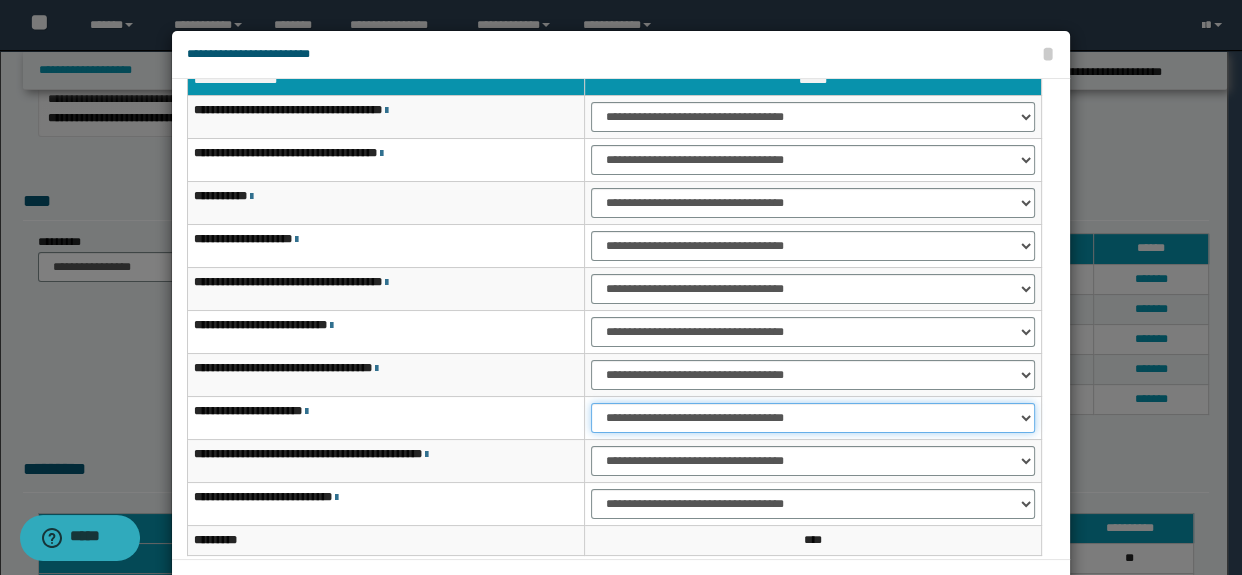 click on "**********" at bounding box center [813, 418] 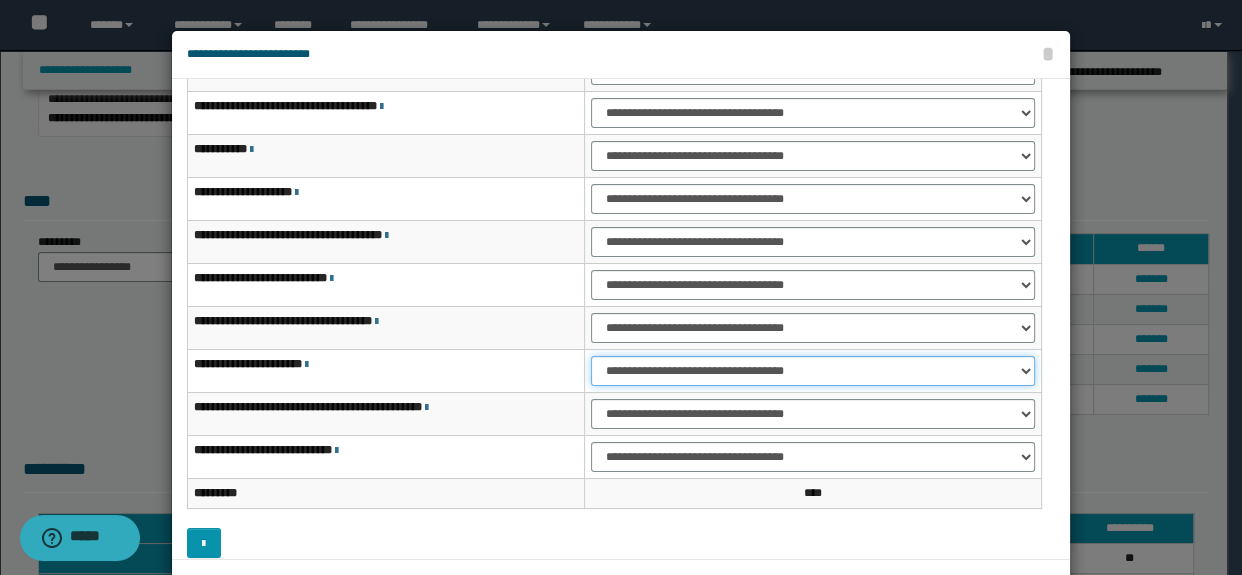 scroll, scrollTop: 120, scrollLeft: 0, axis: vertical 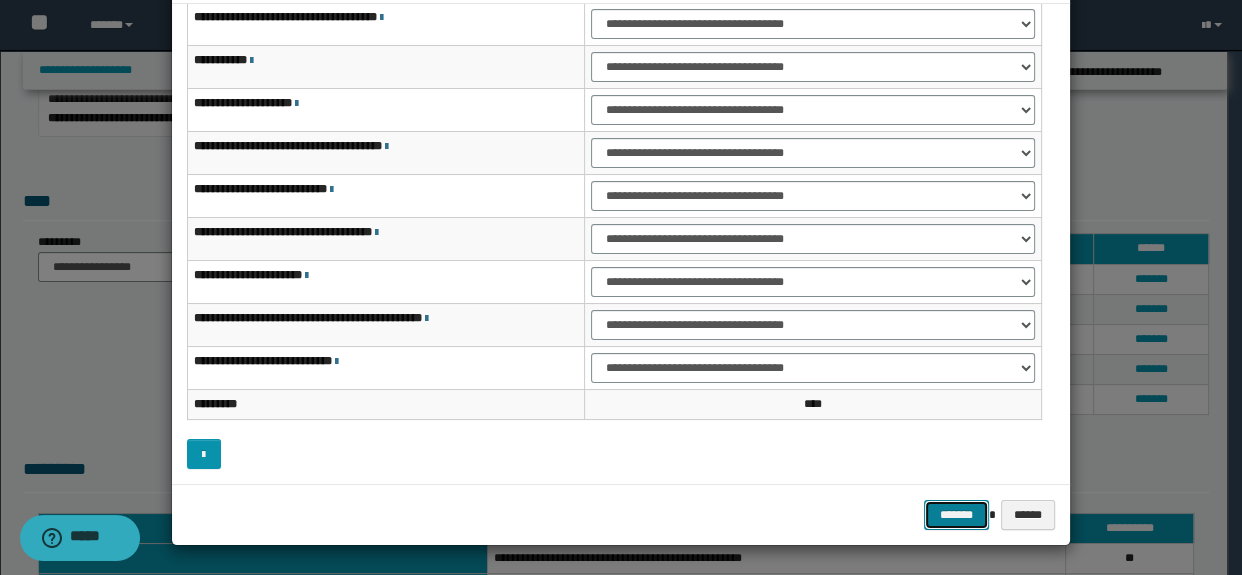click on "*******" at bounding box center [956, 515] 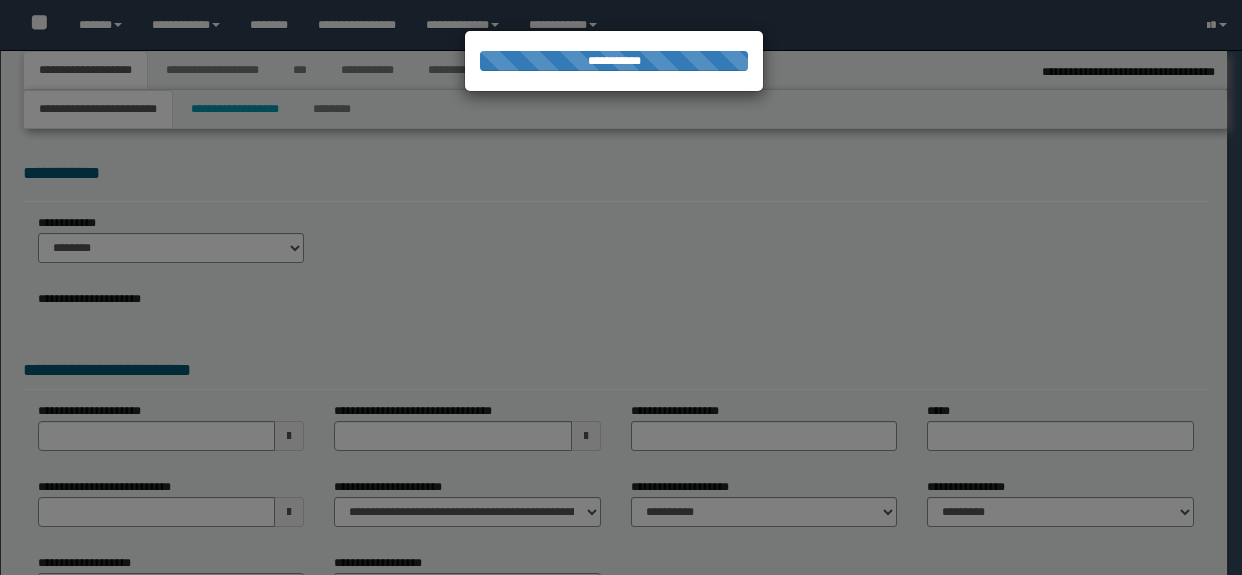 scroll, scrollTop: 0, scrollLeft: 0, axis: both 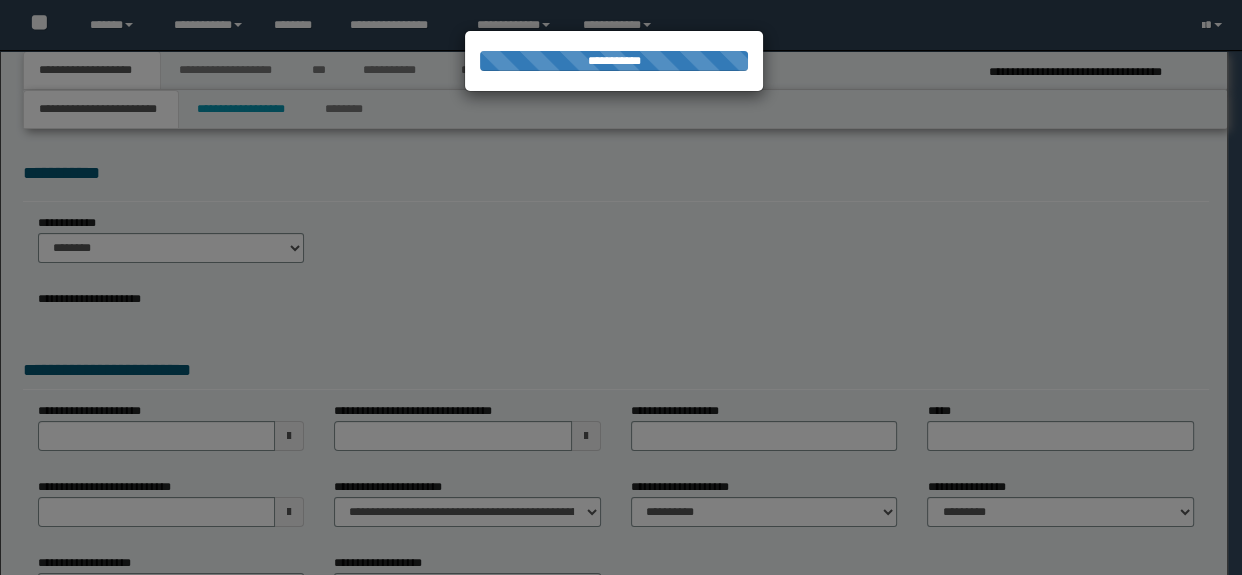 select on "*" 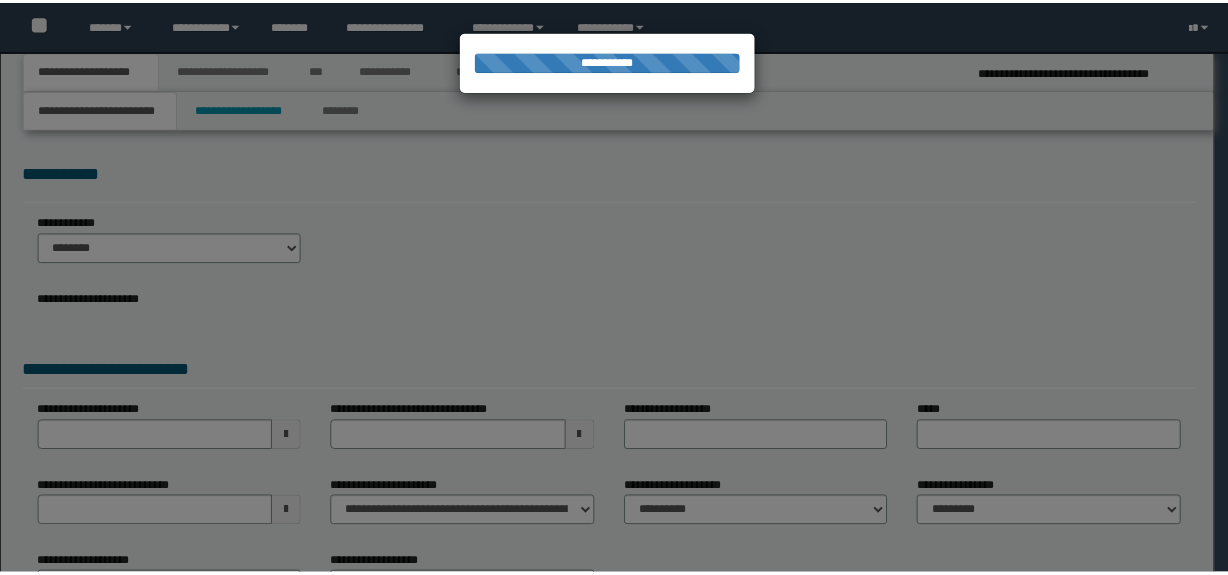 scroll, scrollTop: 0, scrollLeft: 0, axis: both 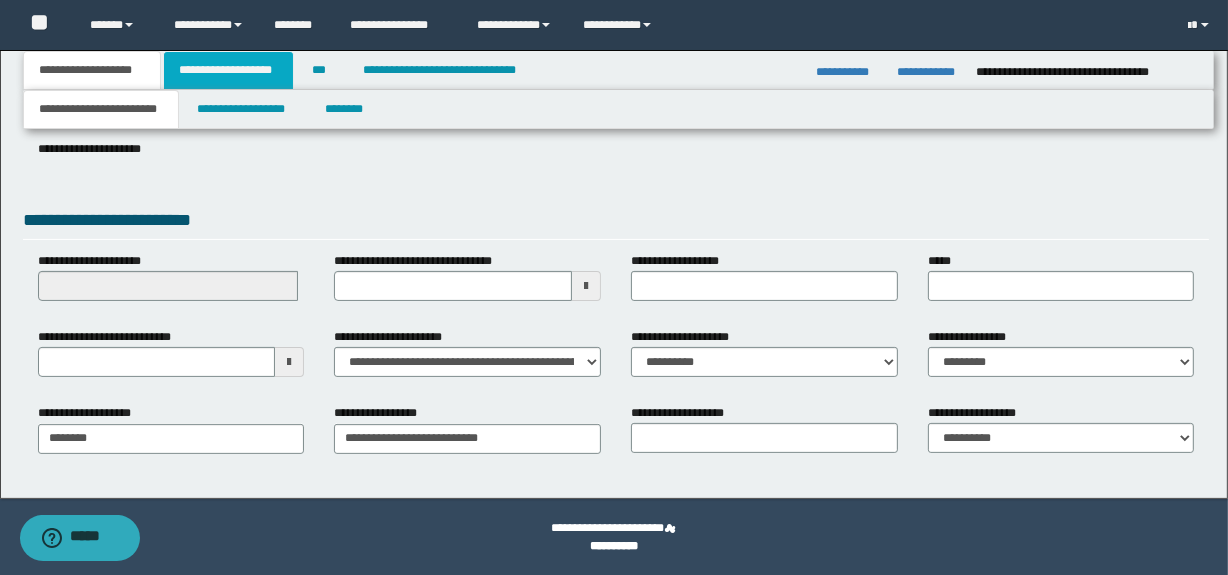 click on "**********" at bounding box center [228, 70] 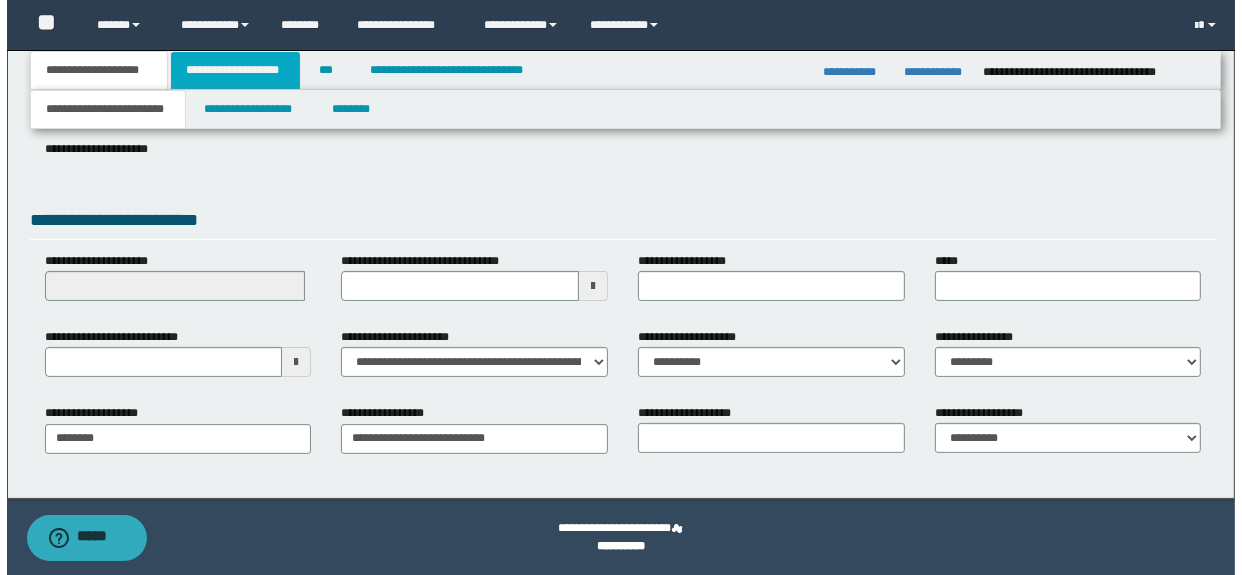 scroll, scrollTop: 0, scrollLeft: 0, axis: both 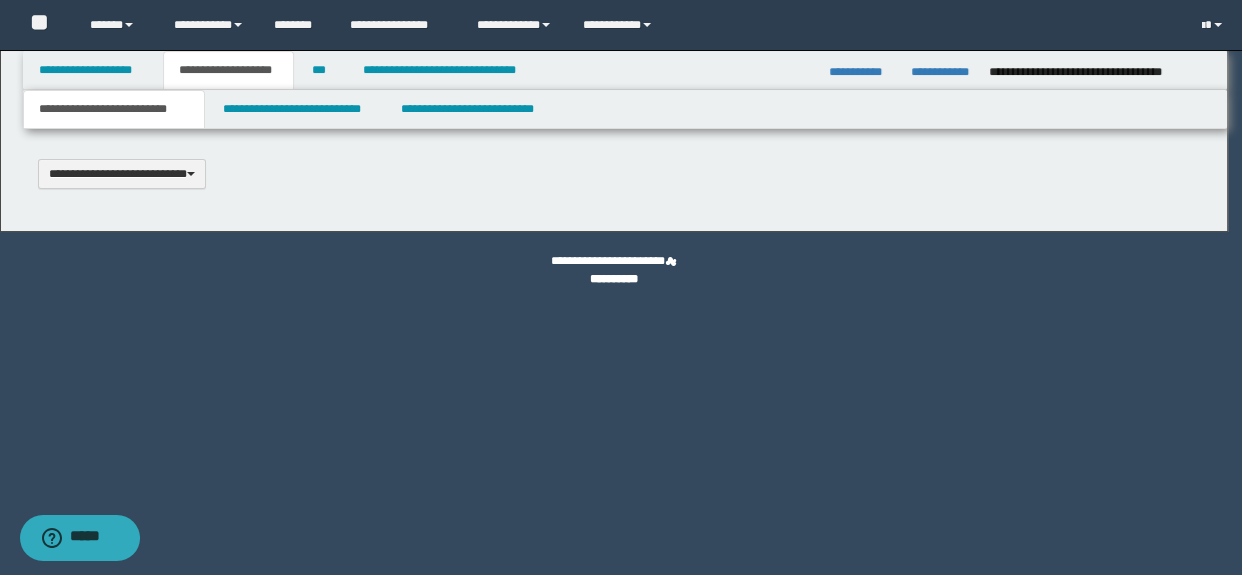 type 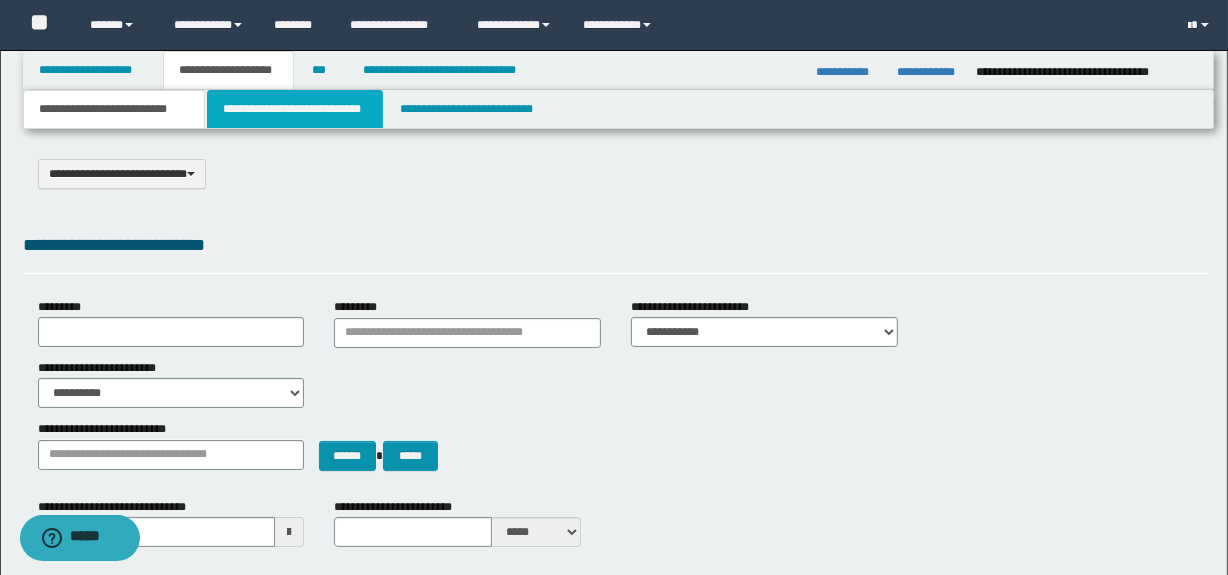 click on "**********" at bounding box center [294, 109] 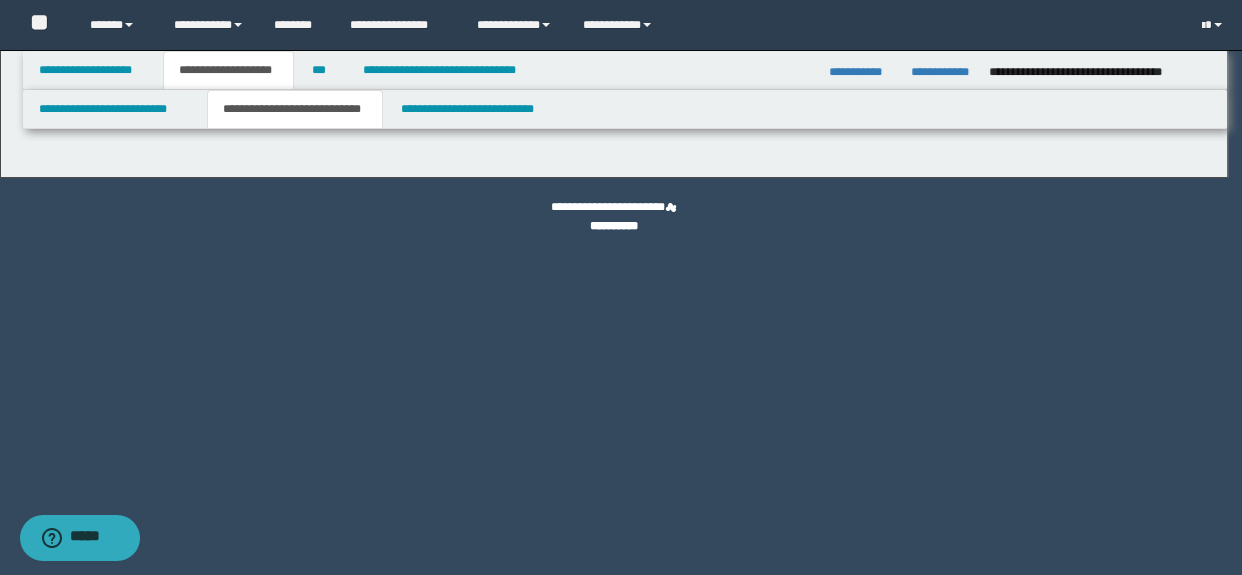 select on "*" 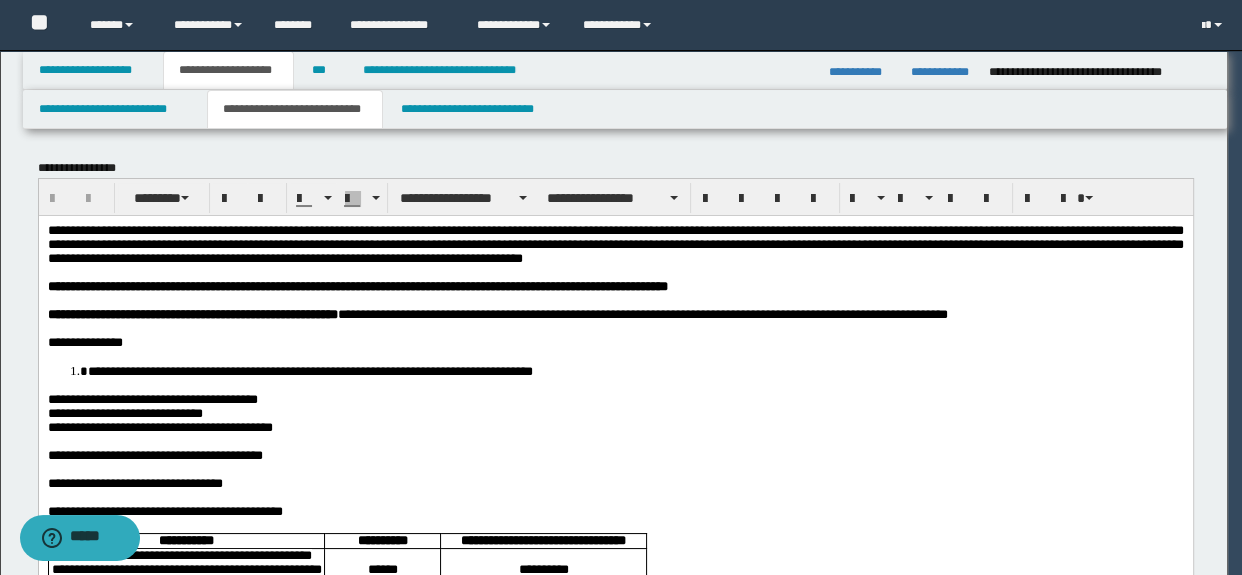 scroll, scrollTop: 0, scrollLeft: 0, axis: both 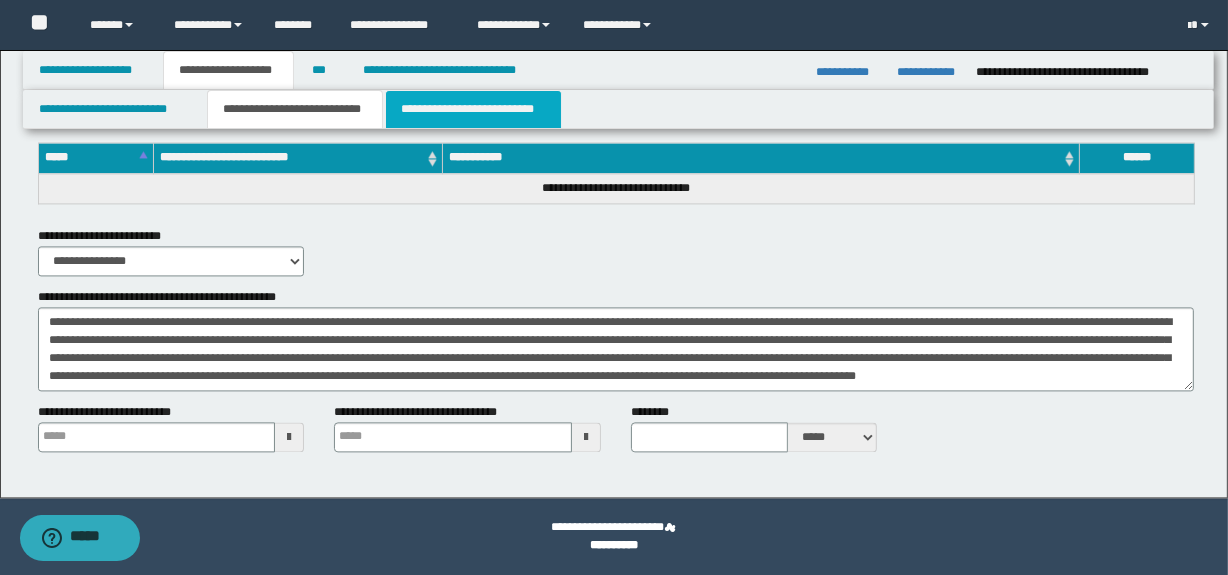 click on "**********" at bounding box center (473, 109) 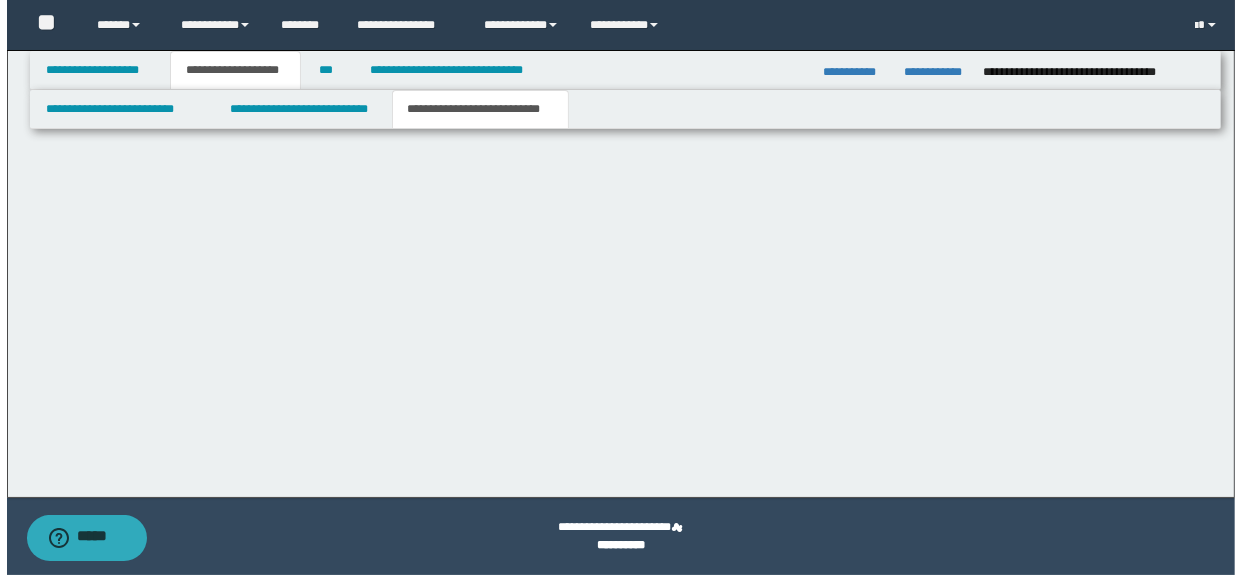 scroll, scrollTop: 0, scrollLeft: 0, axis: both 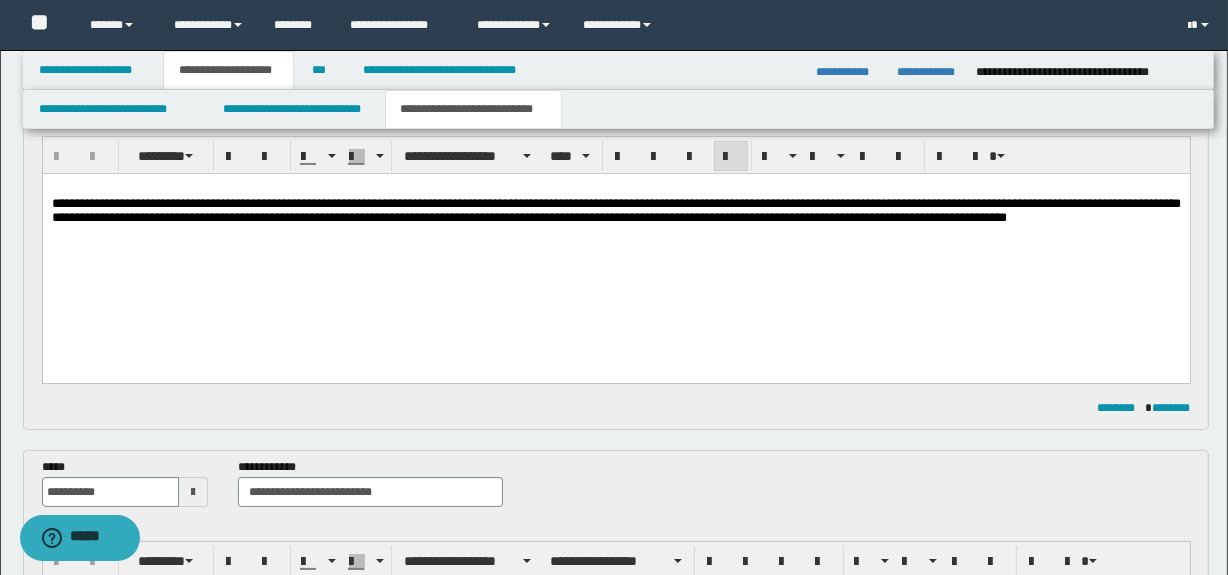 click on "**********" at bounding box center (615, 210) 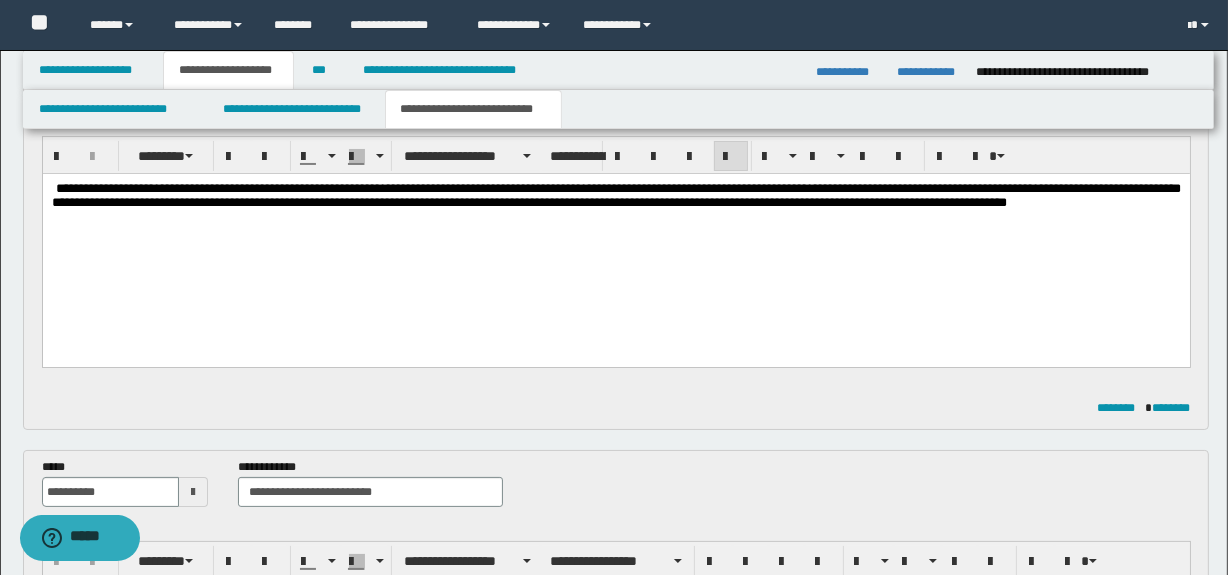 type 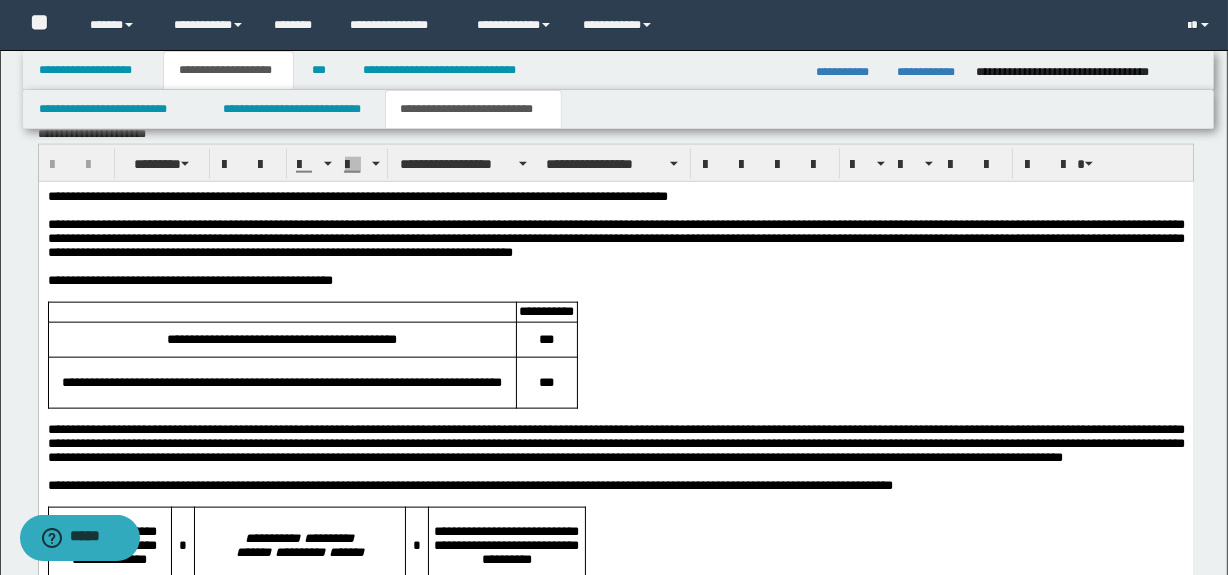 scroll, scrollTop: 2090, scrollLeft: 0, axis: vertical 